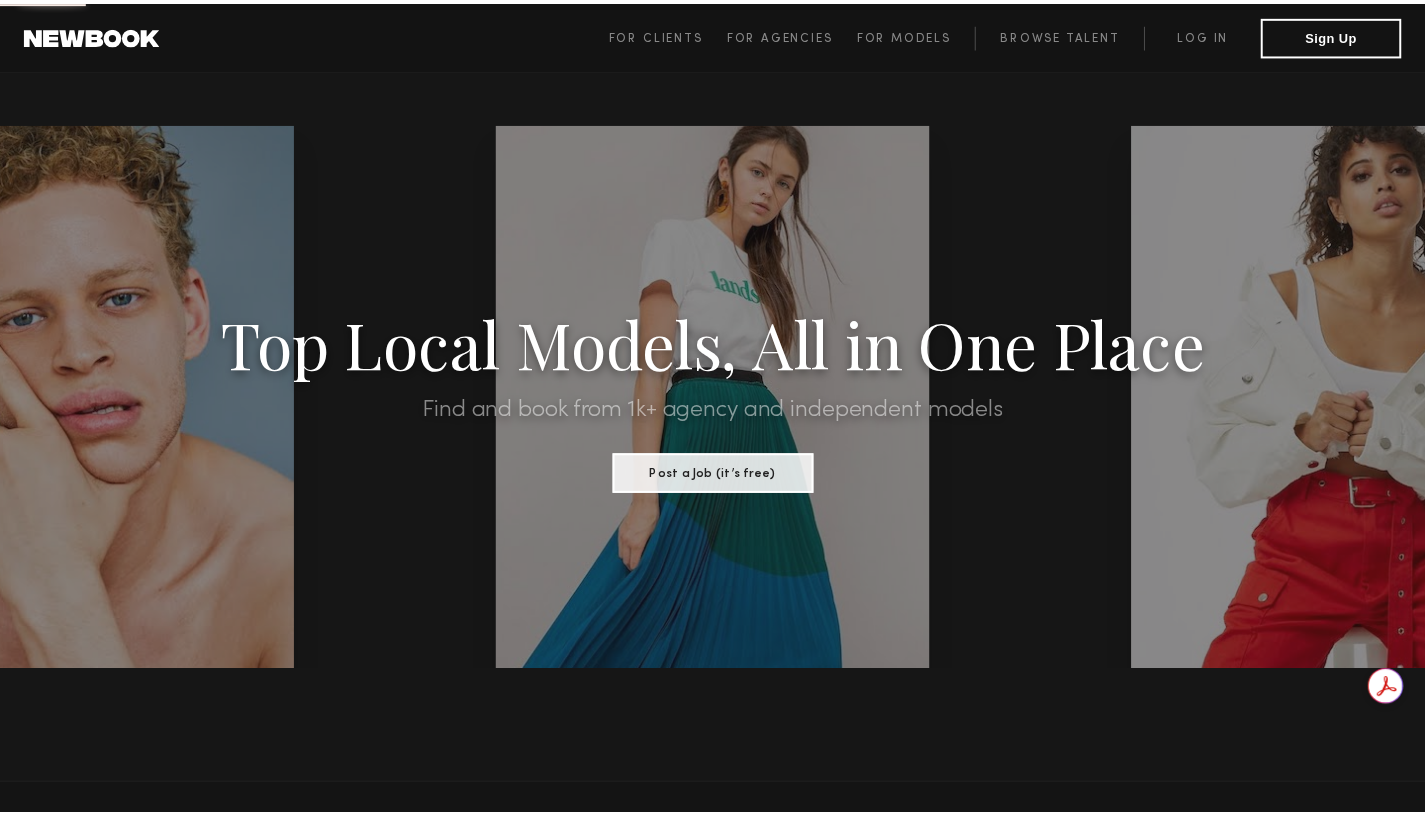 scroll, scrollTop: 0, scrollLeft: 0, axis: both 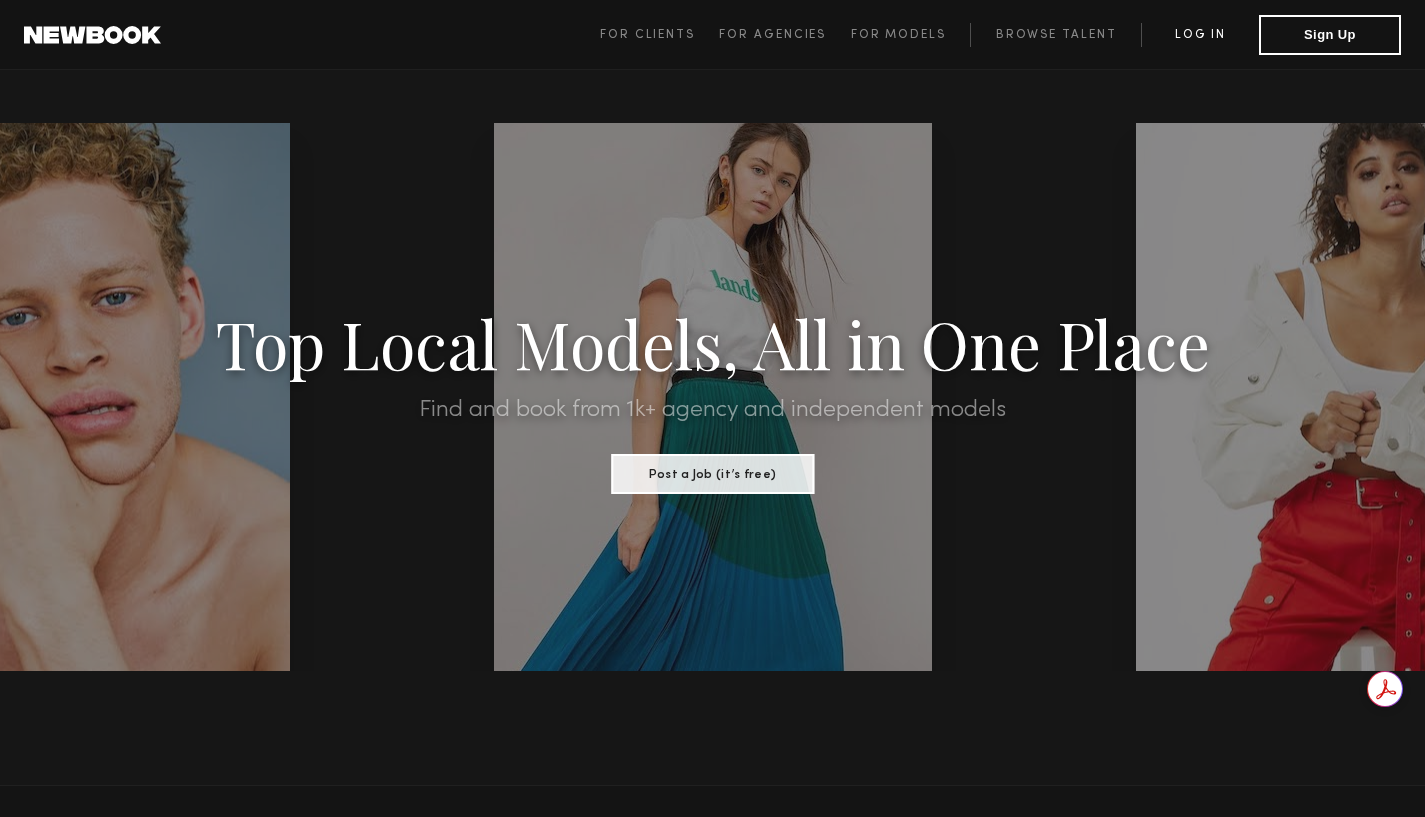 click on "Log in" 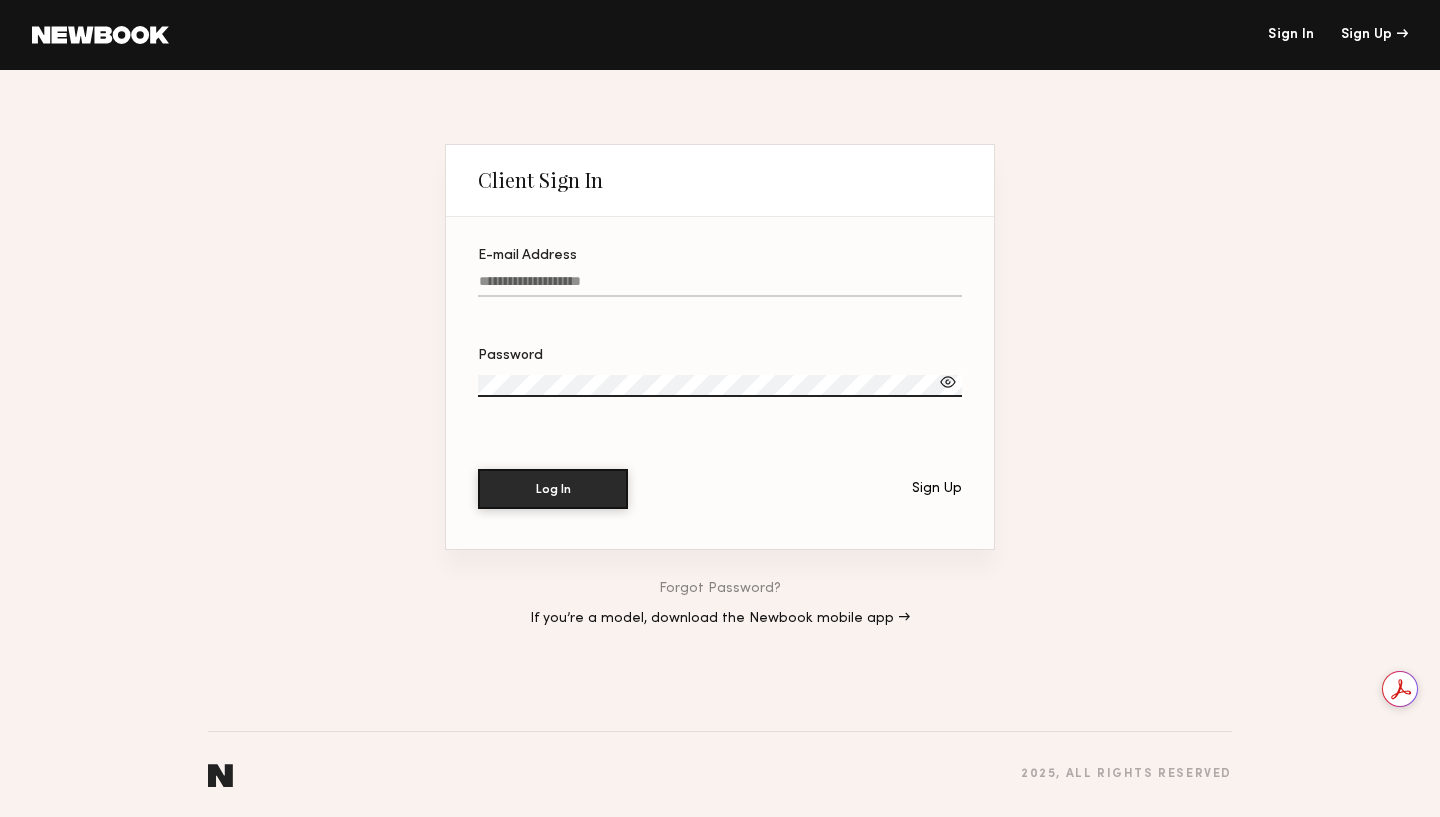 click on "E-mail Address" 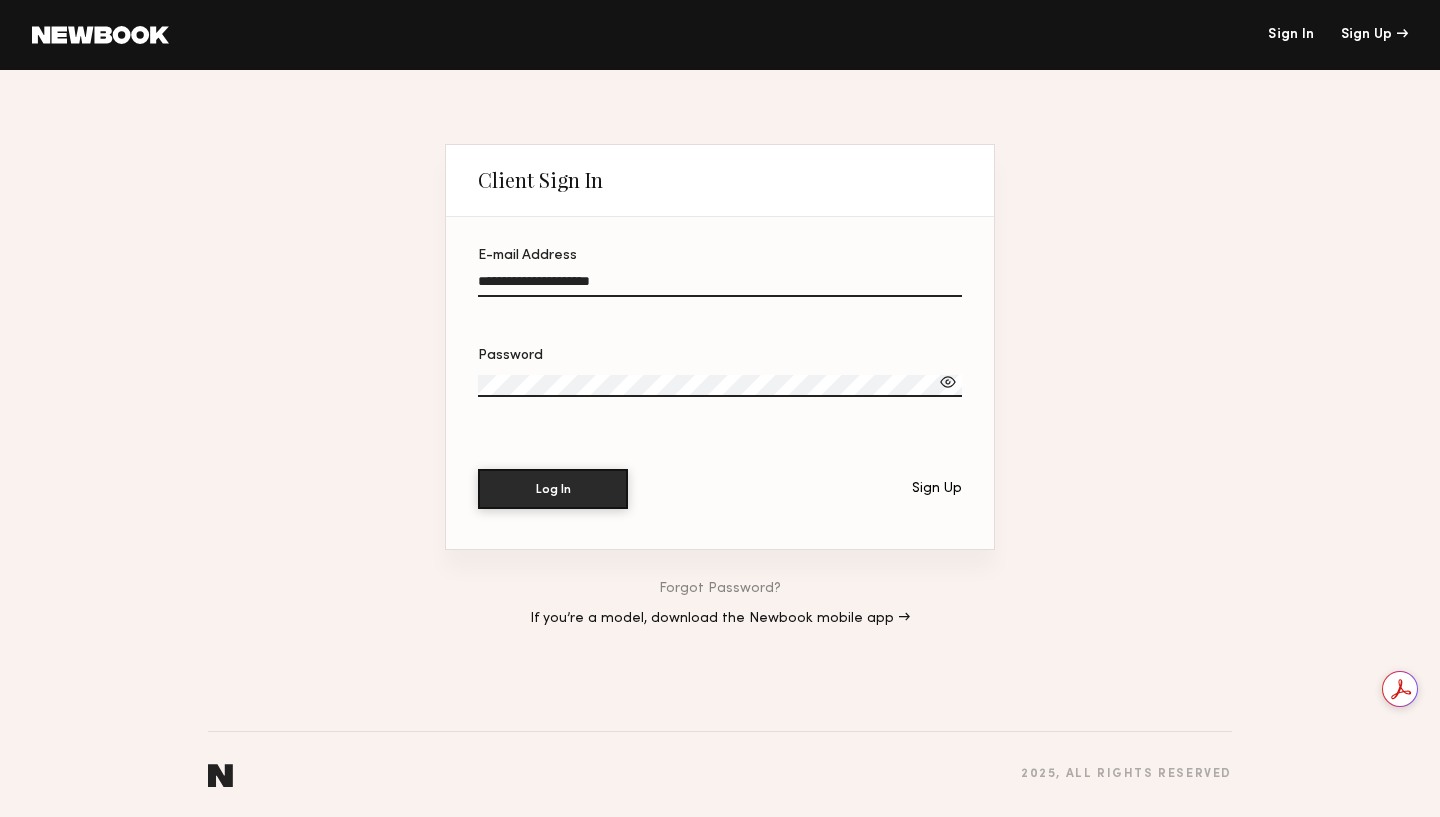 type on "**********" 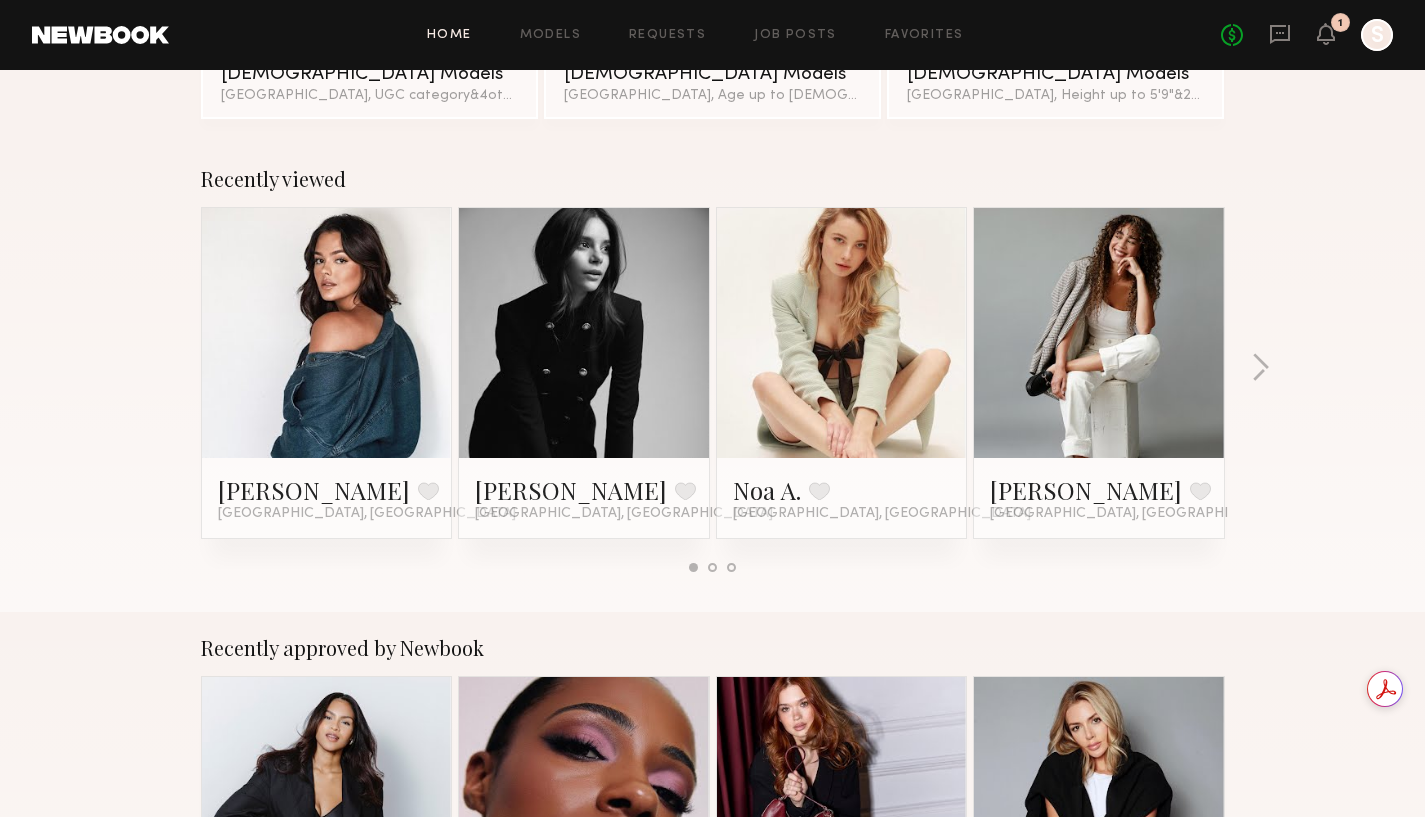 scroll, scrollTop: 0, scrollLeft: 0, axis: both 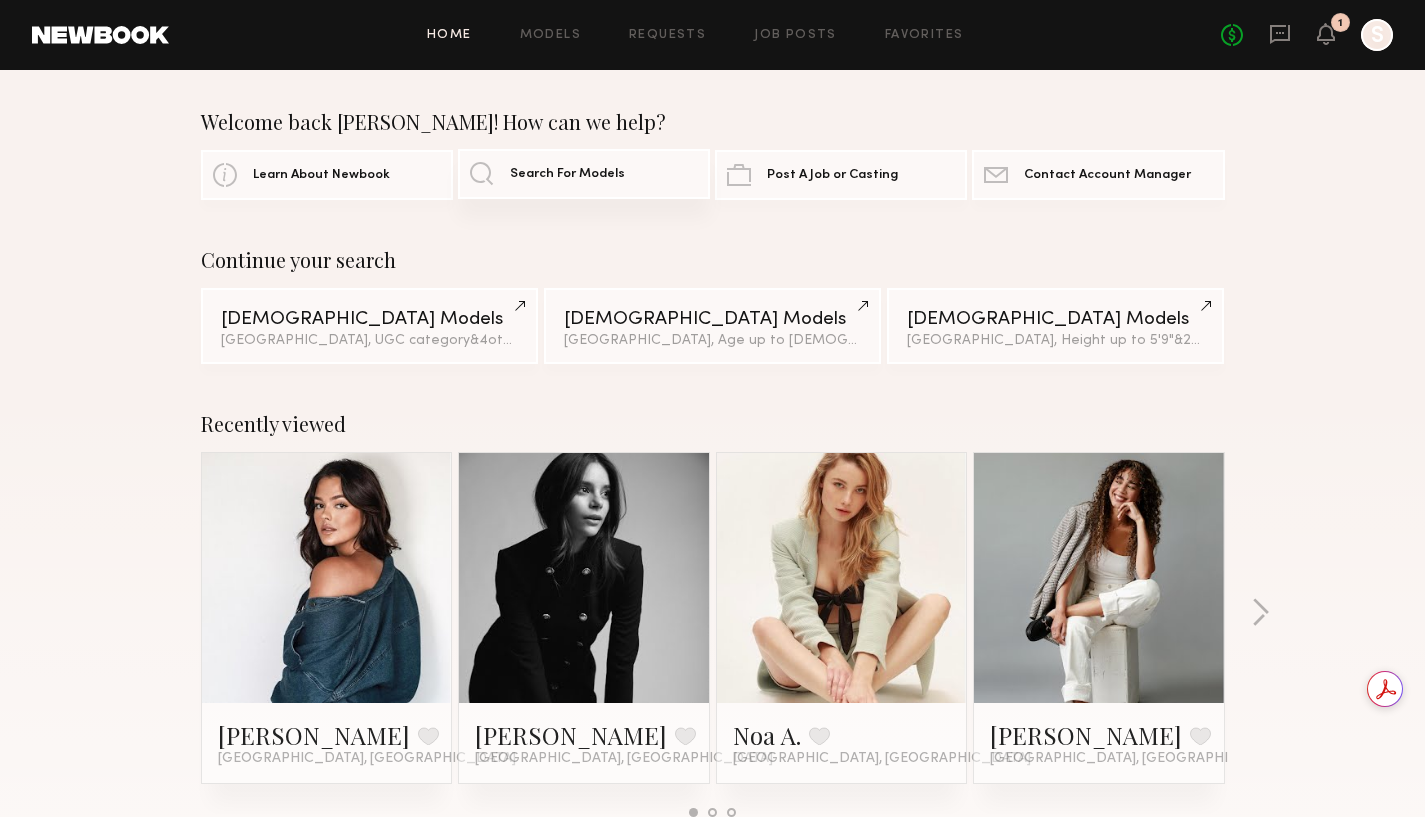click on "Search For Models" 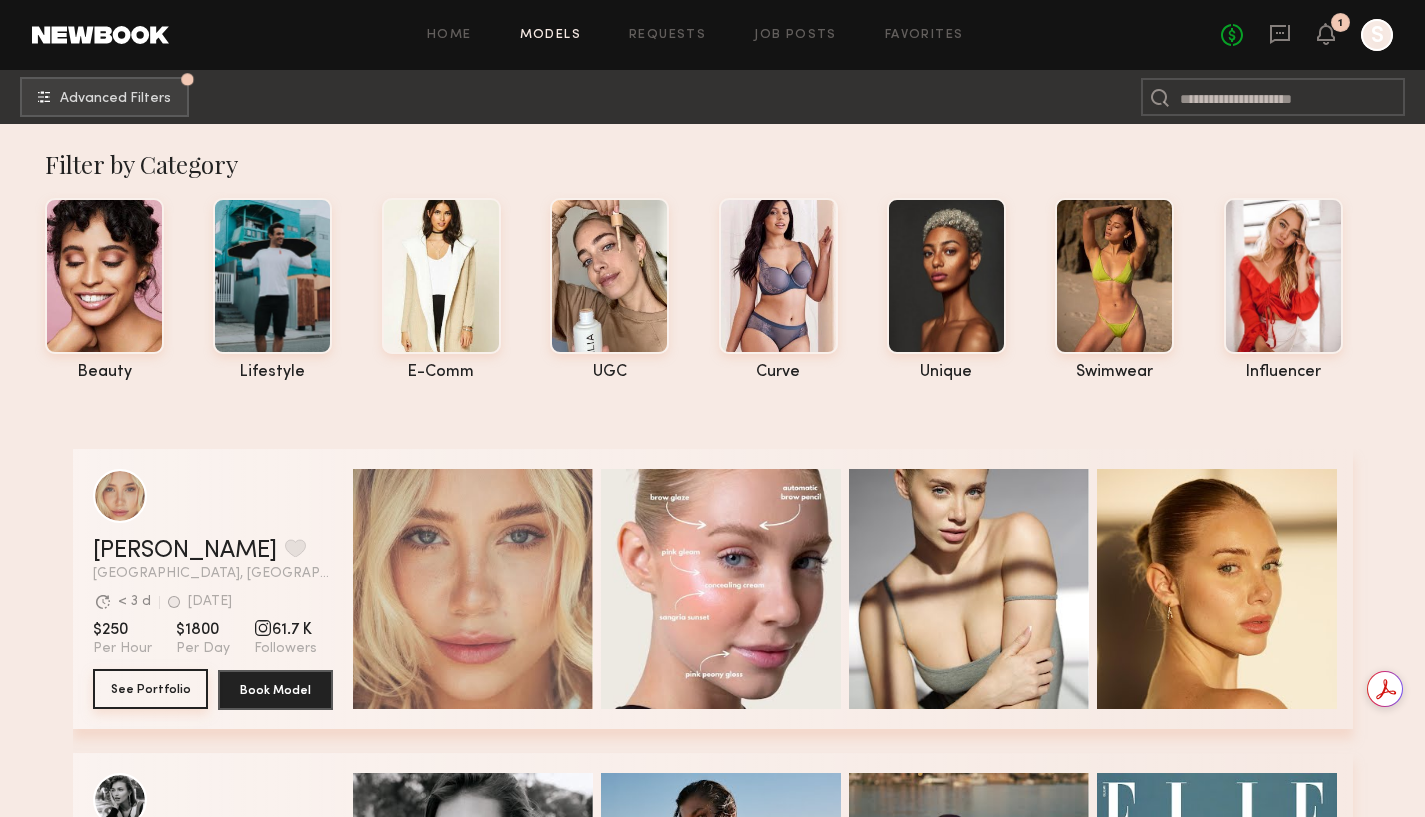 click on "See Portfolio" 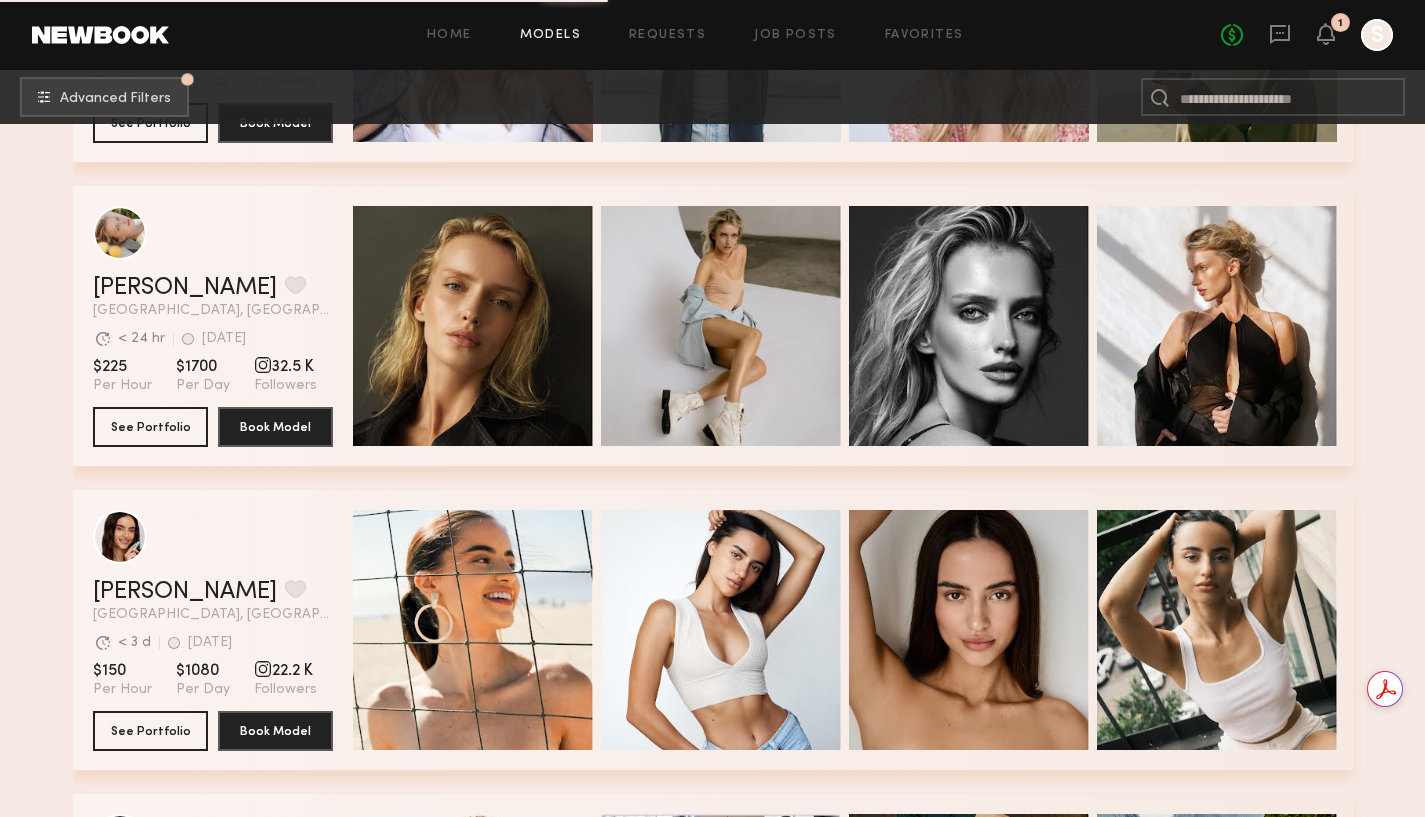 scroll, scrollTop: 3075, scrollLeft: 0, axis: vertical 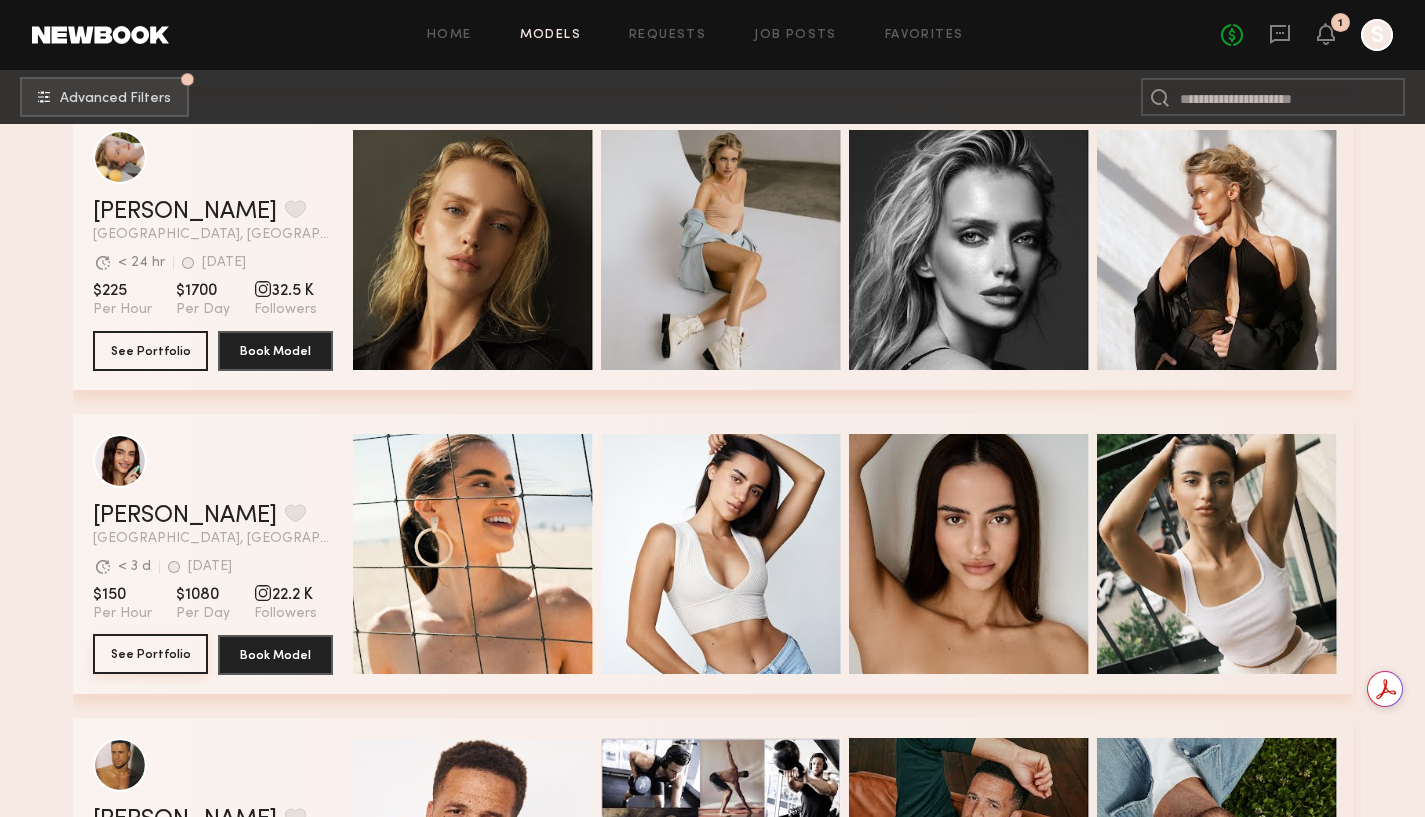 click on "See Portfolio" 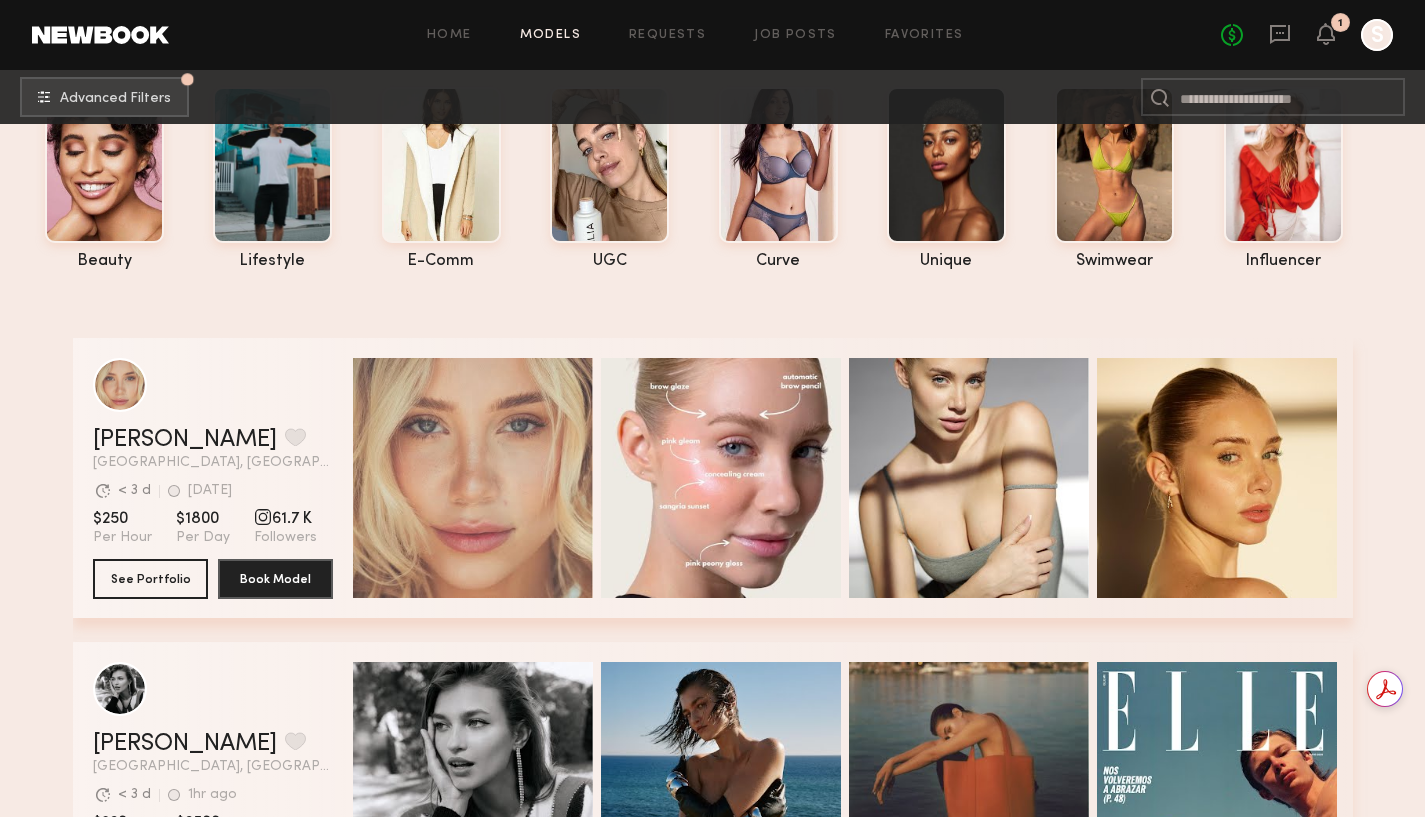 scroll, scrollTop: 146, scrollLeft: 0, axis: vertical 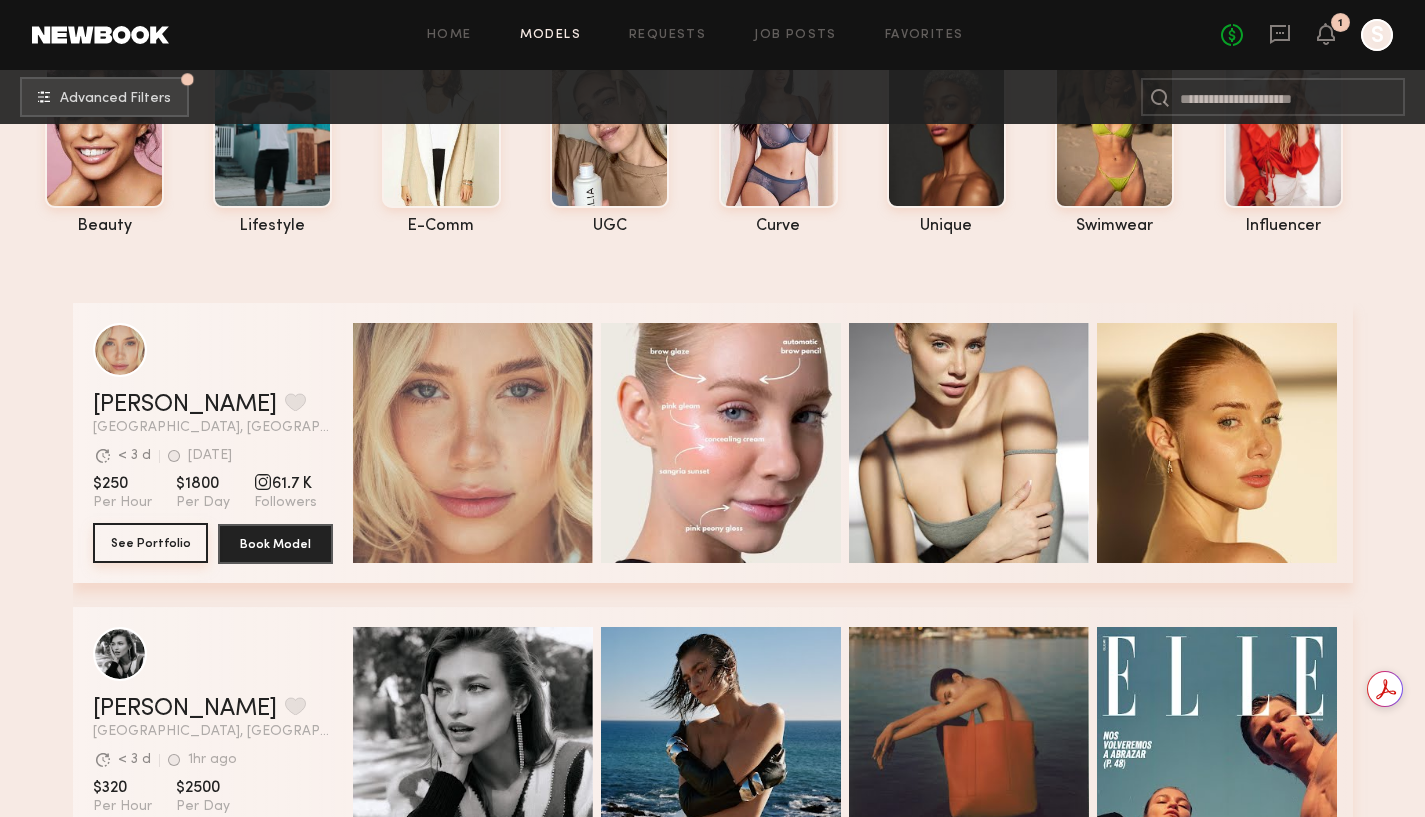 click on "See Portfolio" 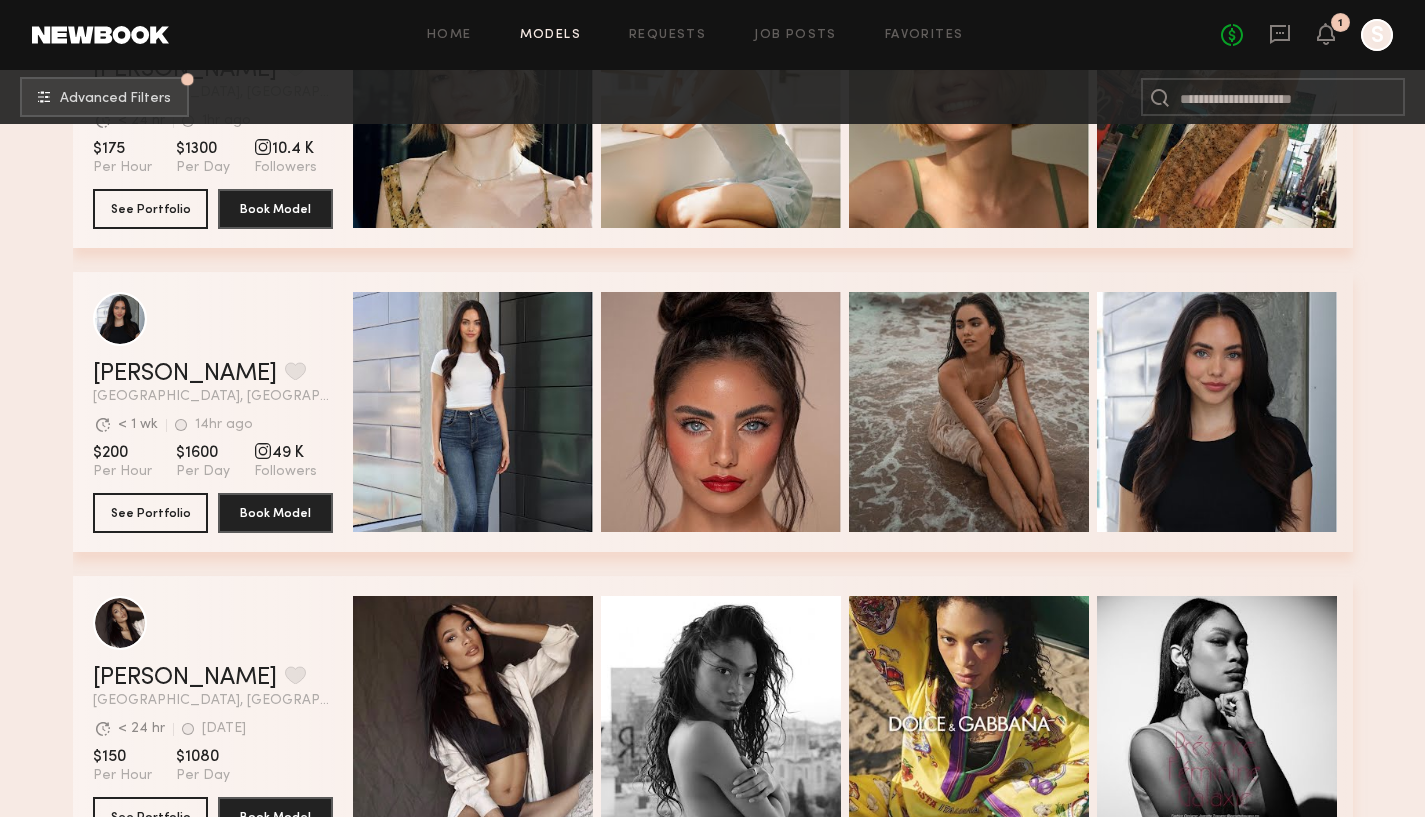 scroll, scrollTop: 5695, scrollLeft: 0, axis: vertical 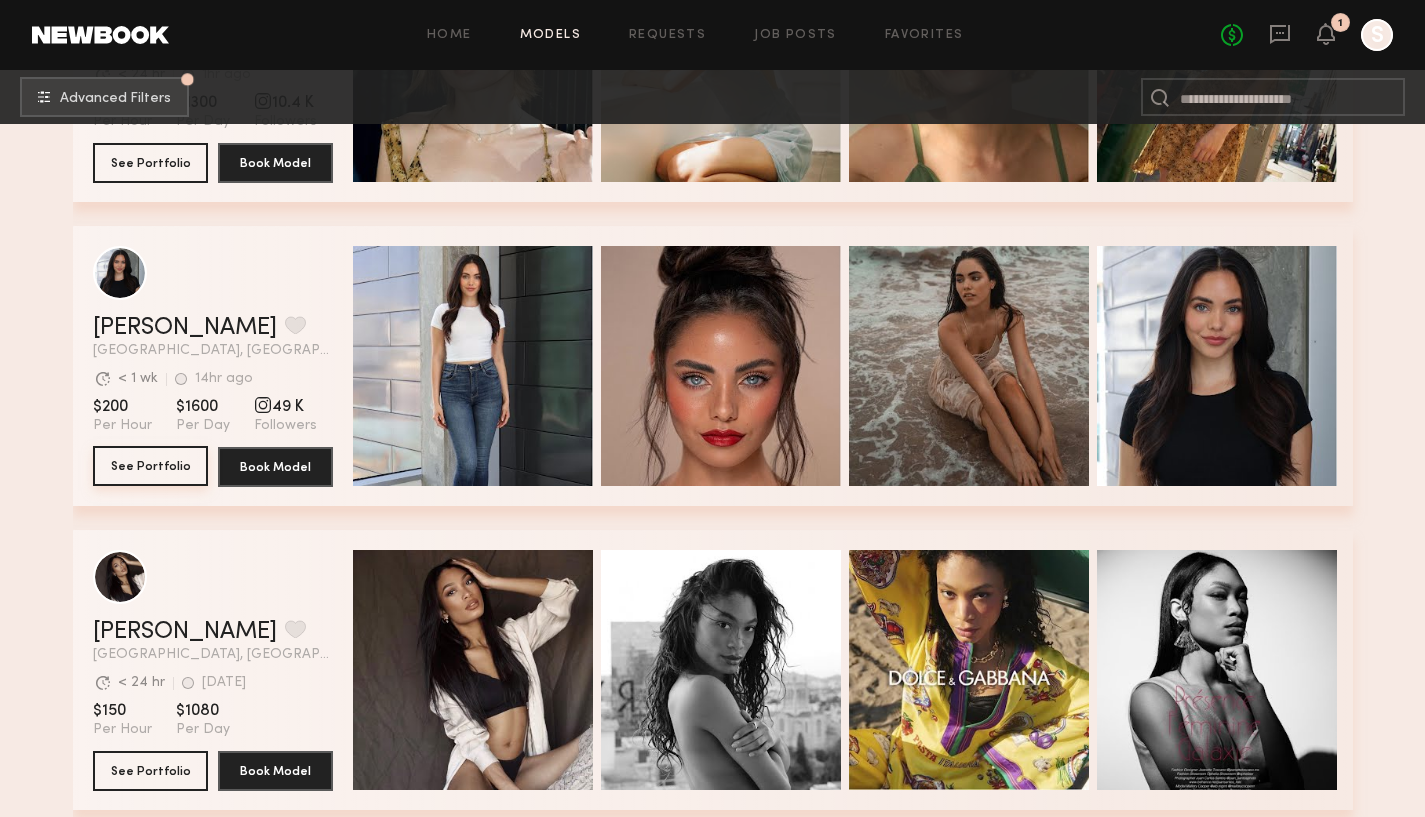 click on "See Portfolio" 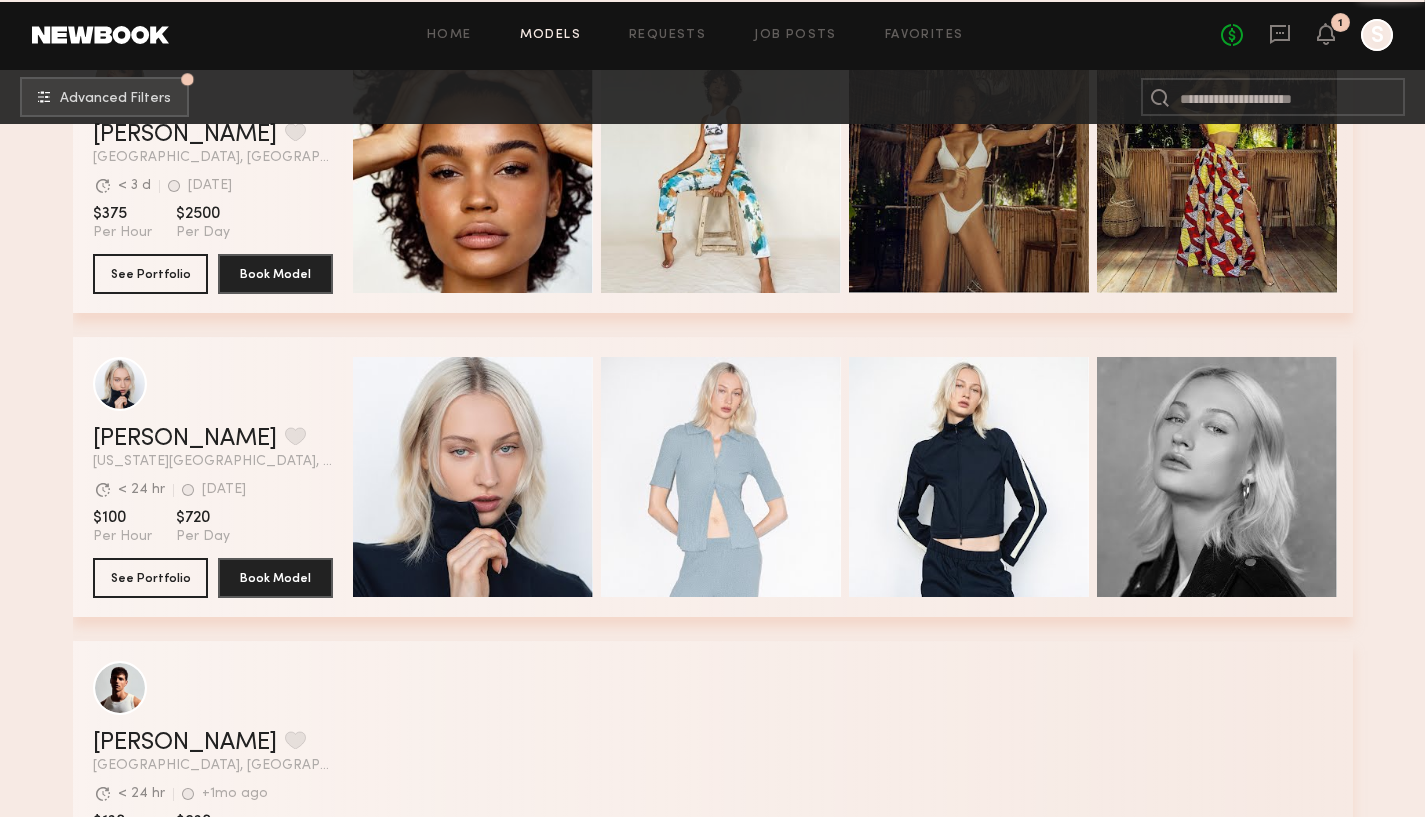 scroll, scrollTop: 7140, scrollLeft: 0, axis: vertical 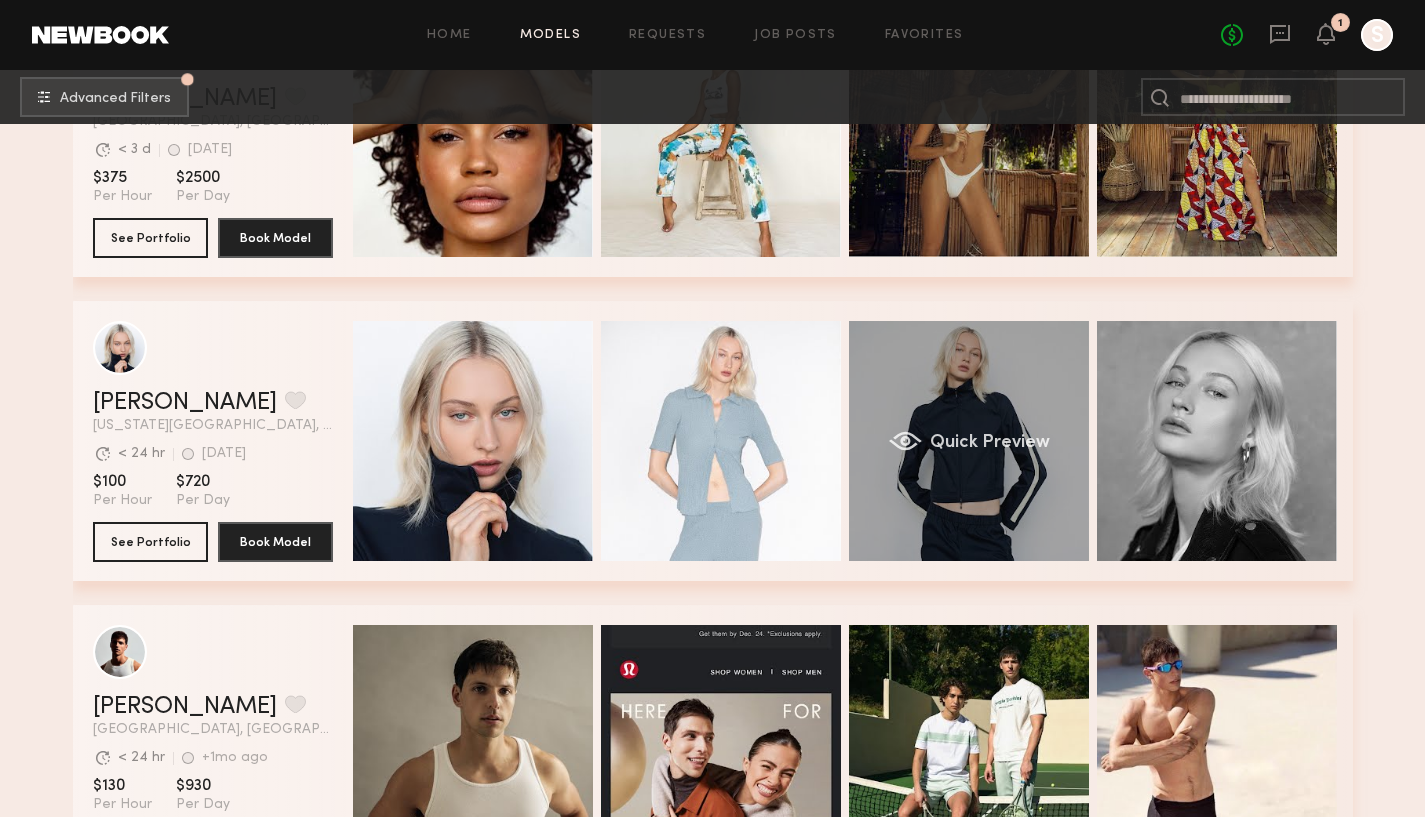 click on "Quick Preview" 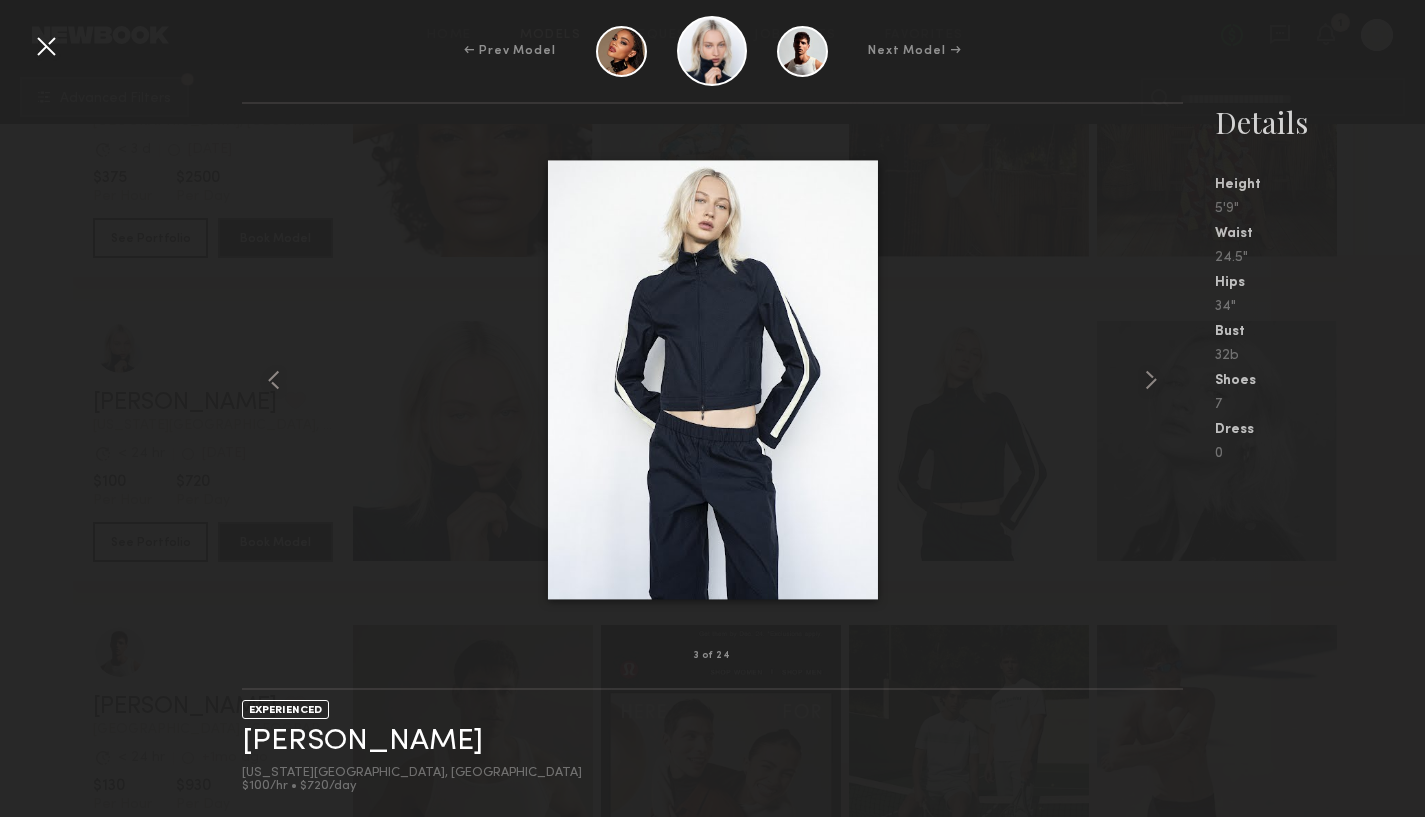 click at bounding box center [46, 46] 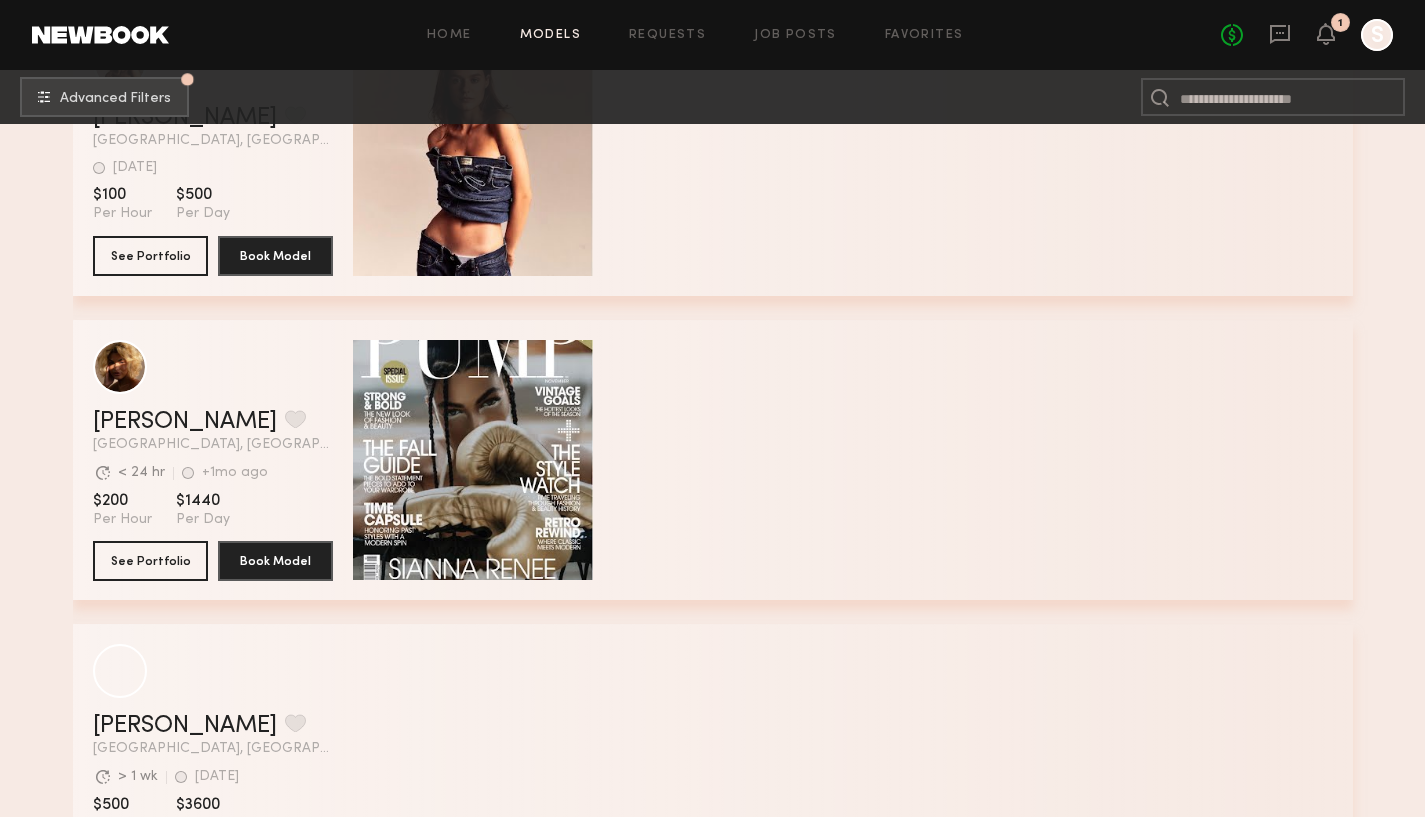 scroll, scrollTop: 12465, scrollLeft: 0, axis: vertical 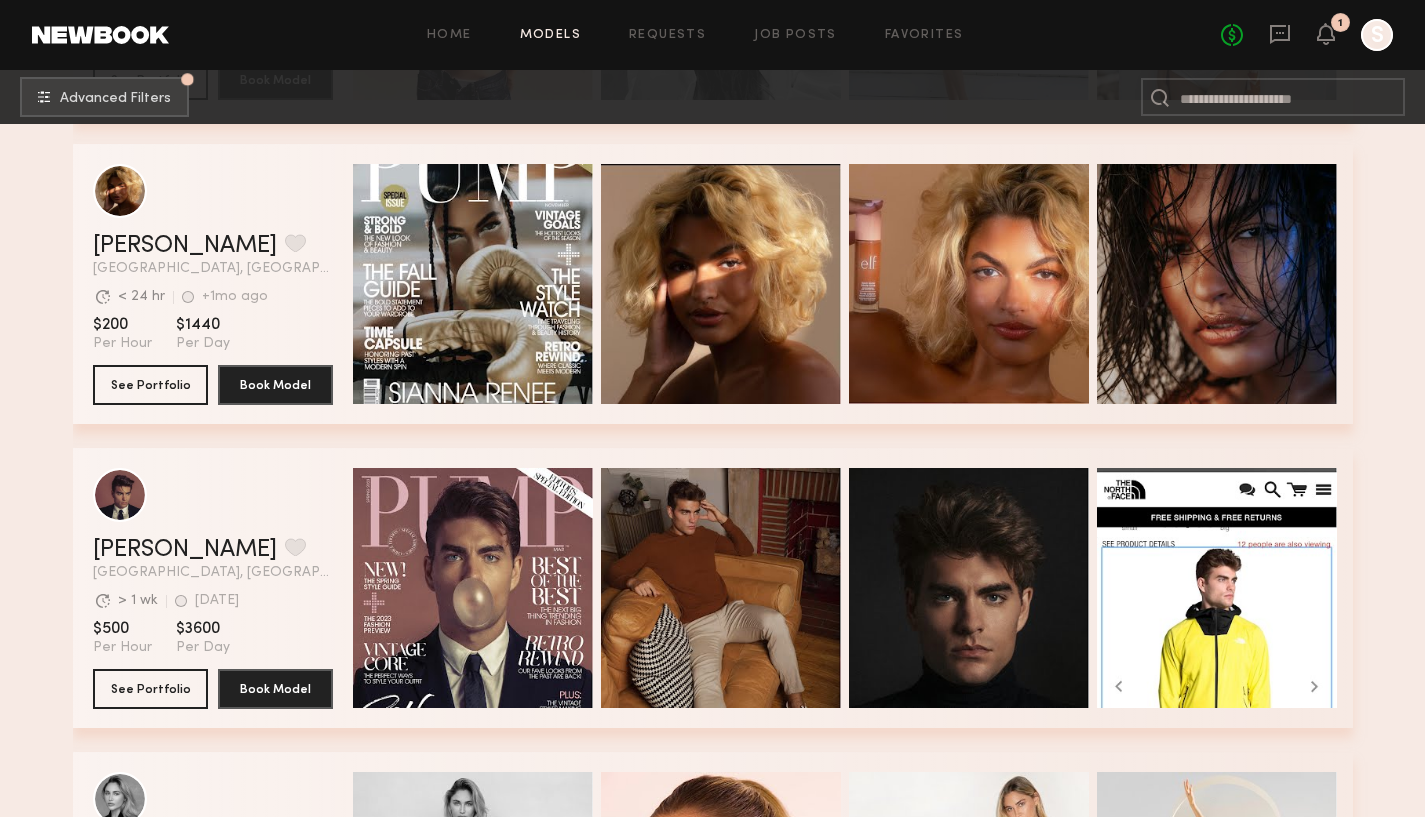 click on "Quick Preview Quick Preview Quick Preview Quick Preview" 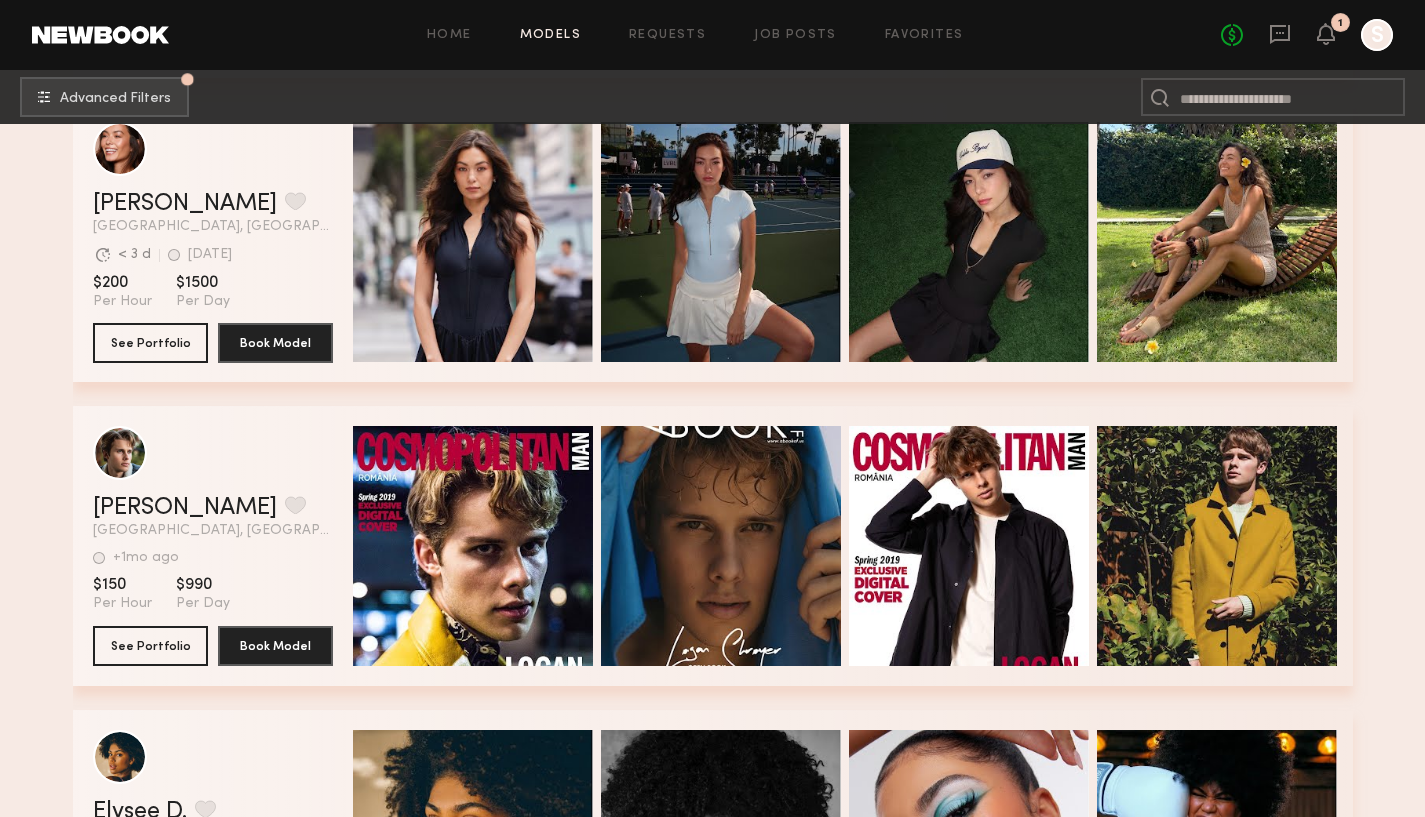 scroll, scrollTop: 16762, scrollLeft: 0, axis: vertical 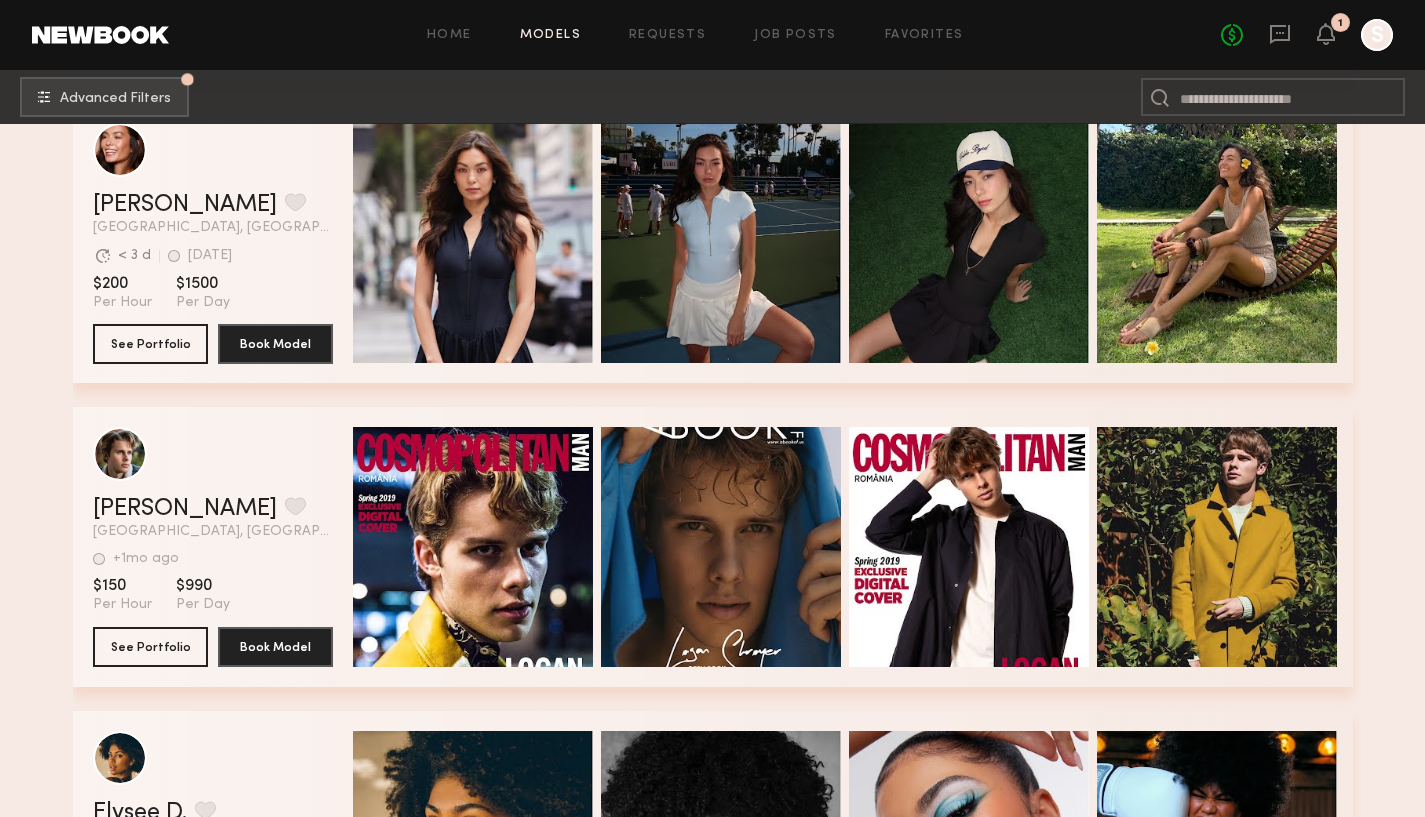 click on "Quick Preview" 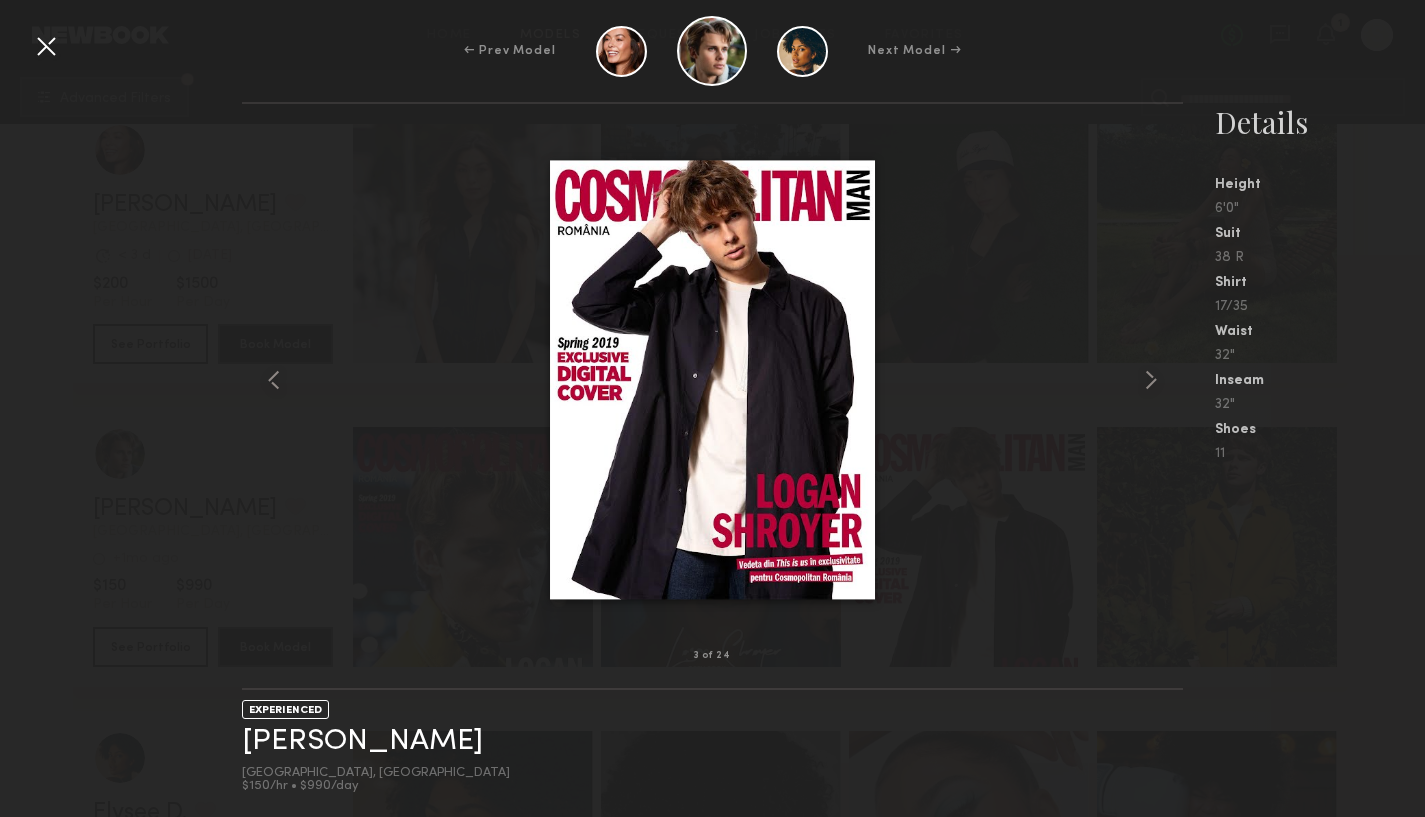 click at bounding box center (46, 46) 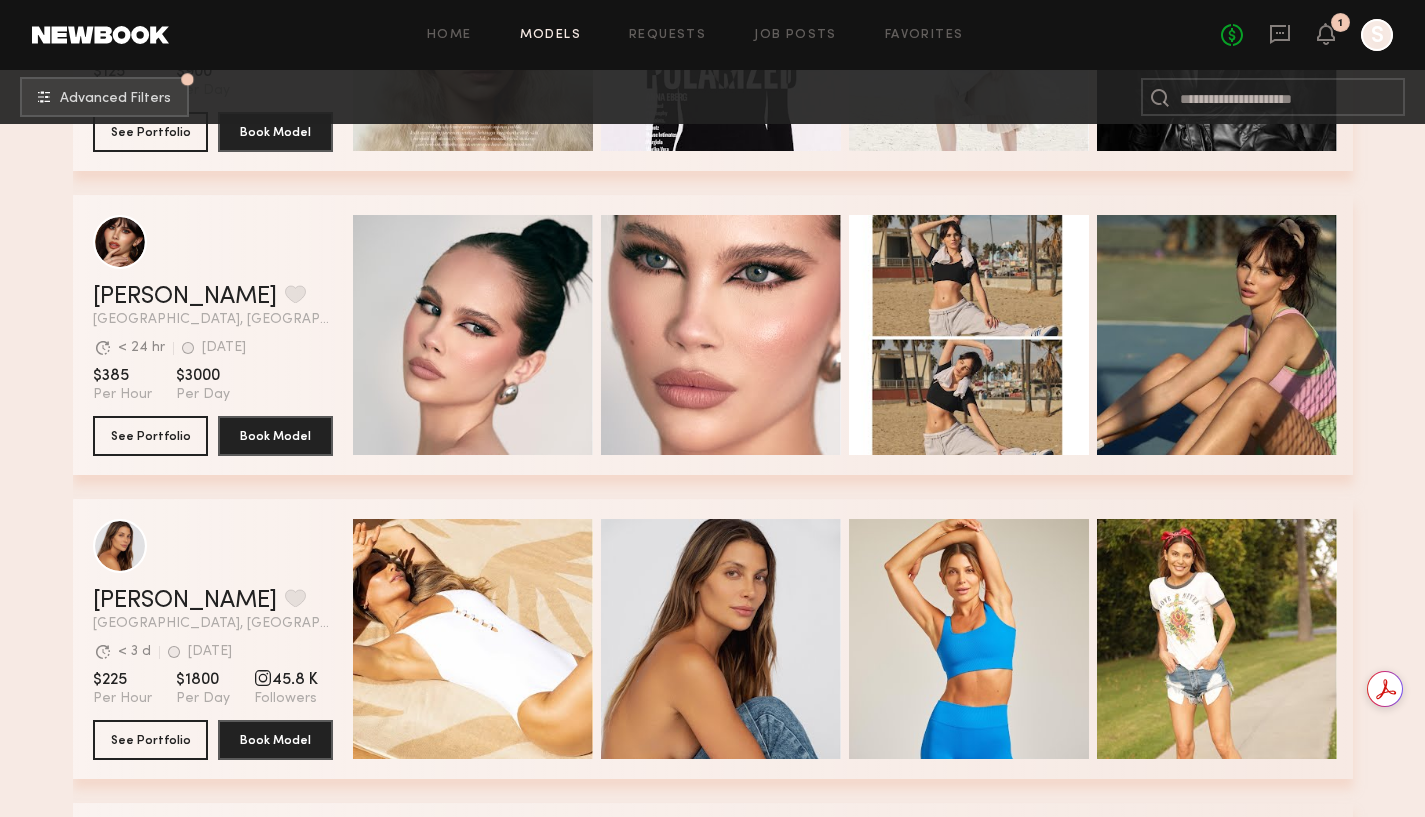 scroll, scrollTop: 24325, scrollLeft: 0, axis: vertical 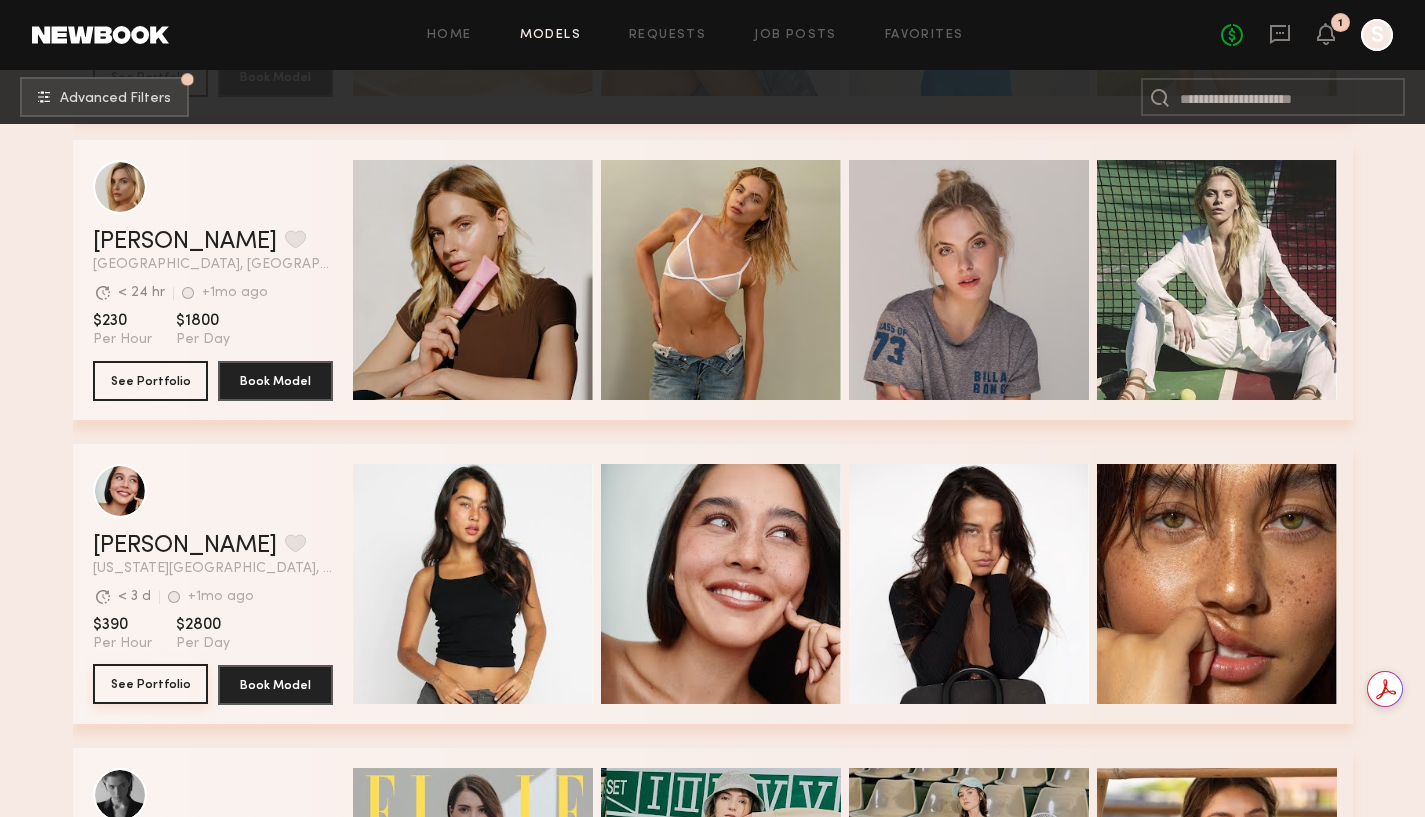 click on "See Portfolio" 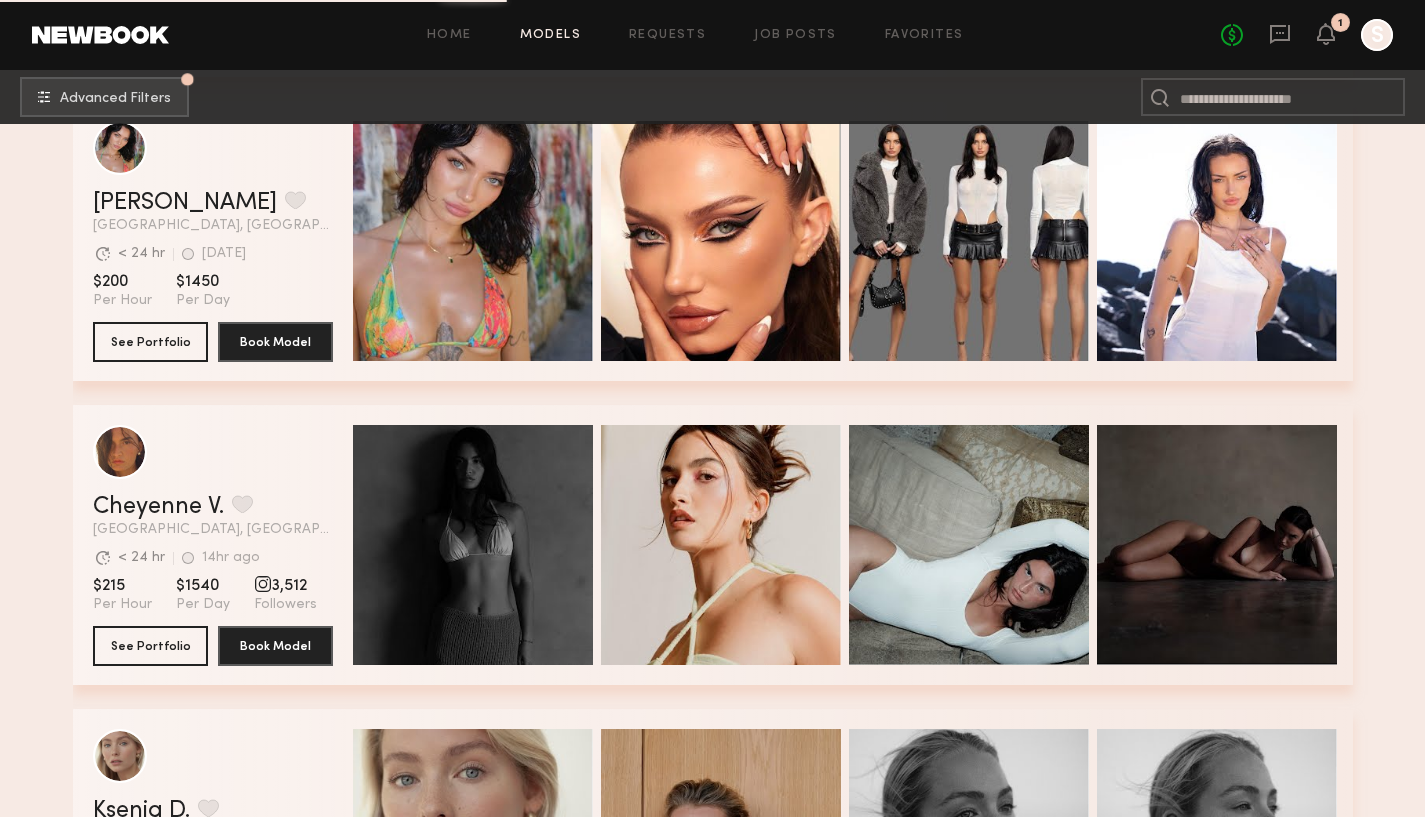 scroll, scrollTop: 28635, scrollLeft: 0, axis: vertical 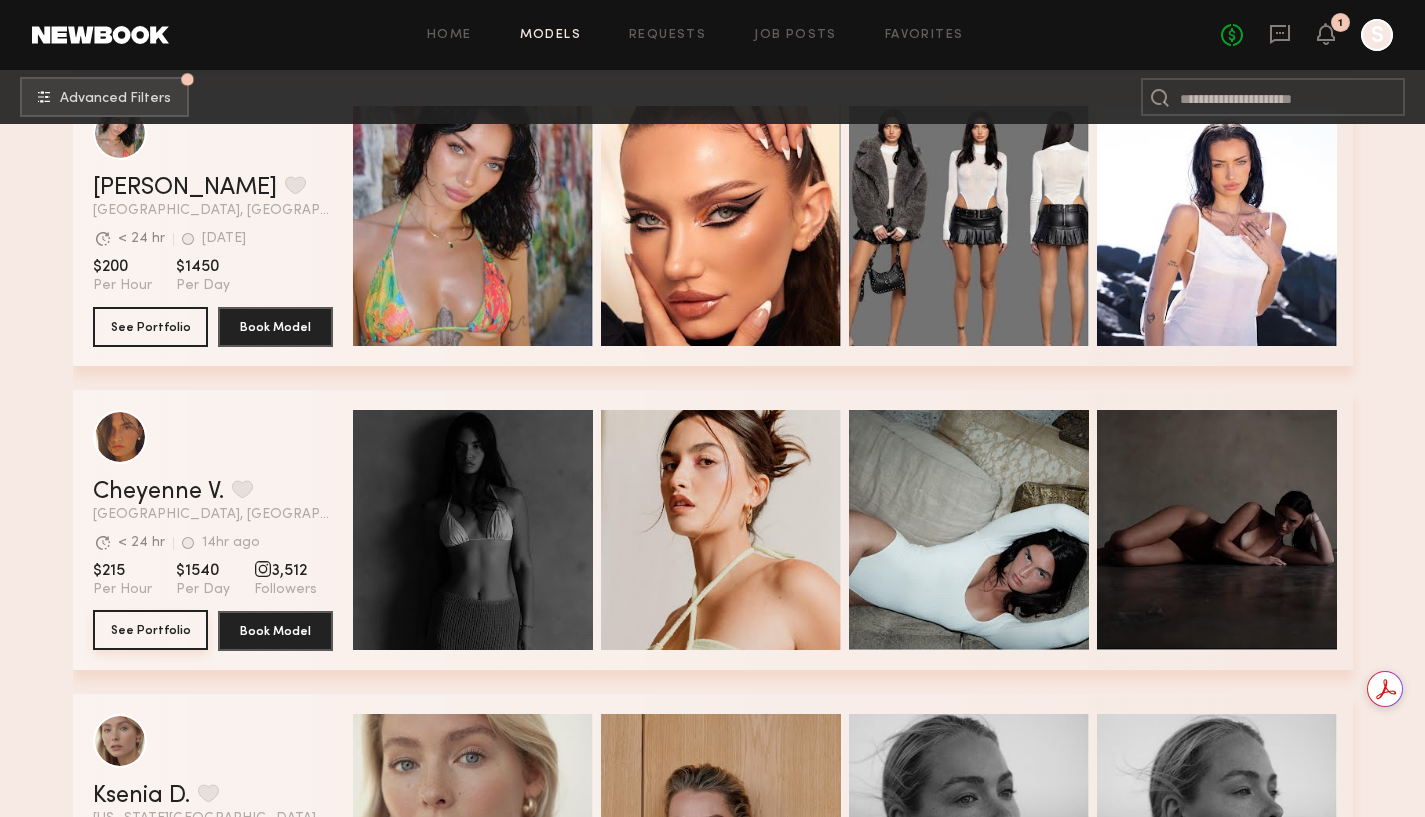 click on "See Portfolio" 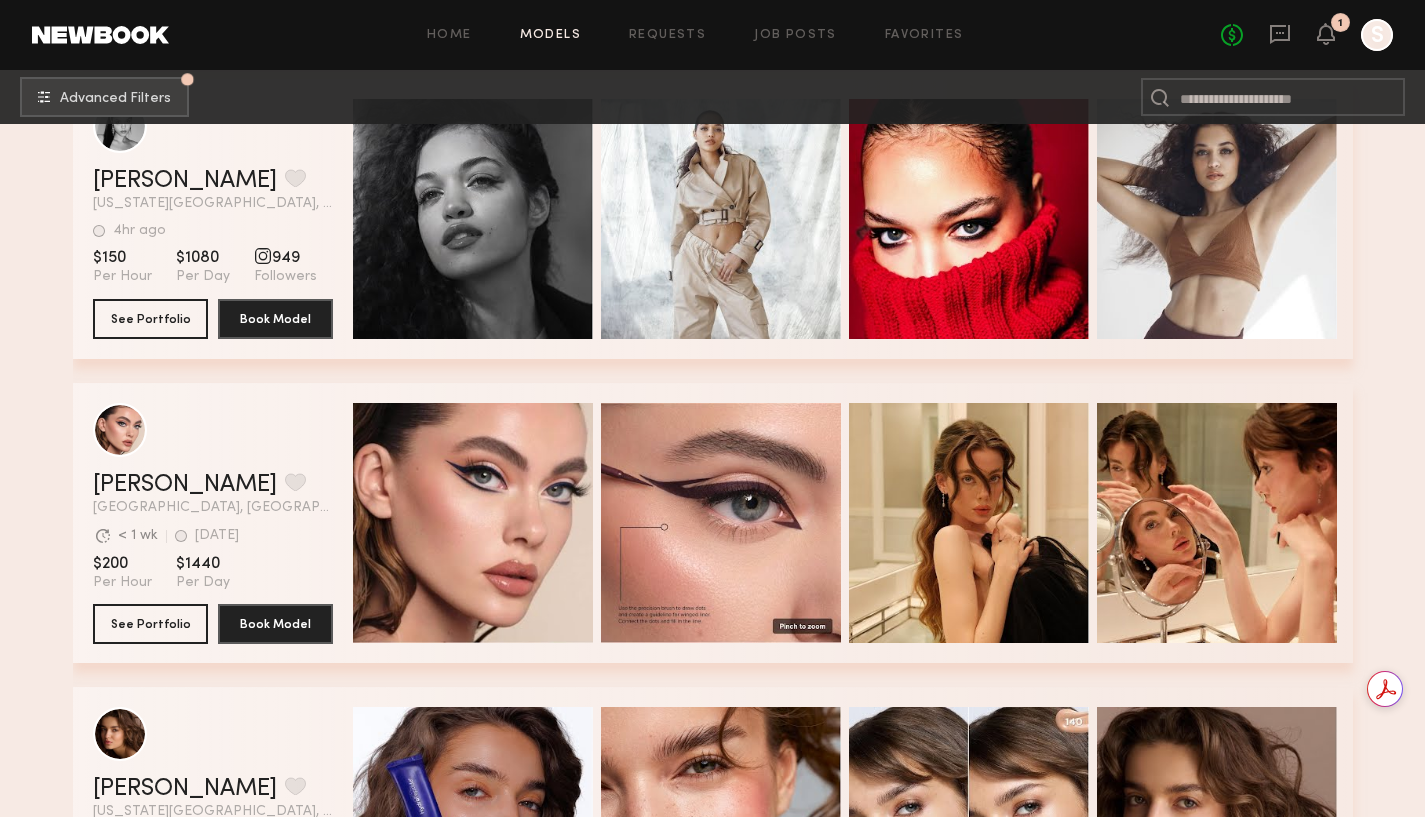 scroll, scrollTop: 30806, scrollLeft: 0, axis: vertical 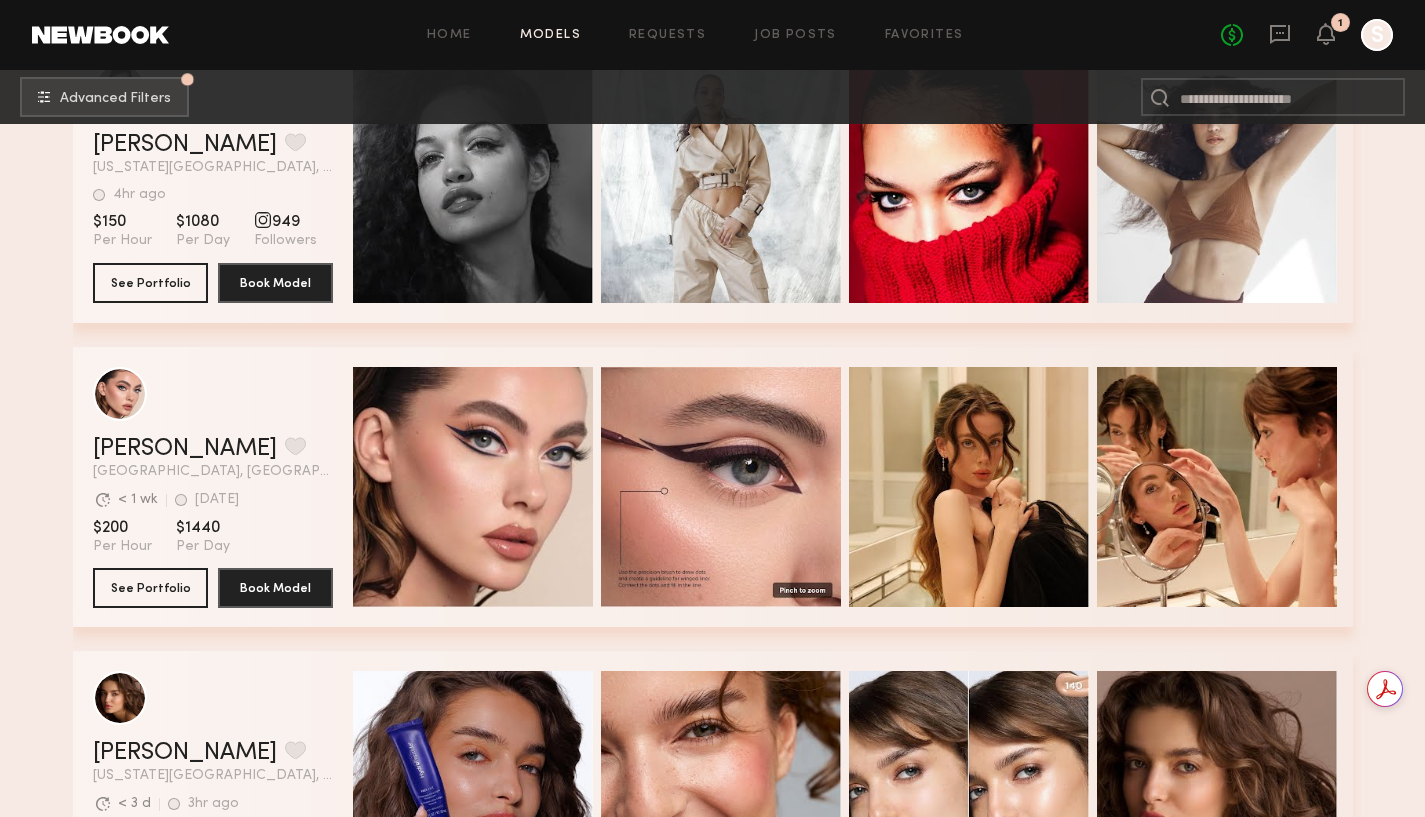 click on "Quick Preview" 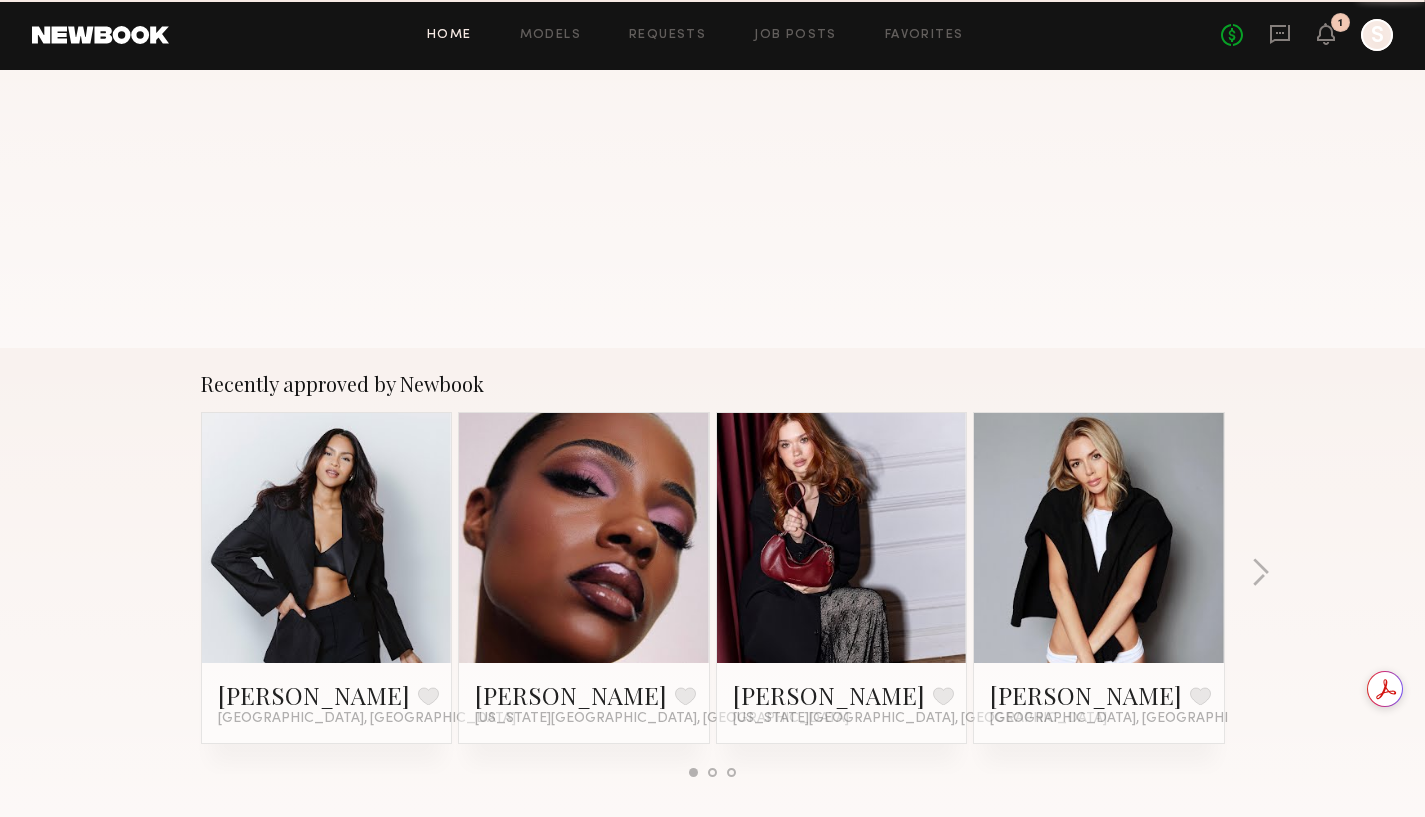 scroll, scrollTop: 0, scrollLeft: 0, axis: both 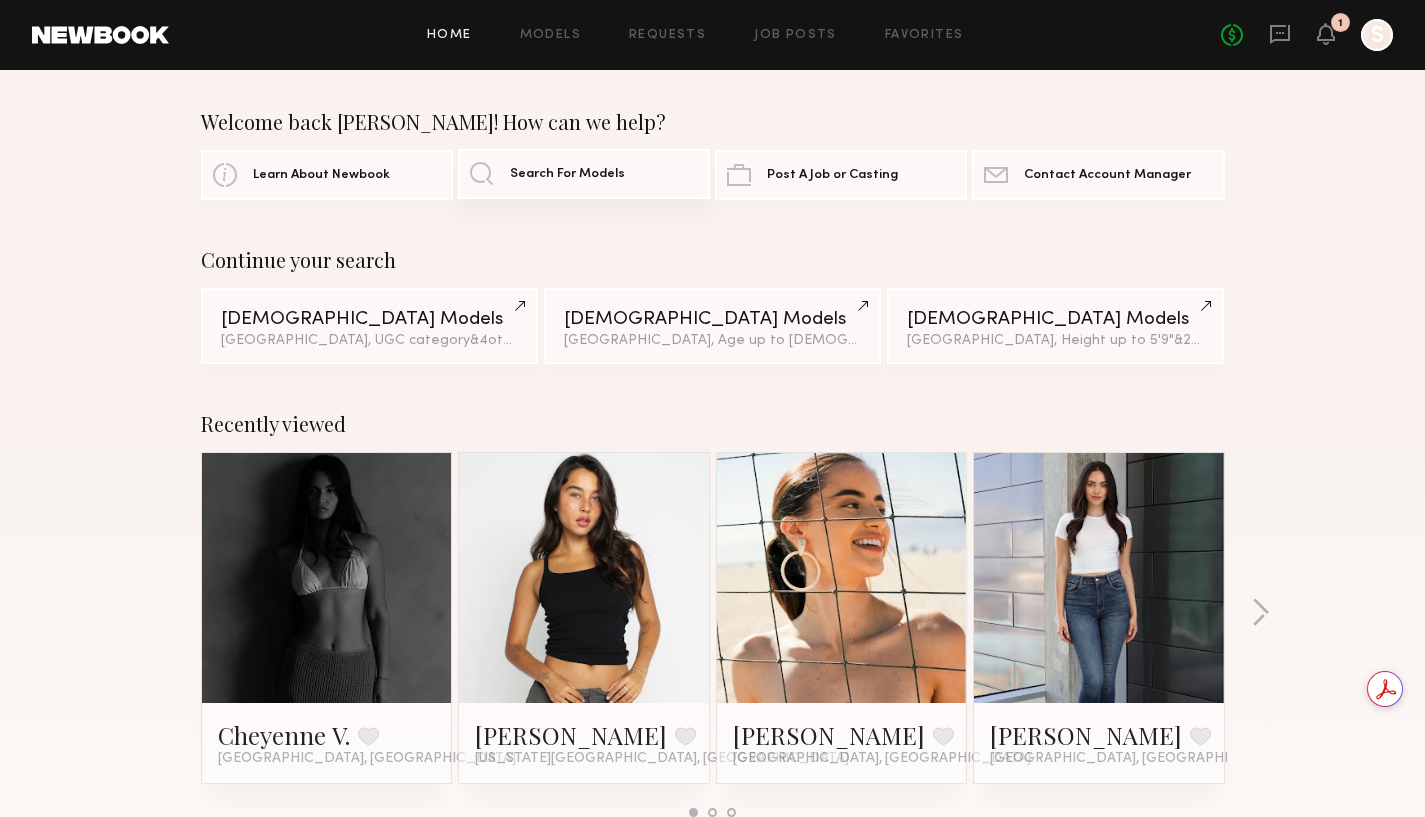 click on "Search For Models" 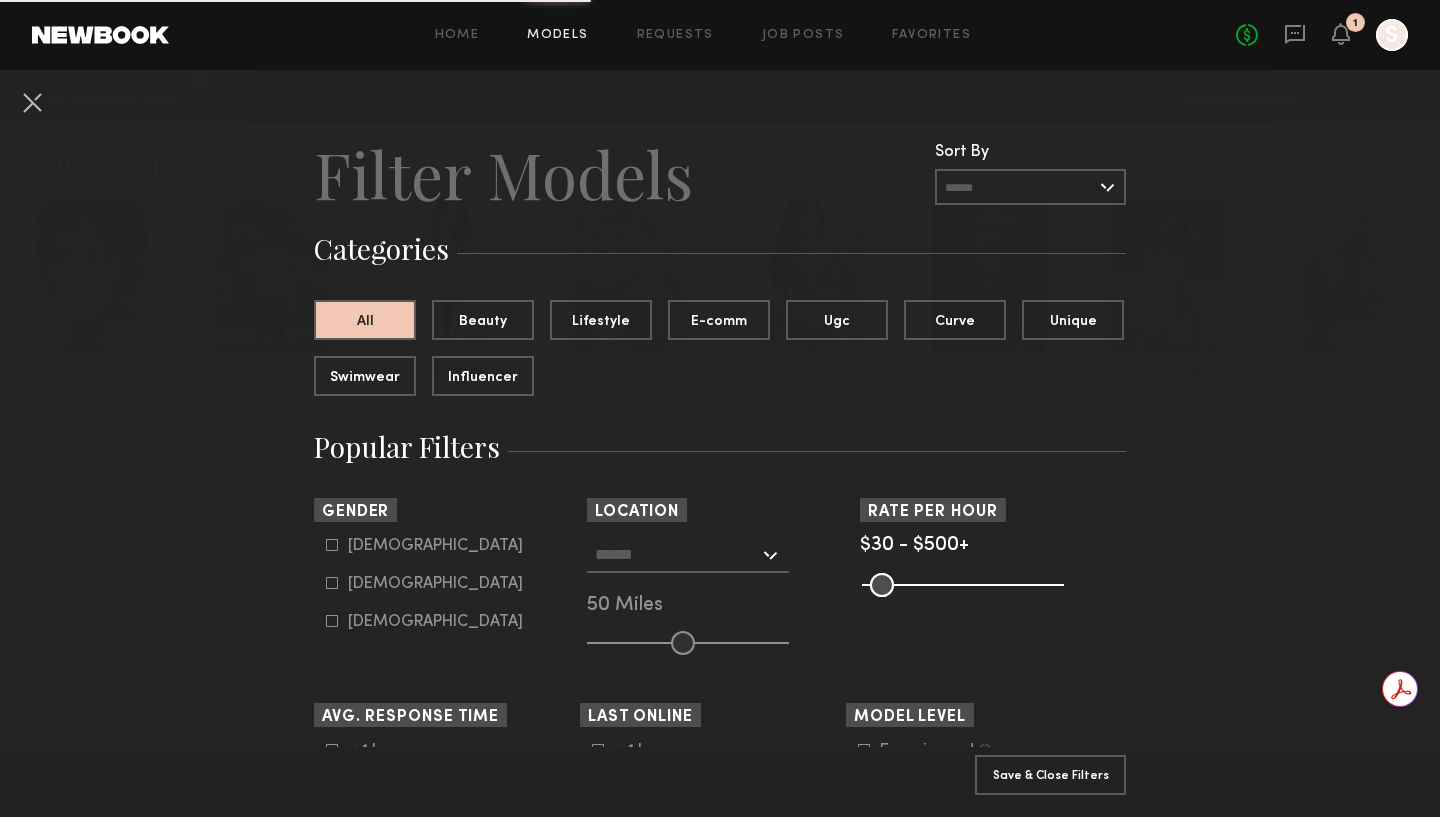 click on "Female" 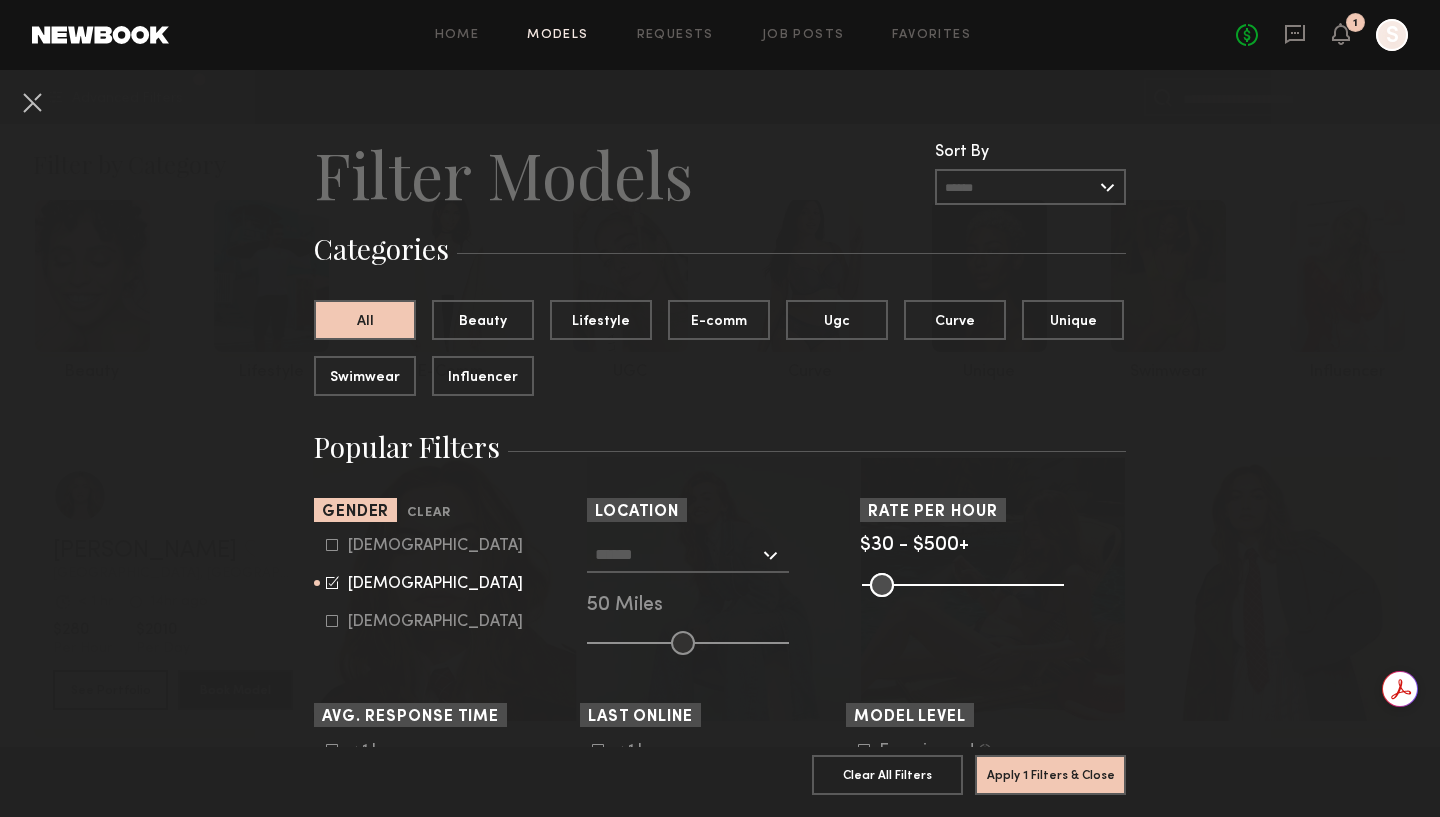 click 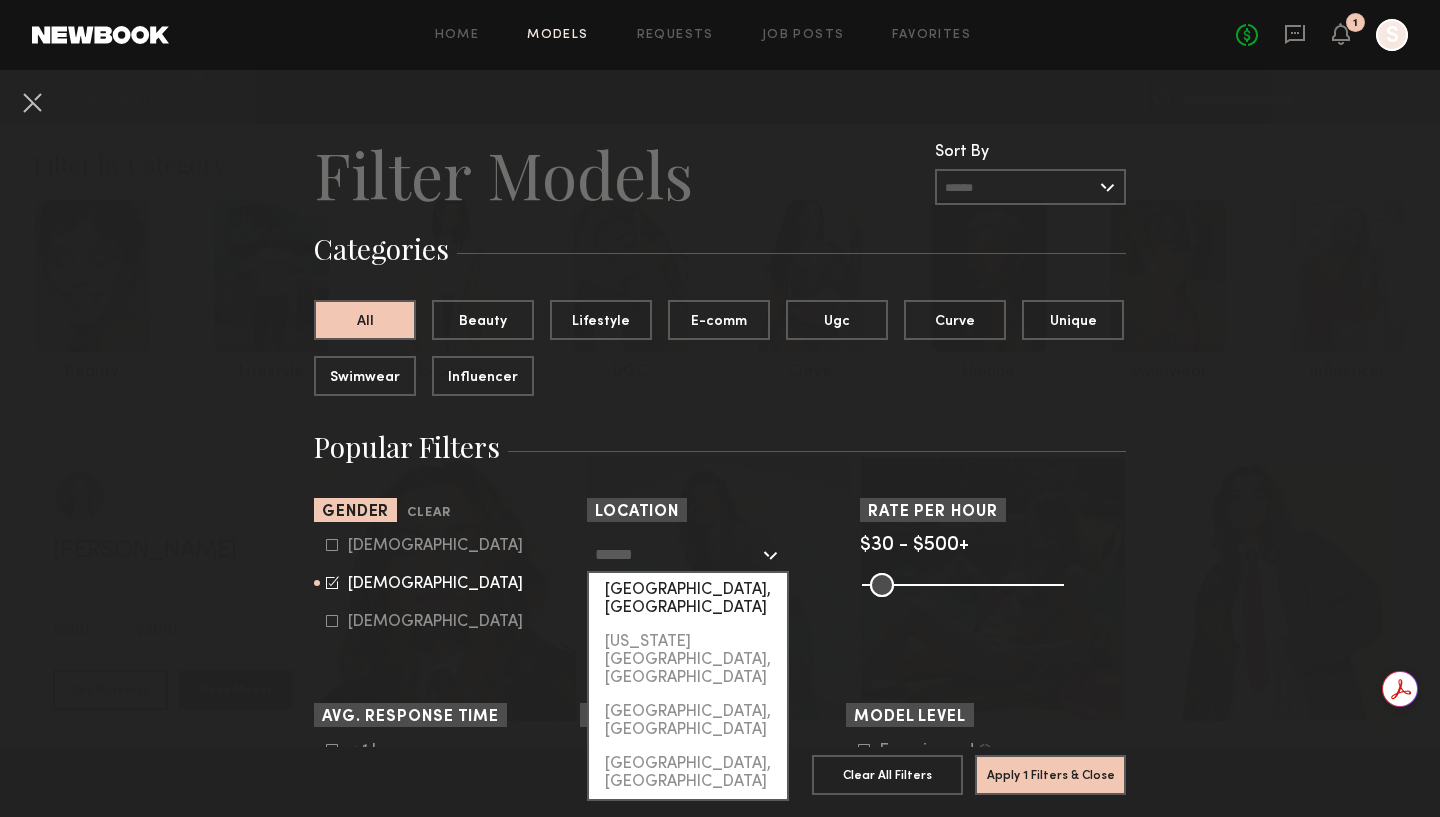 click on "[GEOGRAPHIC_DATA], [GEOGRAPHIC_DATA]" 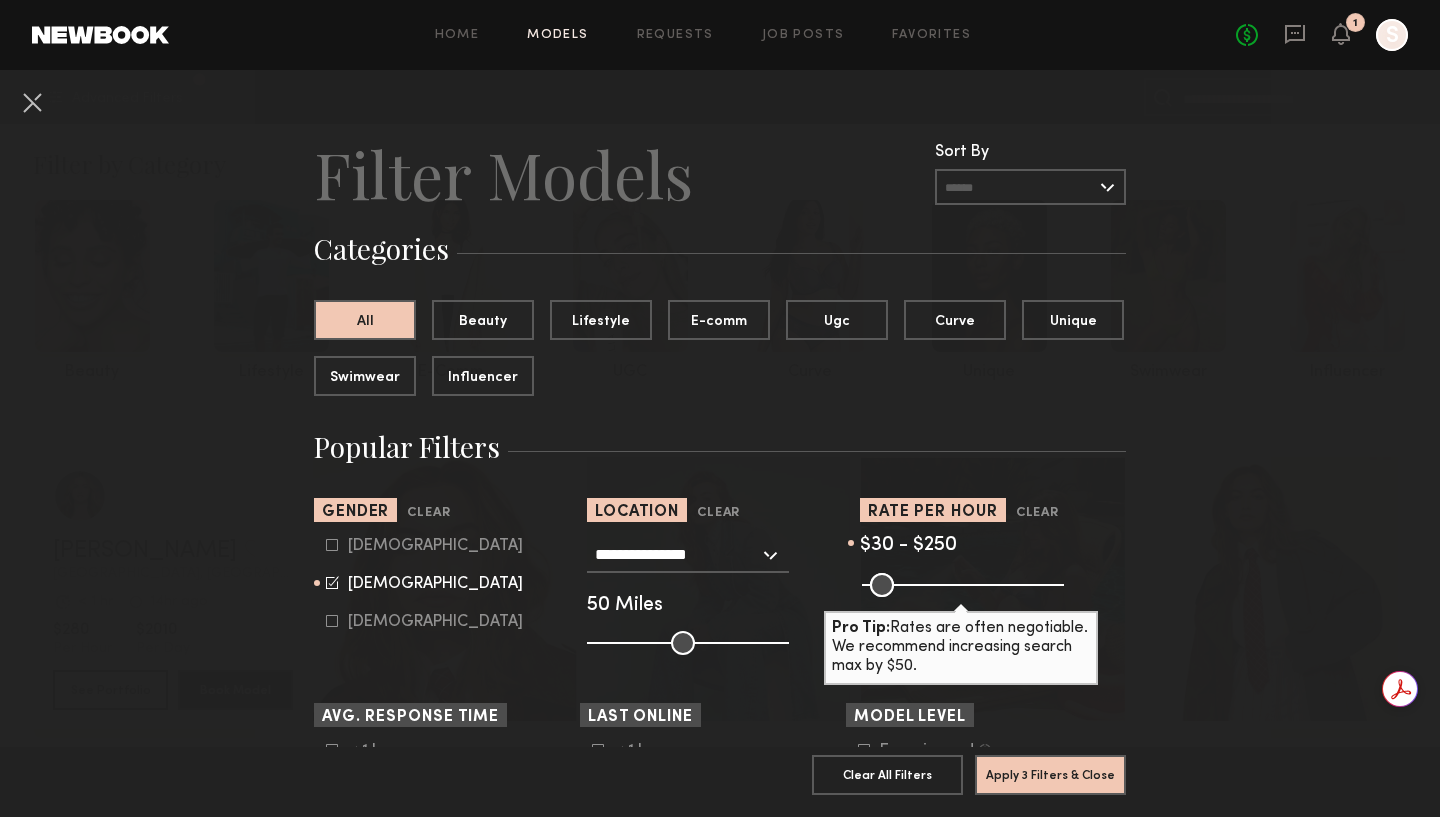 type on "***" 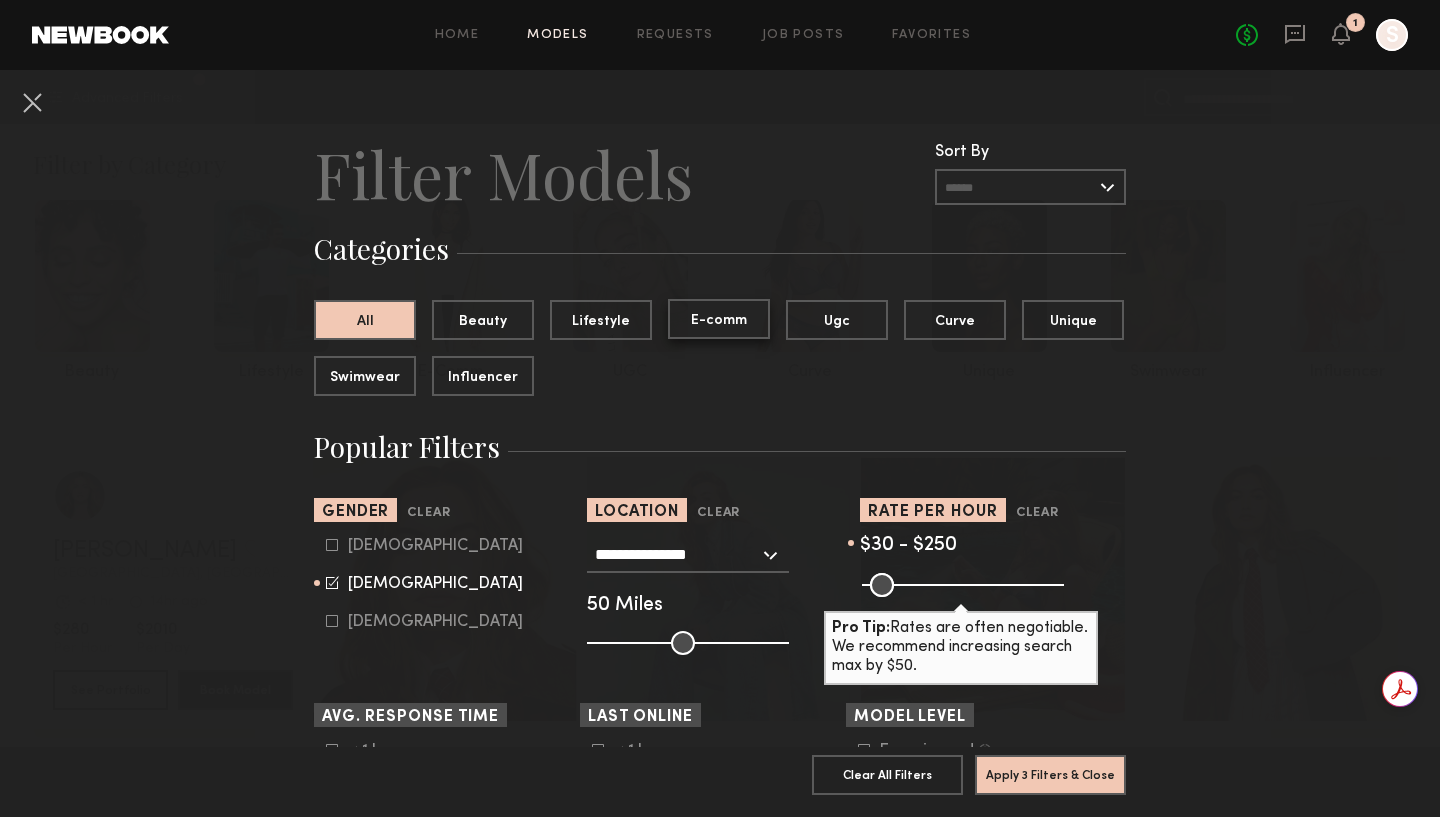 click on "E-comm" 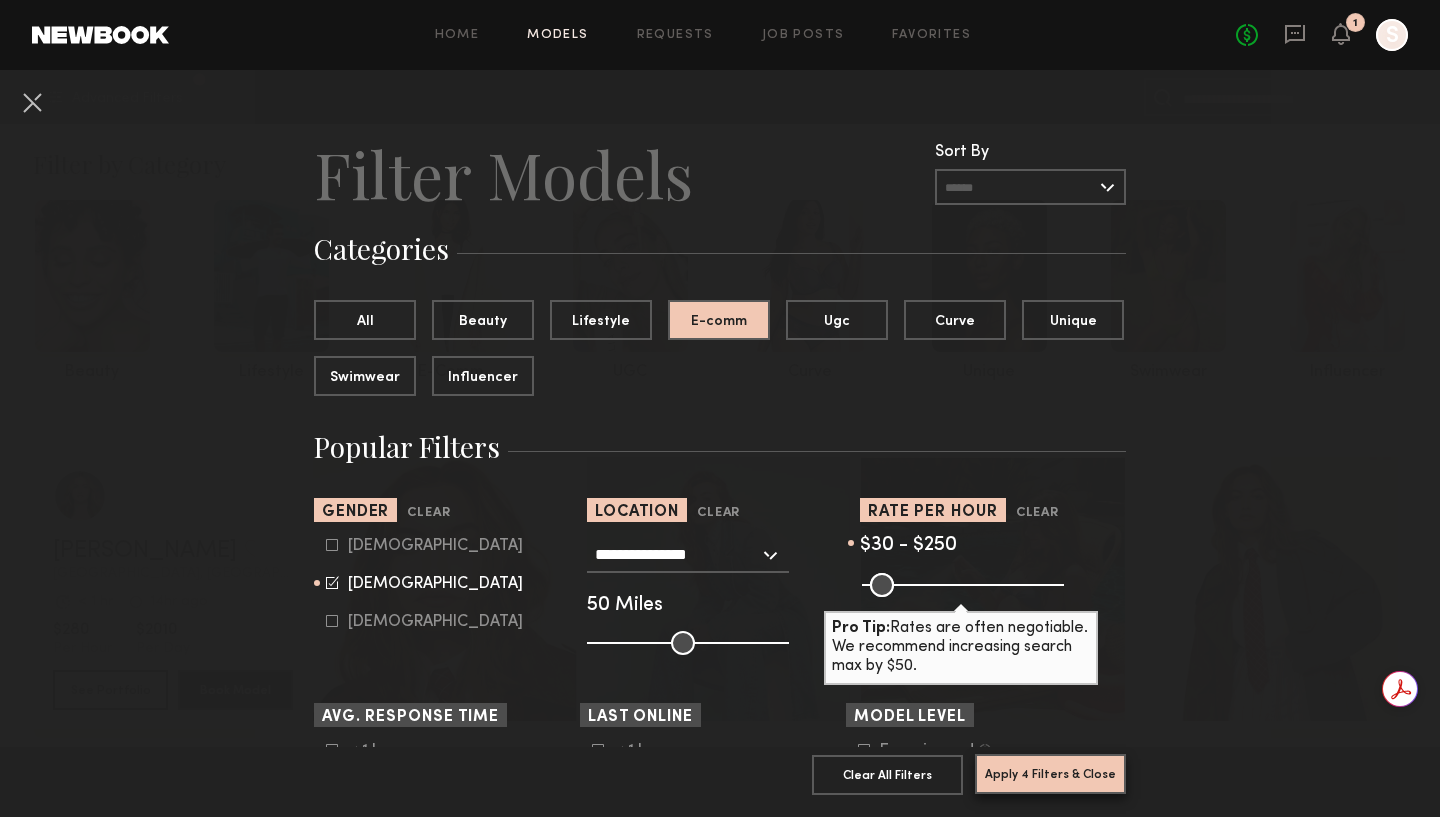 click on "Apply 4 Filters & Close" 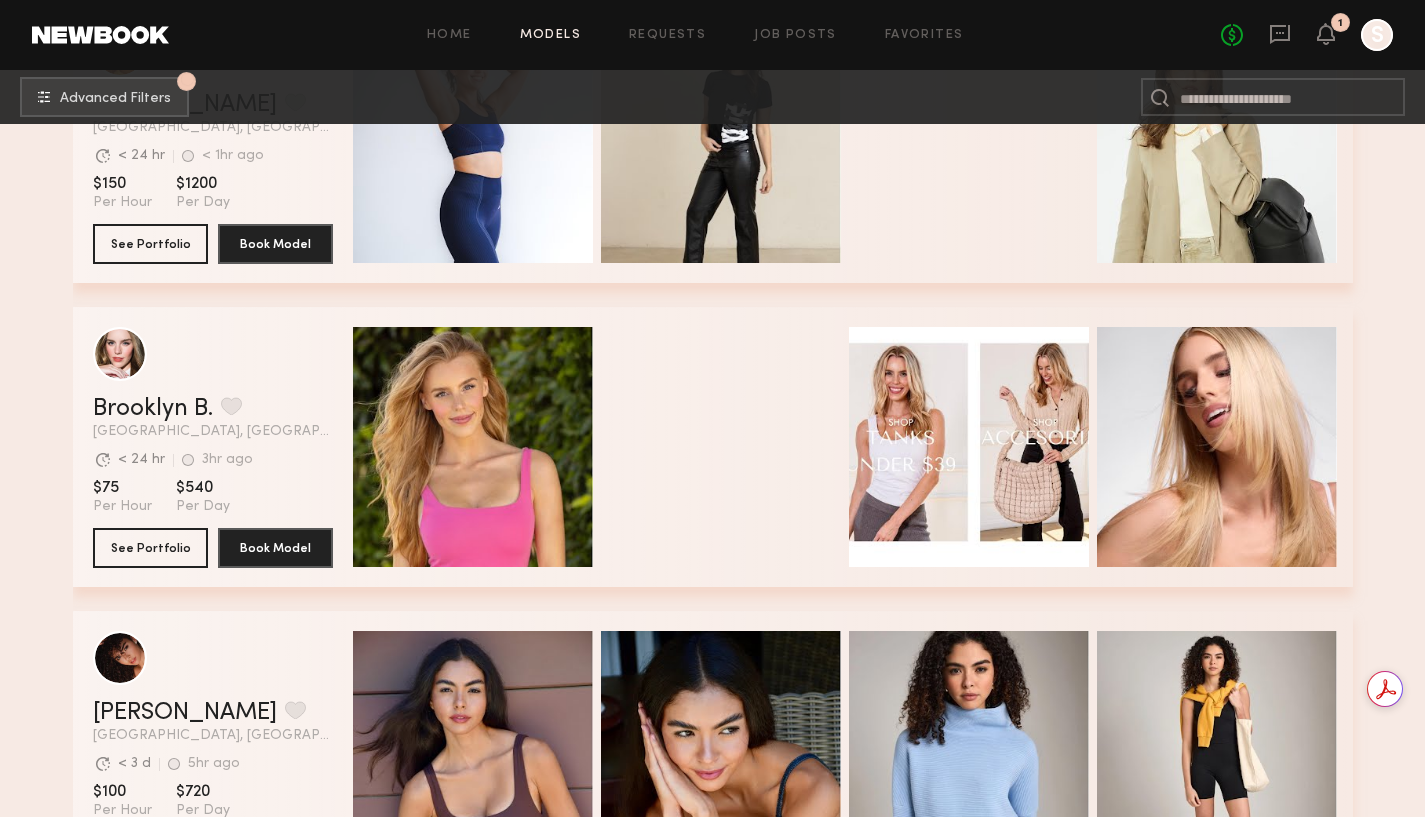 scroll, scrollTop: 620, scrollLeft: 0, axis: vertical 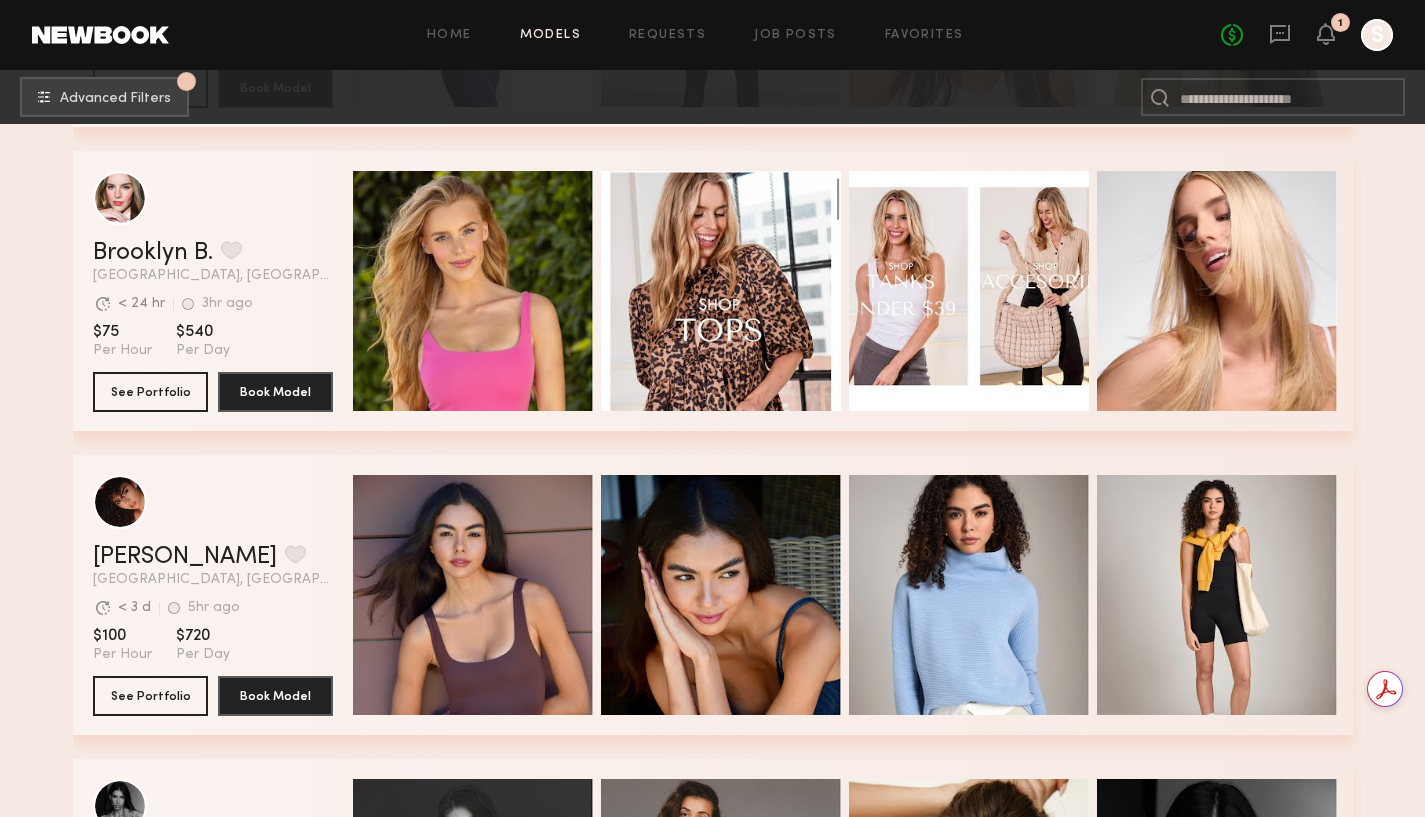 click on "Ágatha F. Favorite Los Angeles, CA Avg. request  response time < 3 d 5hr ago Last Online" 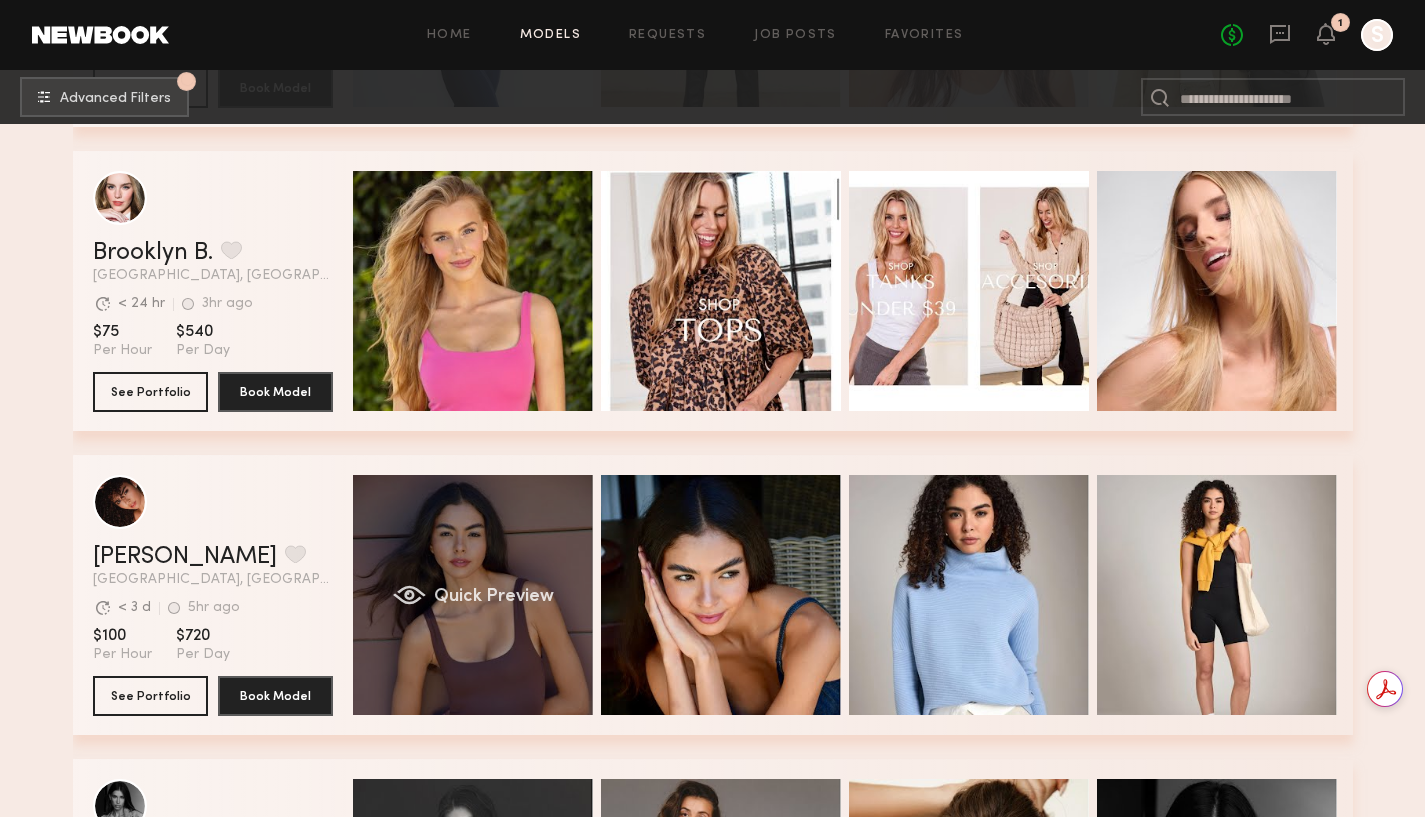 click on "Quick Preview" 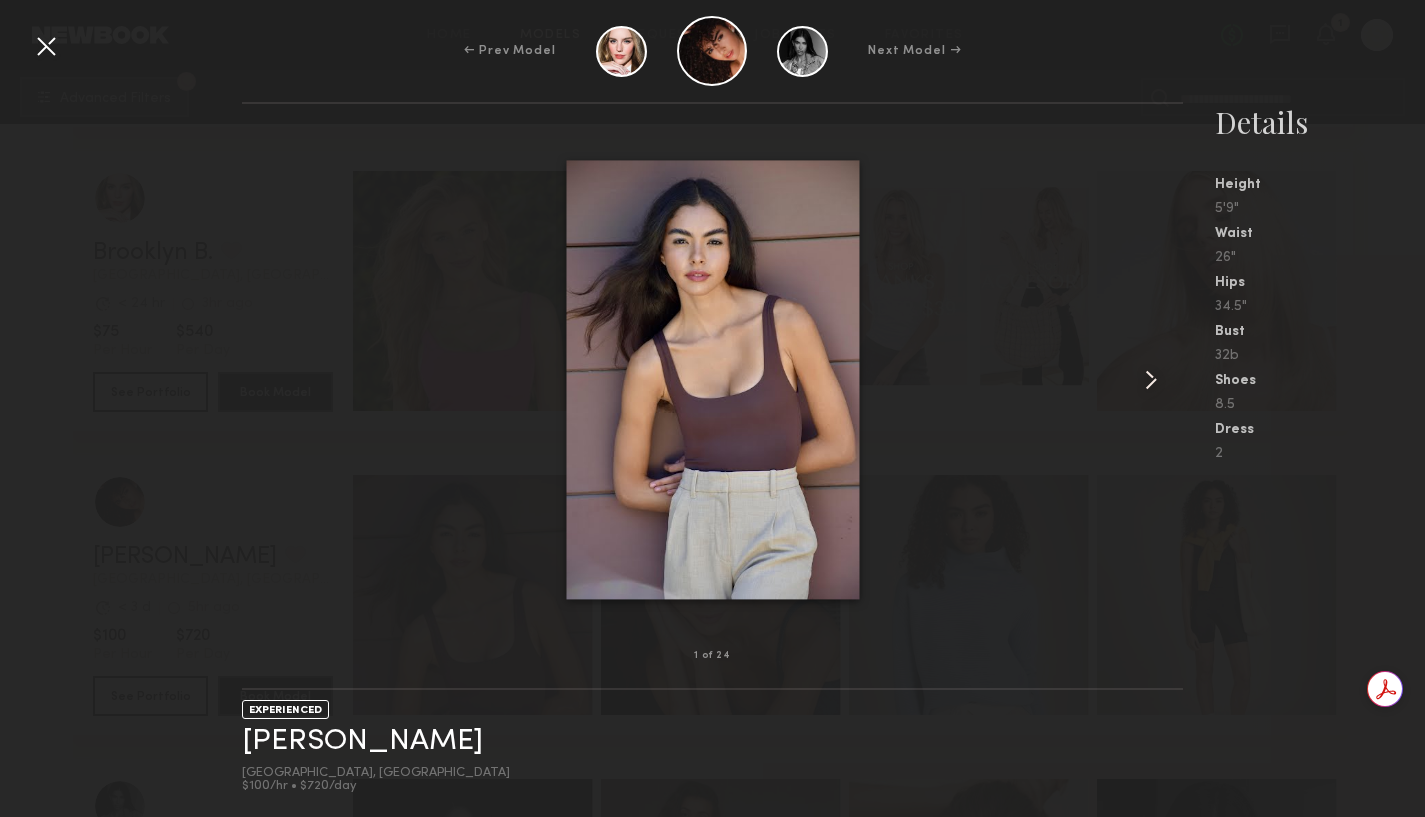 click at bounding box center (1151, 380) 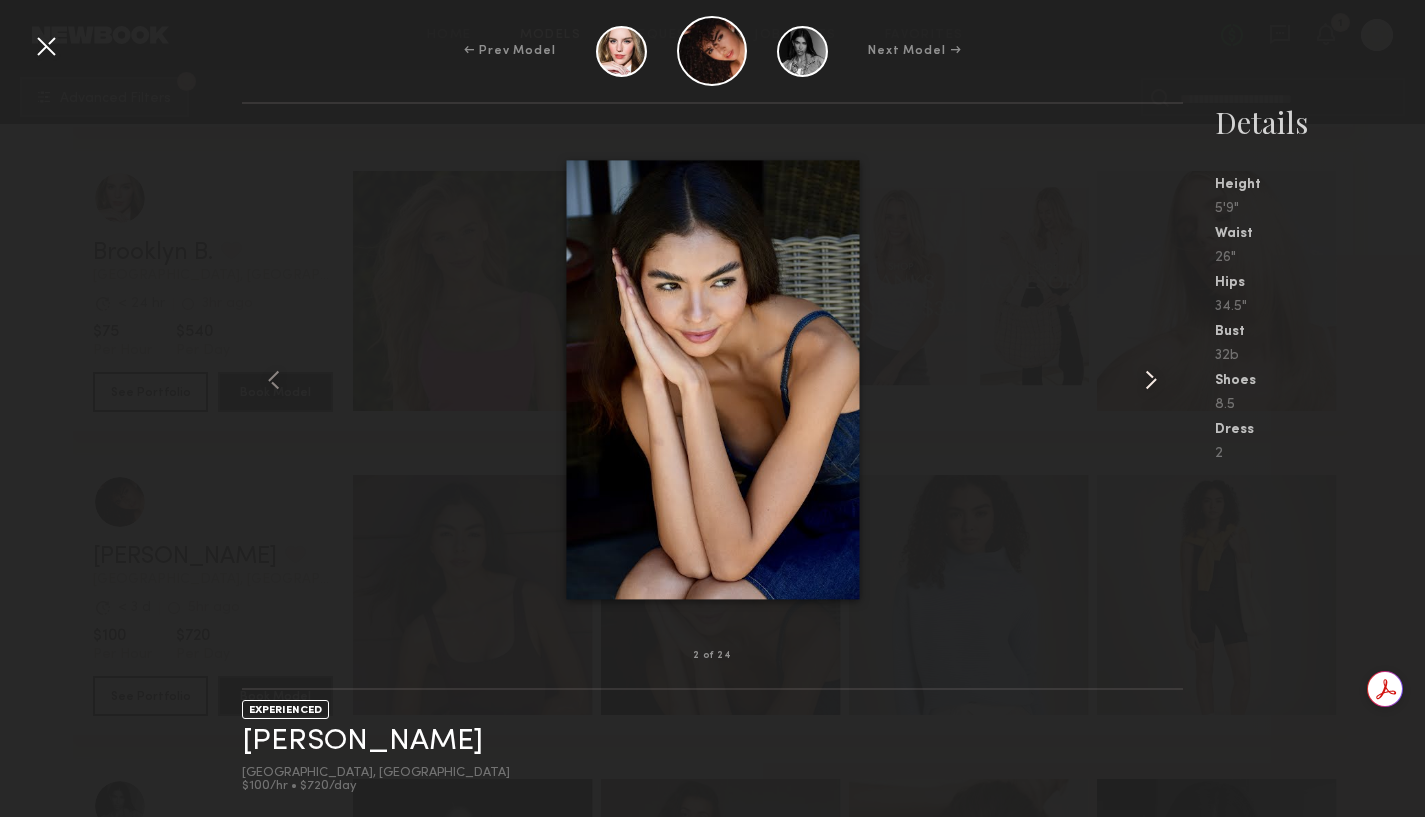 click at bounding box center [1151, 380] 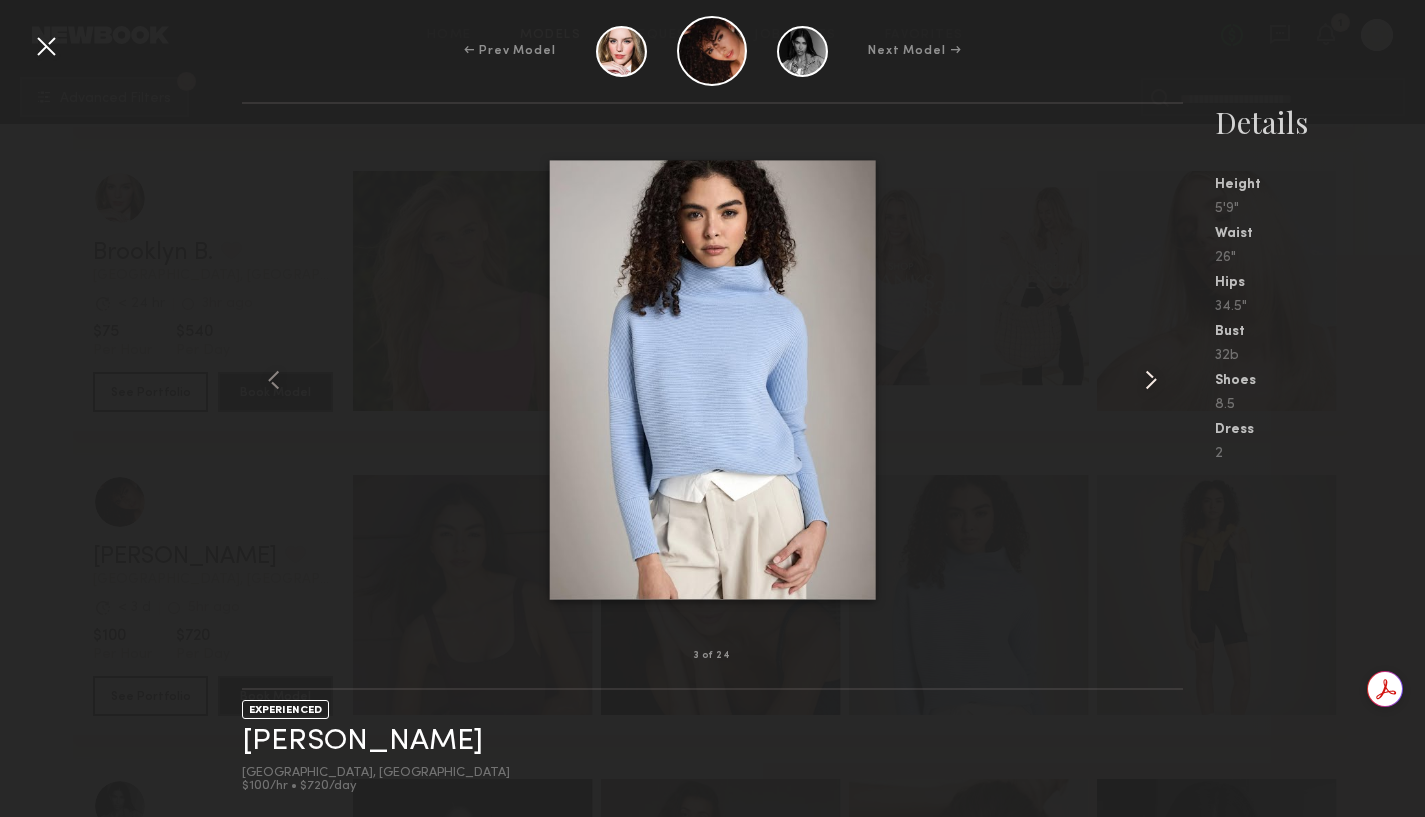 click at bounding box center [1151, 380] 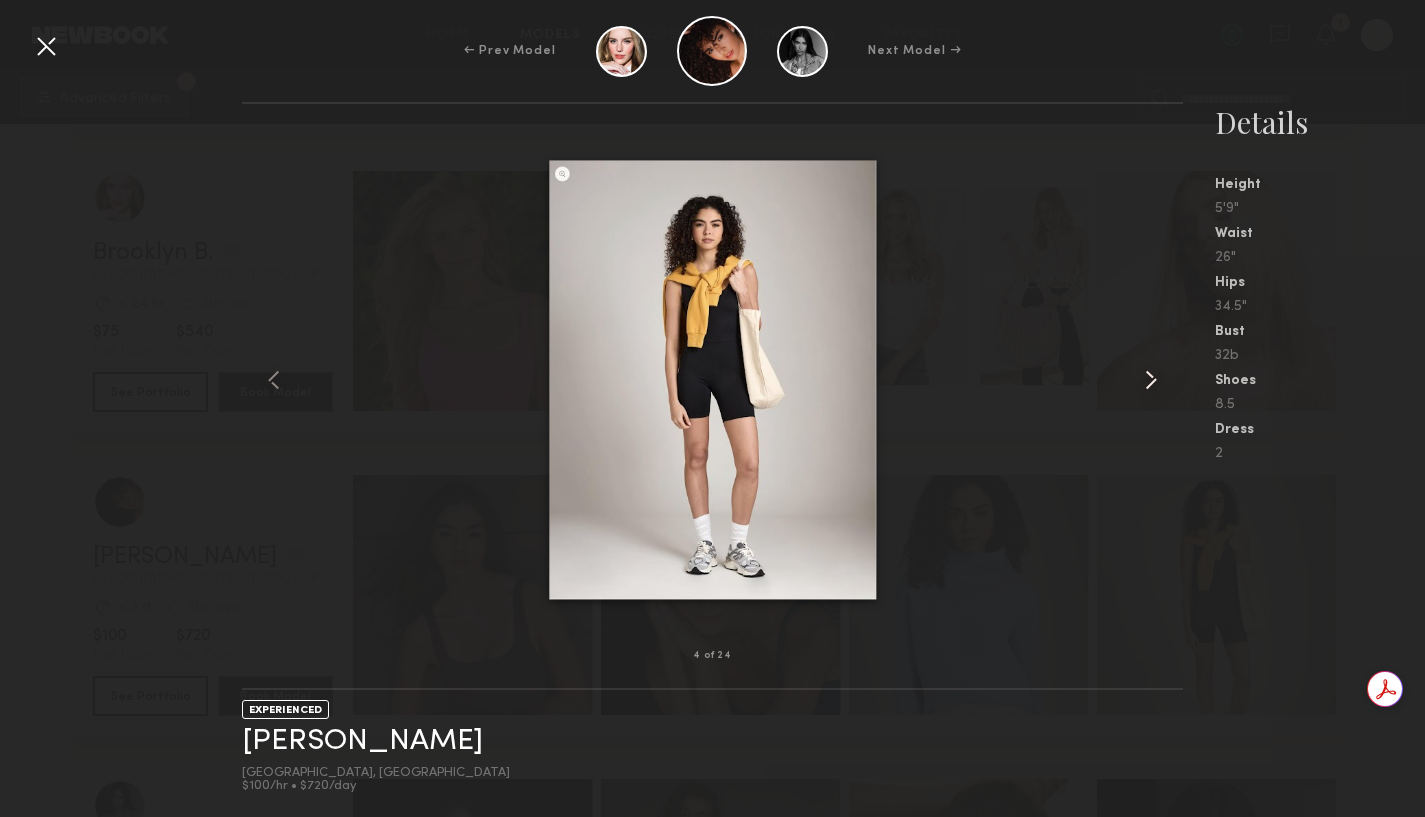 click at bounding box center [1151, 380] 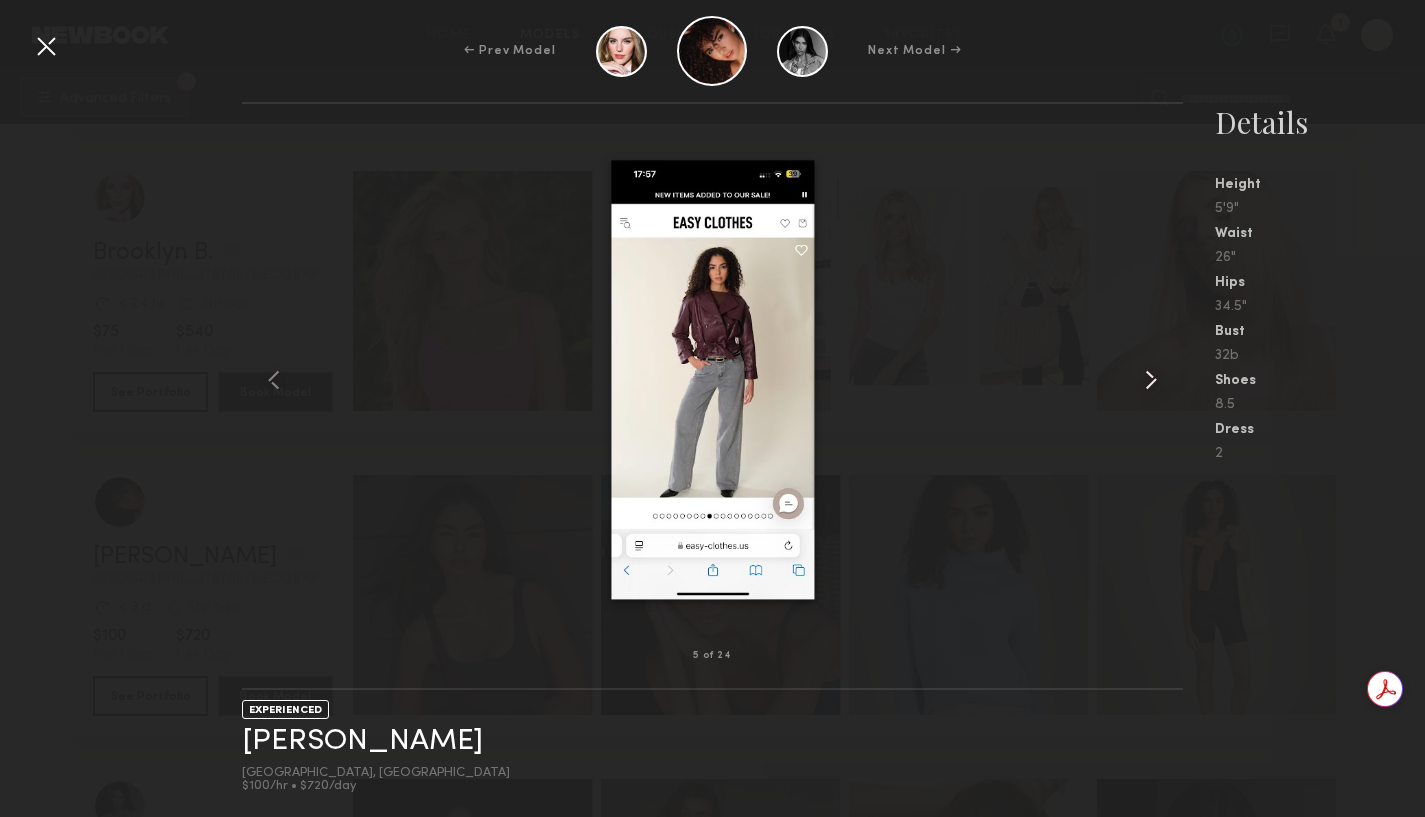 click at bounding box center [1151, 380] 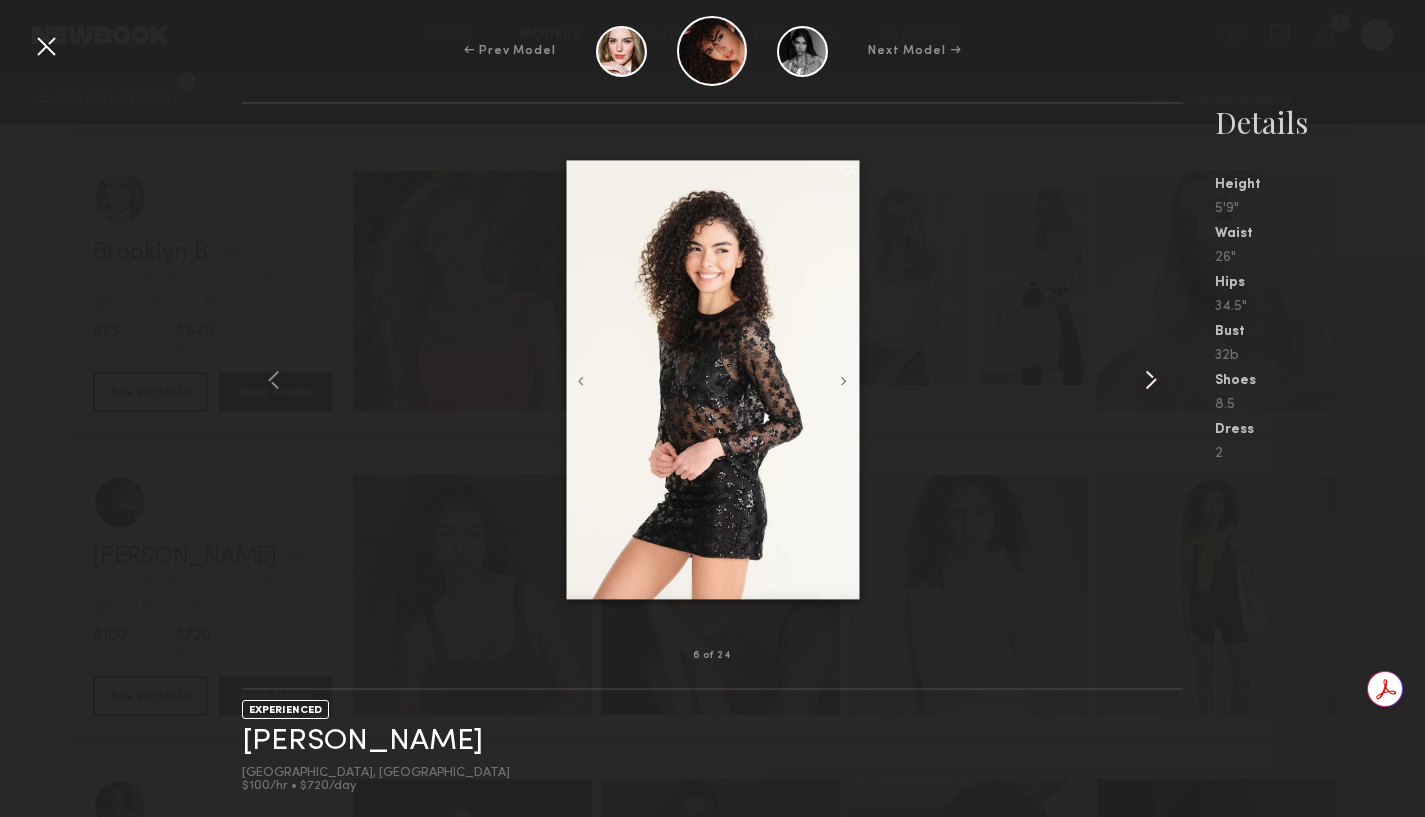 click at bounding box center [1151, 380] 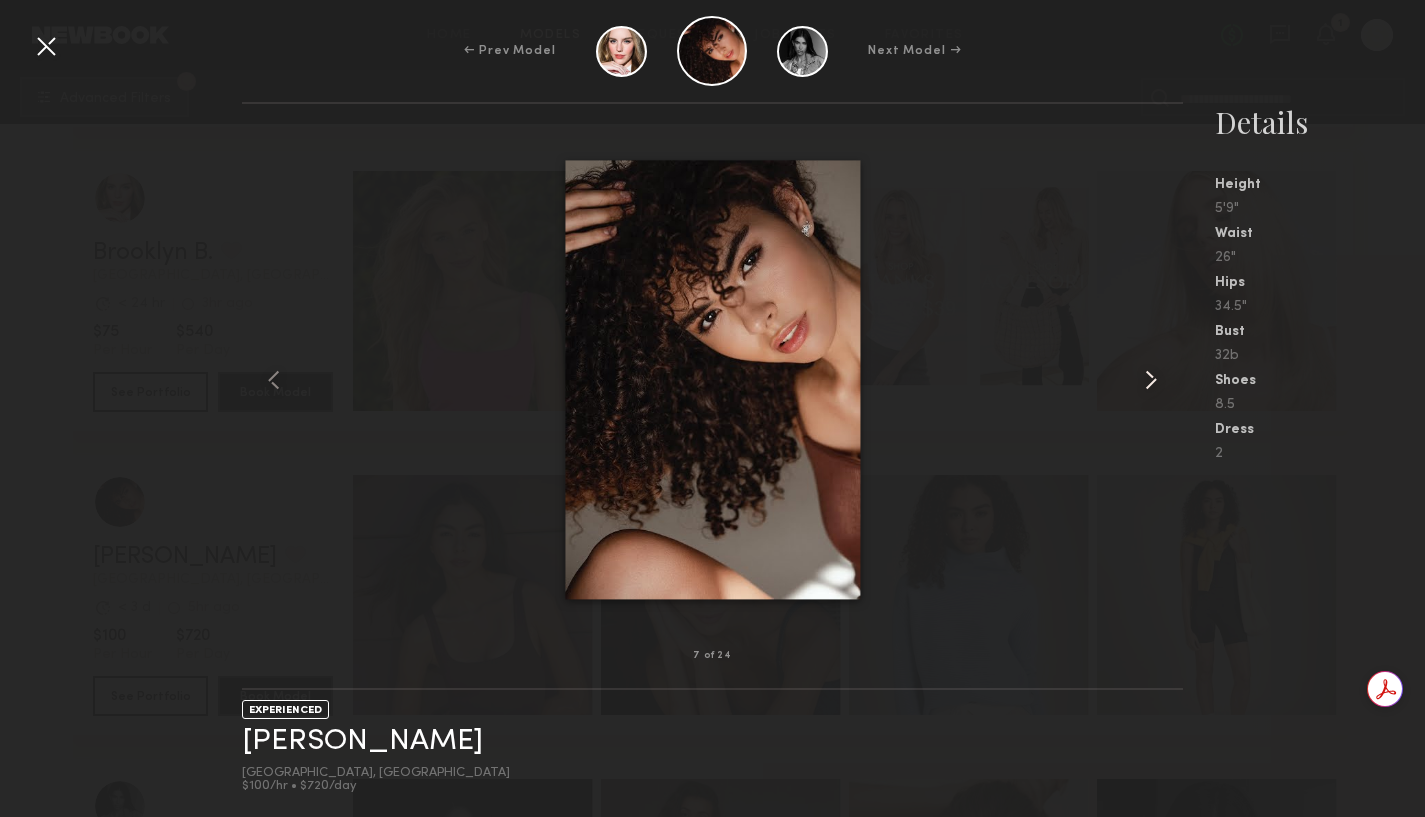 click at bounding box center (1151, 380) 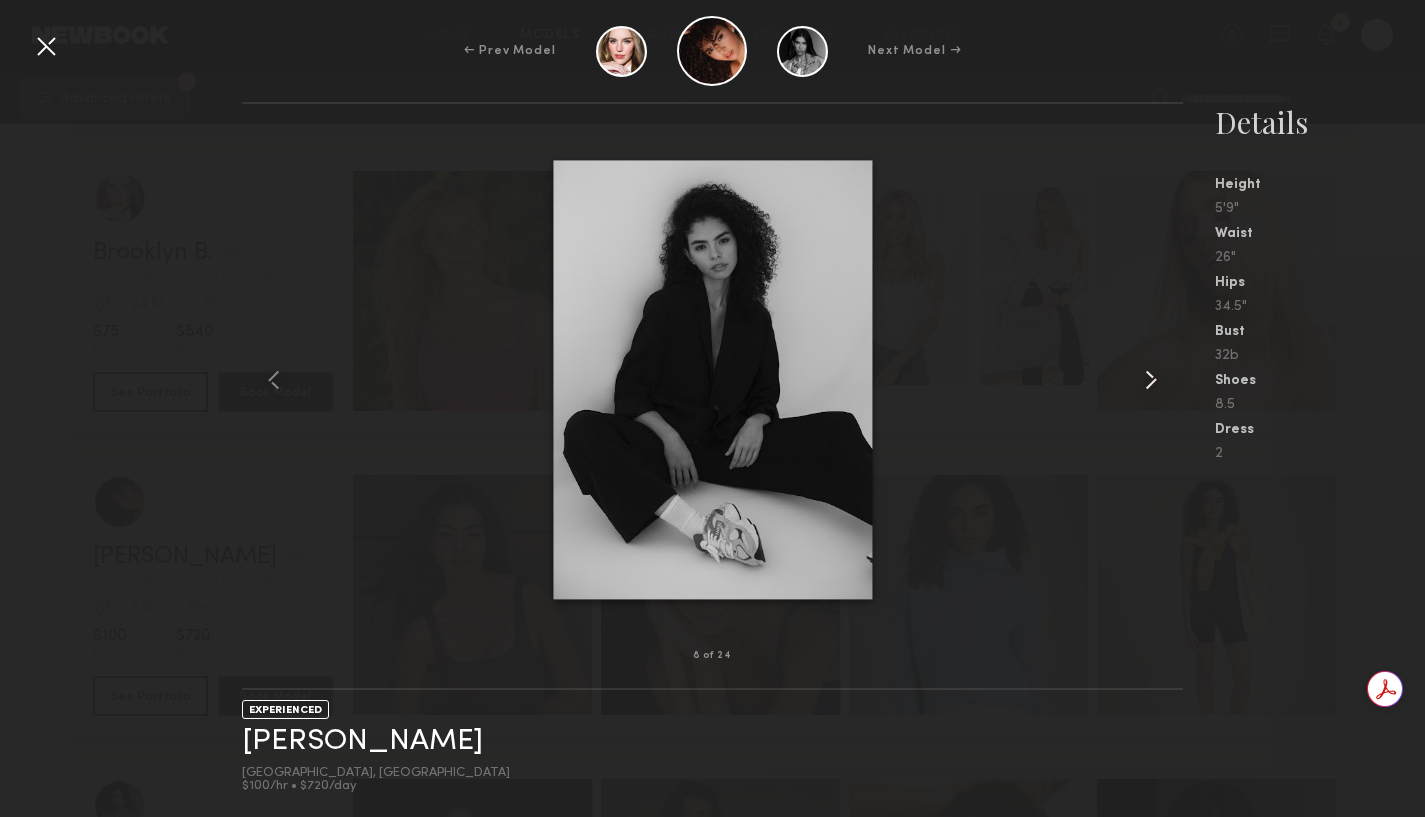 click at bounding box center [1151, 380] 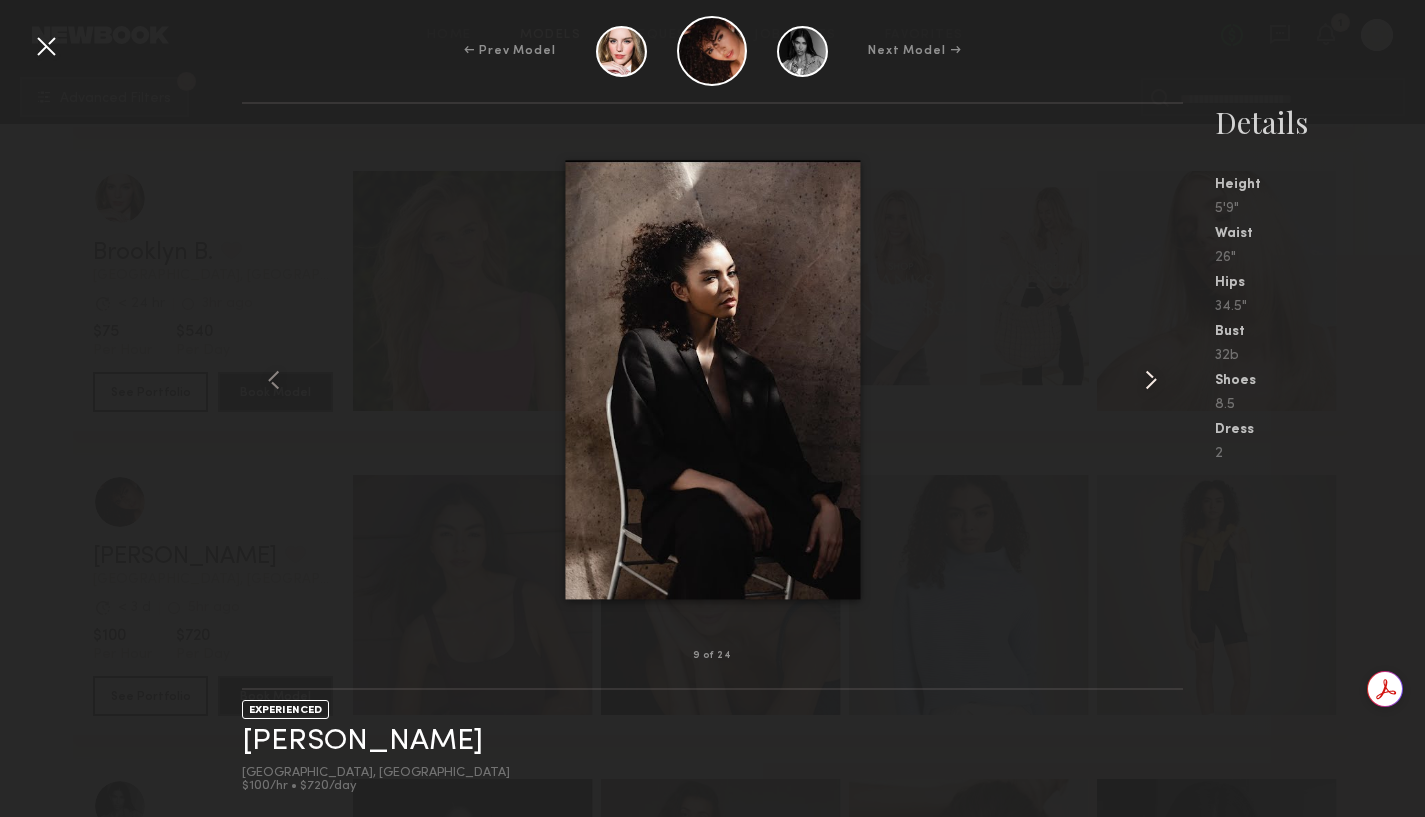click at bounding box center [1151, 380] 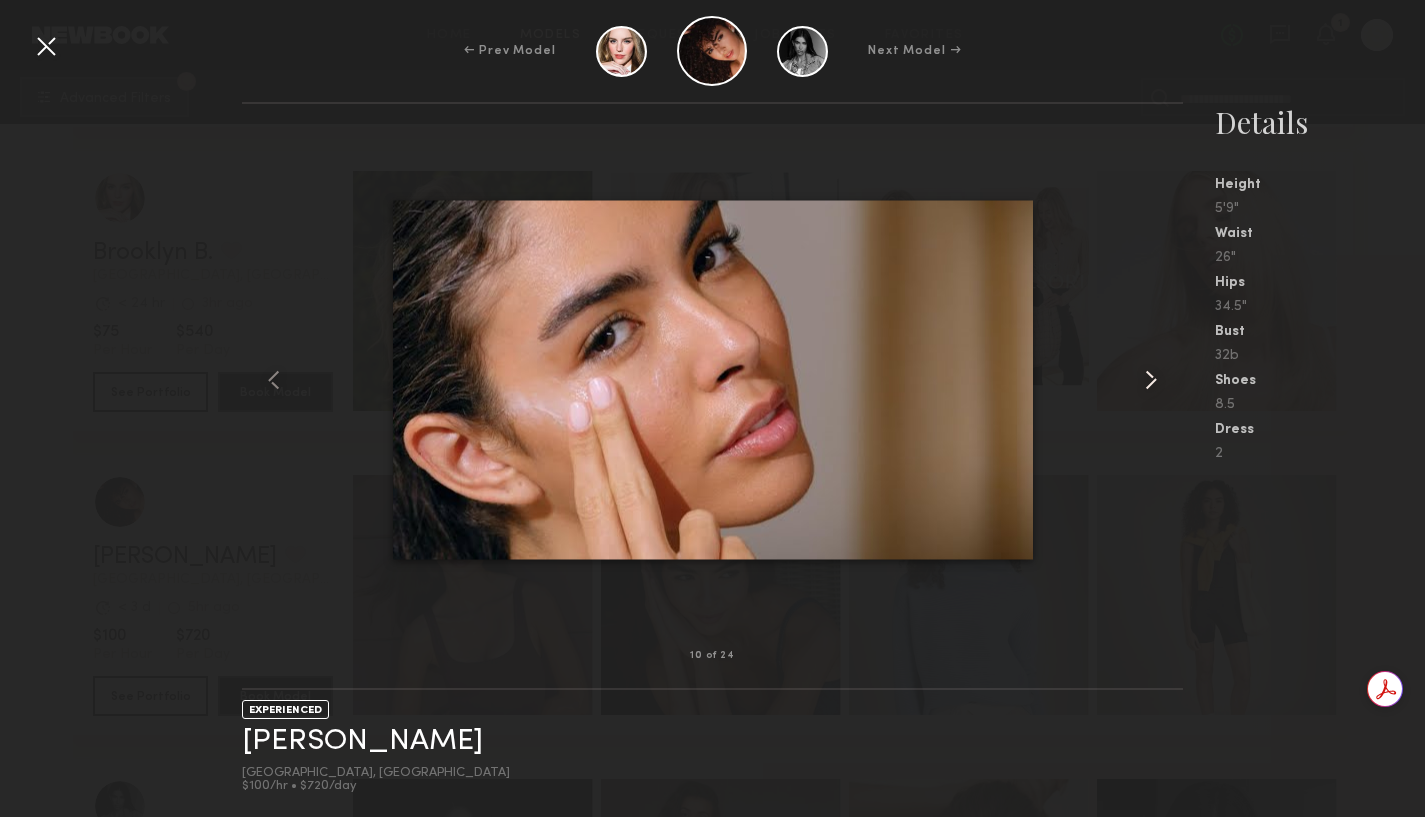 click at bounding box center (1151, 380) 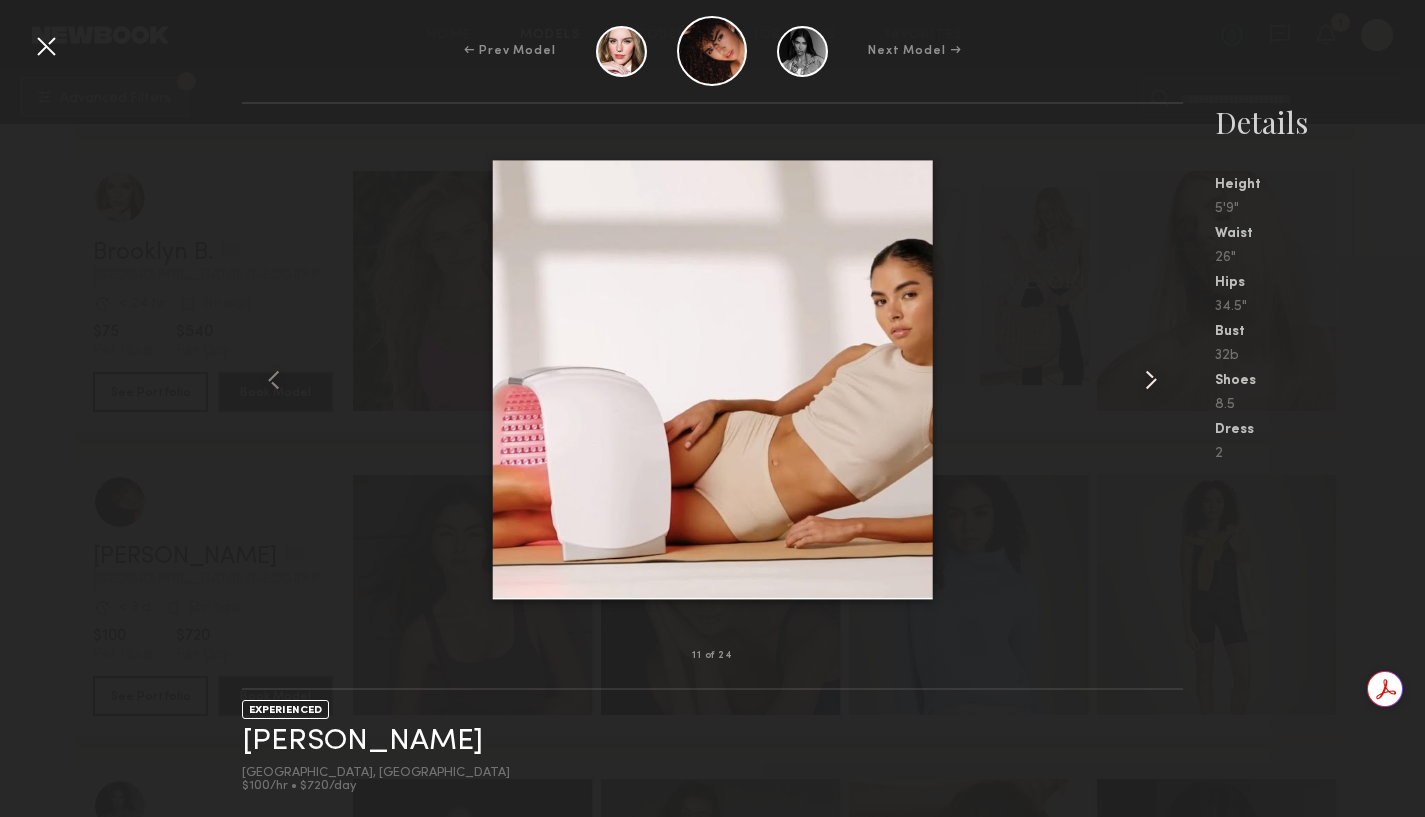 click at bounding box center (1151, 380) 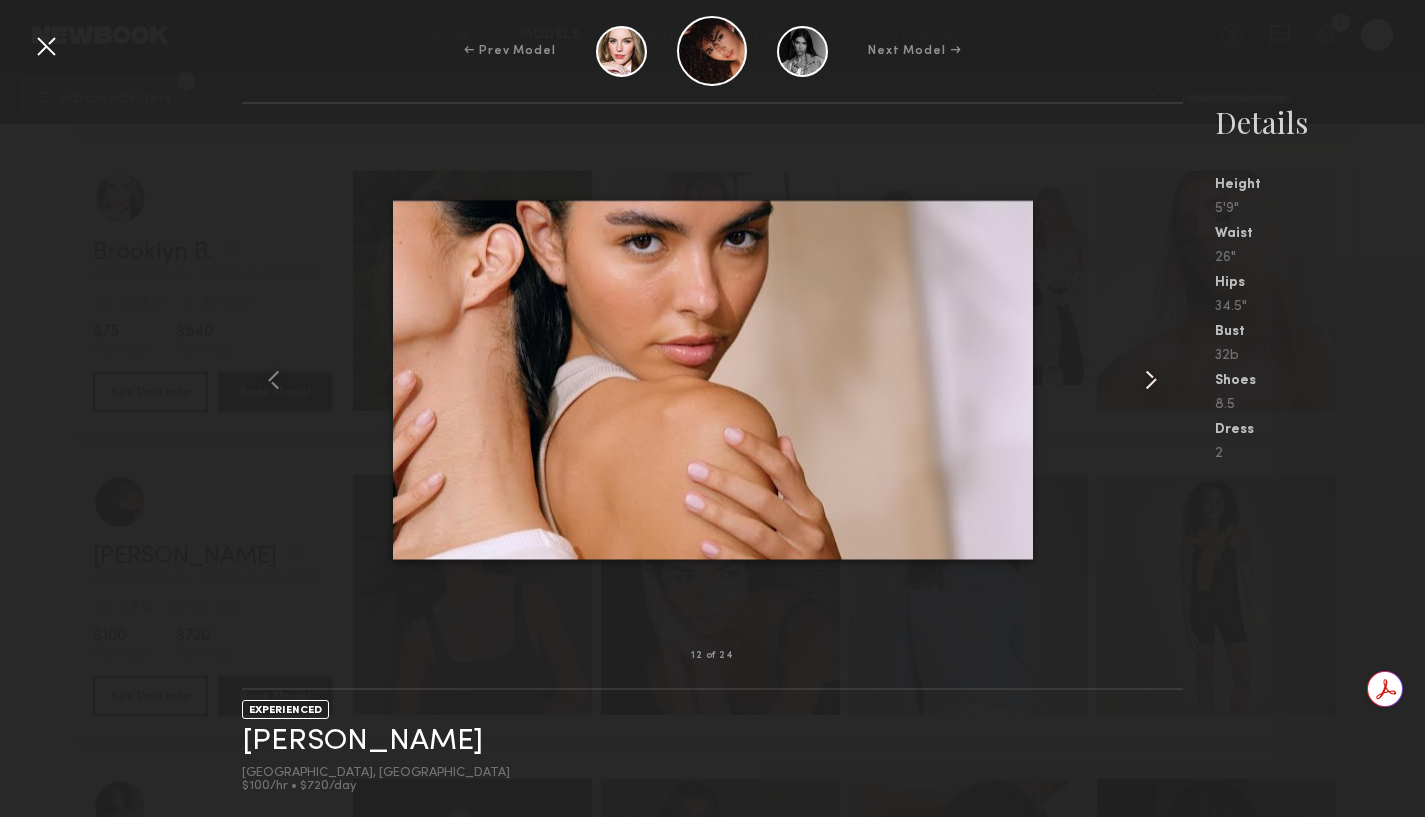 click at bounding box center (1151, 380) 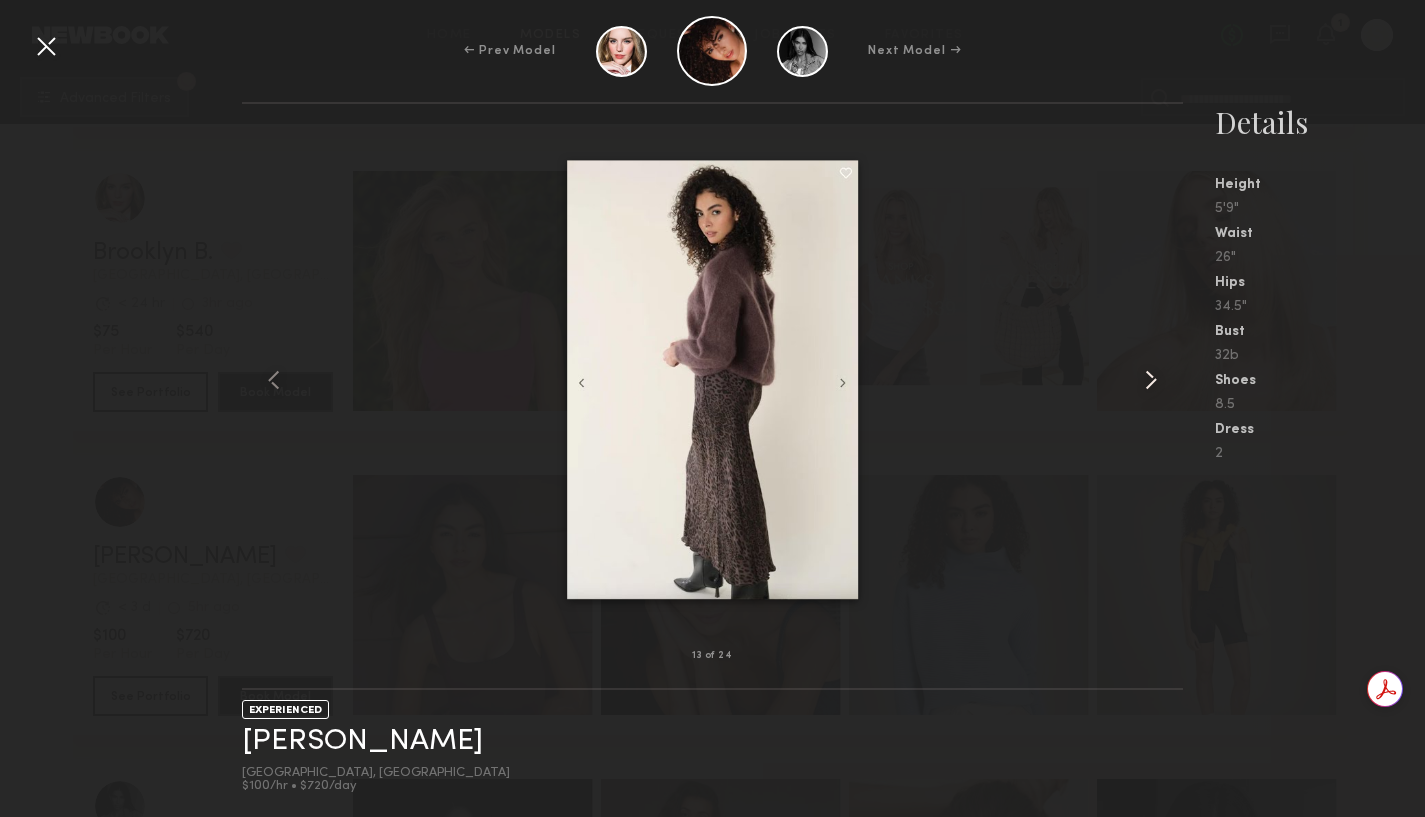 click at bounding box center (1151, 380) 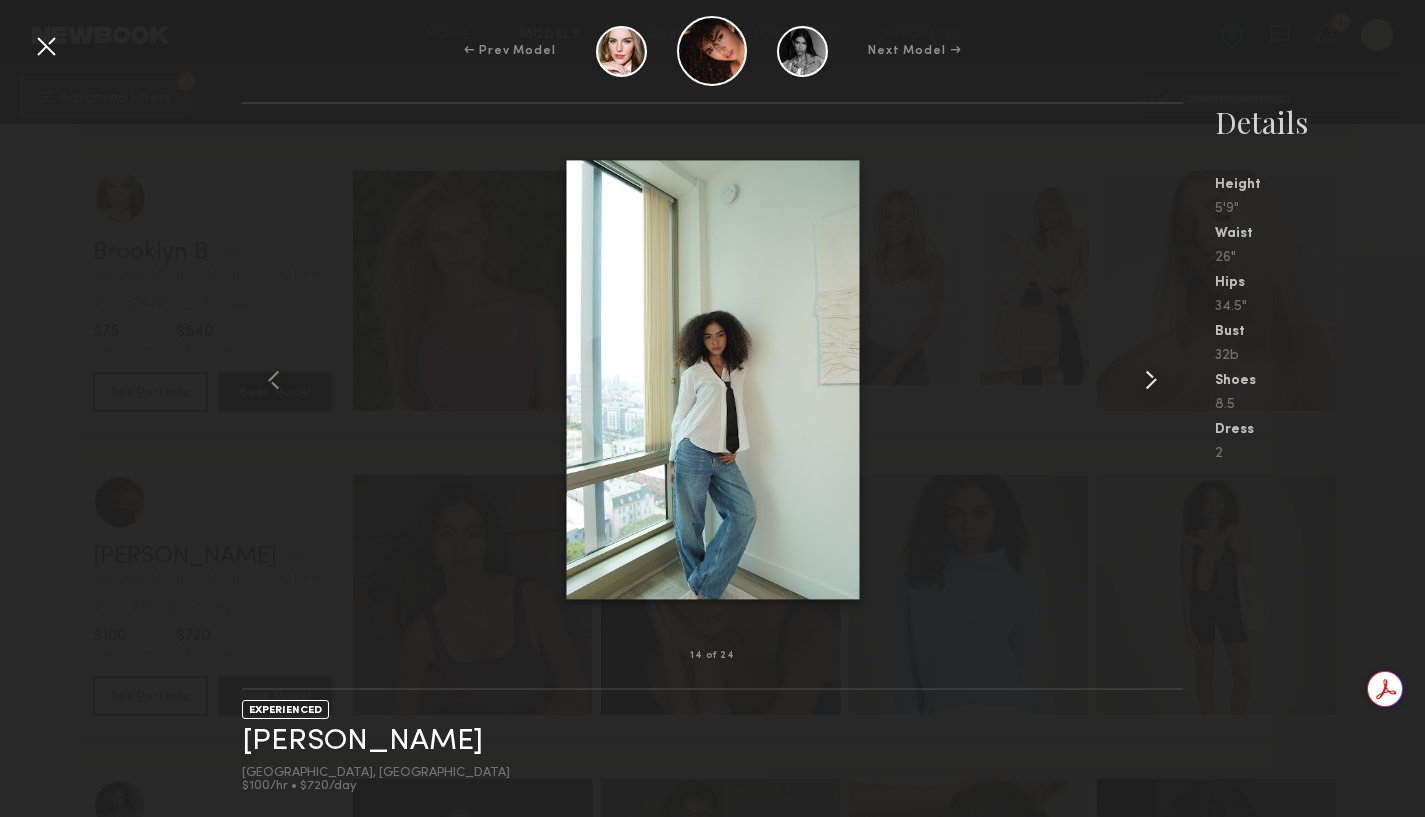 click at bounding box center (1151, 380) 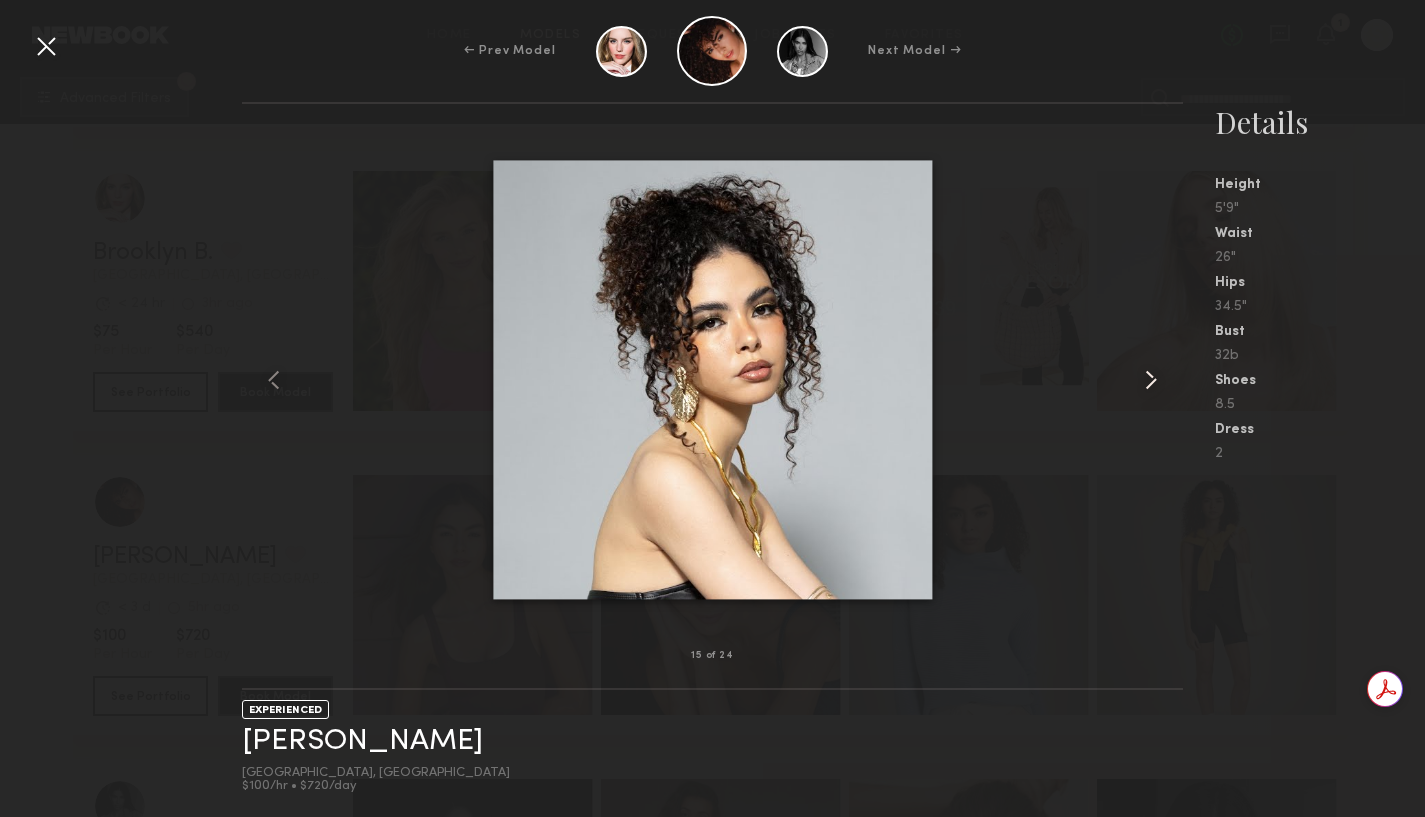 click at bounding box center (1151, 380) 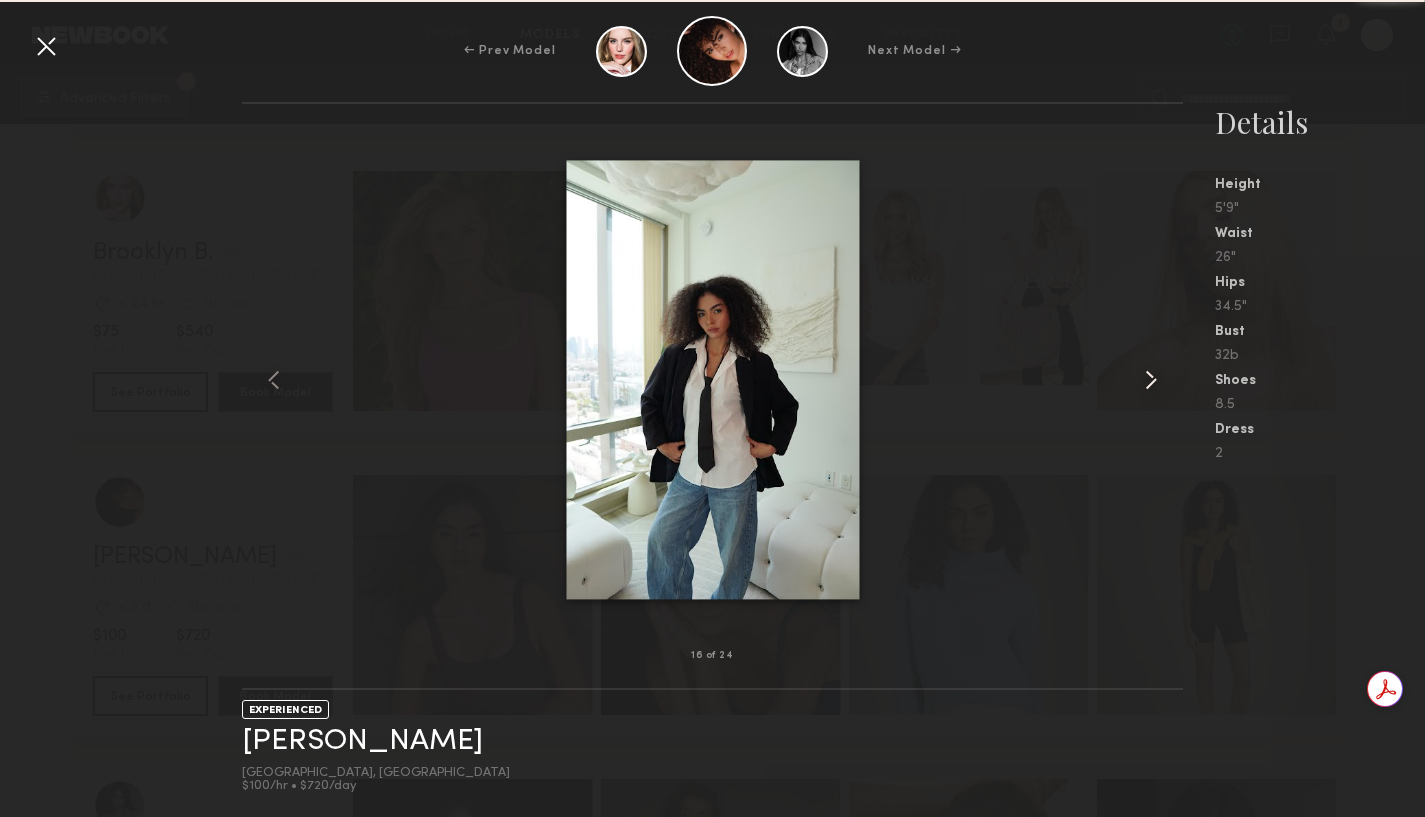 click at bounding box center [1151, 380] 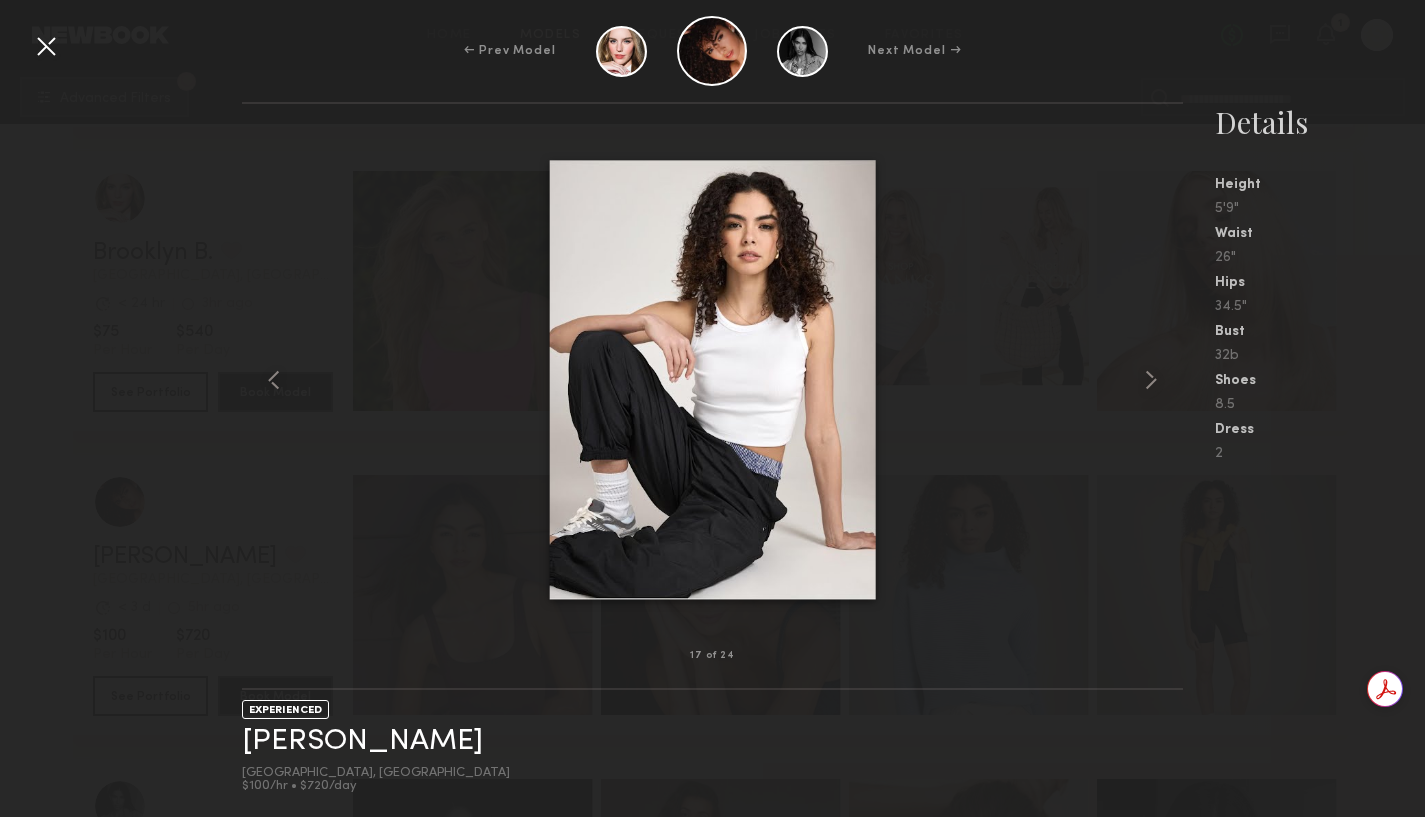 click at bounding box center (46, 46) 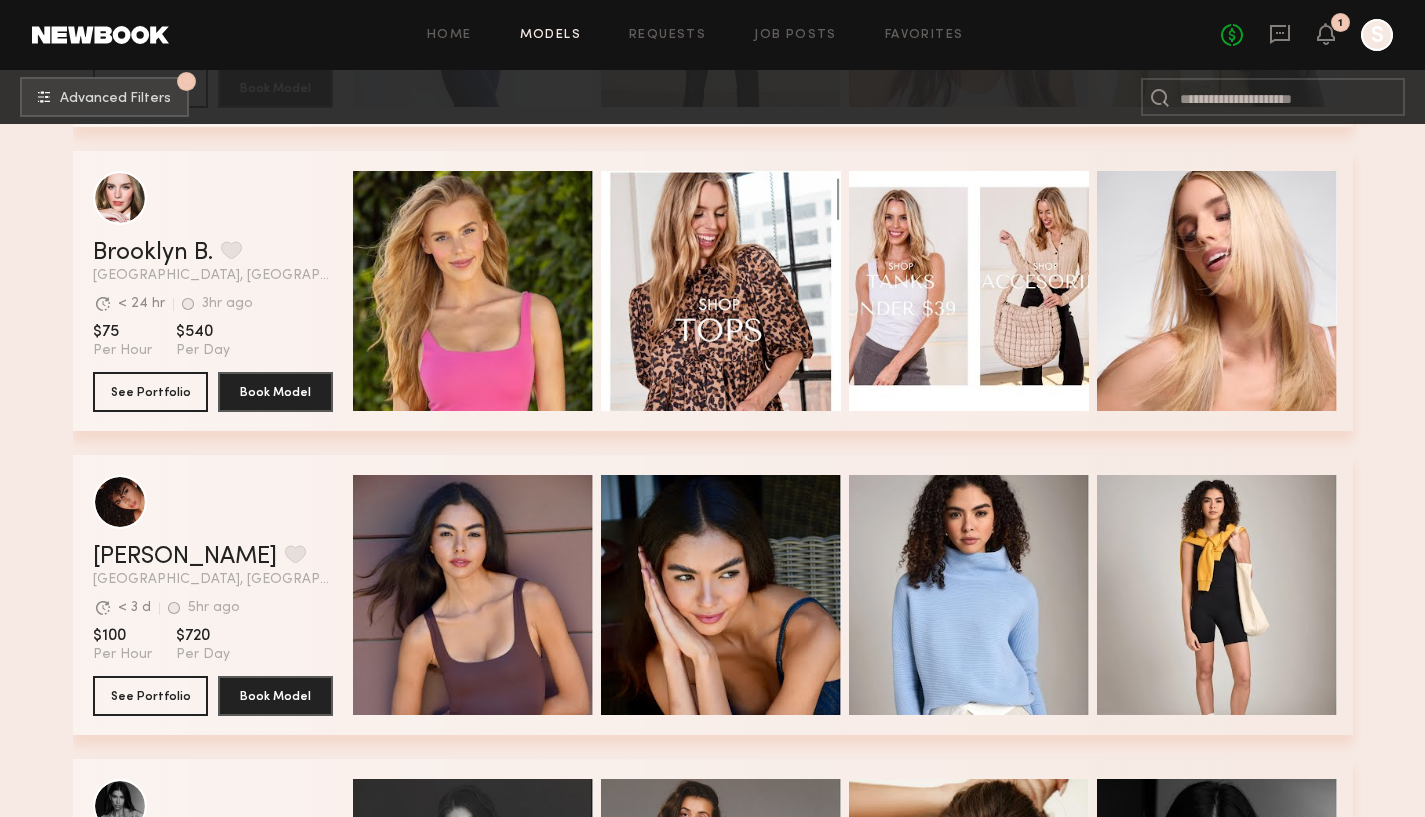 scroll, scrollTop: 702, scrollLeft: 0, axis: vertical 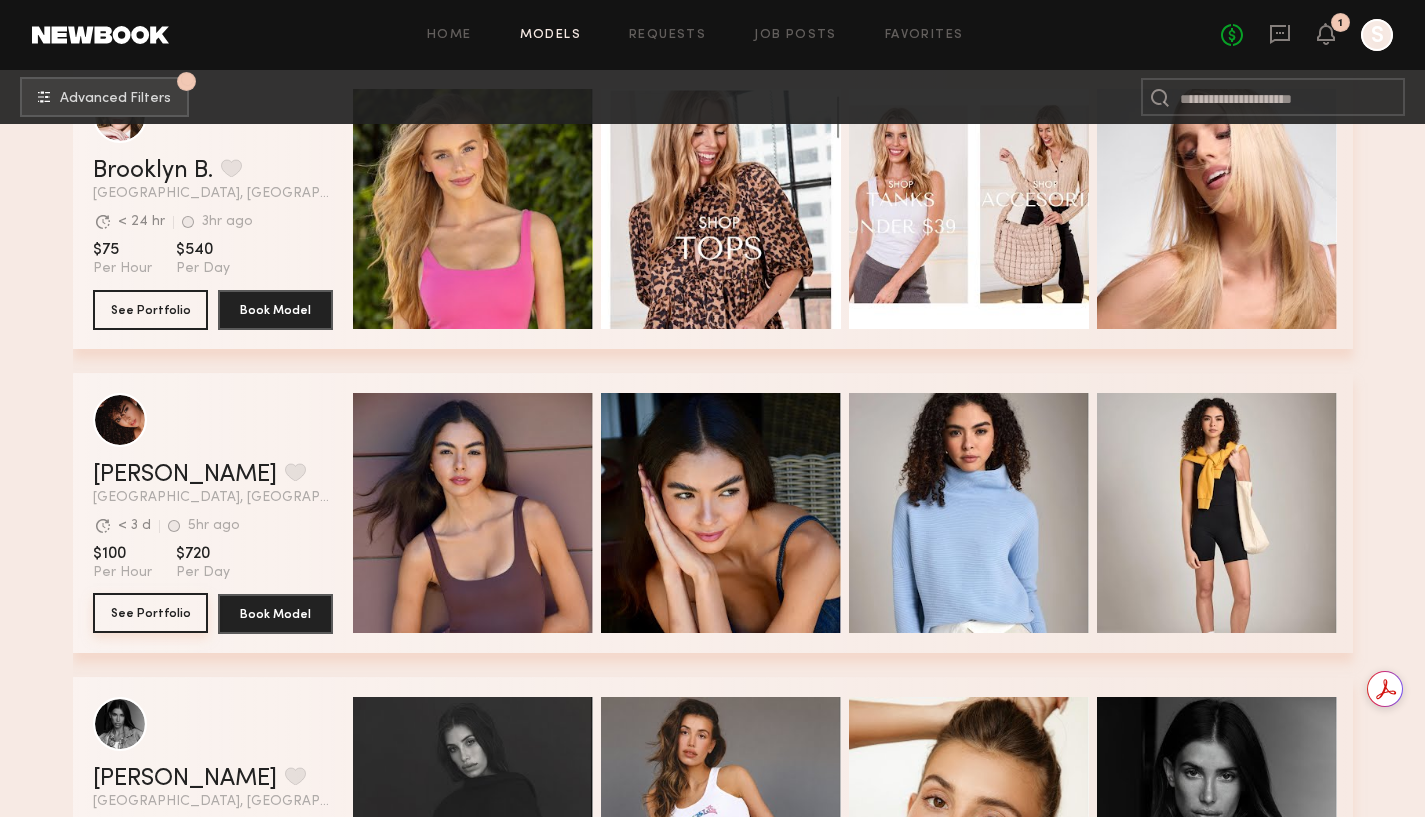 click on "See Portfolio" 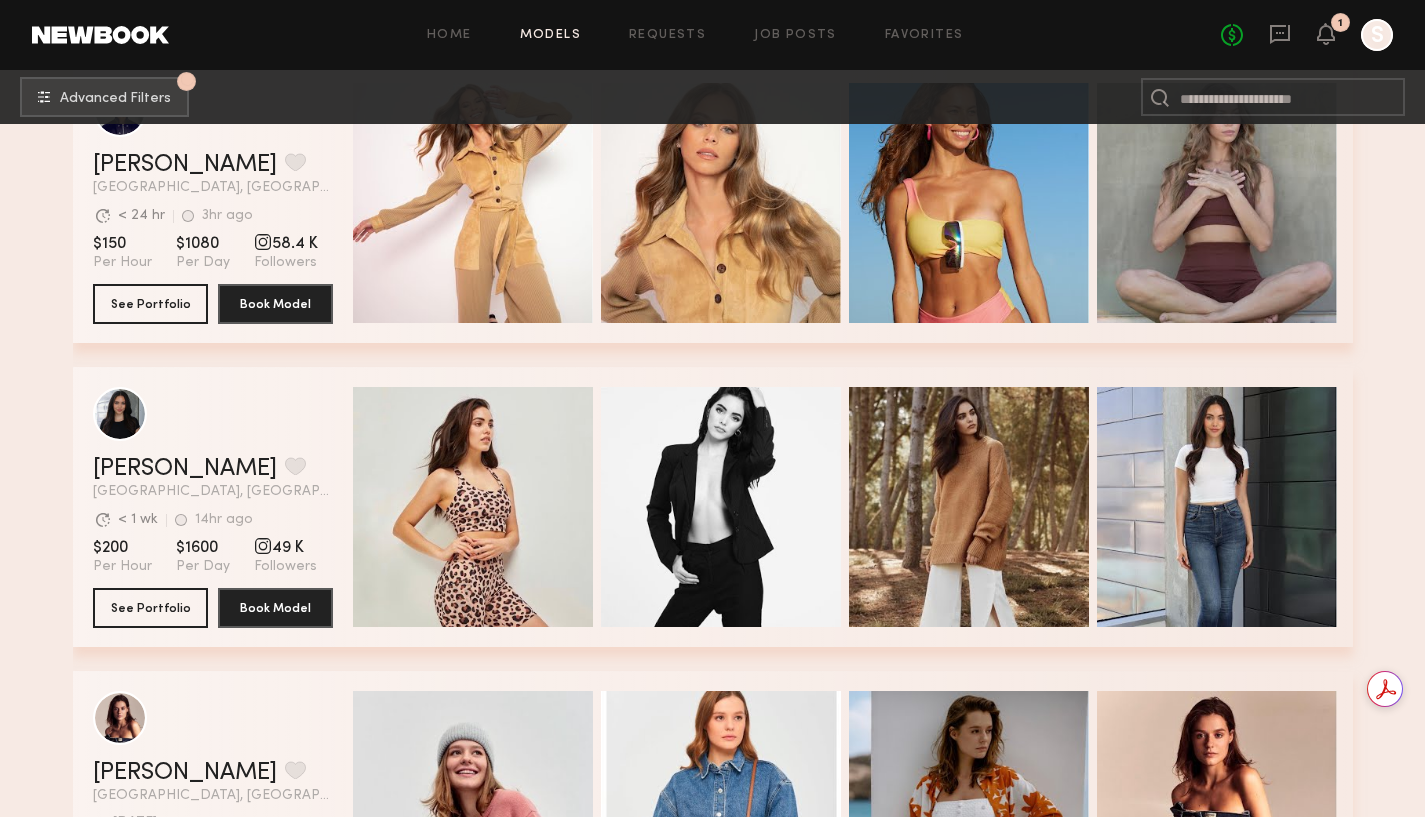 scroll, scrollTop: 2108, scrollLeft: 0, axis: vertical 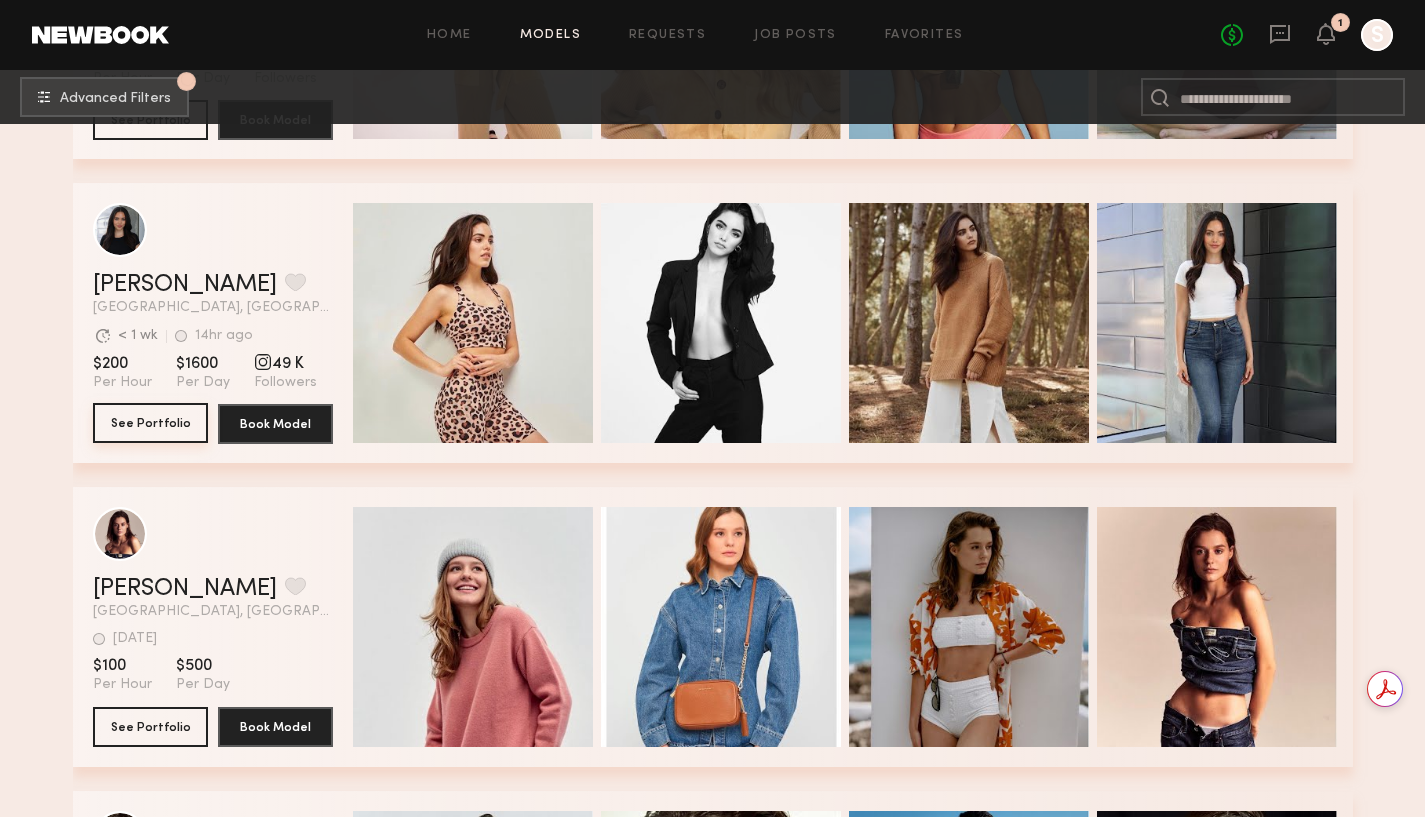 click on "See Portfolio" 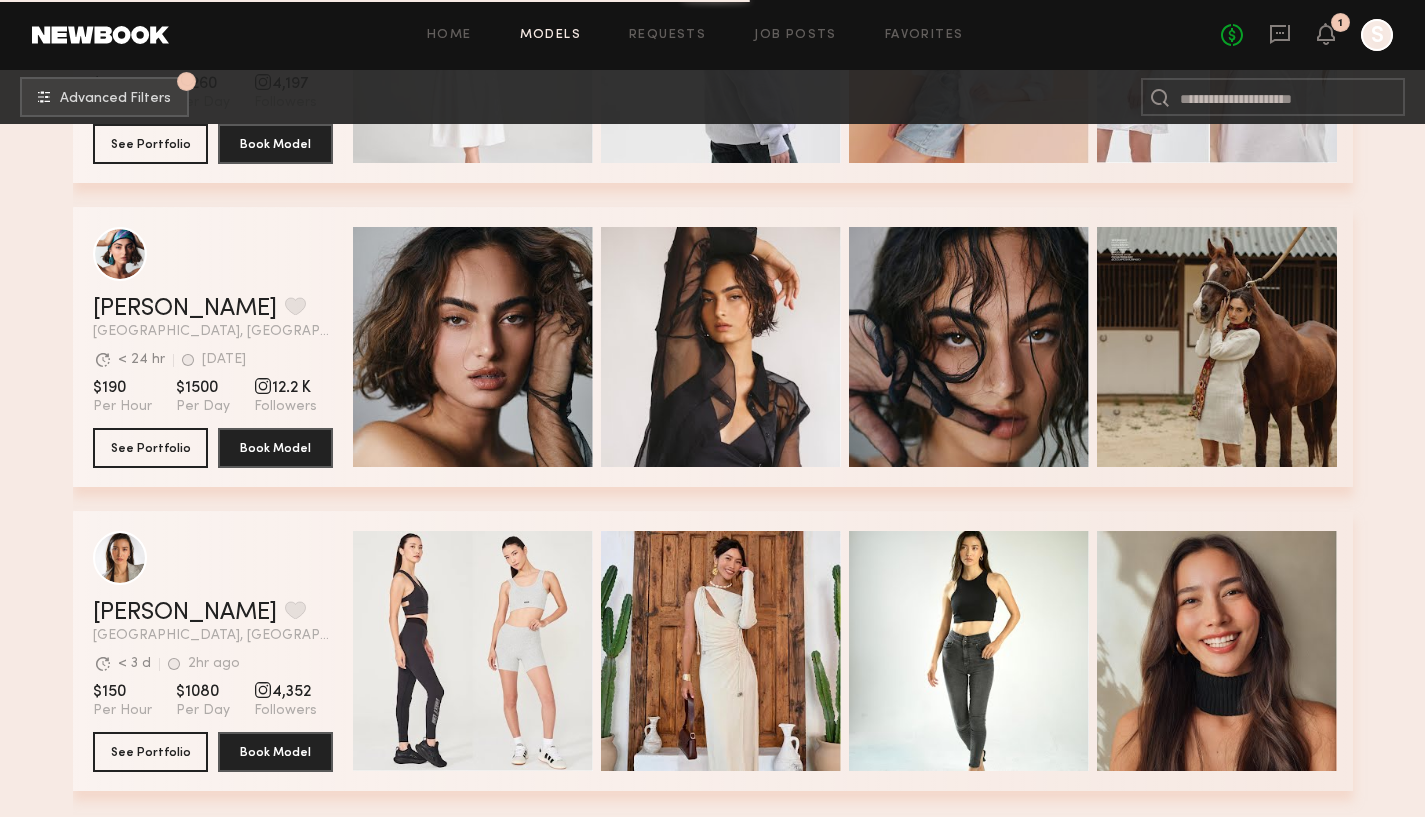 scroll, scrollTop: 3349, scrollLeft: 0, axis: vertical 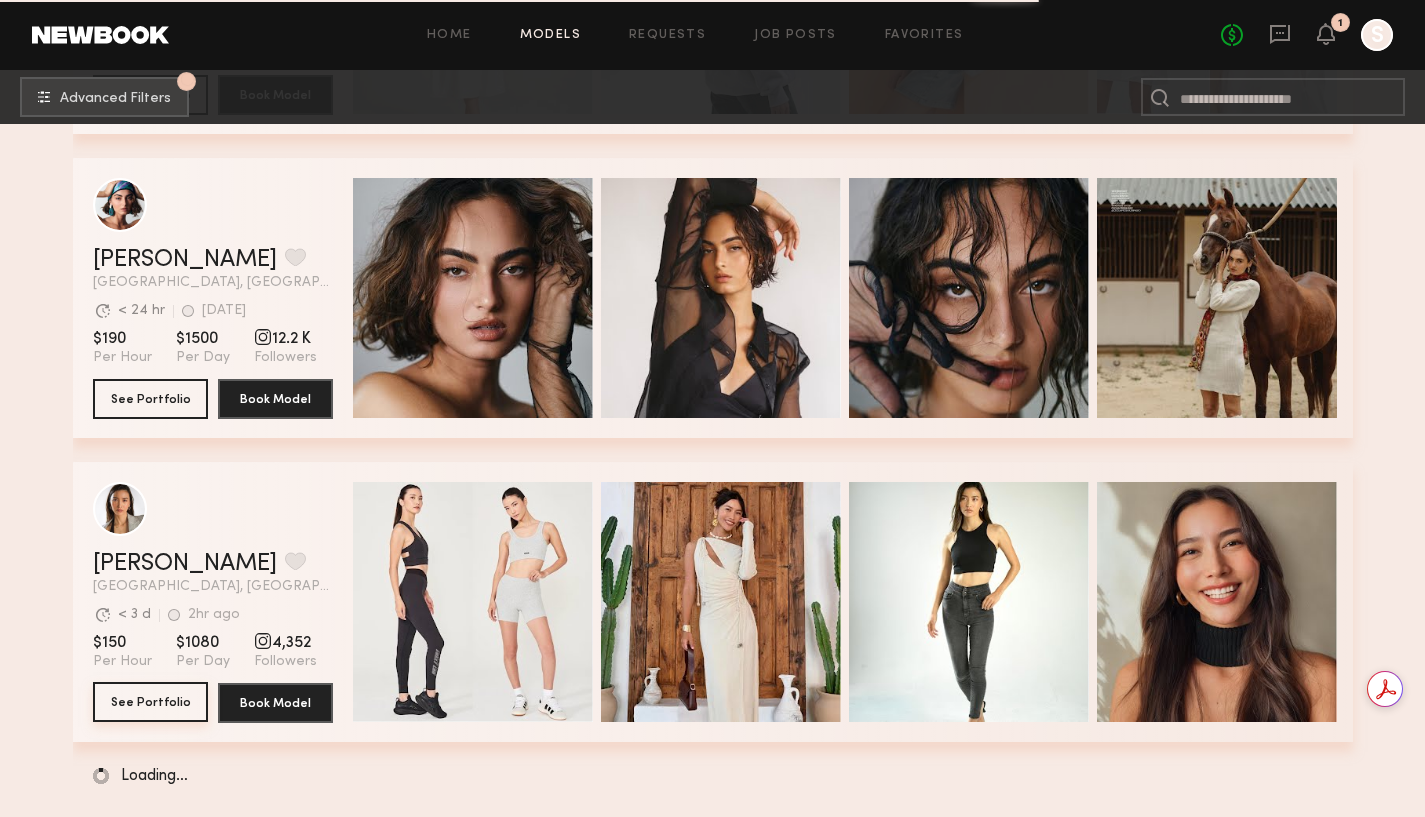 click on "See Portfolio" 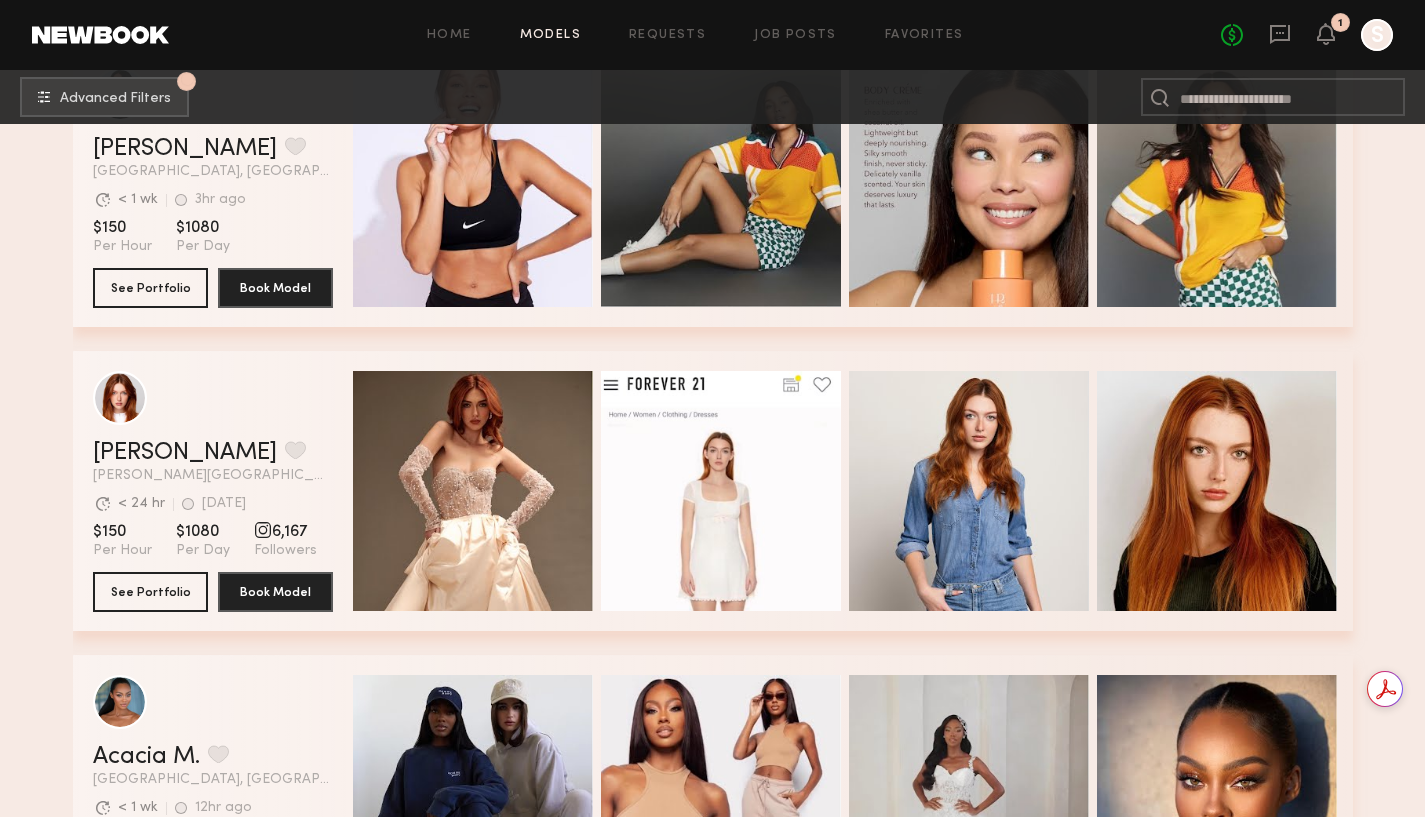 scroll, scrollTop: 8458, scrollLeft: 0, axis: vertical 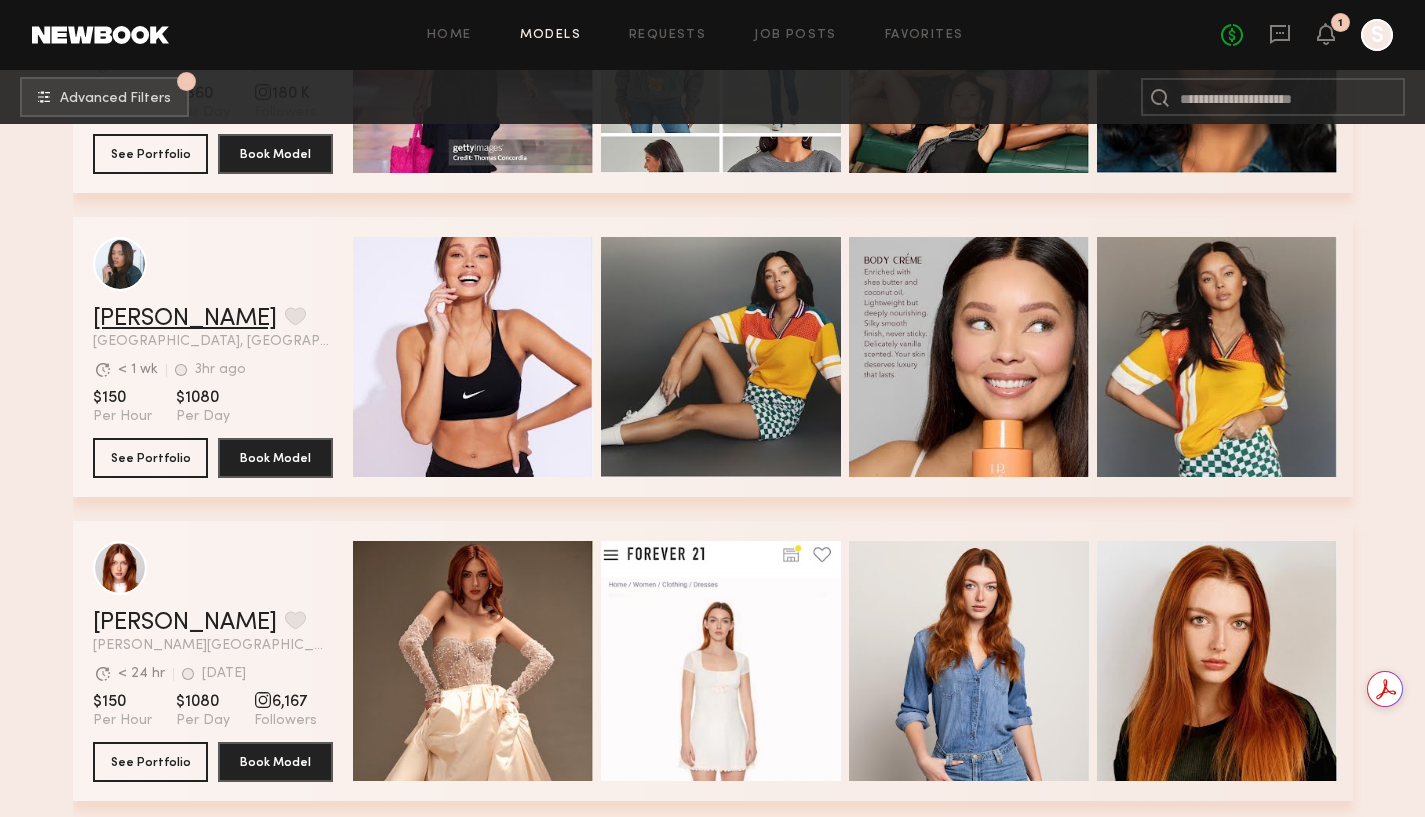 click on "Tyrie R." 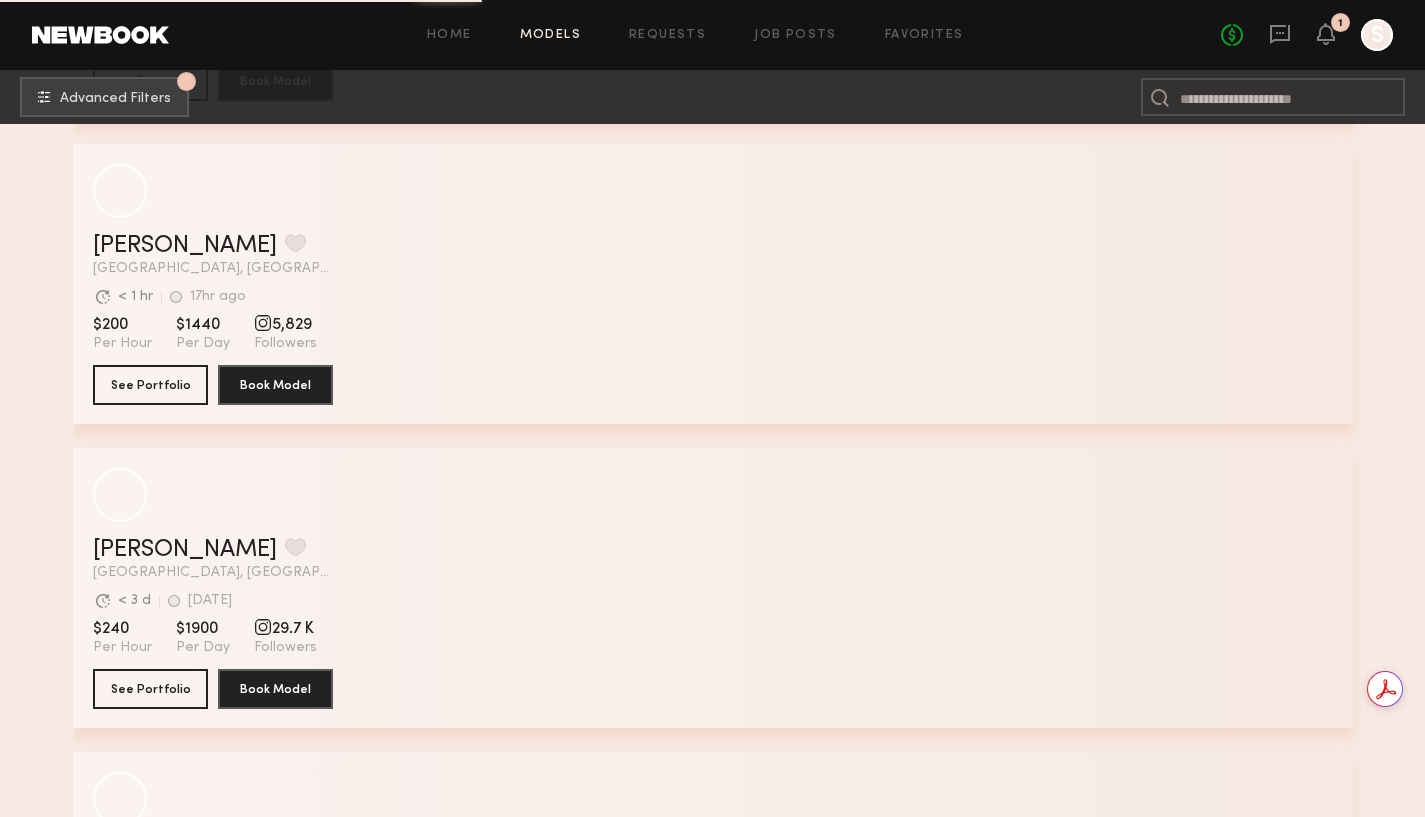 scroll, scrollTop: 21296, scrollLeft: 0, axis: vertical 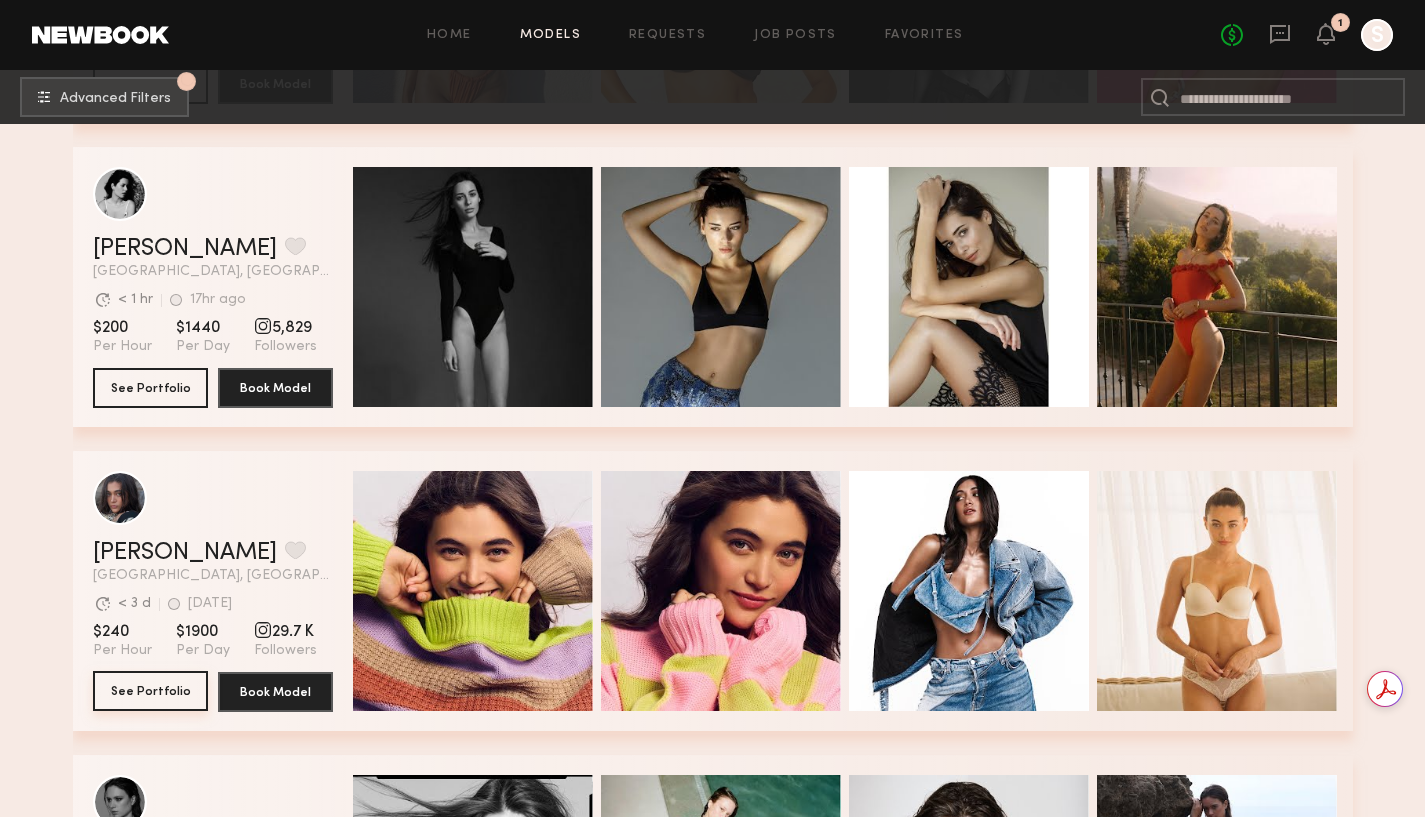 click on "See Portfolio" 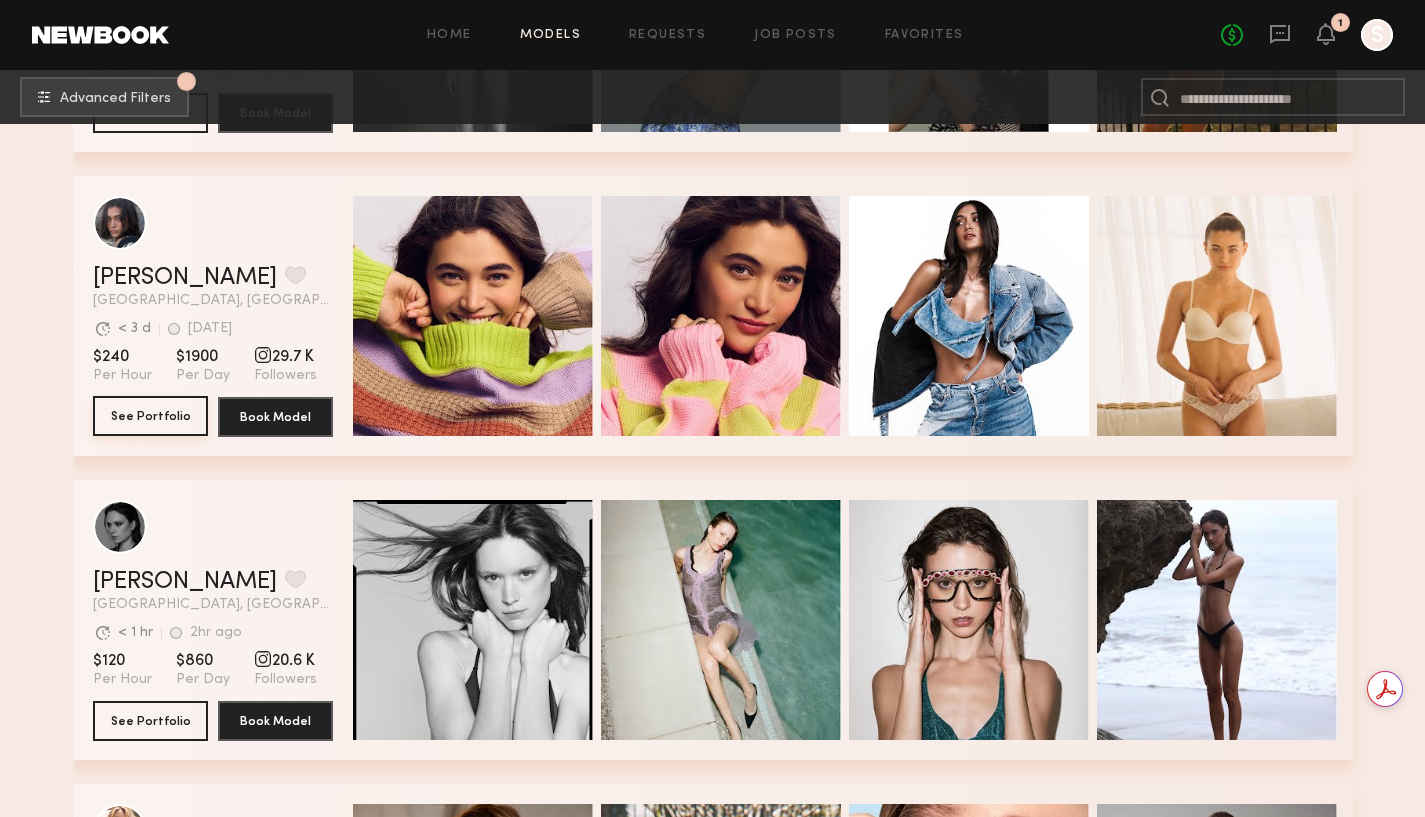 scroll, scrollTop: 21572, scrollLeft: 0, axis: vertical 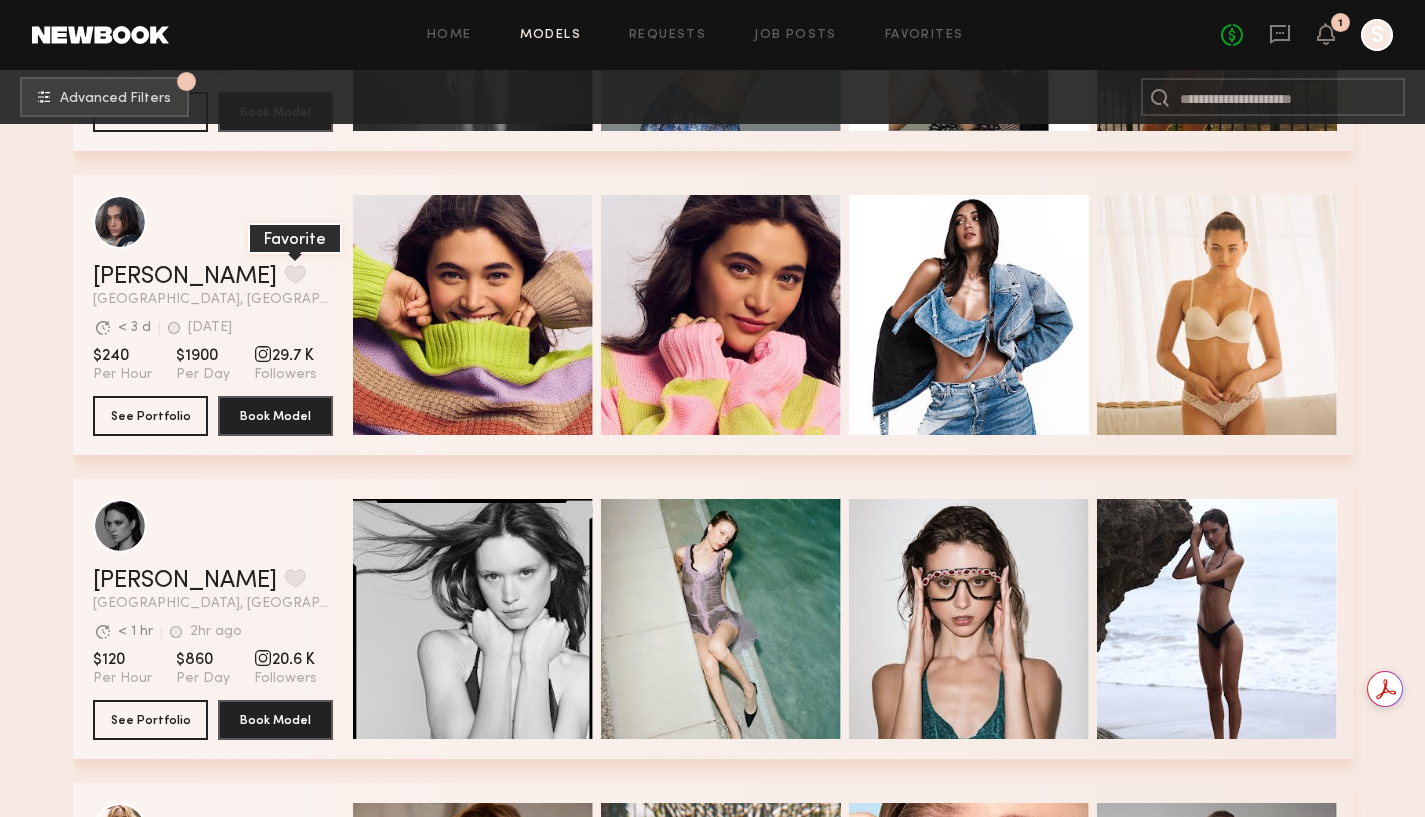 click 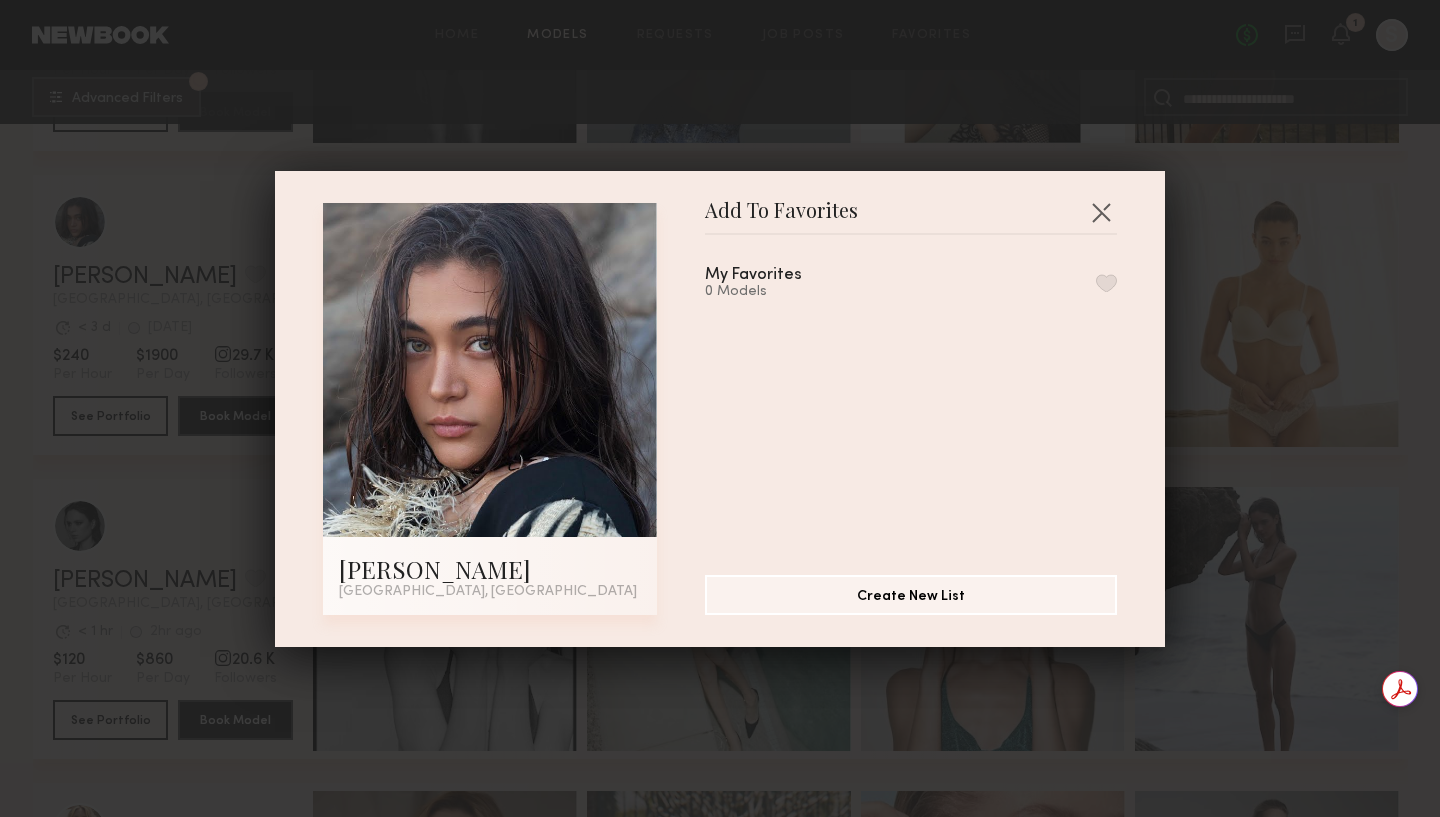 click on "Add To Favorites" at bounding box center (781, 218) 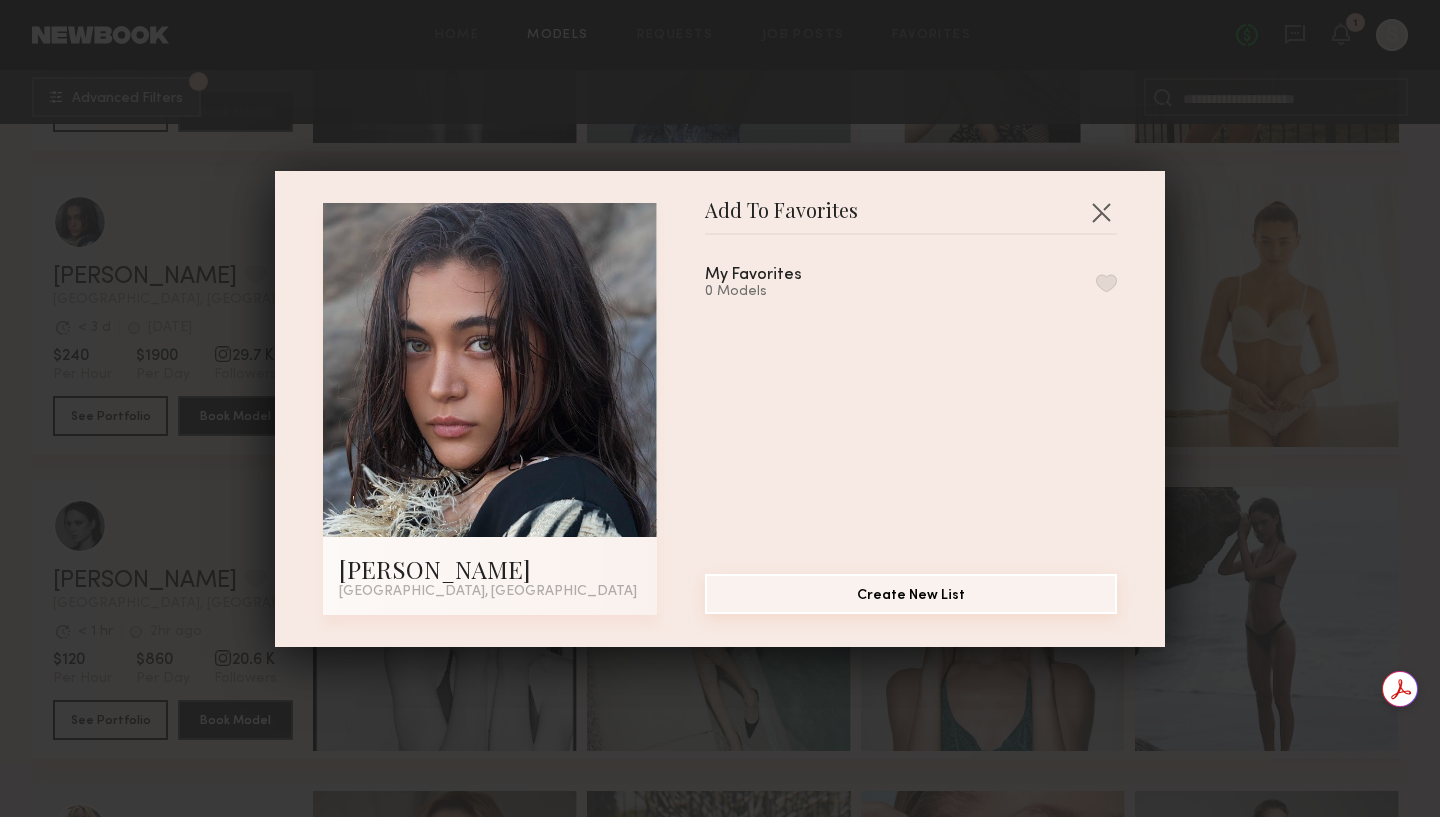 click on "Create New List" at bounding box center (911, 594) 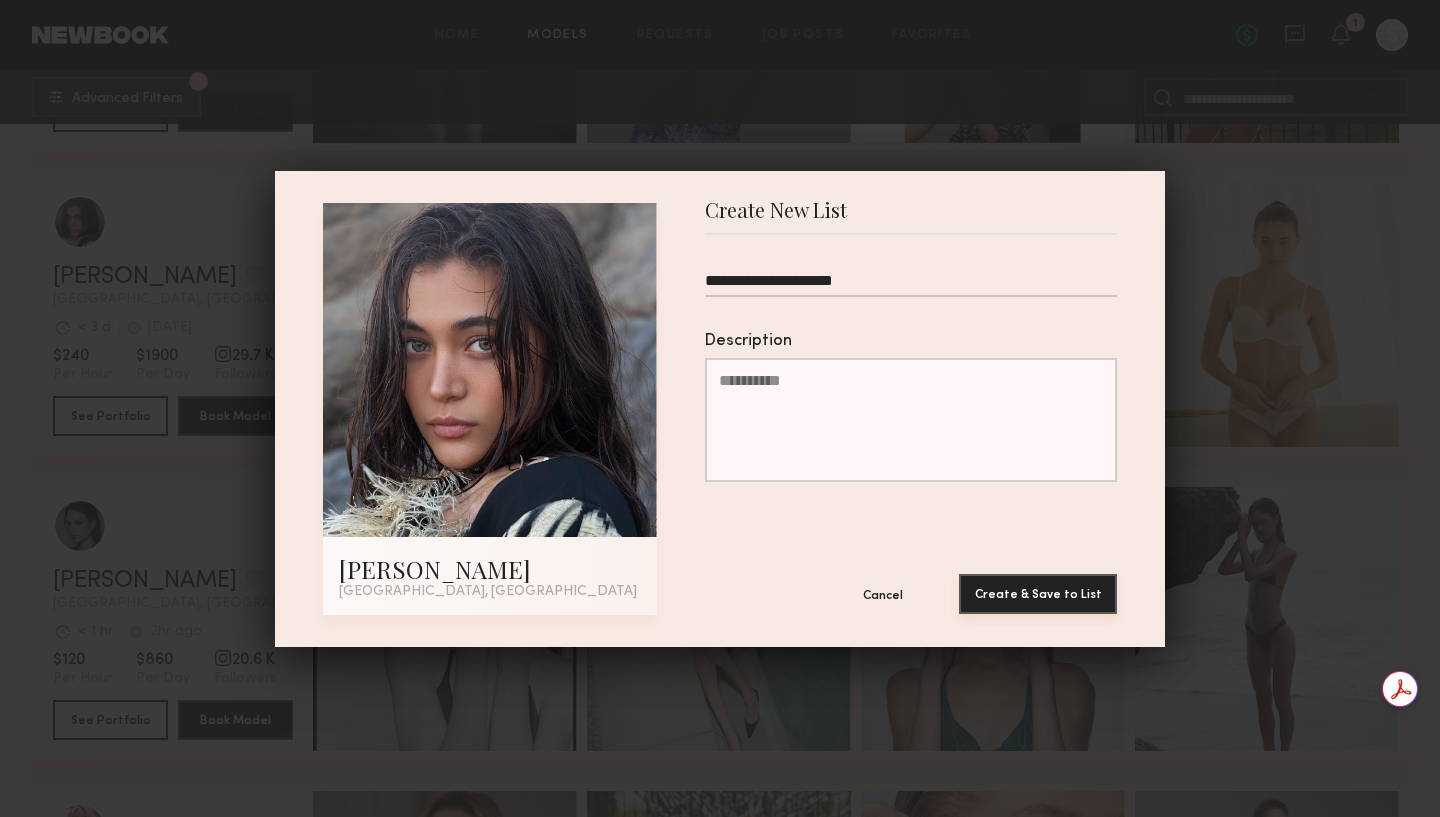 type on "**********" 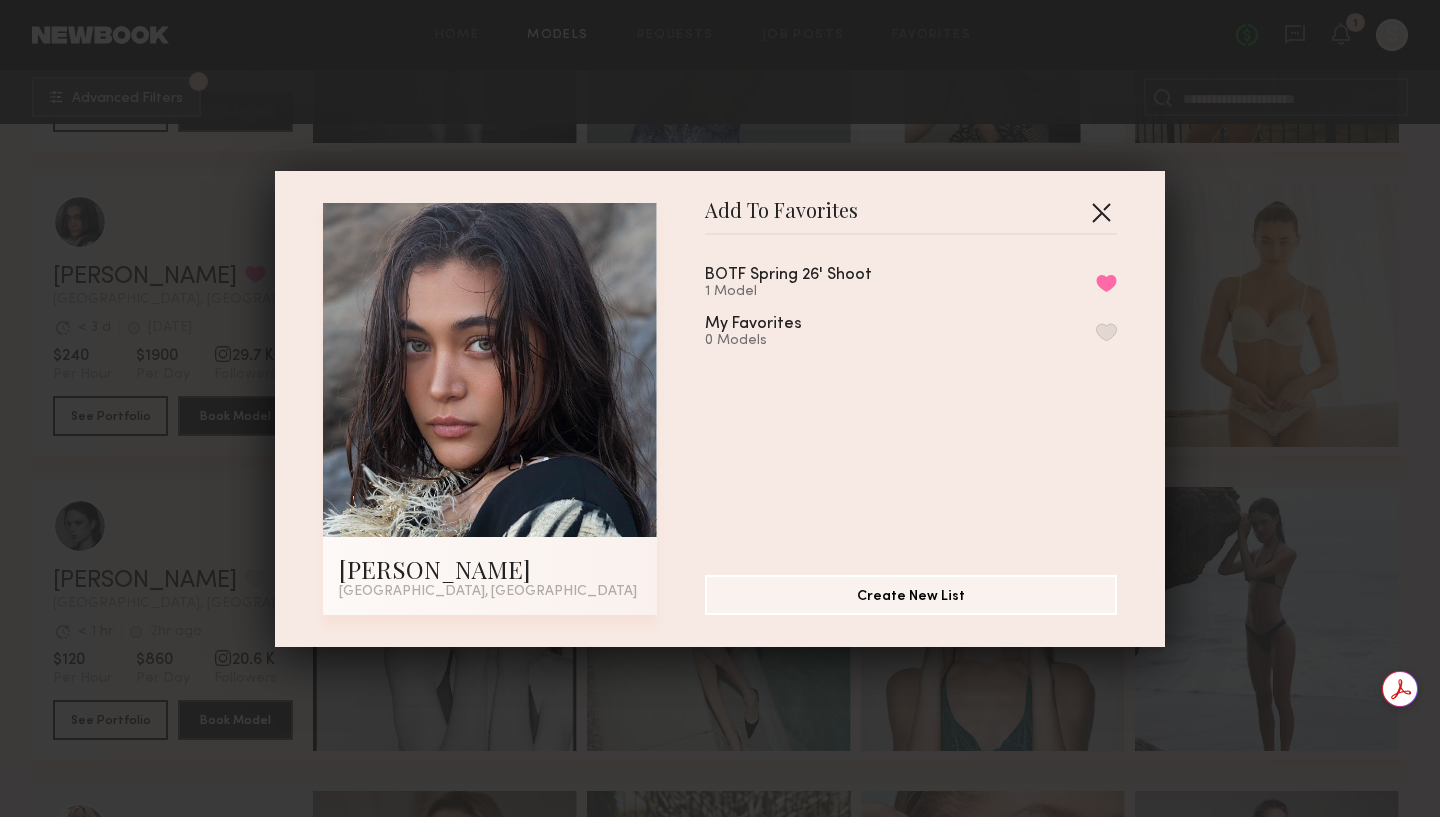click at bounding box center (1101, 212) 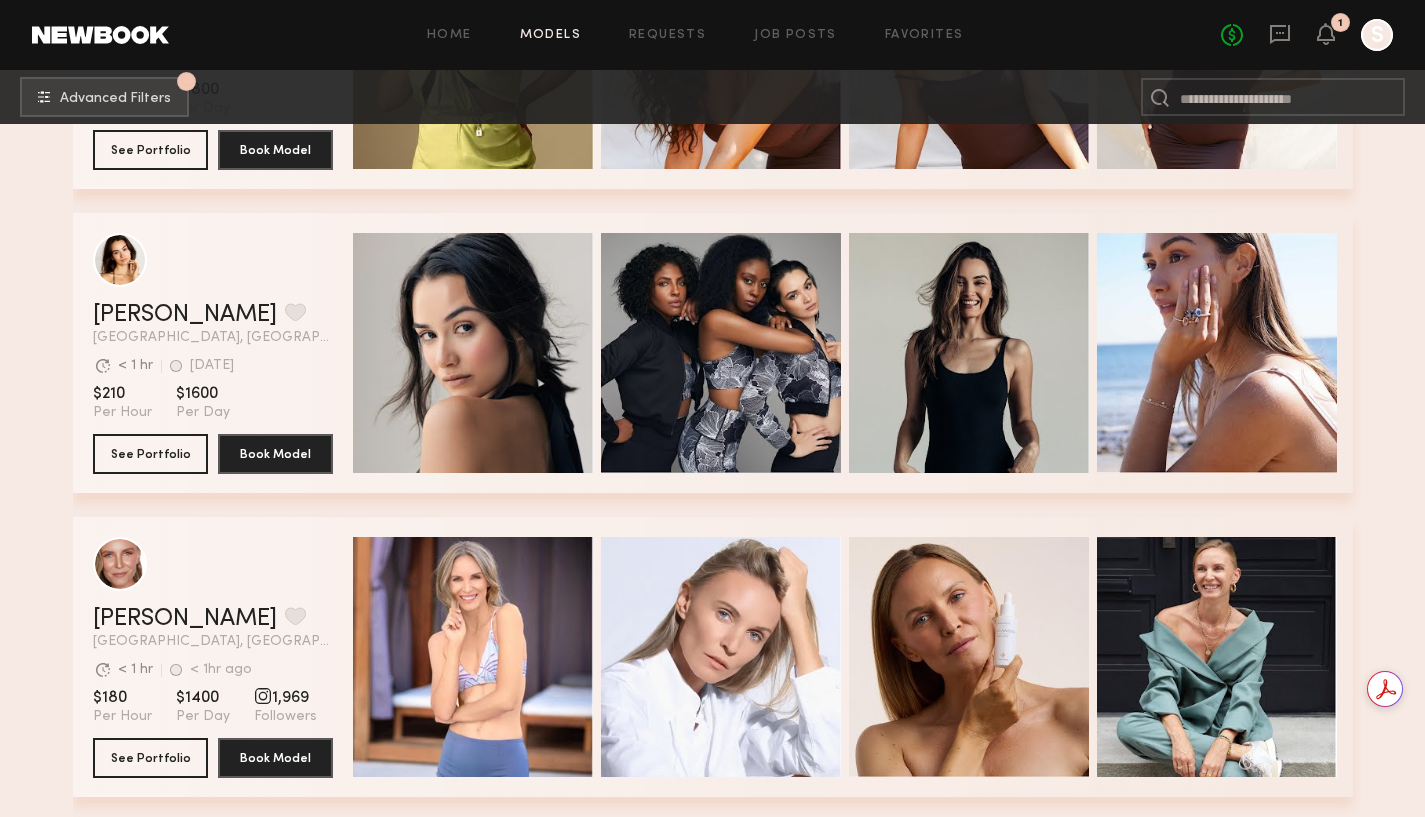 scroll, scrollTop: 23362, scrollLeft: 0, axis: vertical 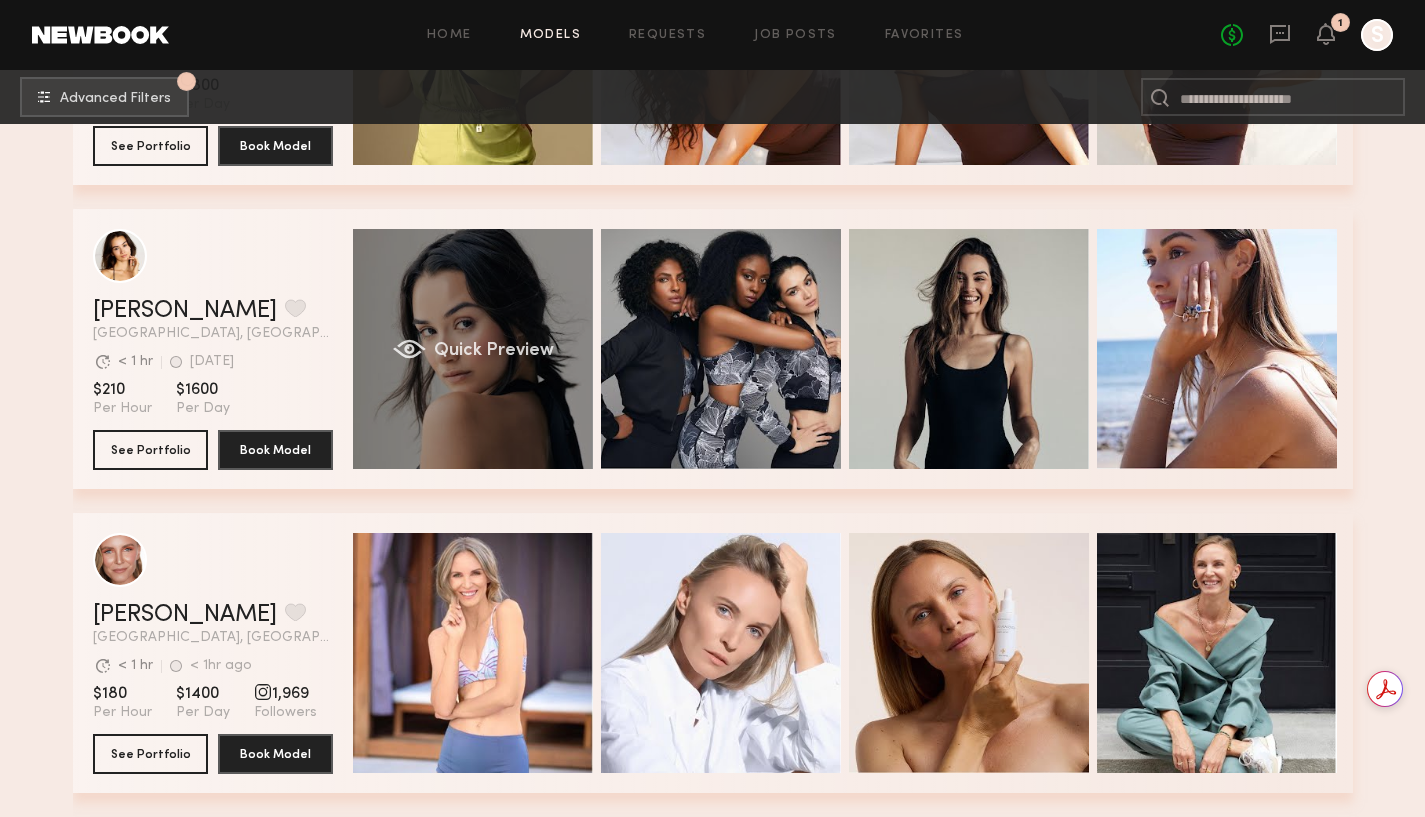 click on "Quick Preview" 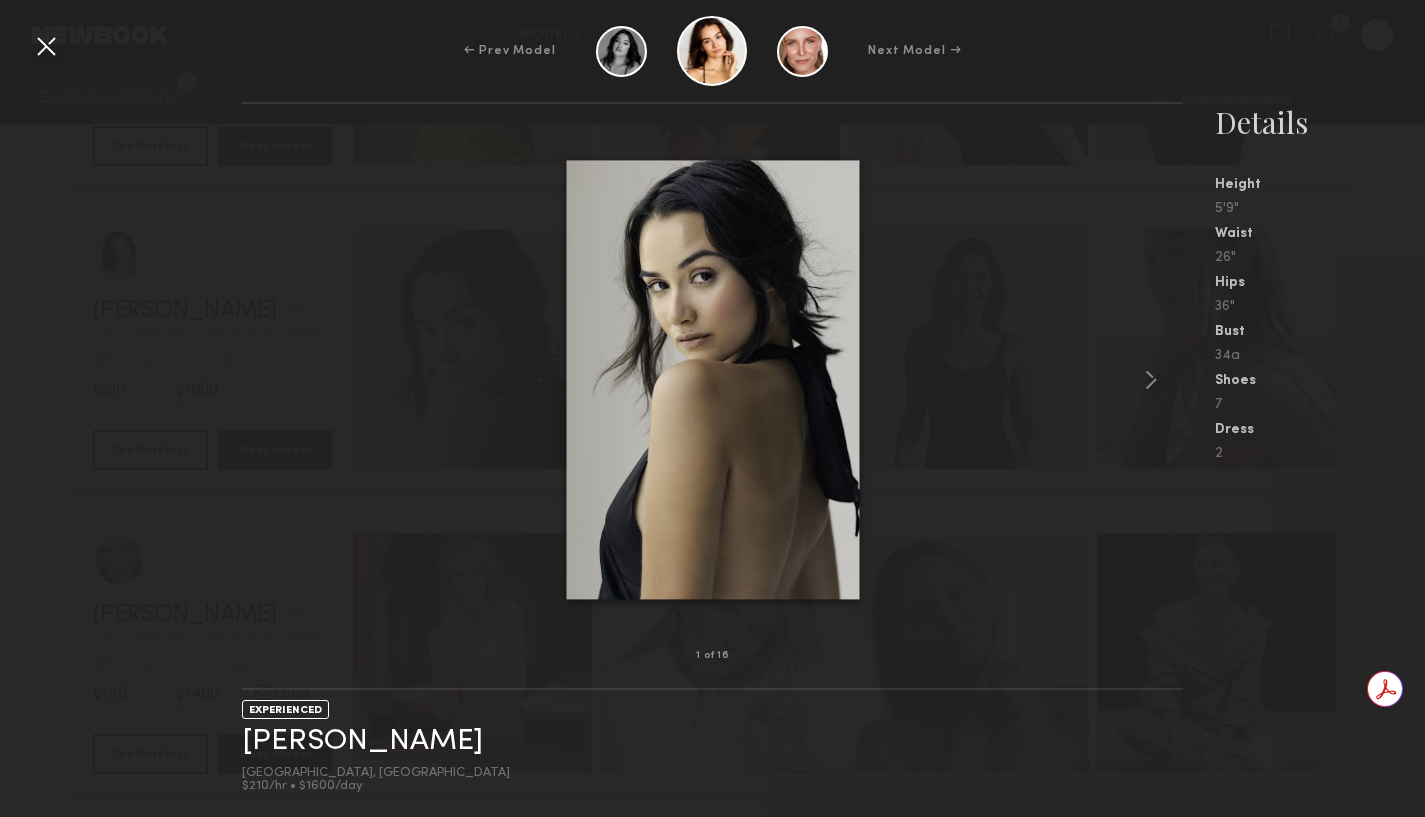 click at bounding box center [46, 46] 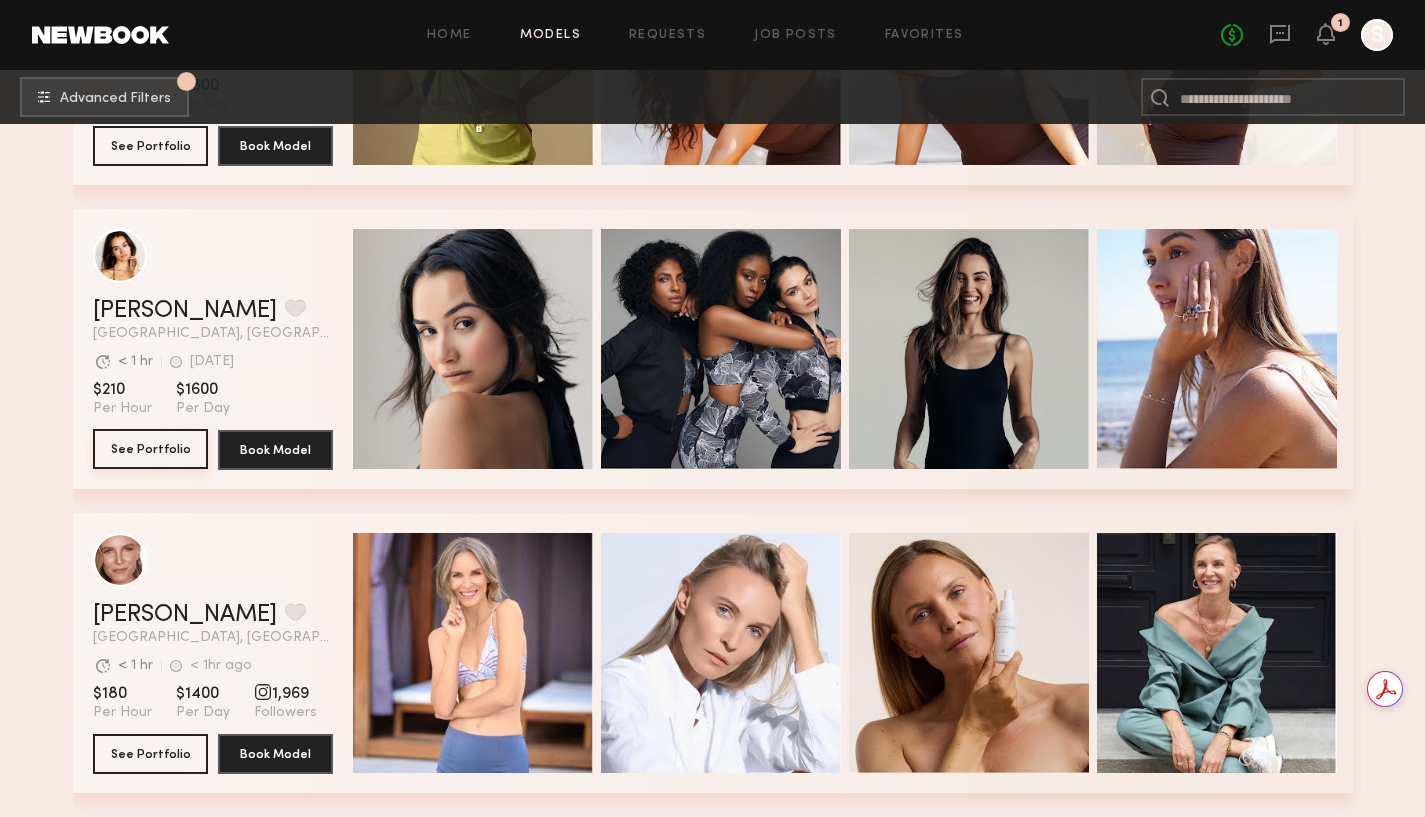 click on "See Portfolio" 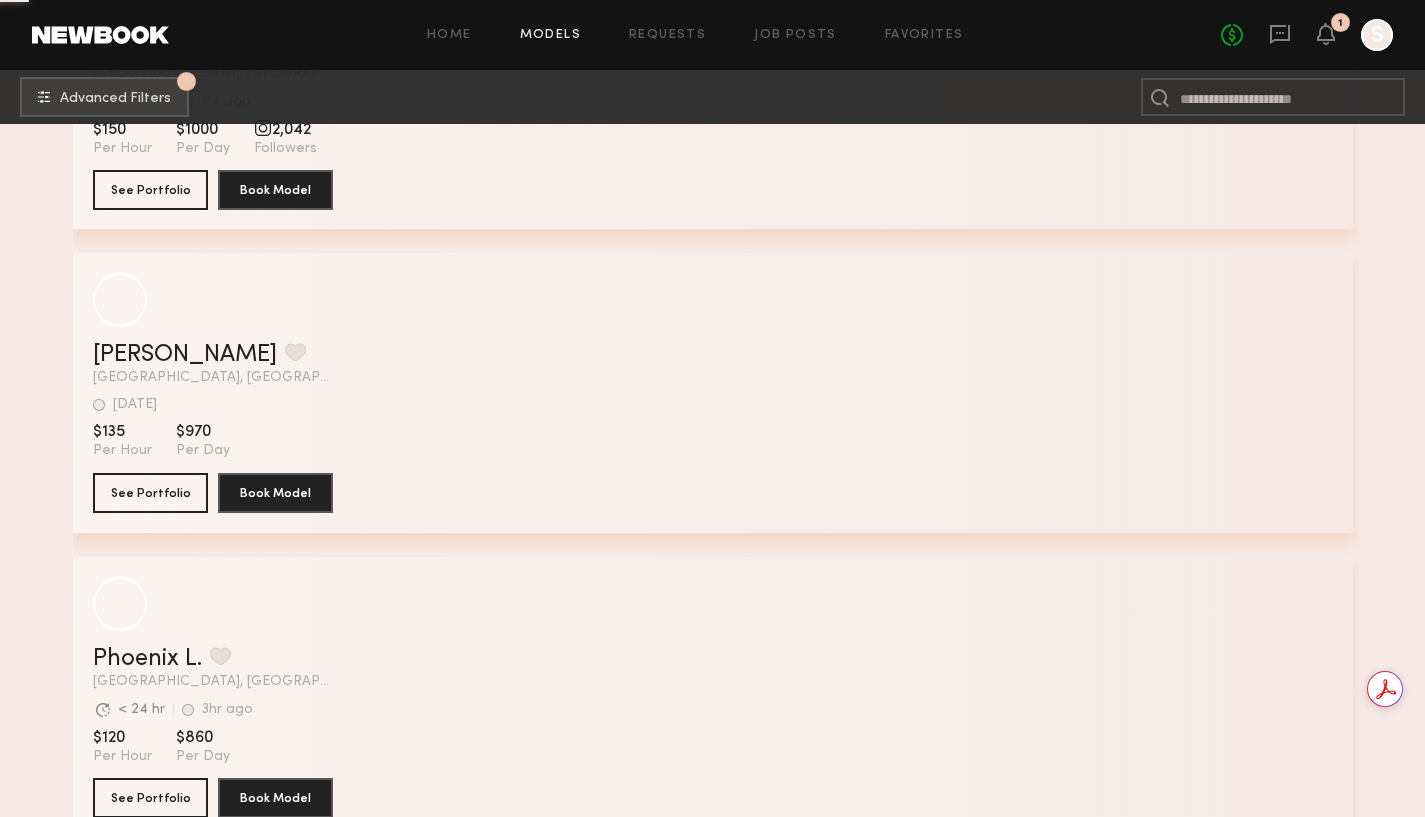 scroll, scrollTop: 35308, scrollLeft: 0, axis: vertical 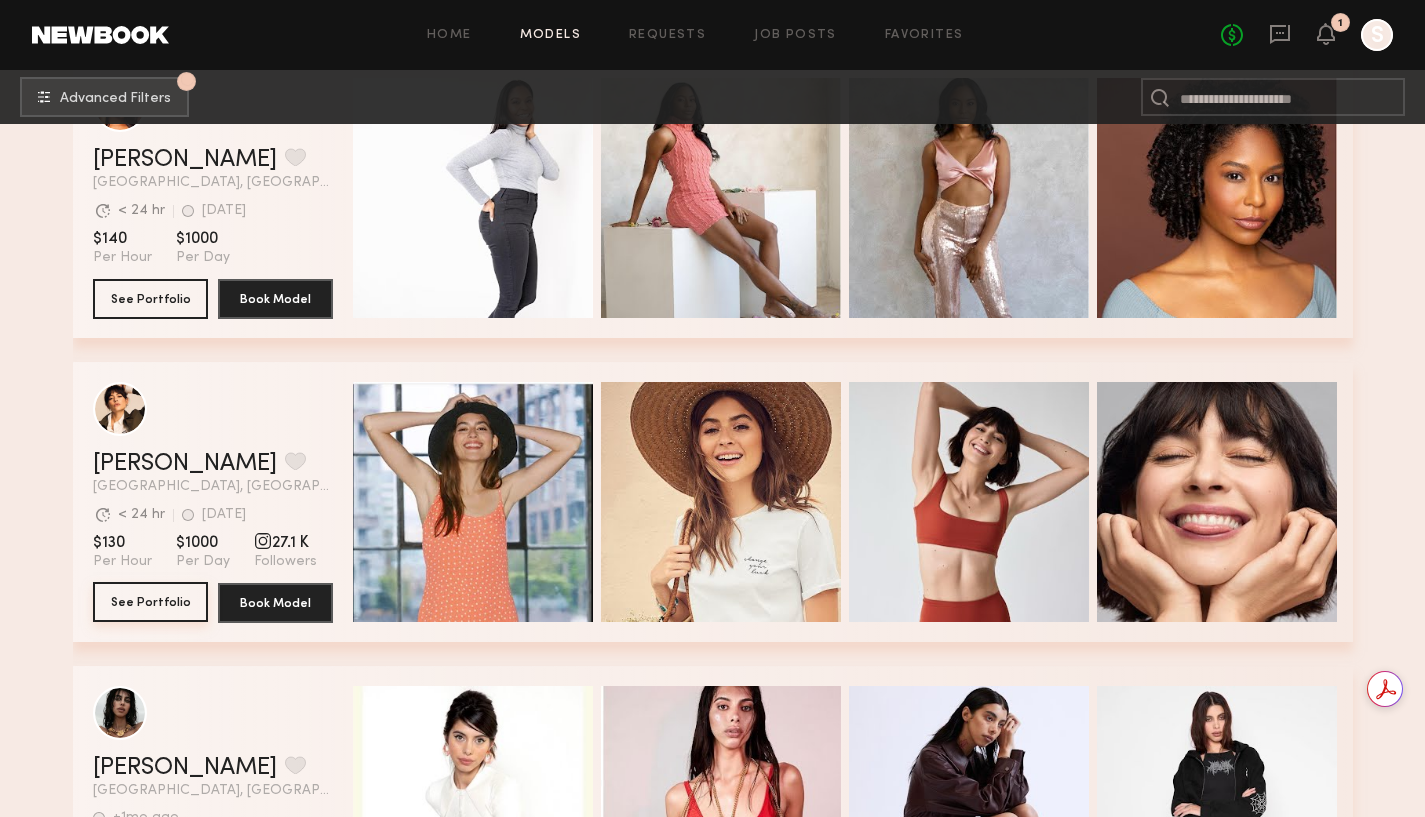 click on "See Portfolio" 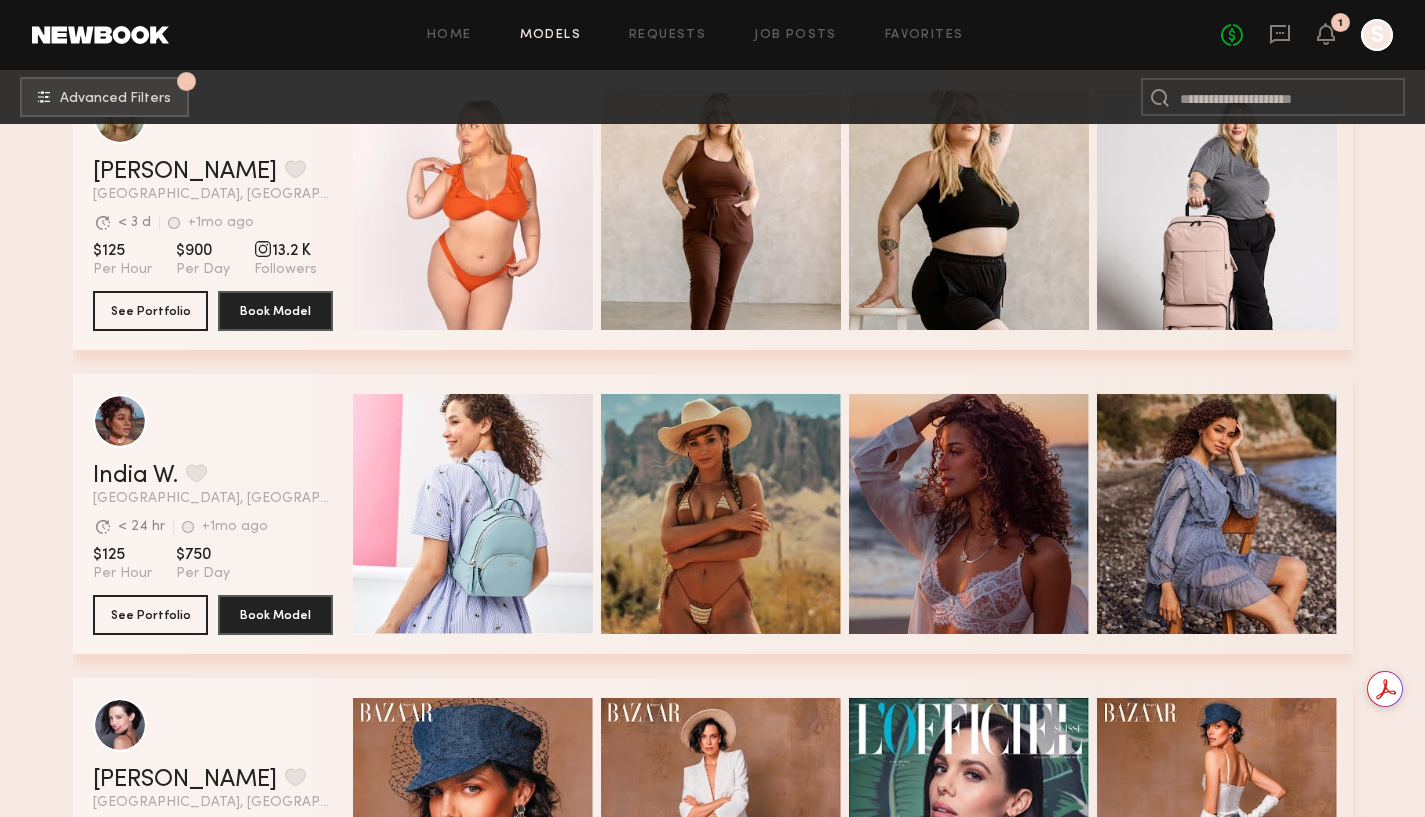scroll, scrollTop: 45117, scrollLeft: 0, axis: vertical 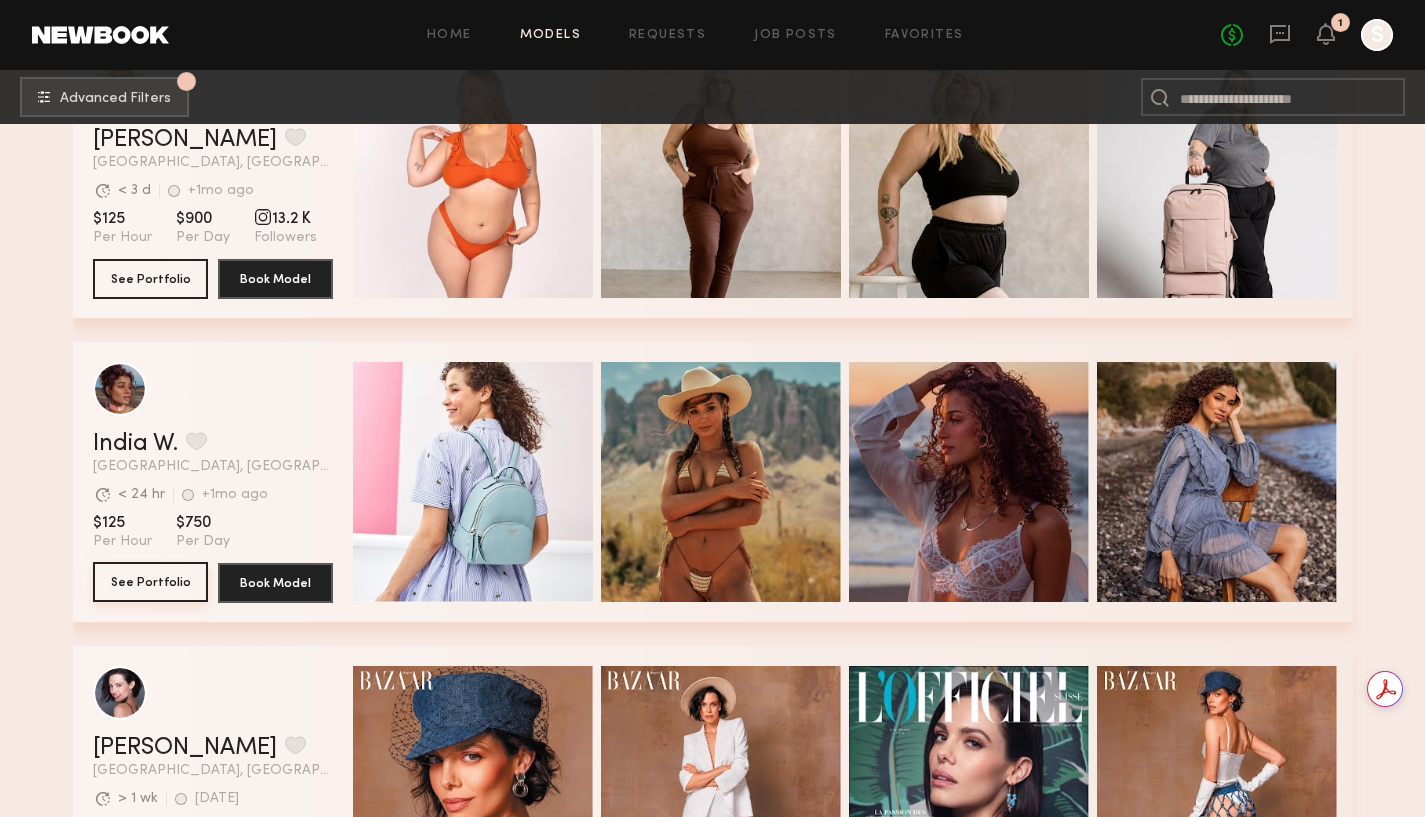 click on "See Portfolio" 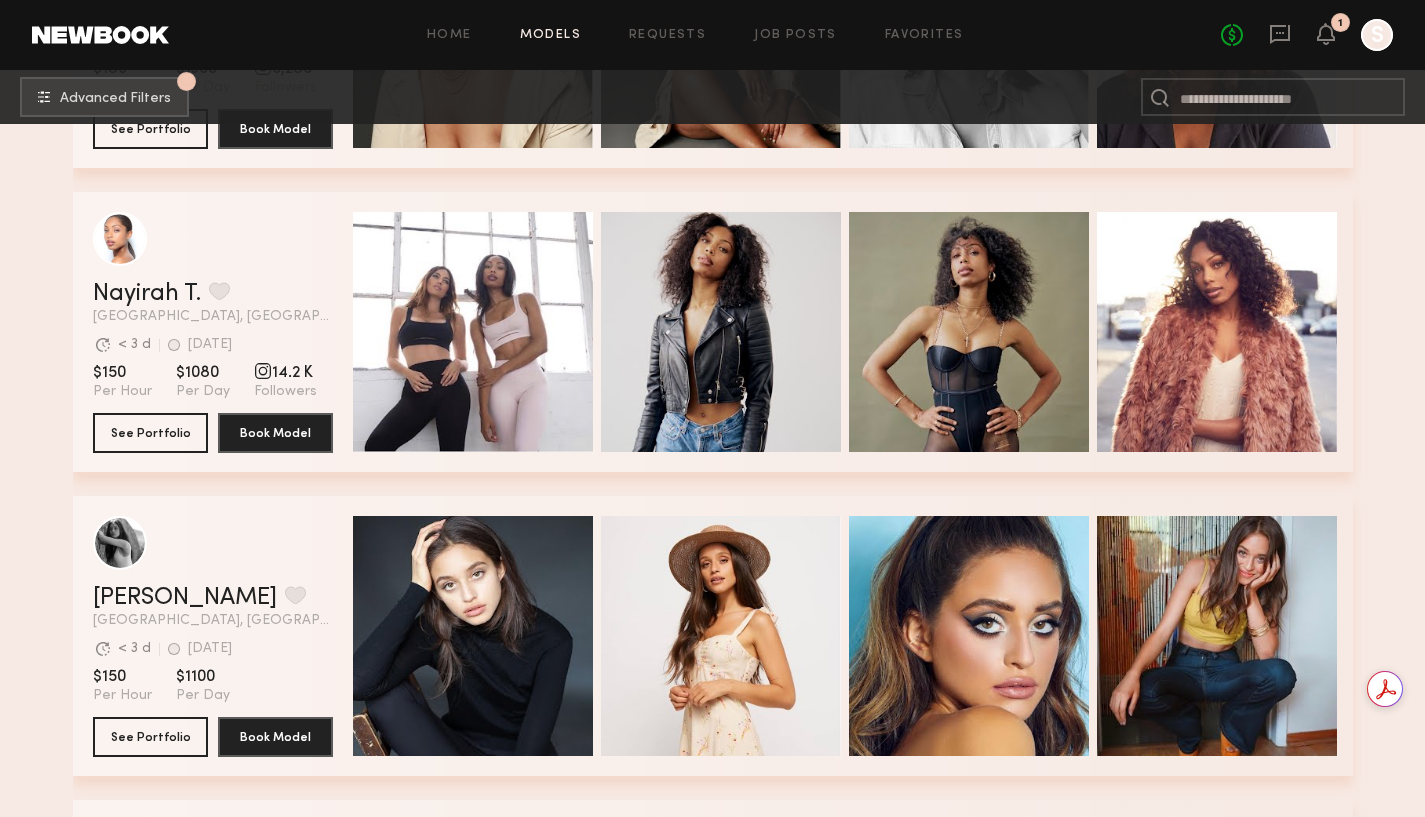 scroll, scrollTop: 46335, scrollLeft: 0, axis: vertical 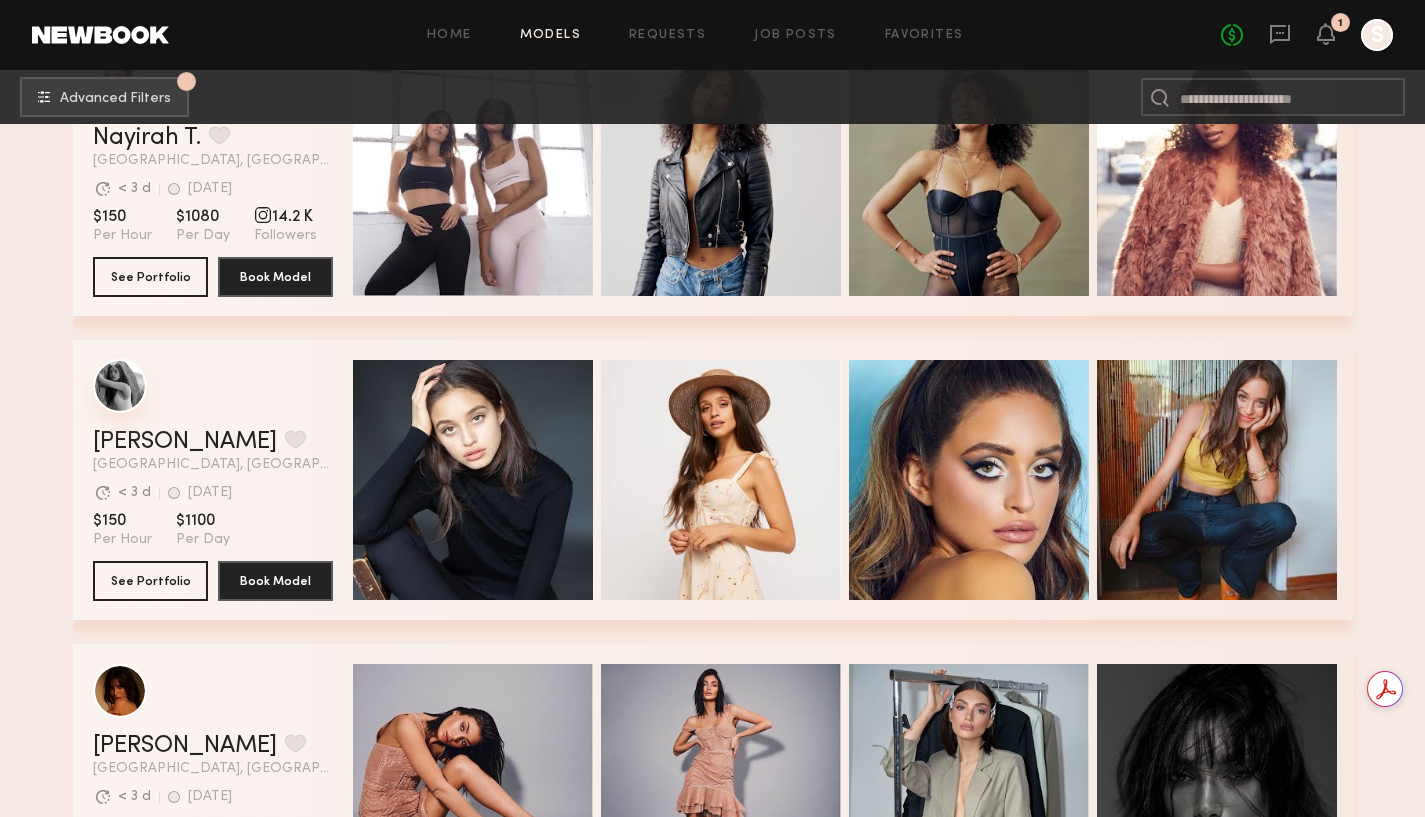 click 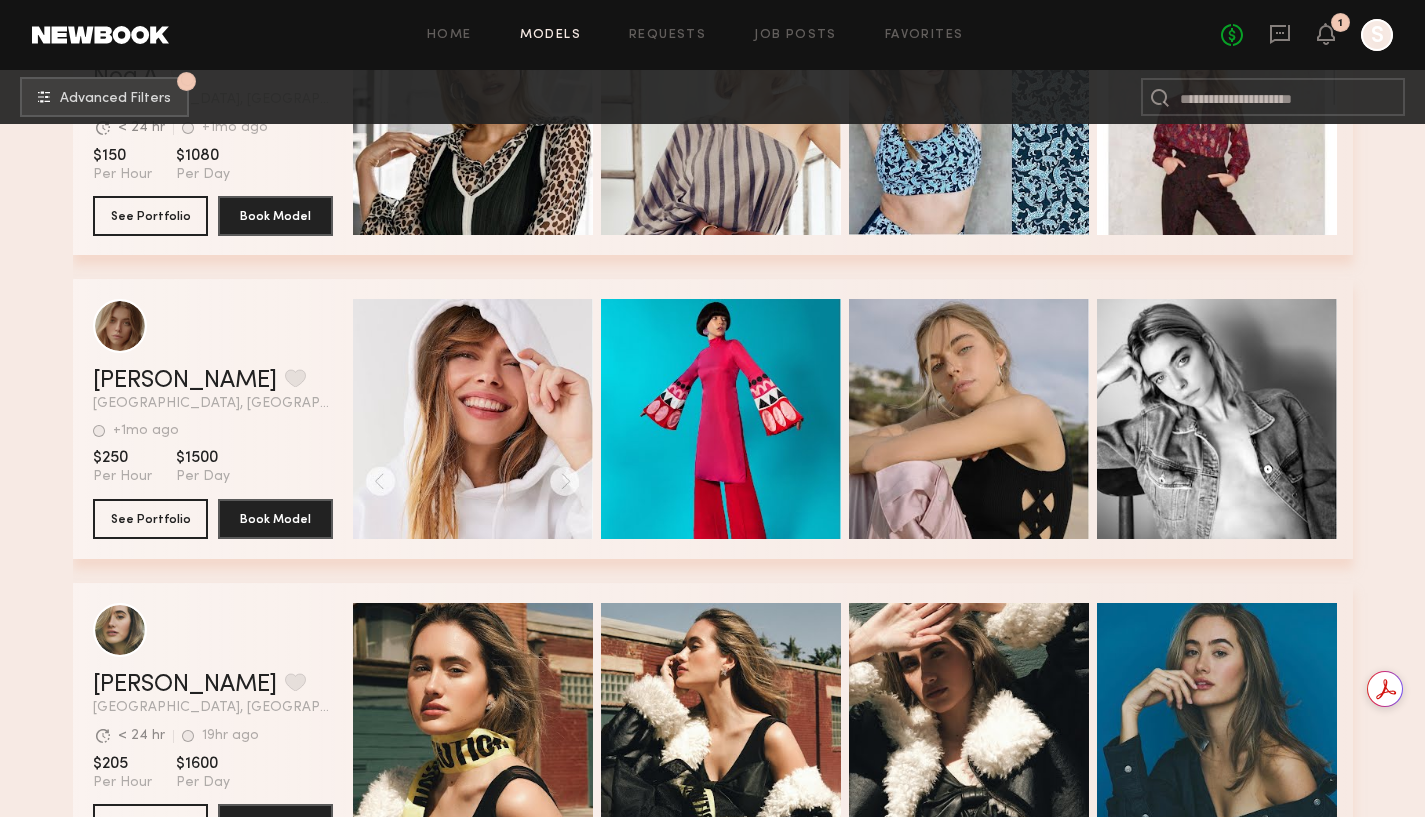 scroll, scrollTop: 47477, scrollLeft: 0, axis: vertical 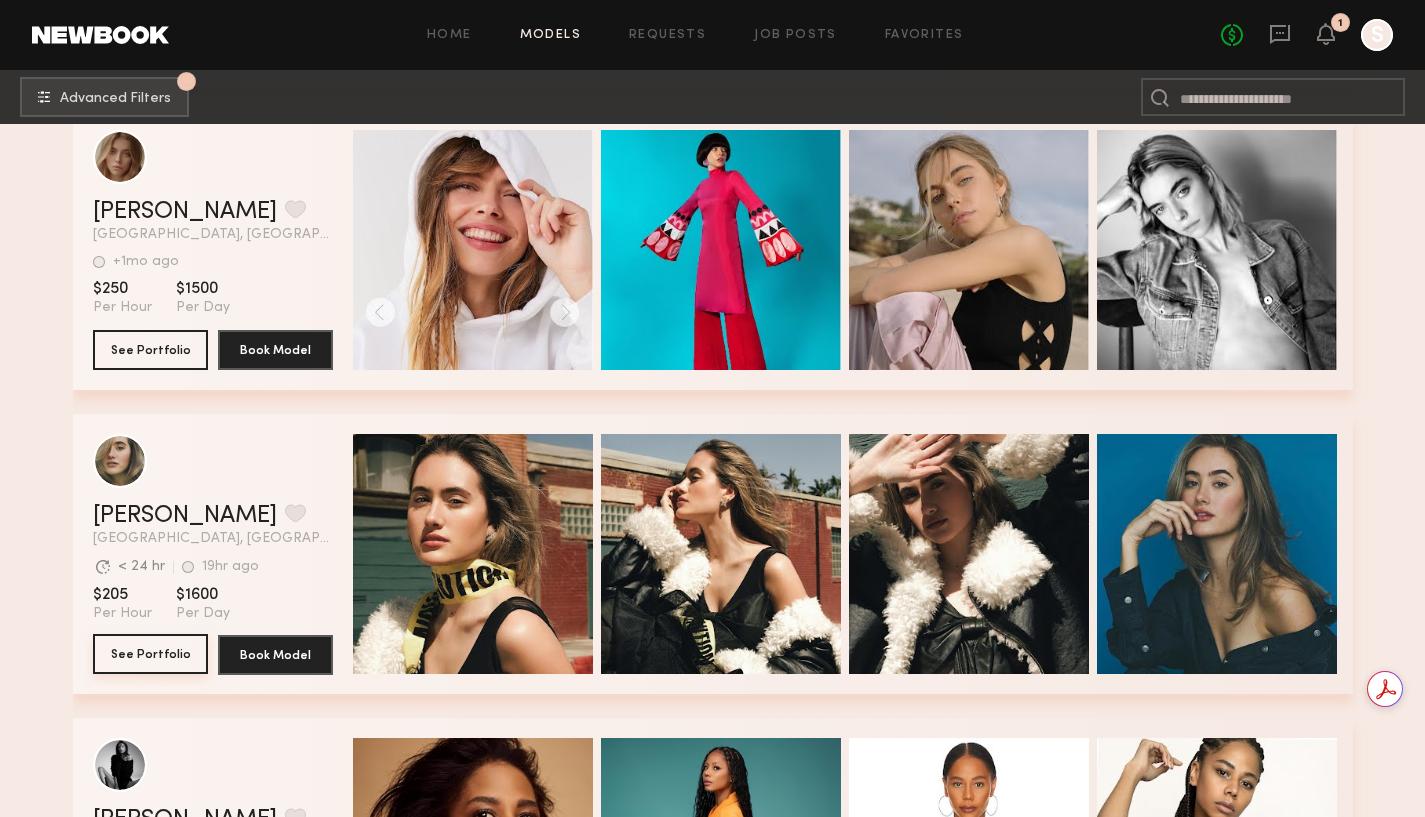 click on "See Portfolio" 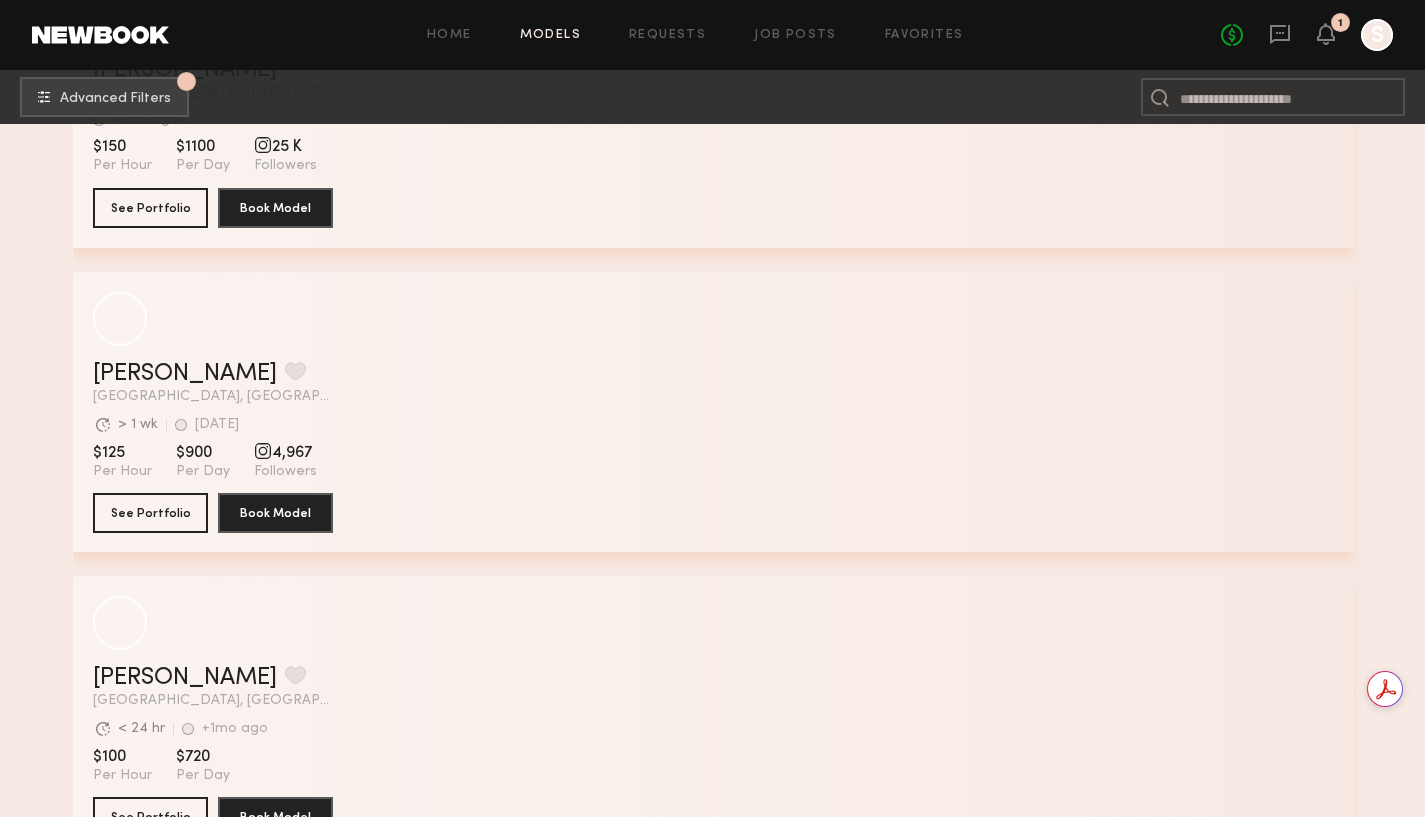 scroll, scrollTop: 52604, scrollLeft: 0, axis: vertical 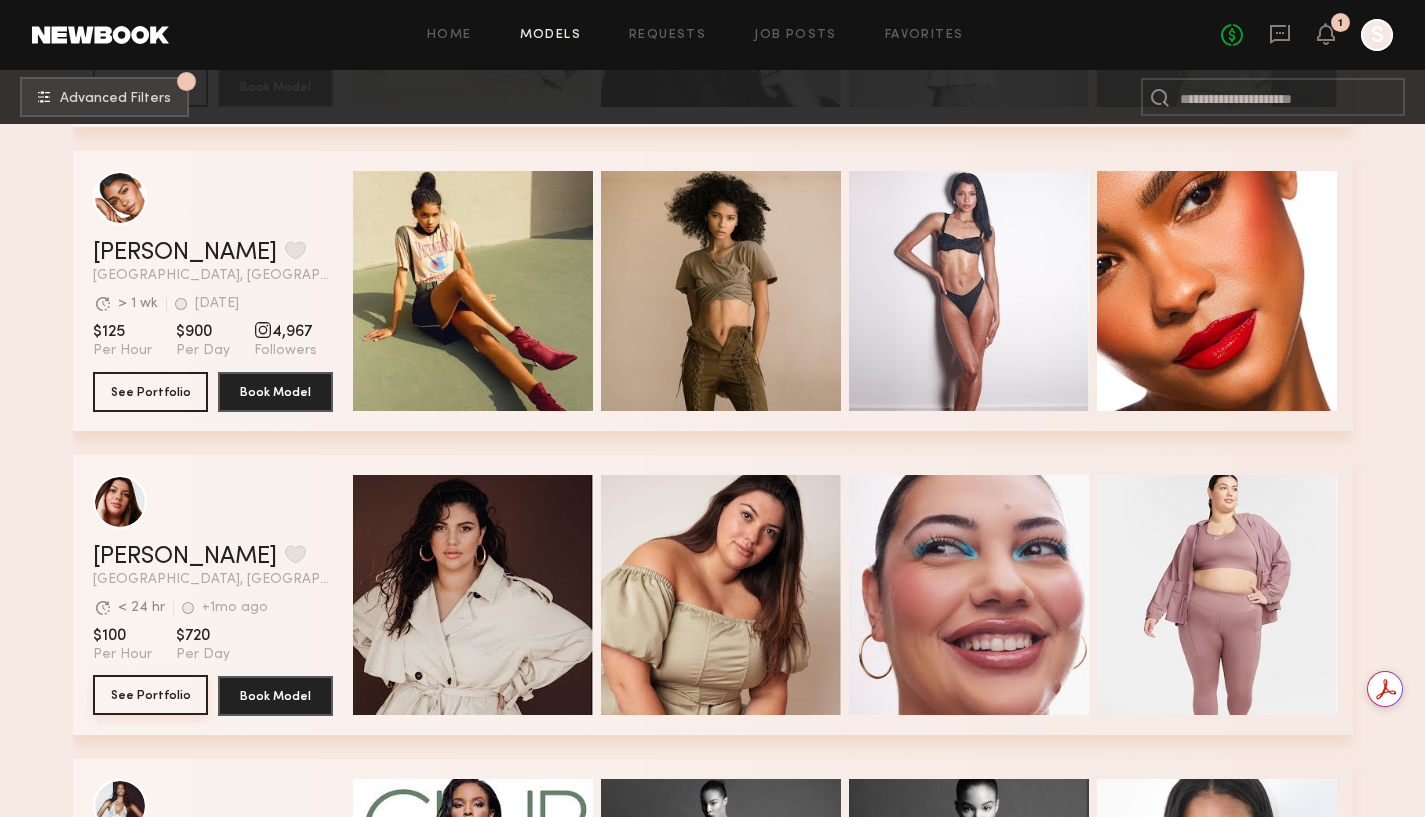 click on "See Portfolio" 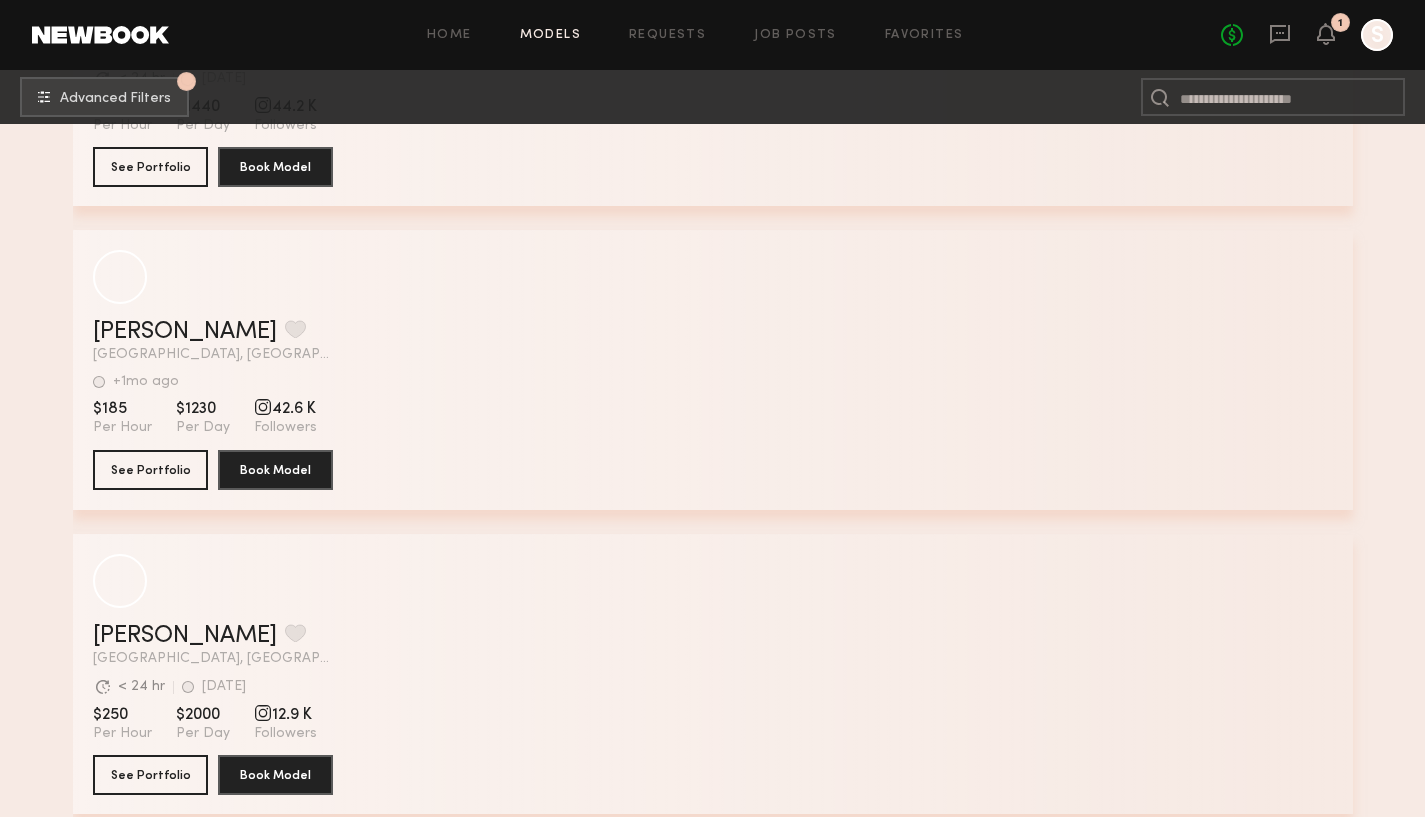 scroll, scrollTop: 59904, scrollLeft: 0, axis: vertical 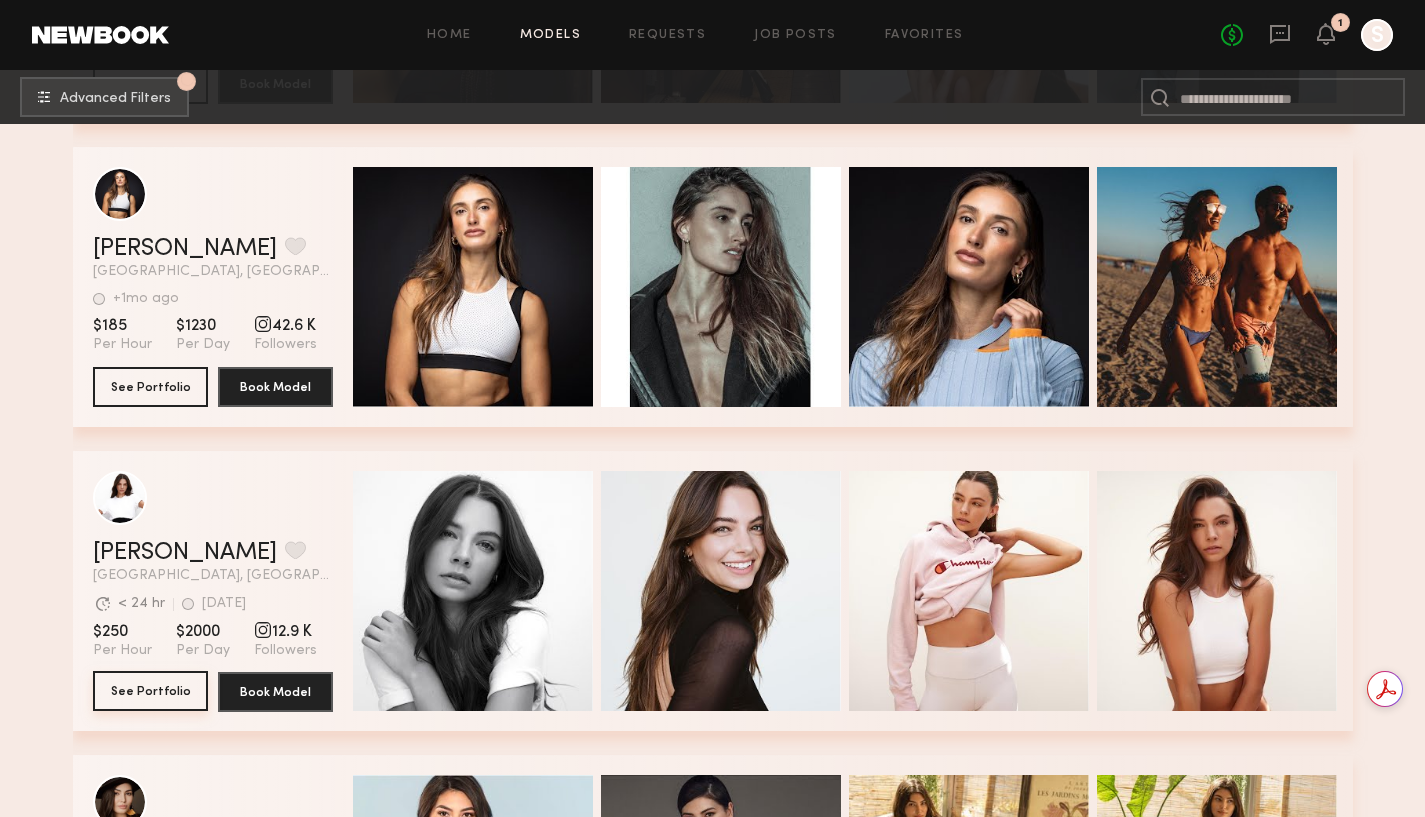 click on "See Portfolio" 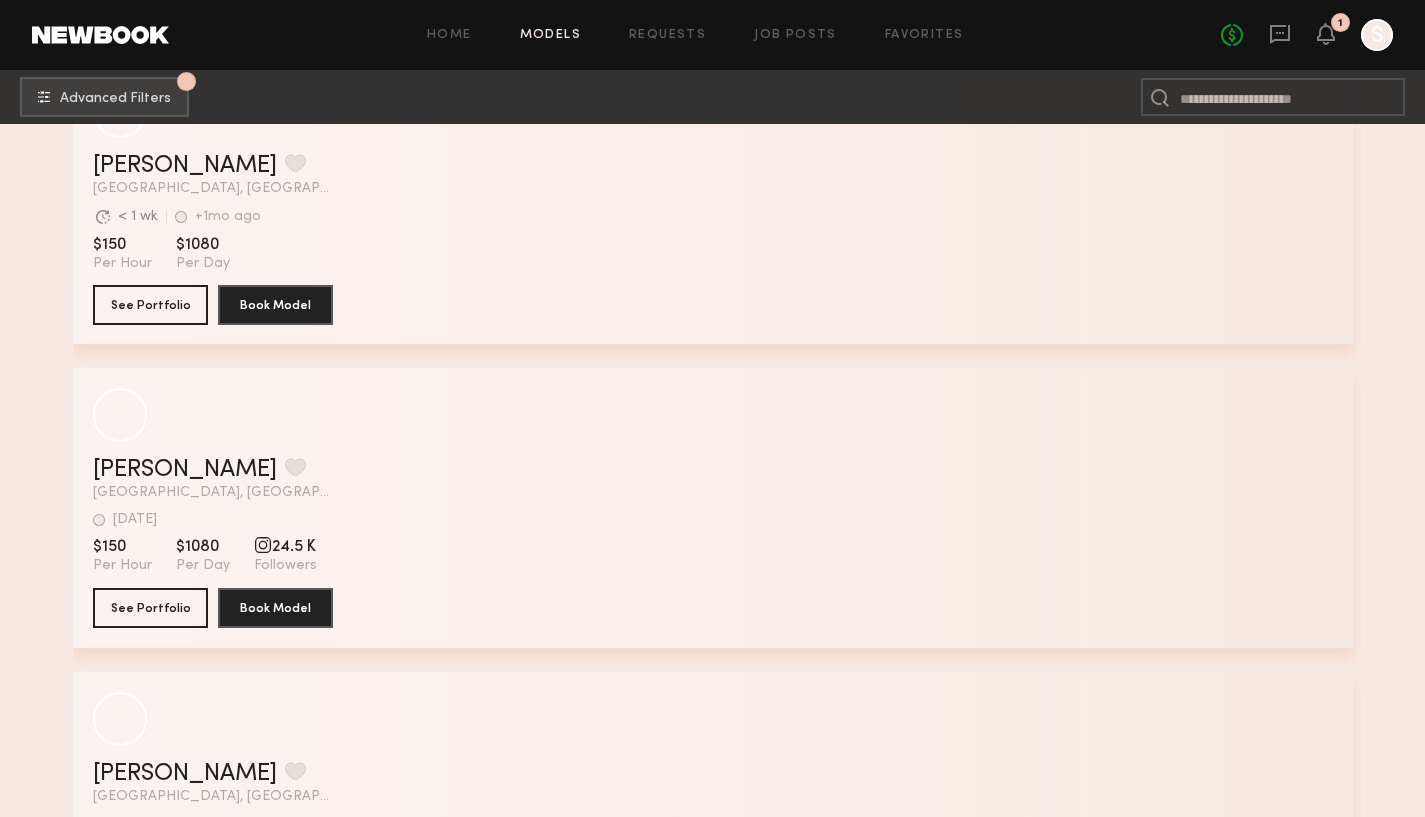 scroll, scrollTop: 70931, scrollLeft: 0, axis: vertical 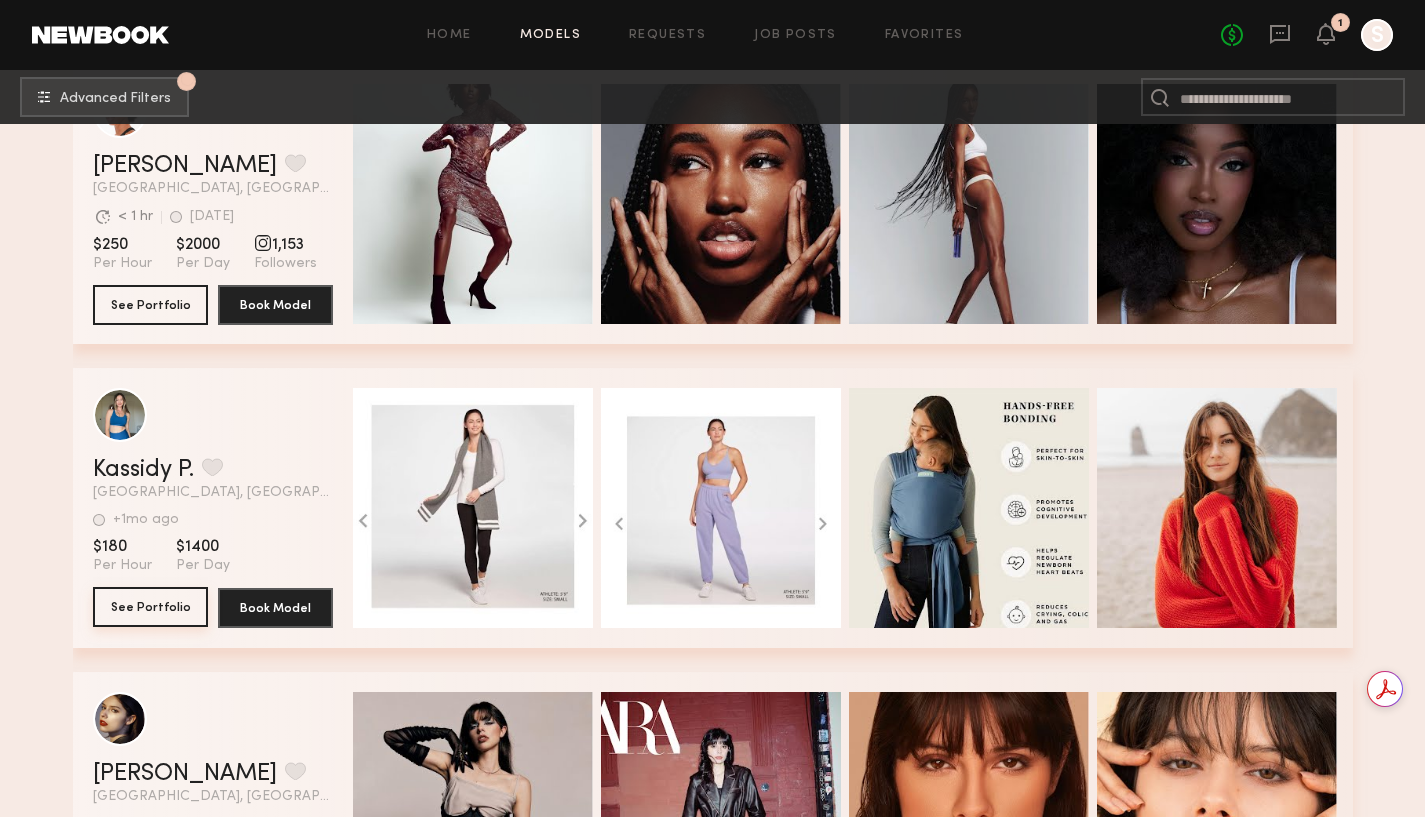 click on "See Portfolio" 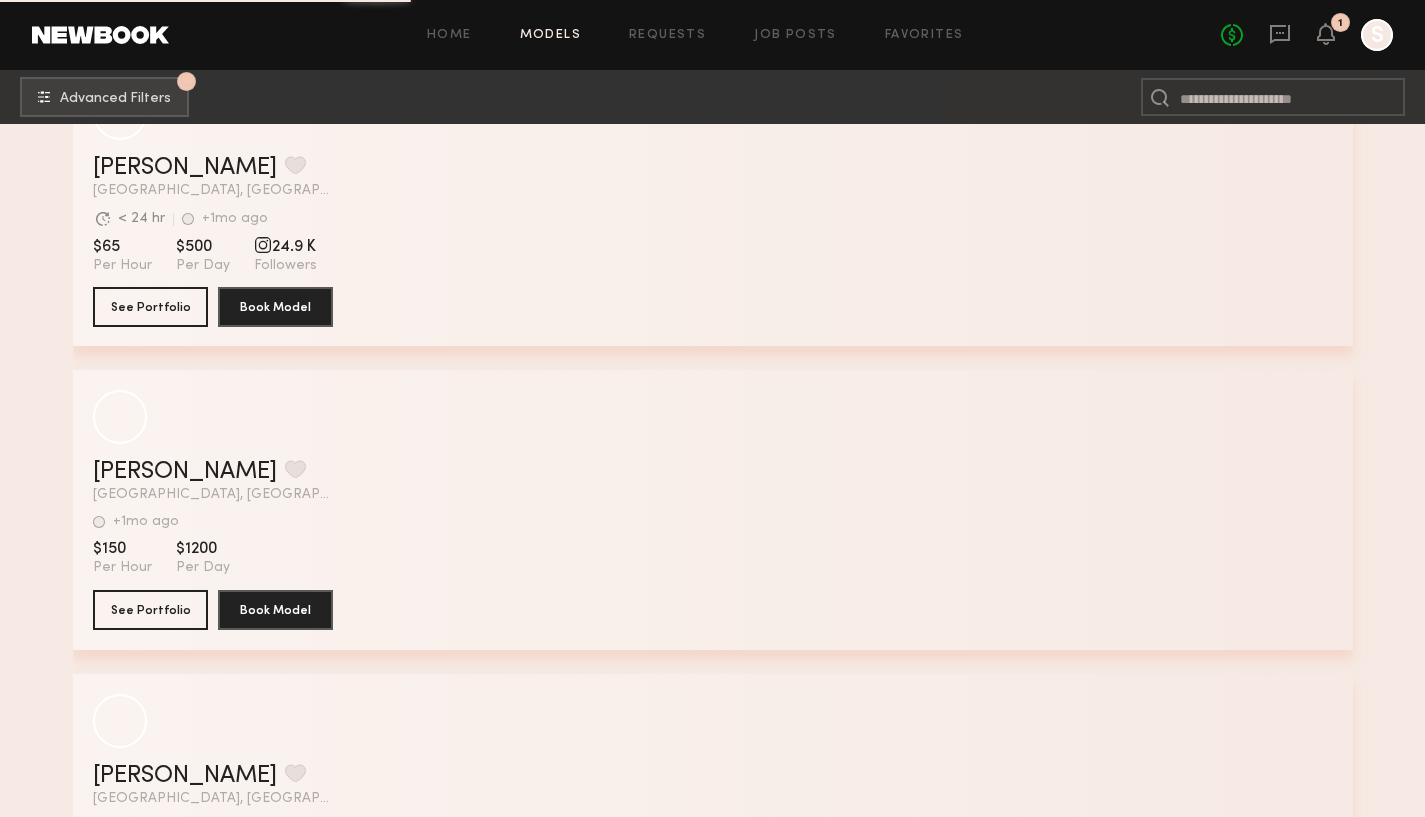 scroll, scrollTop: 79486, scrollLeft: 0, axis: vertical 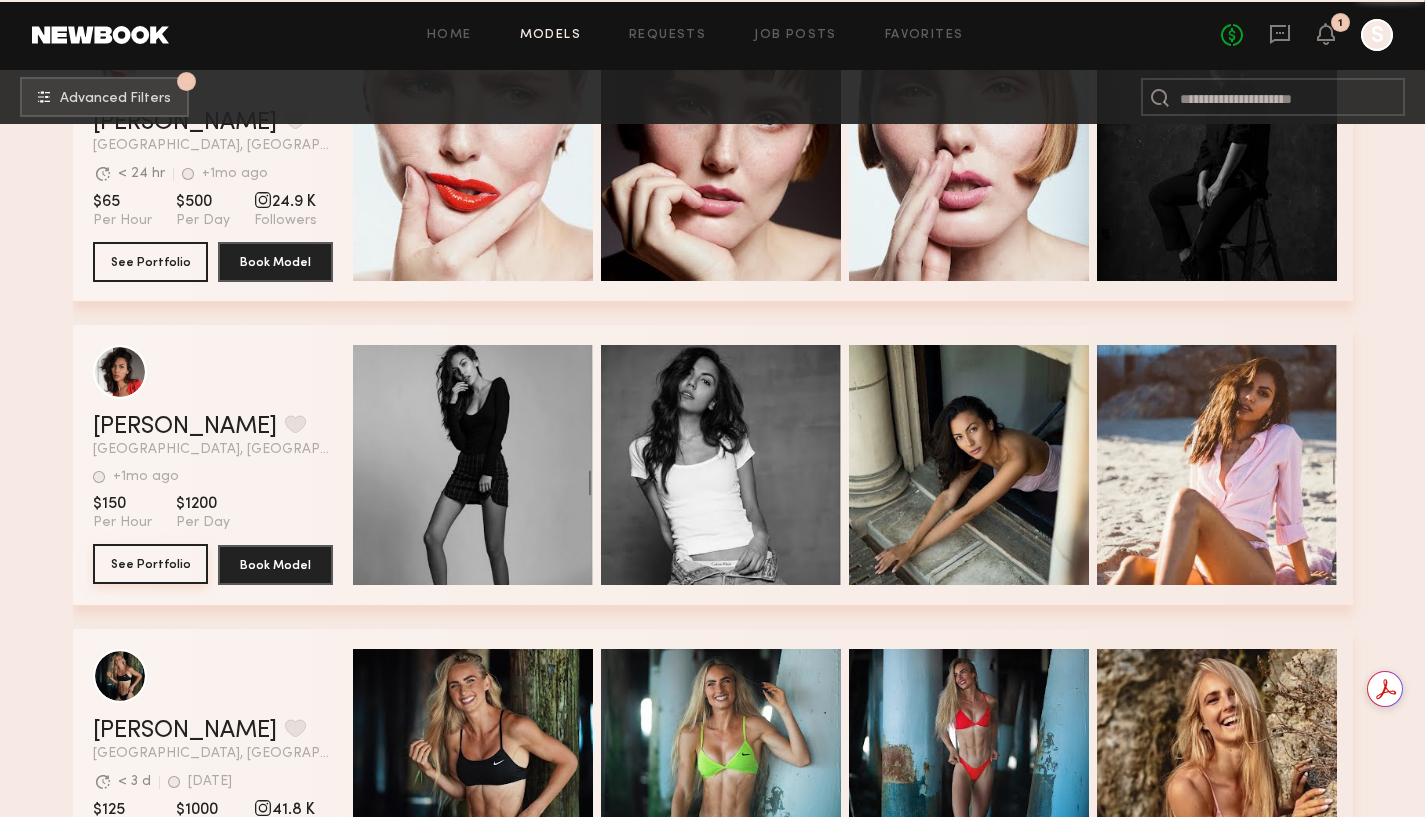 click on "See Portfolio" 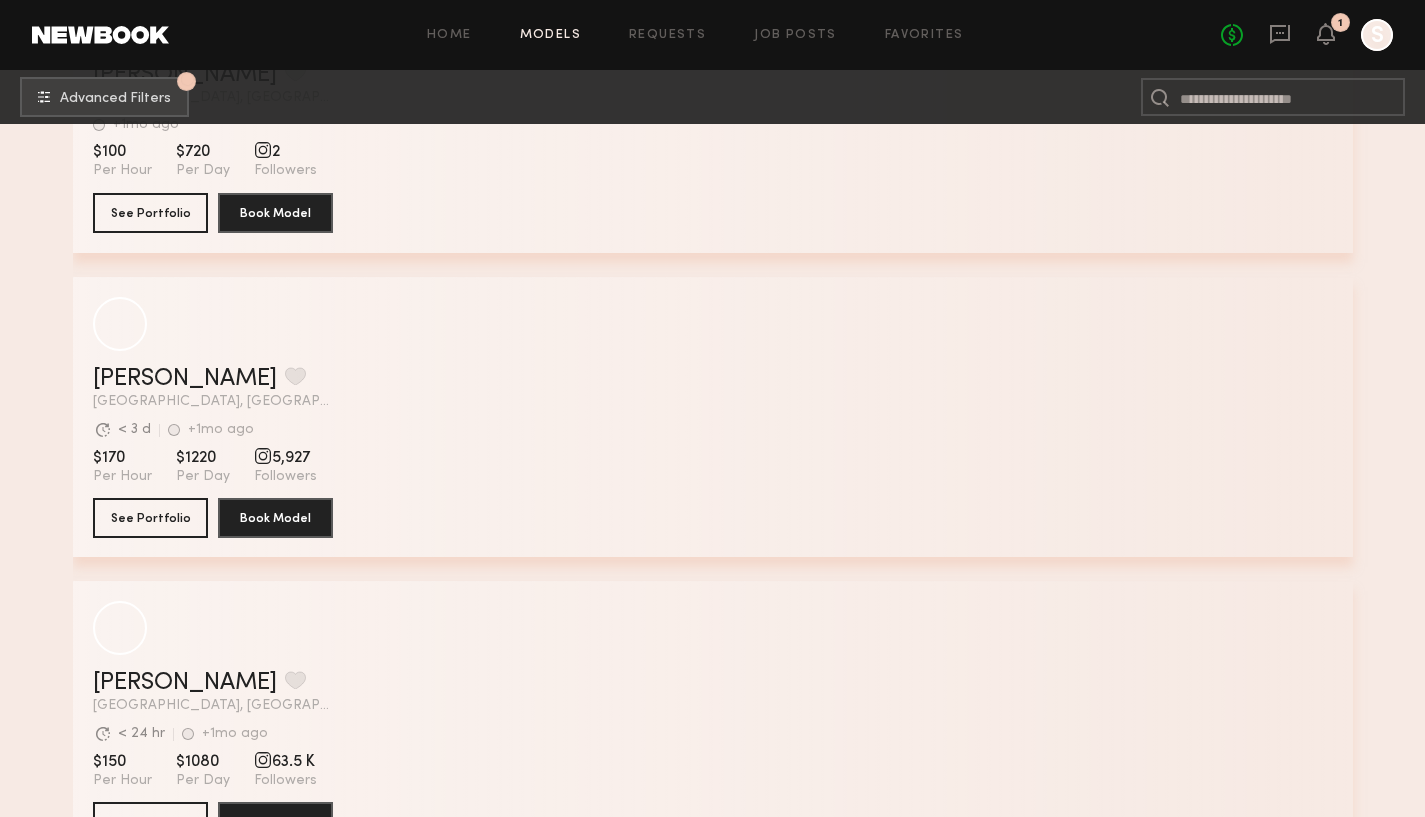 scroll, scrollTop: 86193, scrollLeft: 0, axis: vertical 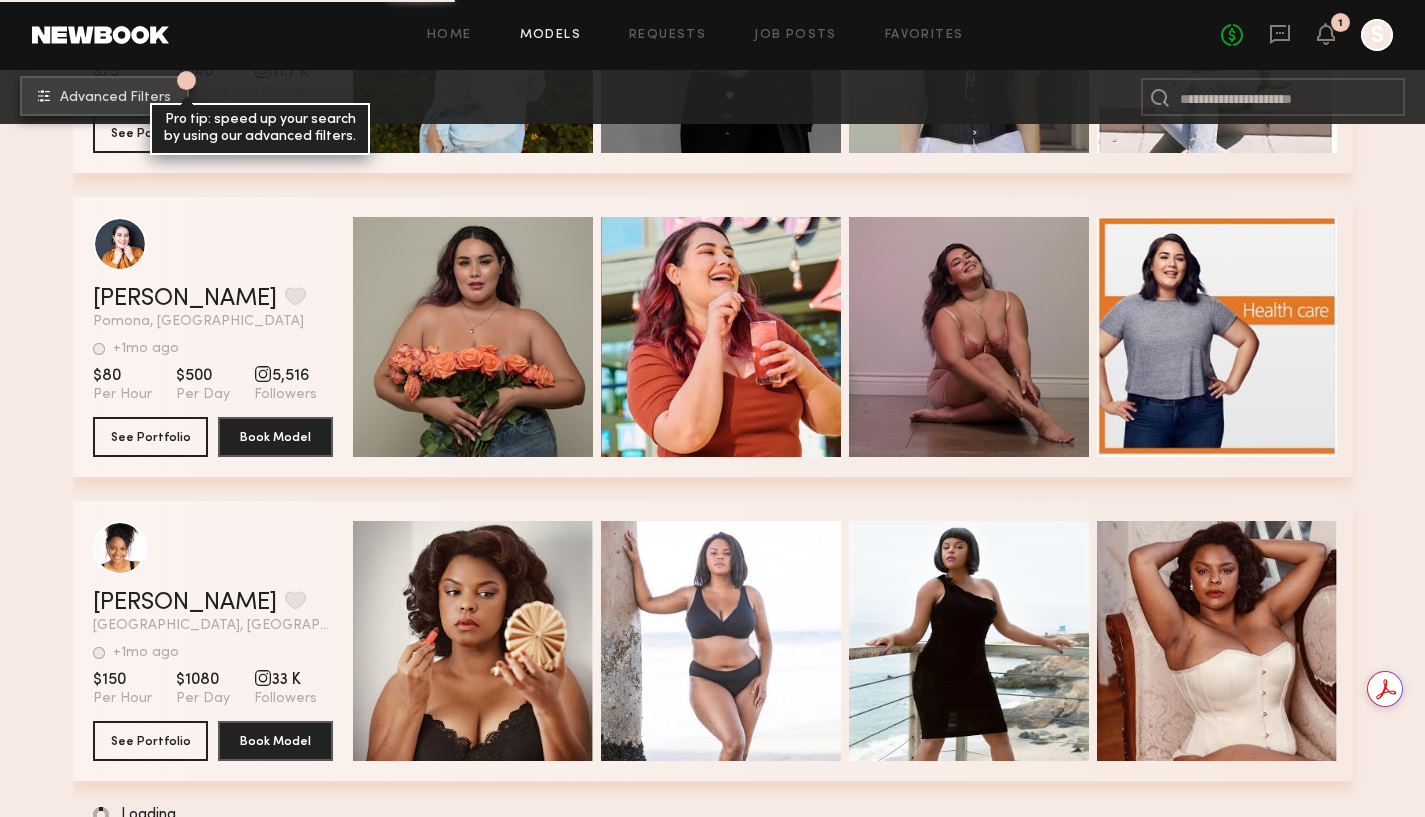 click on "Advanced Filters" 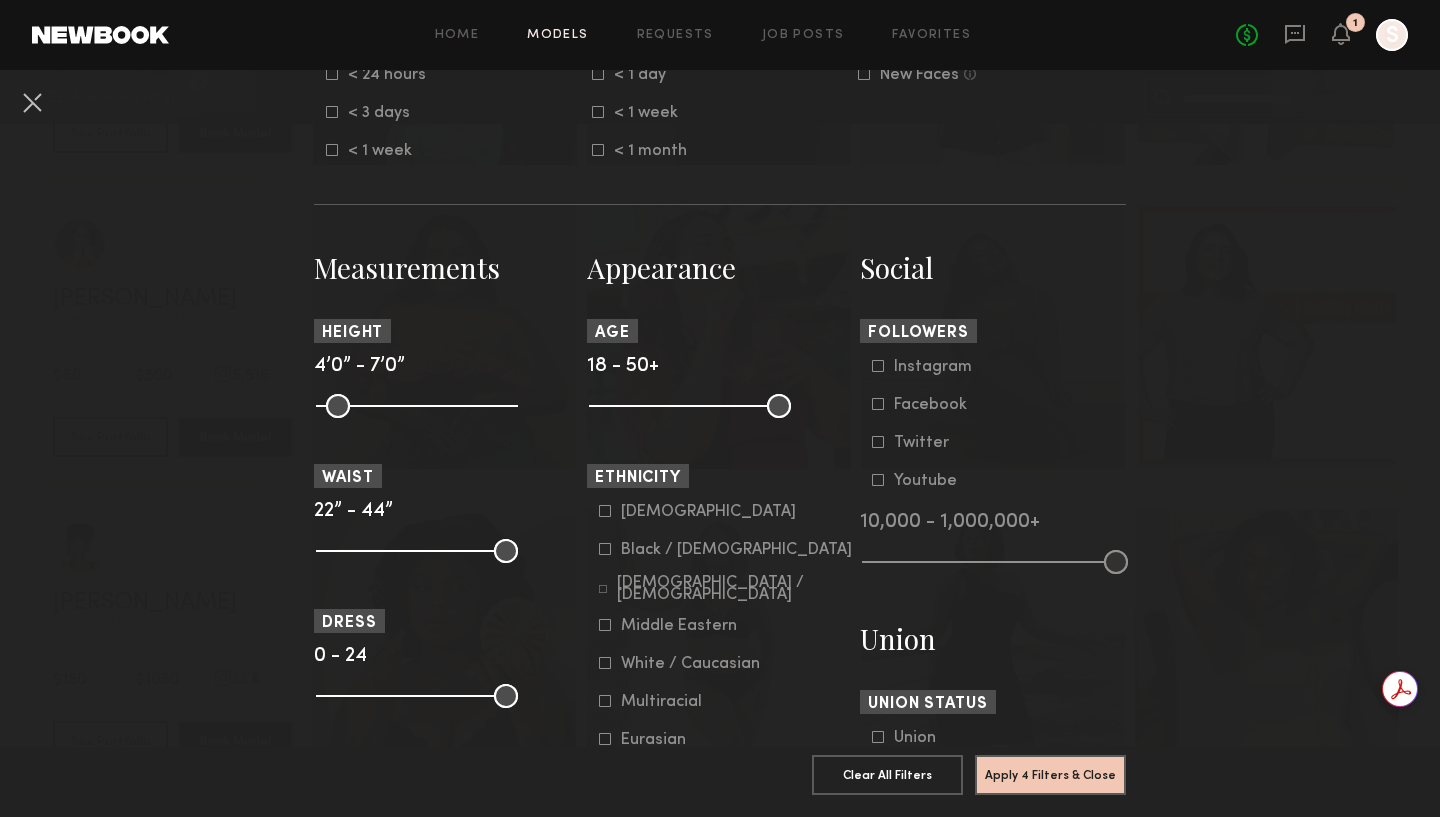 scroll, scrollTop: 715, scrollLeft: 0, axis: vertical 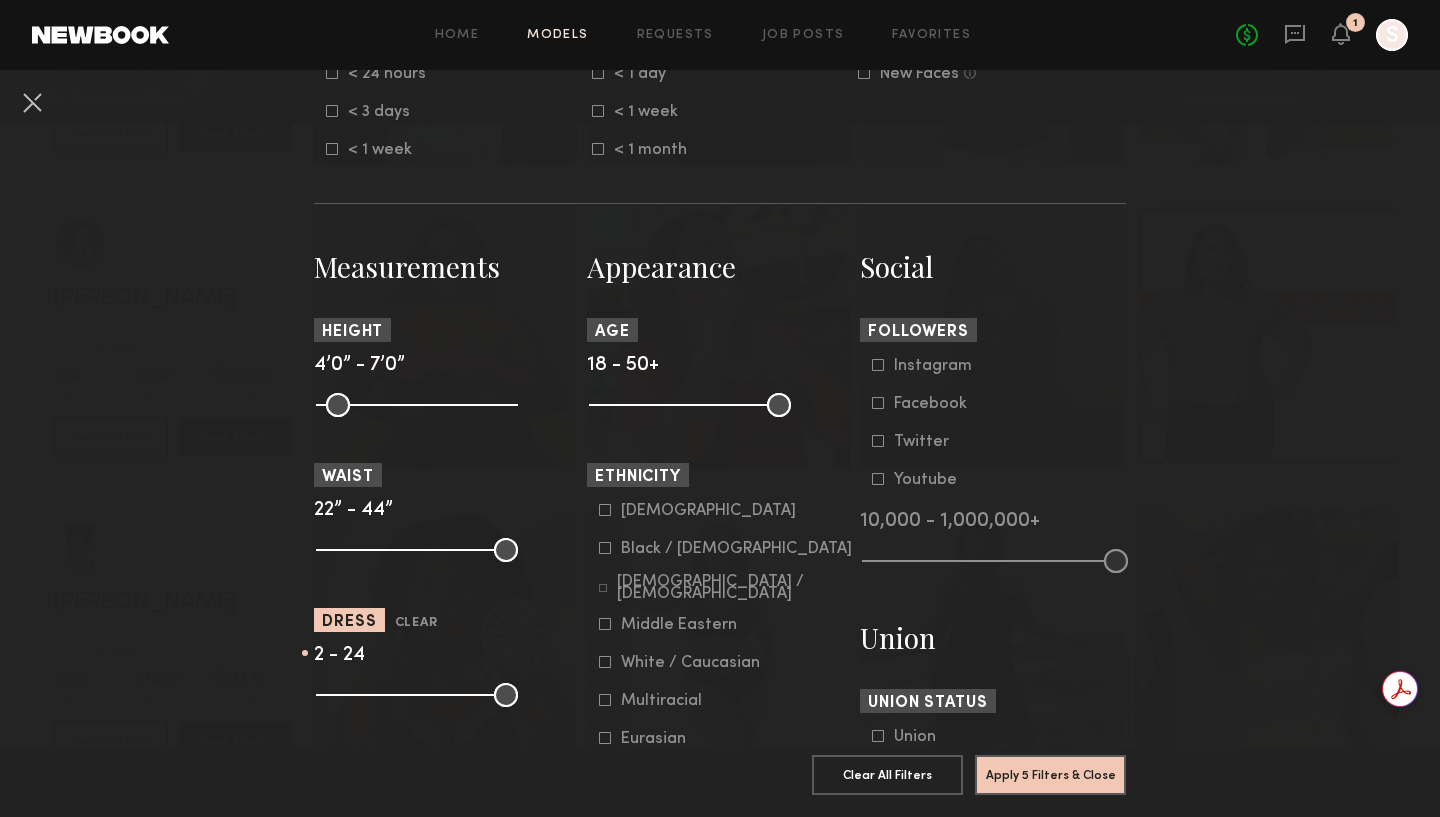 drag, startPoint x: 325, startPoint y: 693, endPoint x: 339, endPoint y: 695, distance: 14.142136 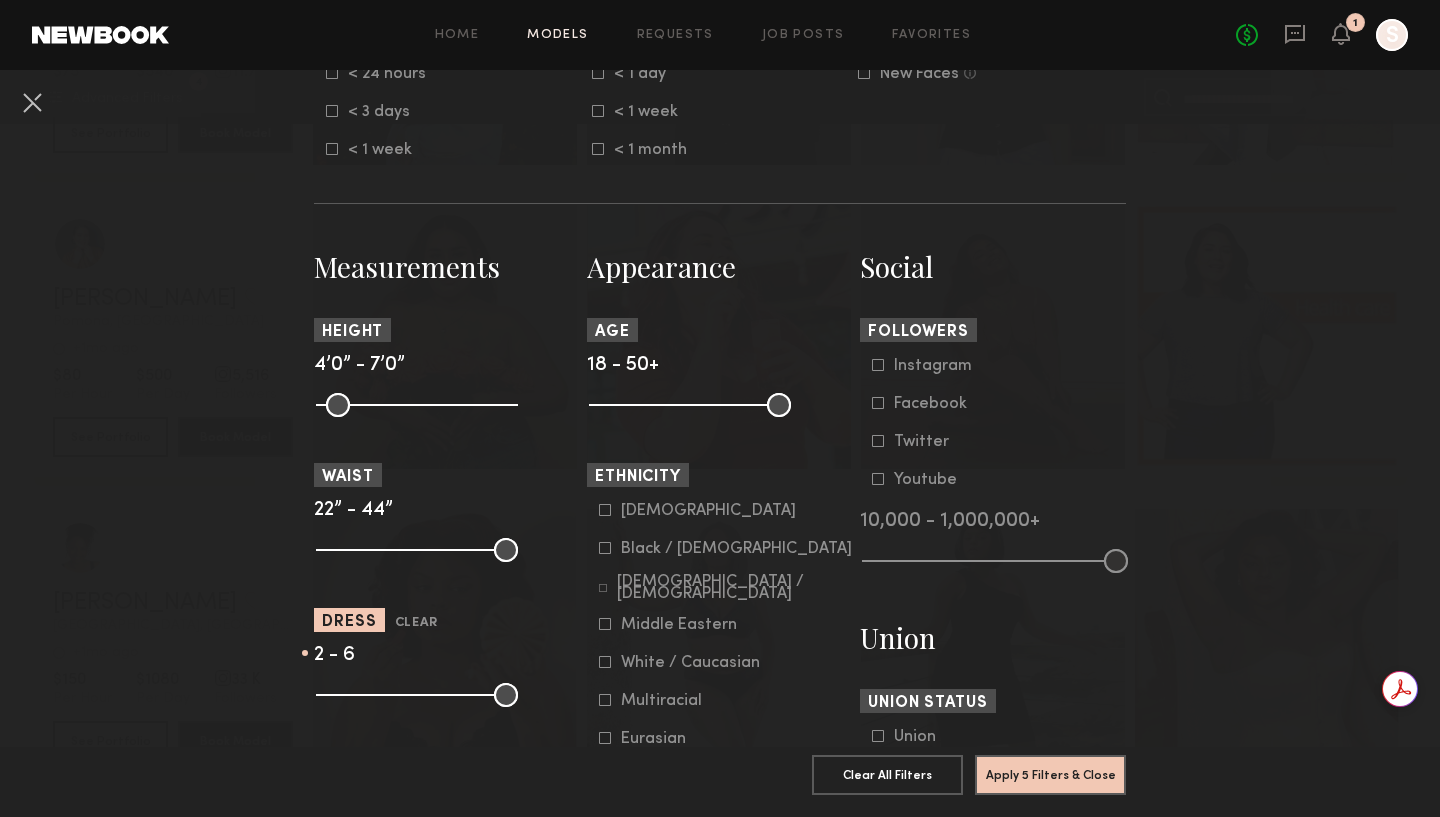 type on "*" 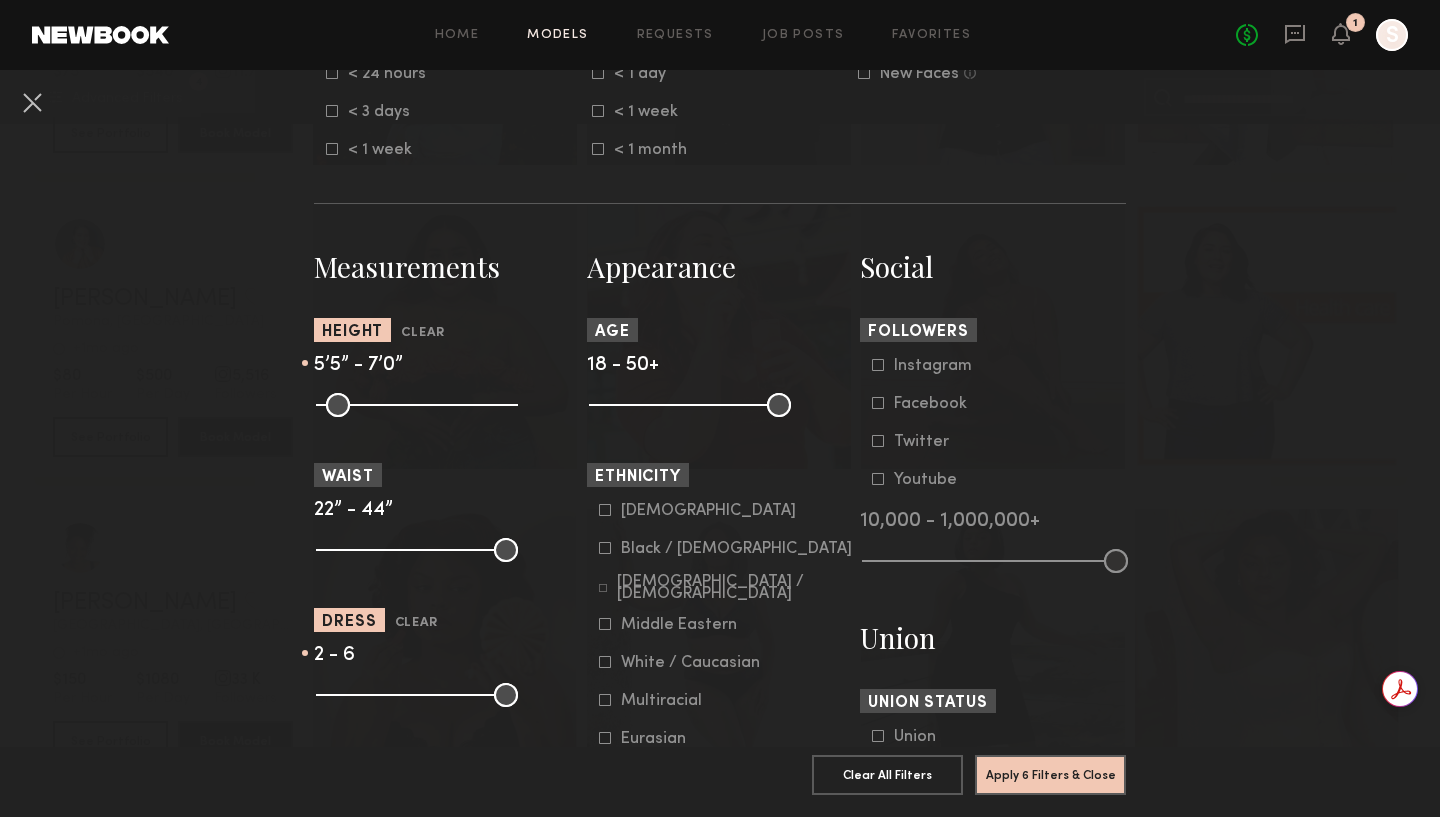 drag, startPoint x: 320, startPoint y: 408, endPoint x: 406, endPoint y: 409, distance: 86.00581 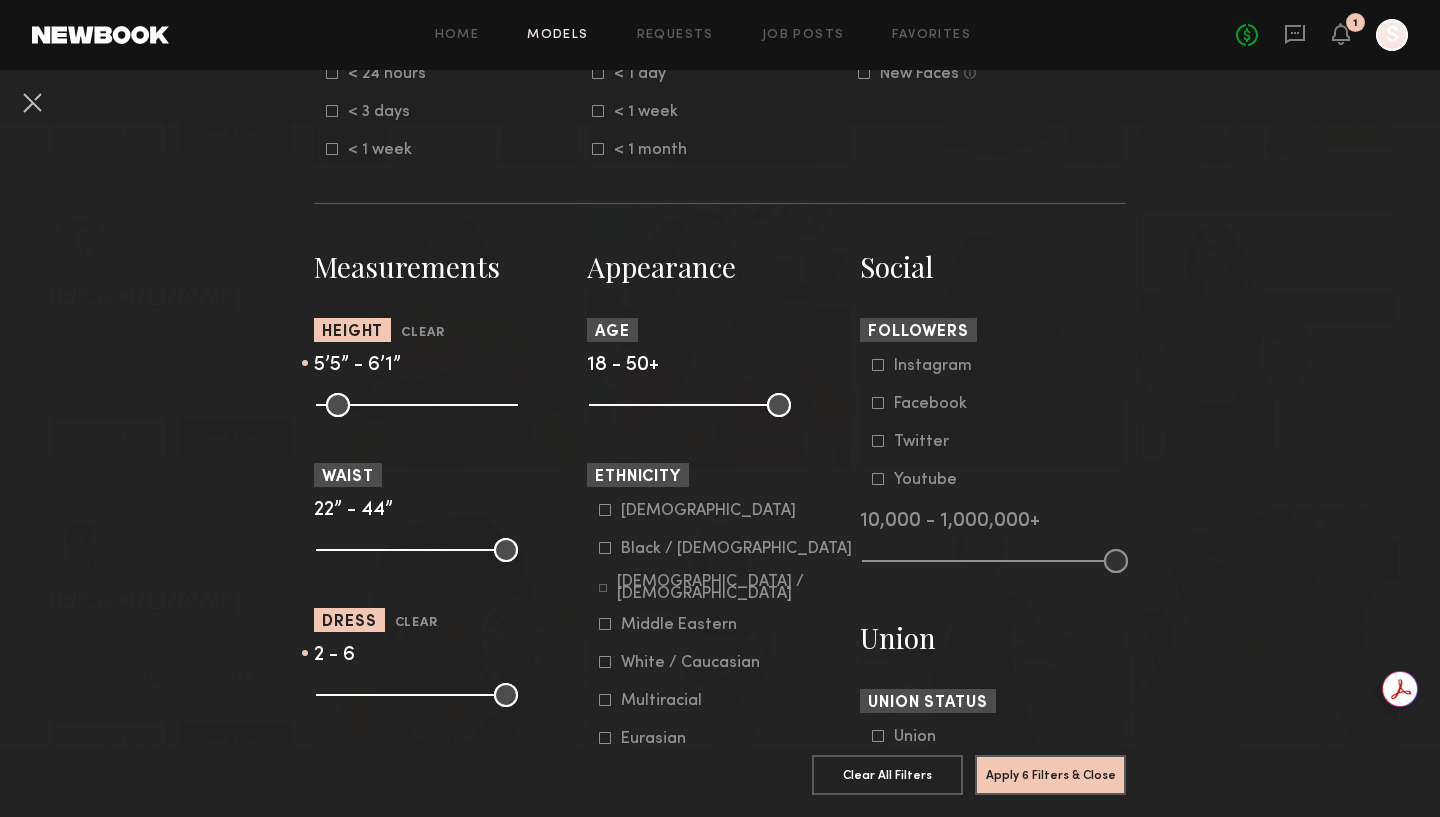 drag, startPoint x: 498, startPoint y: 398, endPoint x: 443, endPoint y: 398, distance: 55 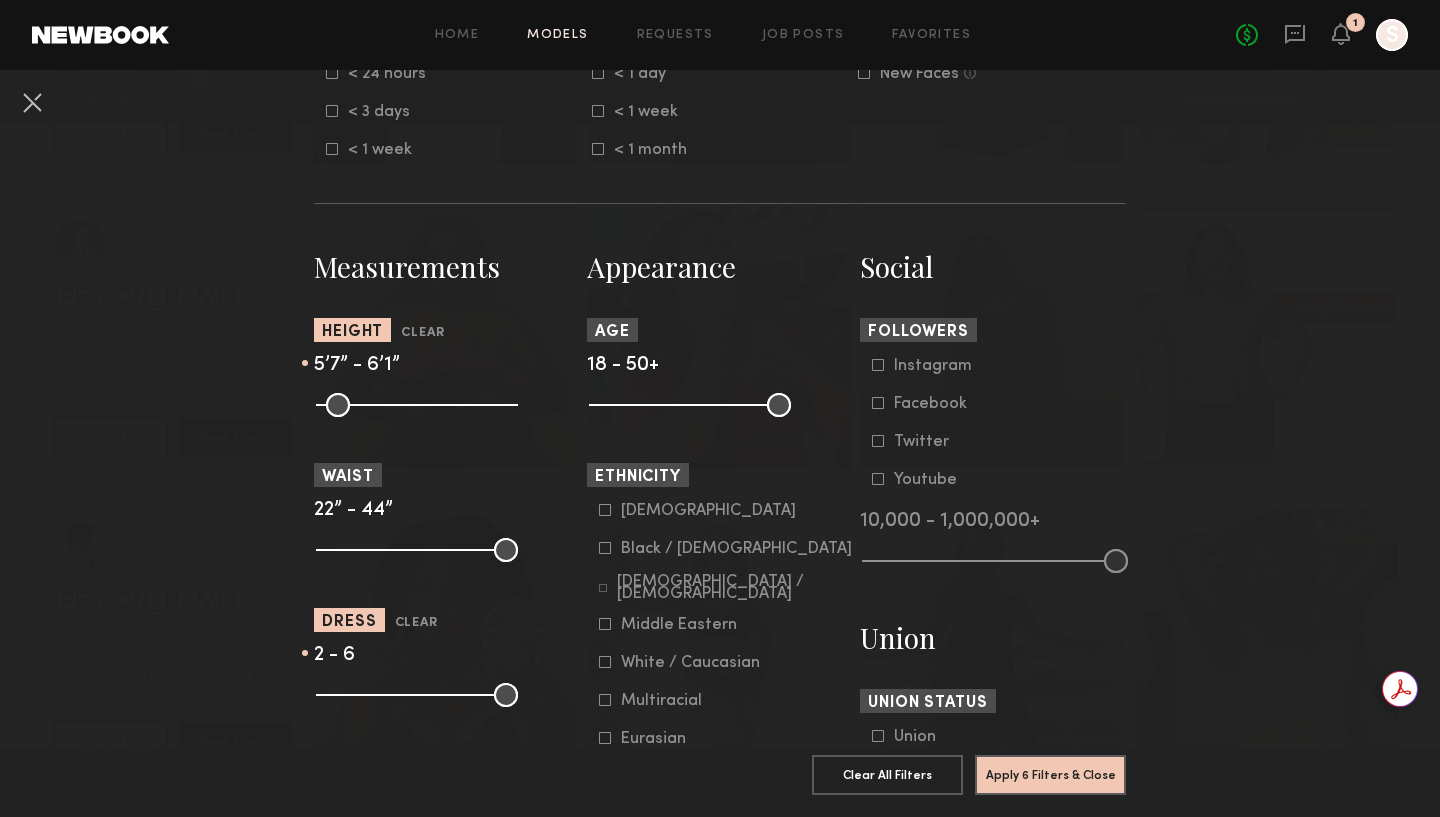 type on "**" 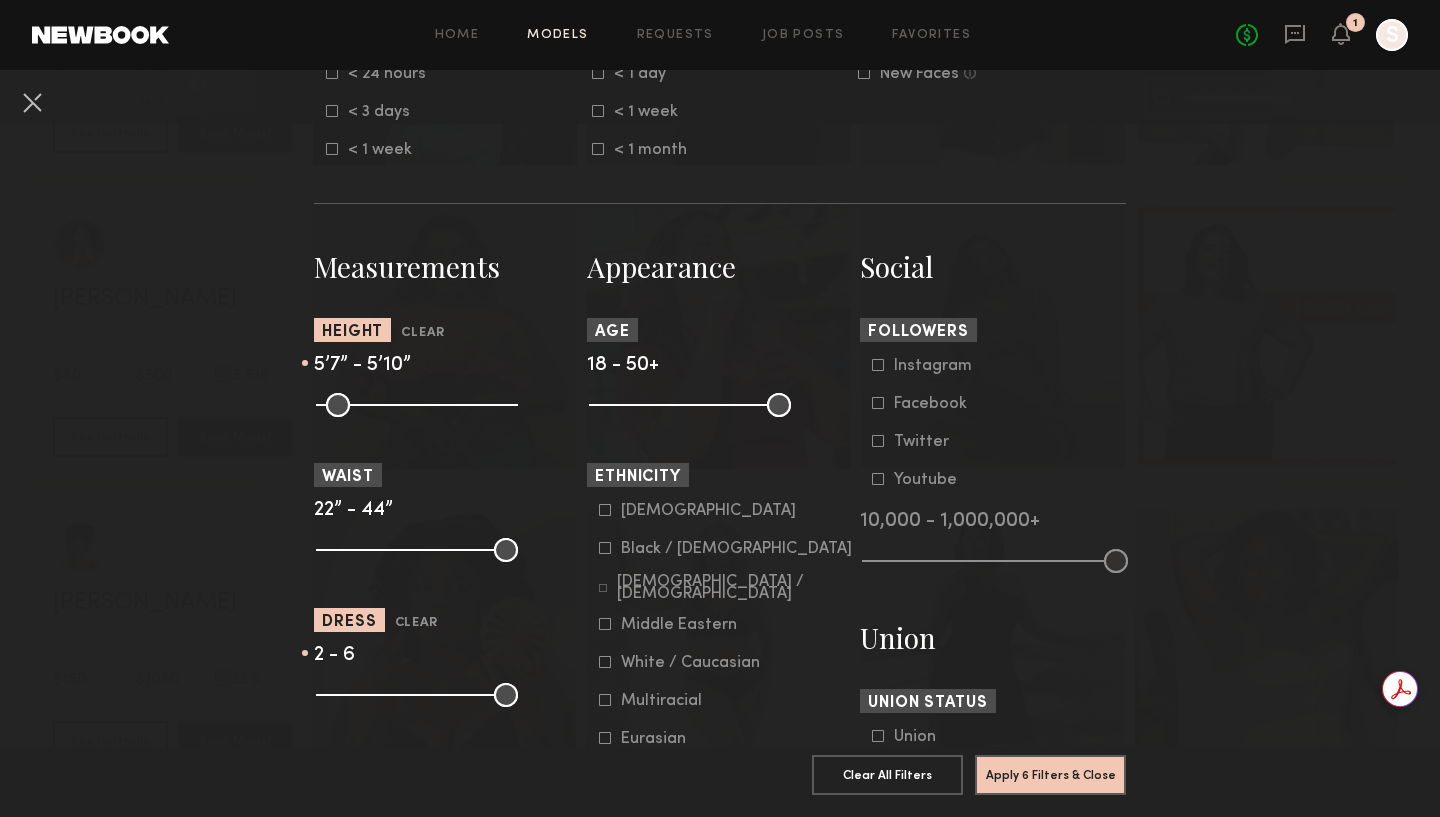 type on "**" 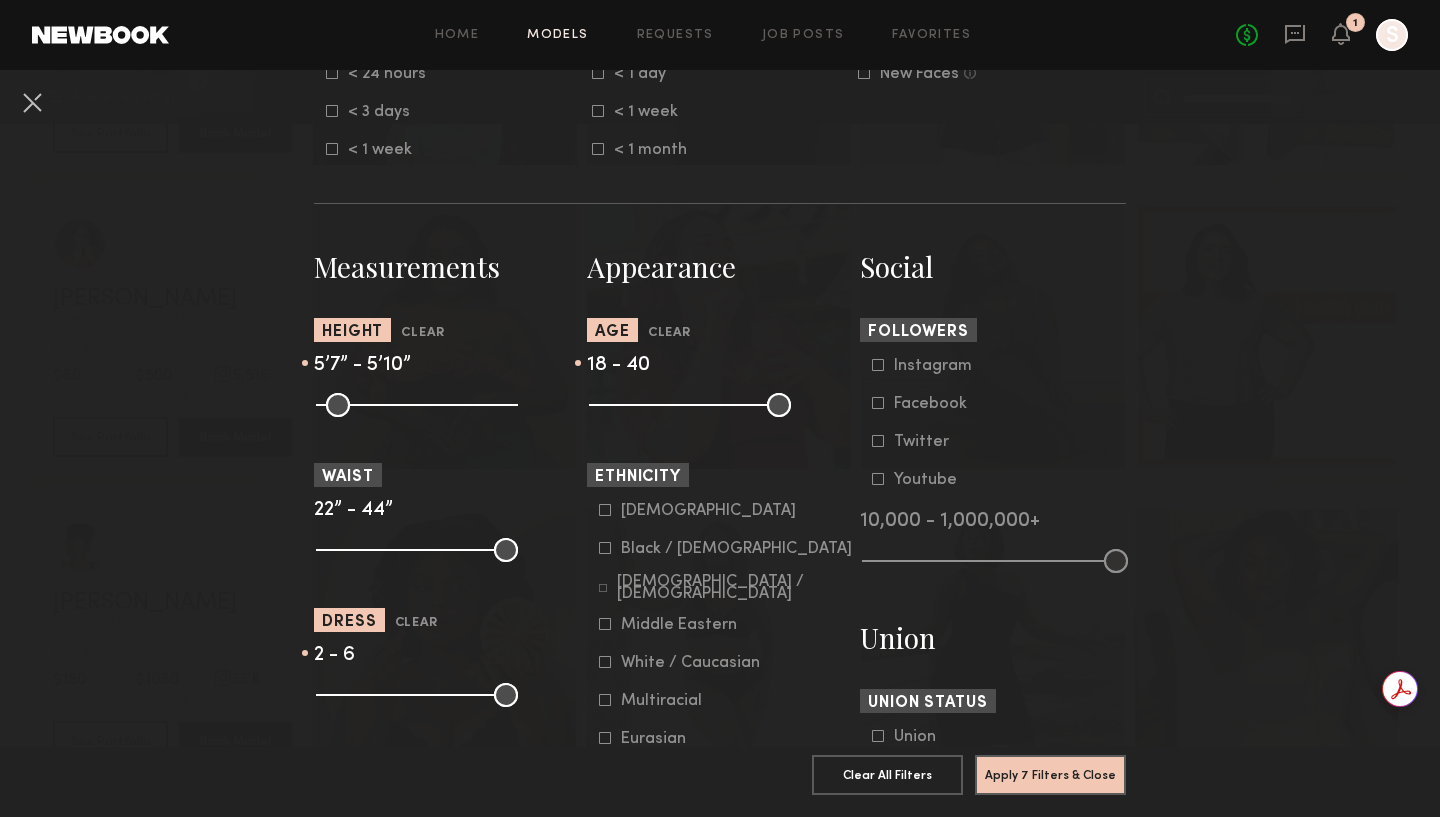 type on "**" 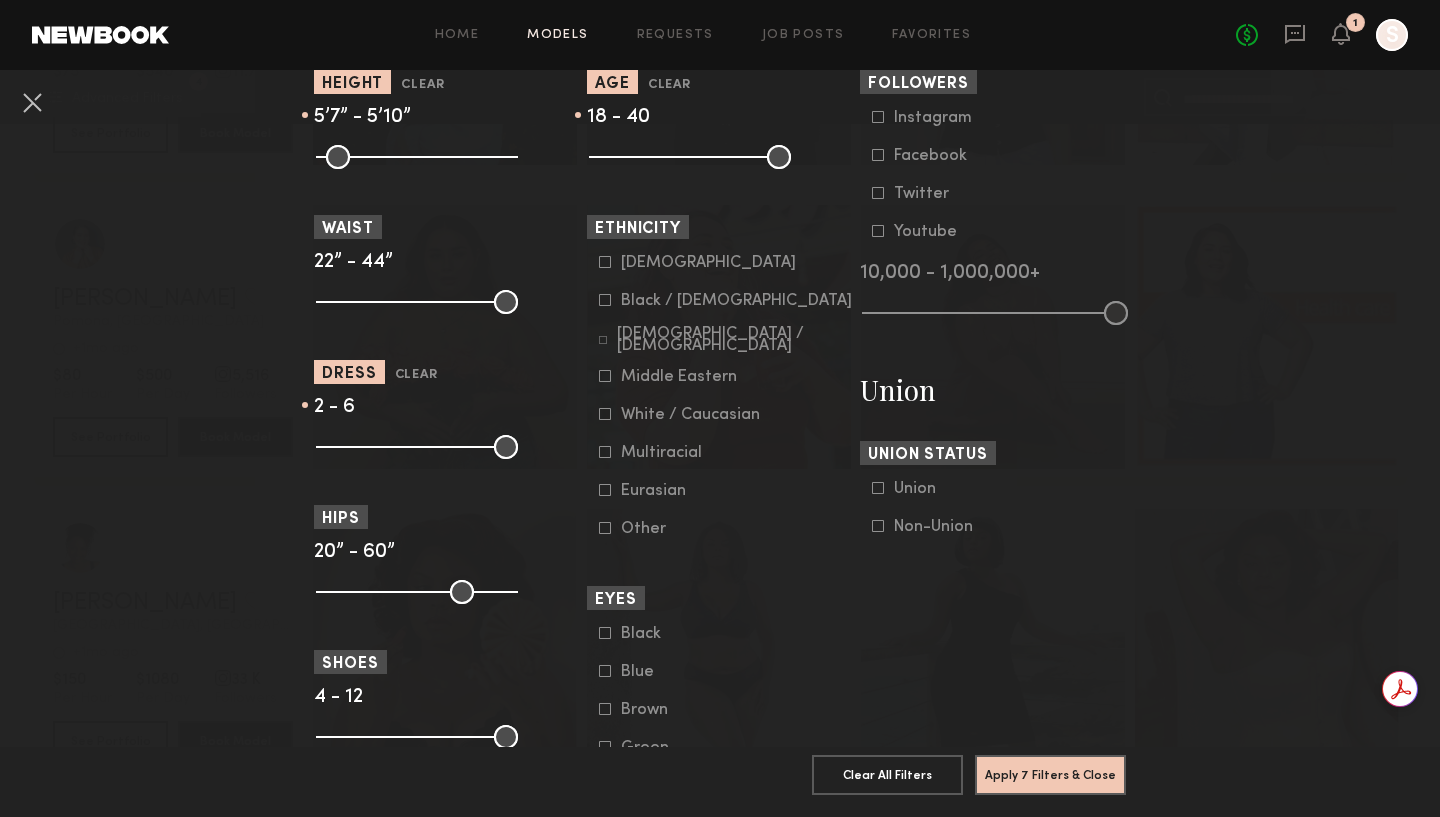 scroll, scrollTop: 967, scrollLeft: 0, axis: vertical 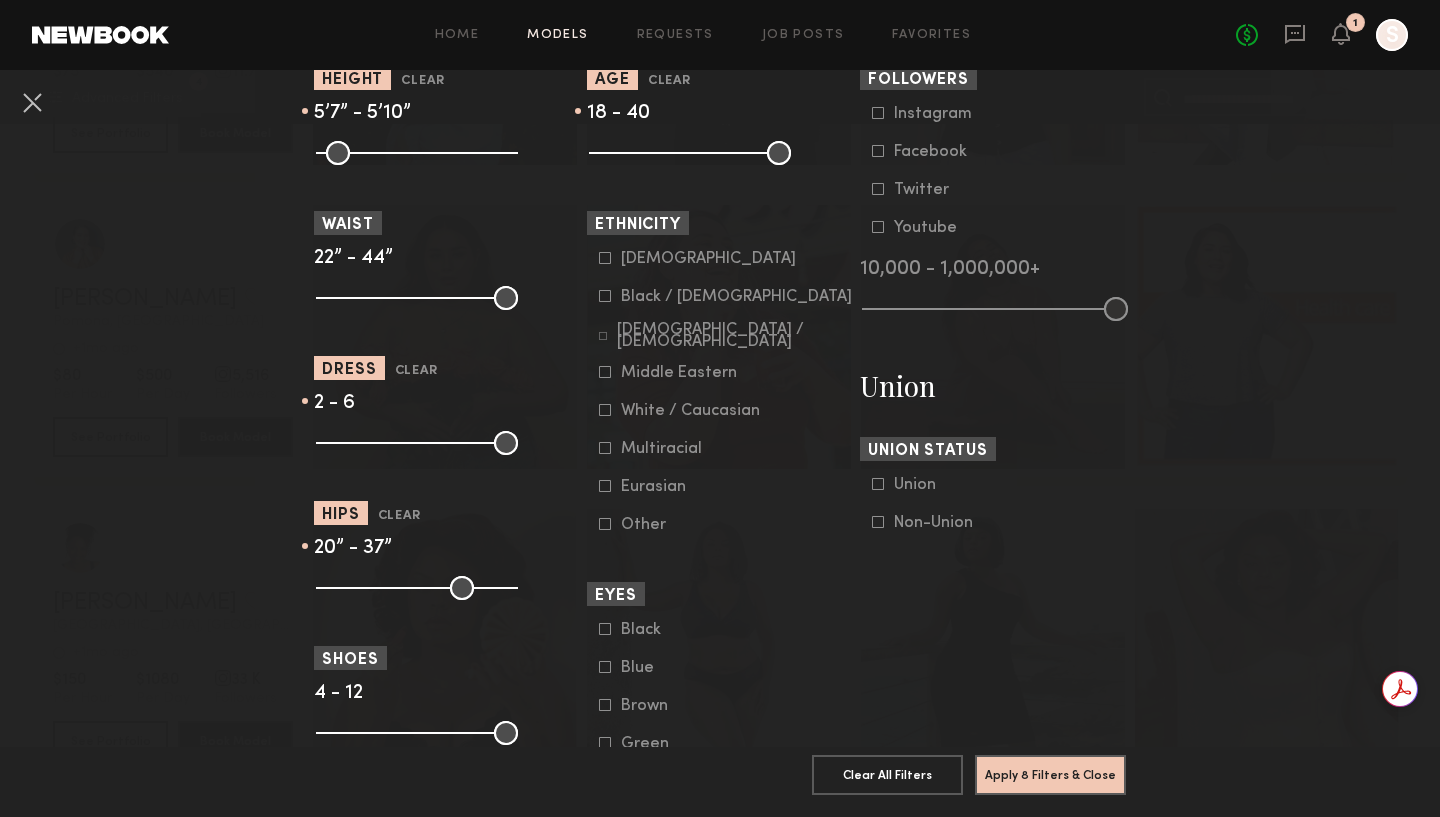 drag, startPoint x: 497, startPoint y: 589, endPoint x: 395, endPoint y: 590, distance: 102.0049 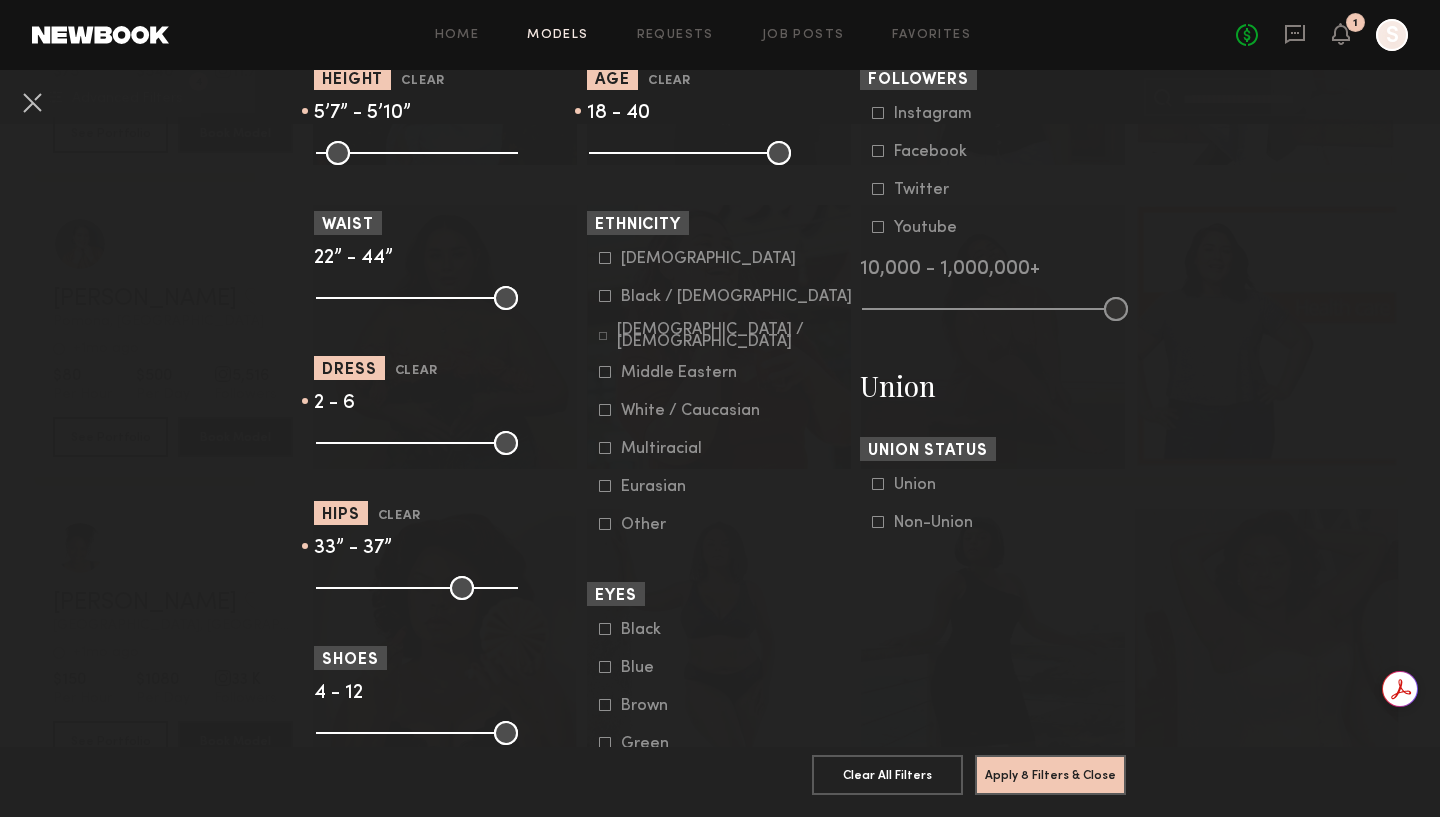 drag, startPoint x: 320, startPoint y: 592, endPoint x: 377, endPoint y: 594, distance: 57.035076 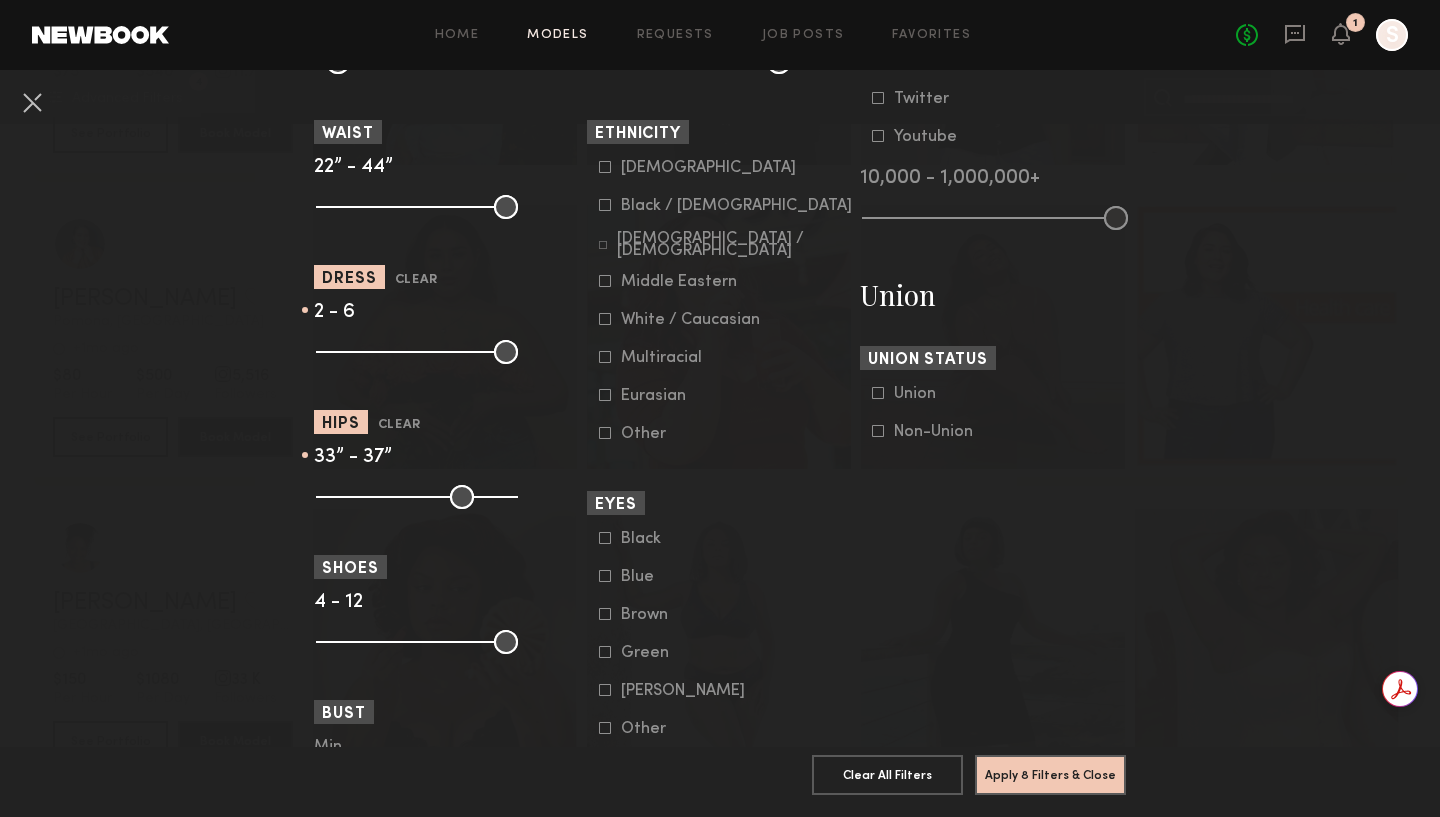 scroll, scrollTop: 1066, scrollLeft: 0, axis: vertical 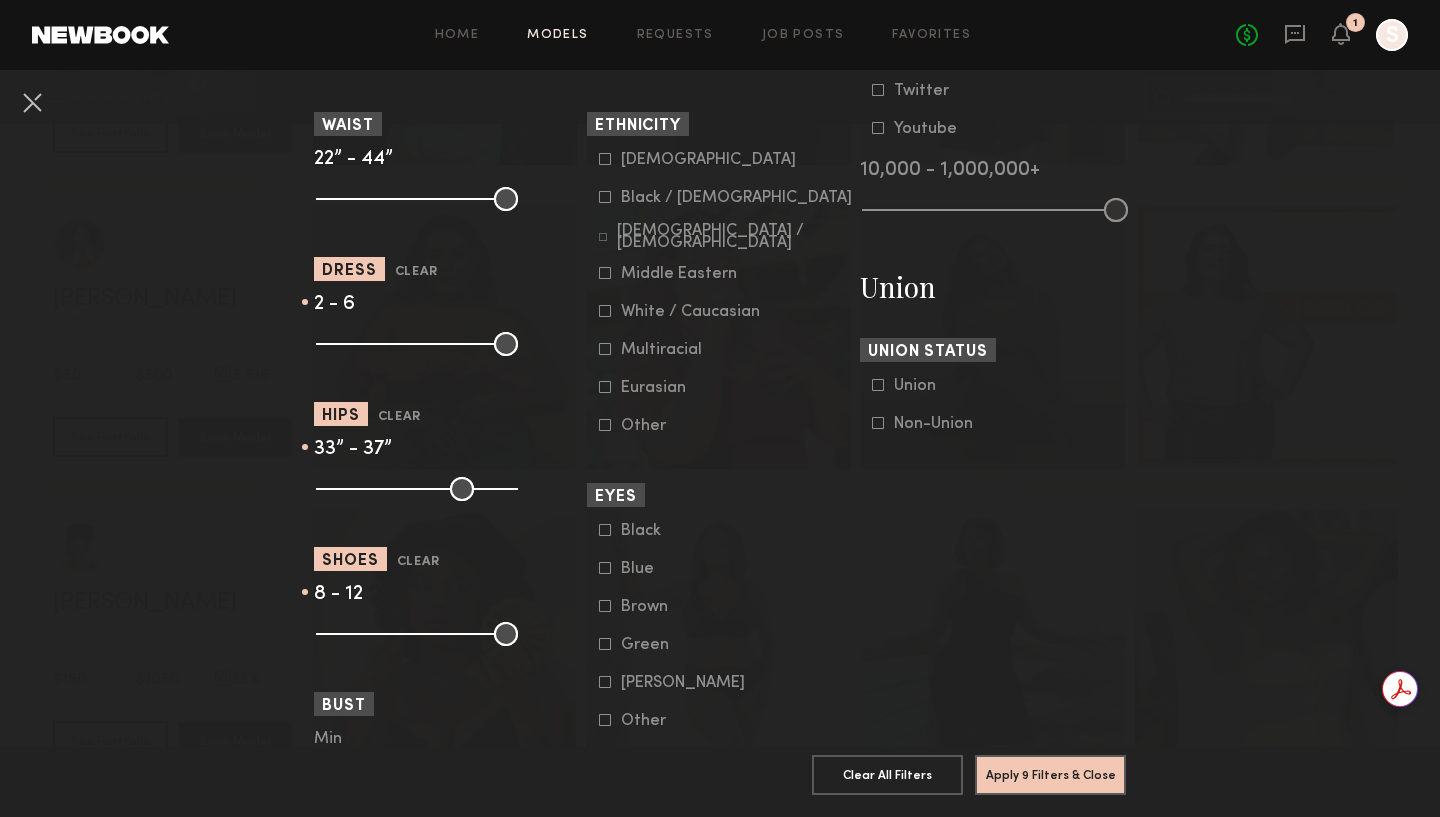 drag, startPoint x: 324, startPoint y: 637, endPoint x: 410, endPoint y: 637, distance: 86 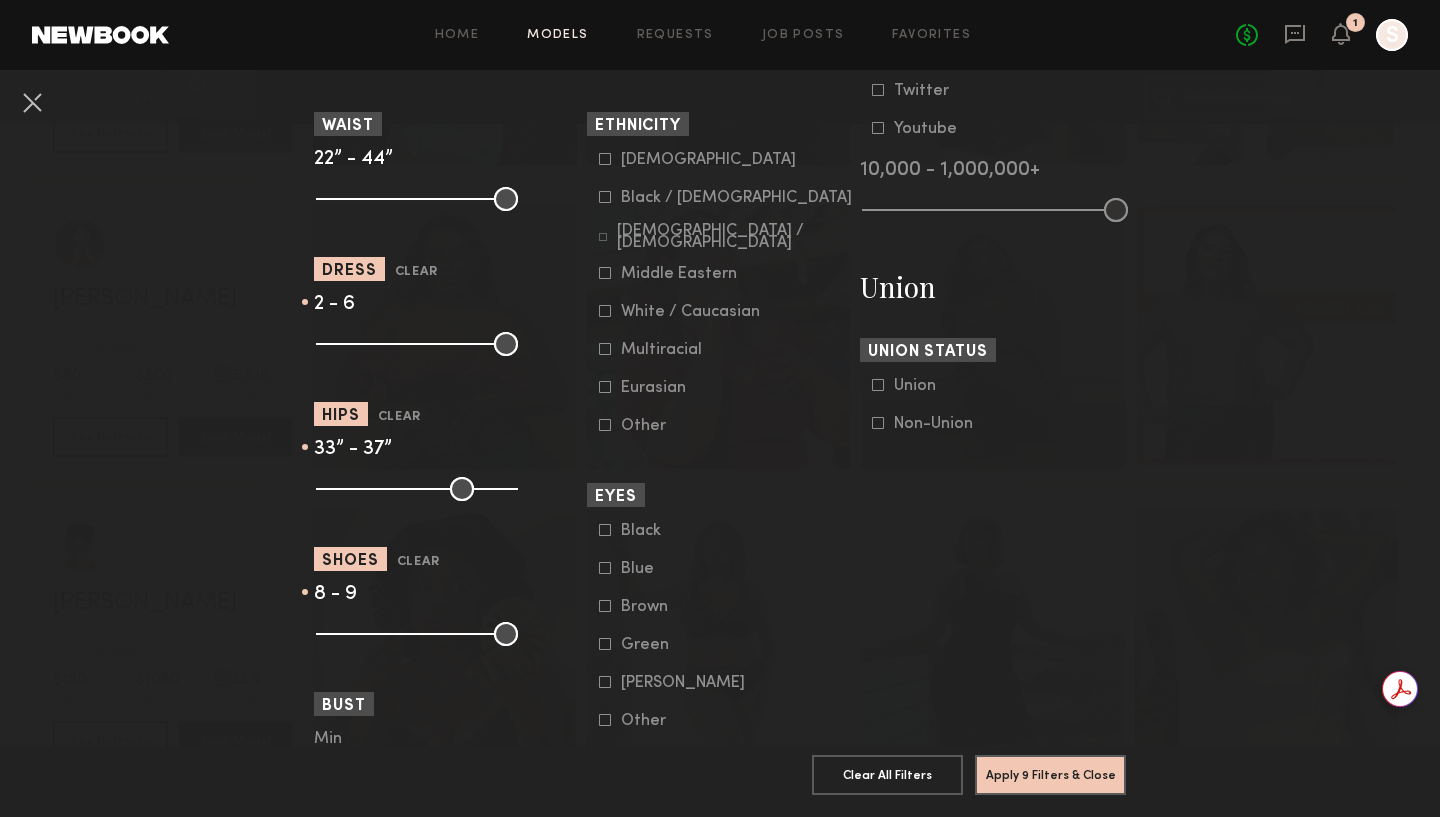 drag, startPoint x: 506, startPoint y: 633, endPoint x: 430, endPoint y: 635, distance: 76.02631 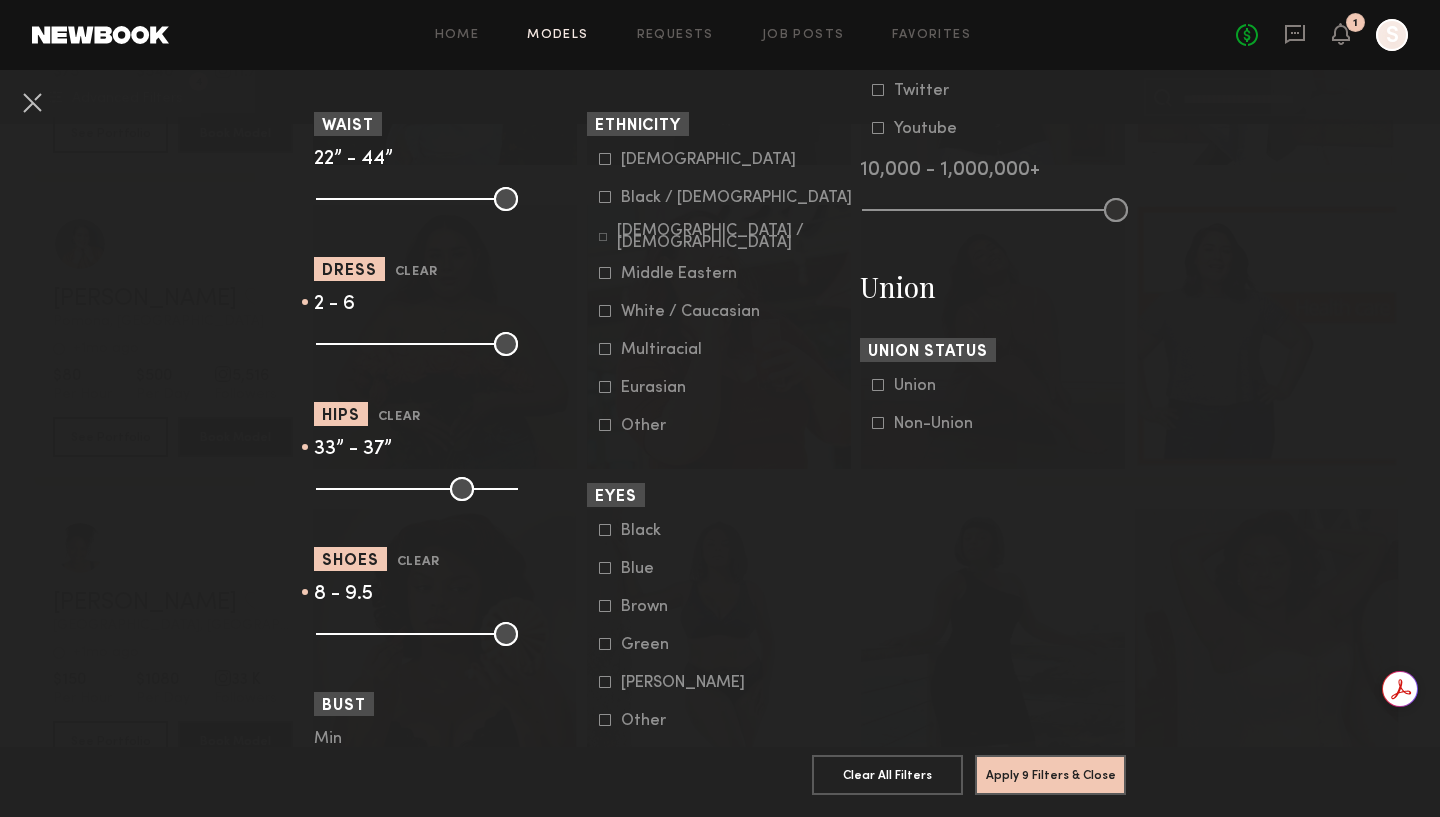 drag, startPoint x: 430, startPoint y: 635, endPoint x: 443, endPoint y: 635, distance: 13 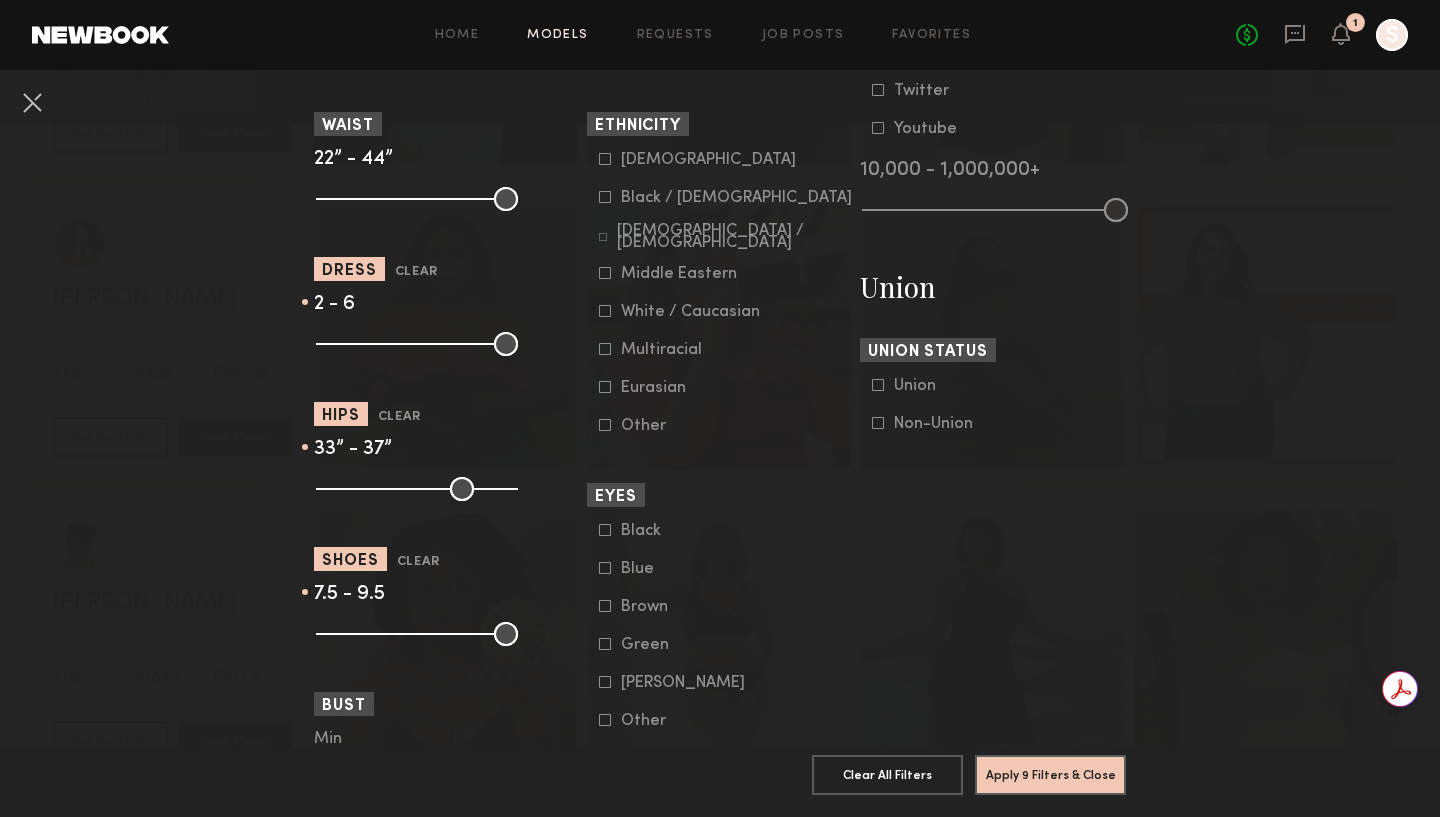 drag, startPoint x: 412, startPoint y: 635, endPoint x: 401, endPoint y: 635, distance: 11 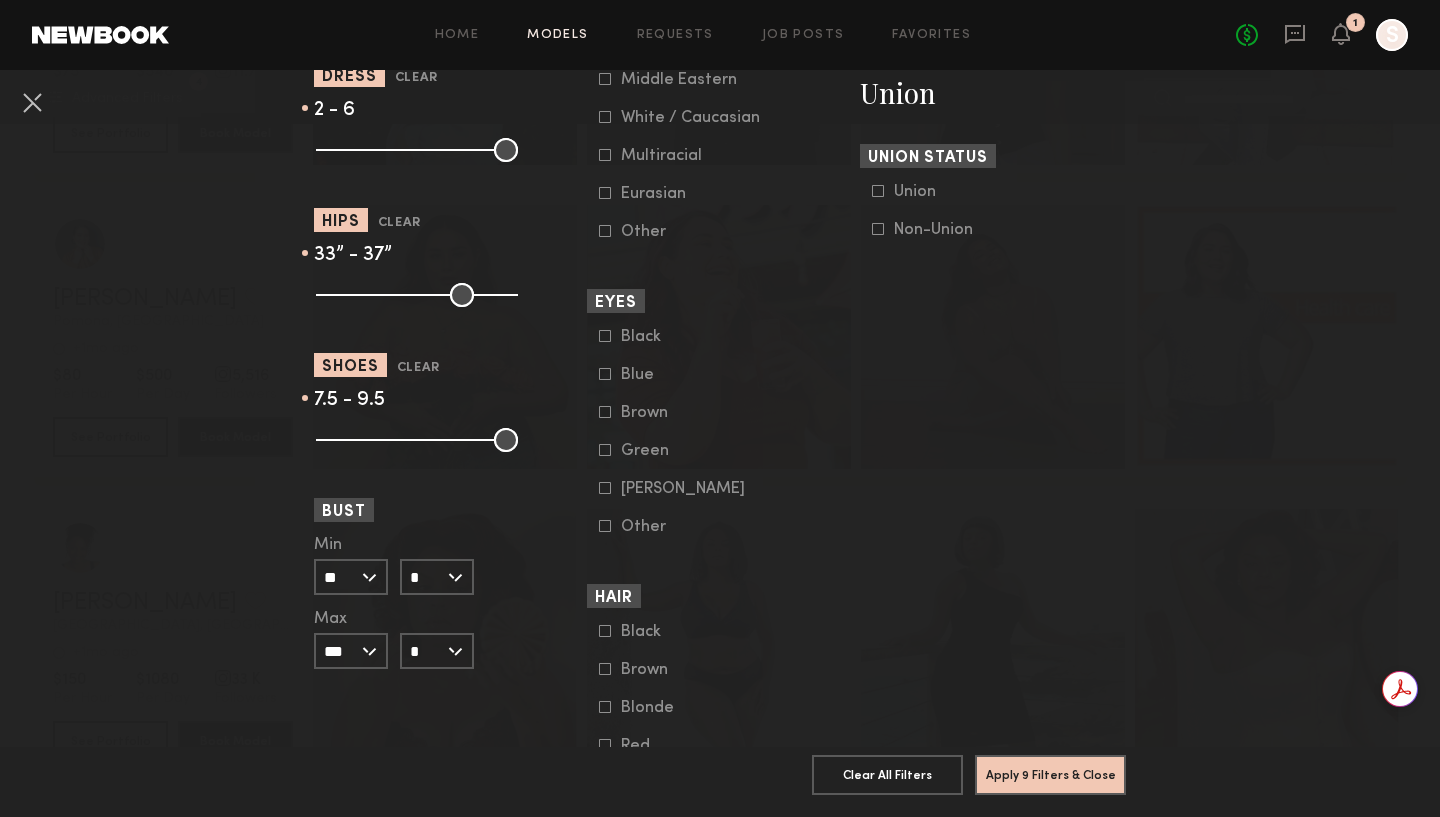scroll, scrollTop: 1263, scrollLeft: 0, axis: vertical 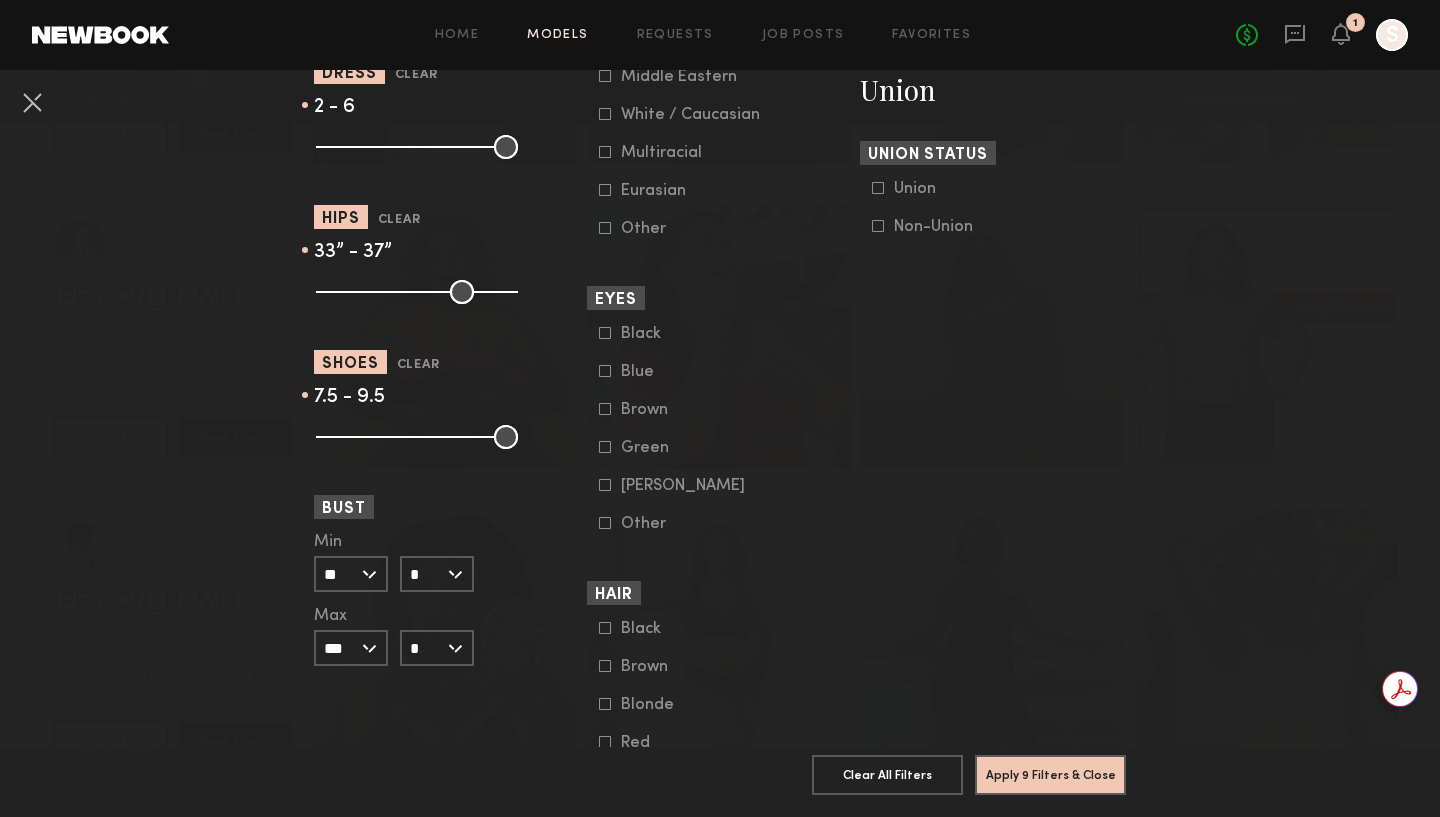 click on "*" 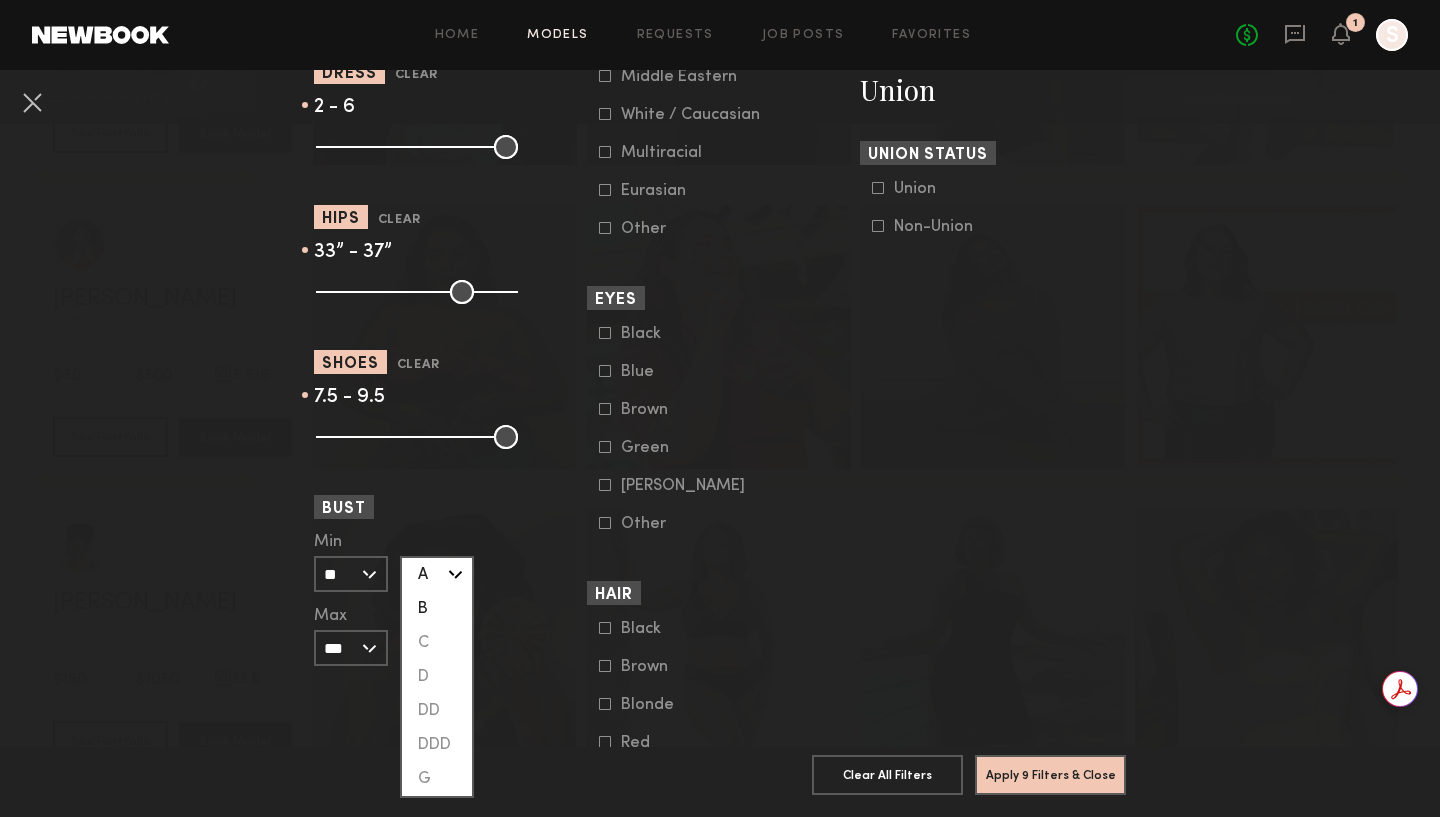 click on "B" 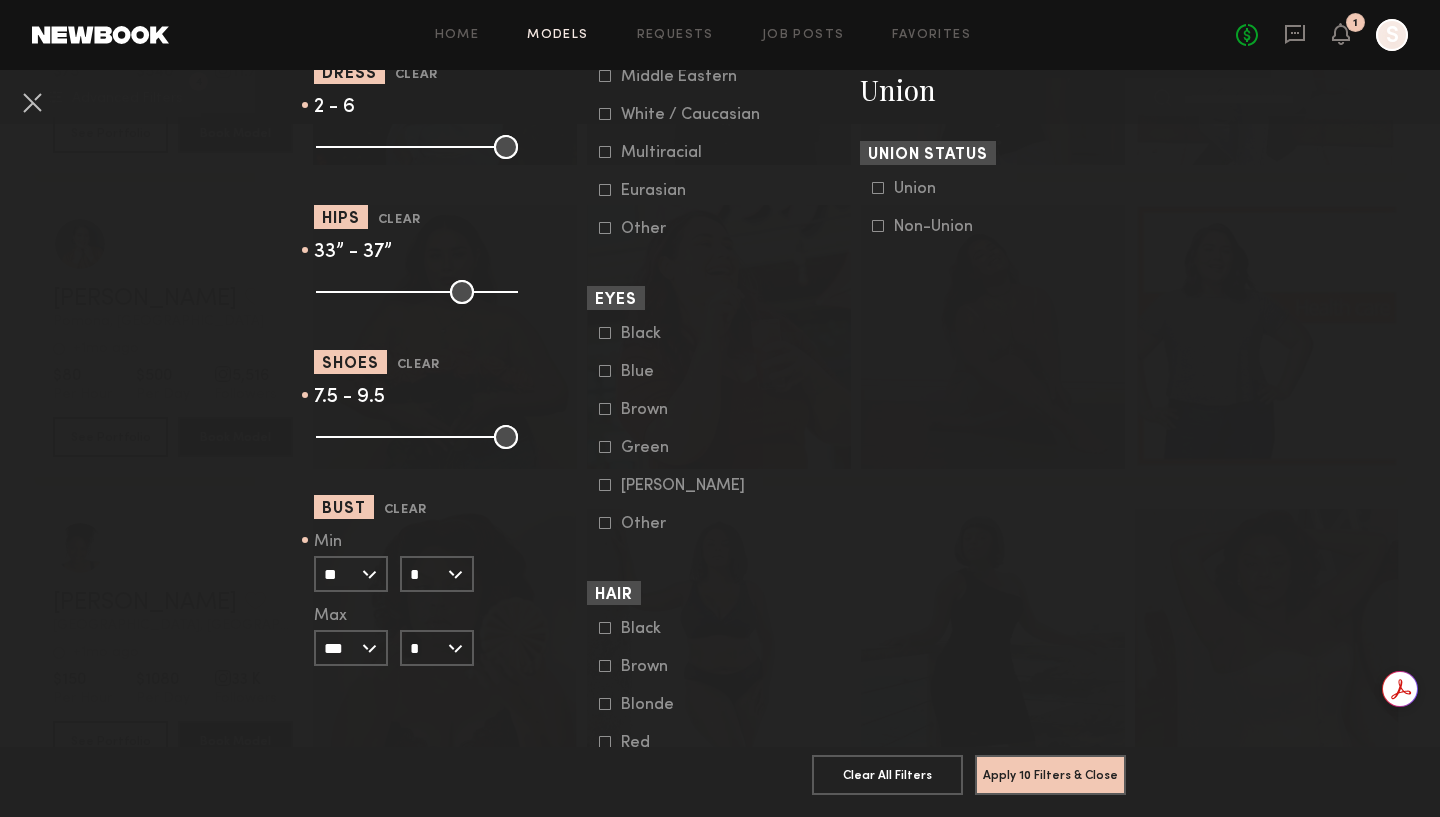 click on "*" 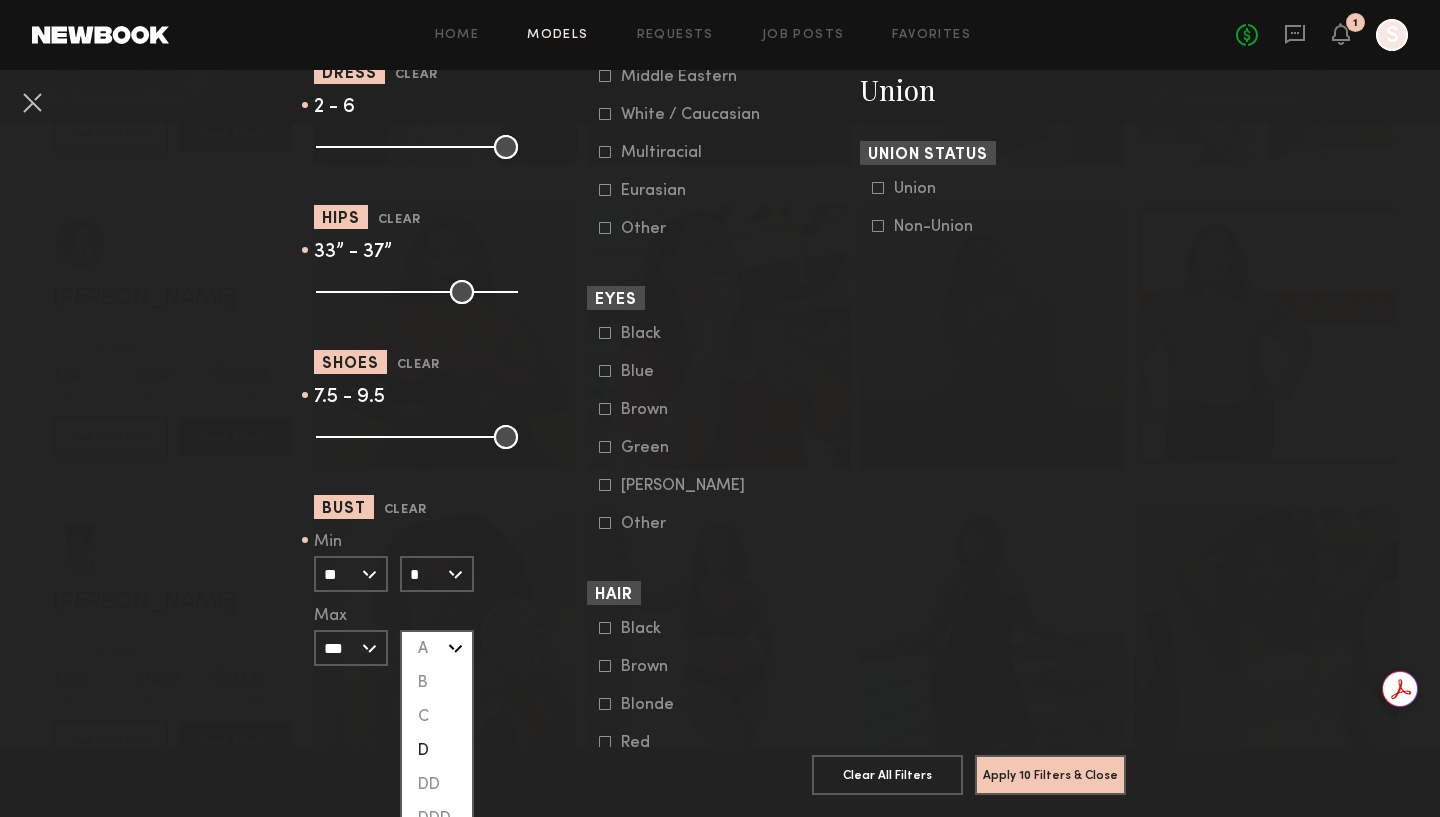 click on "D" 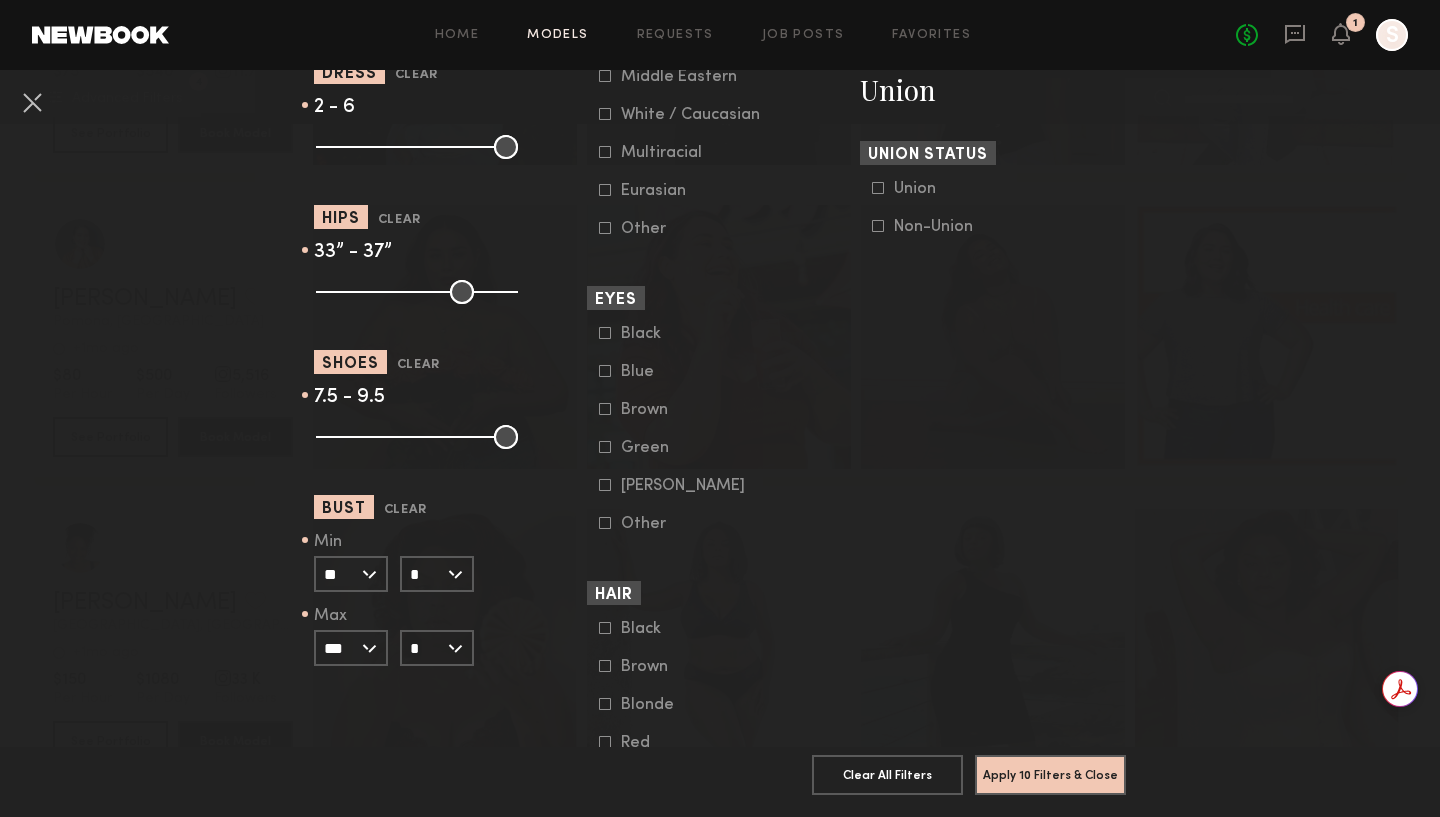 click on "**" 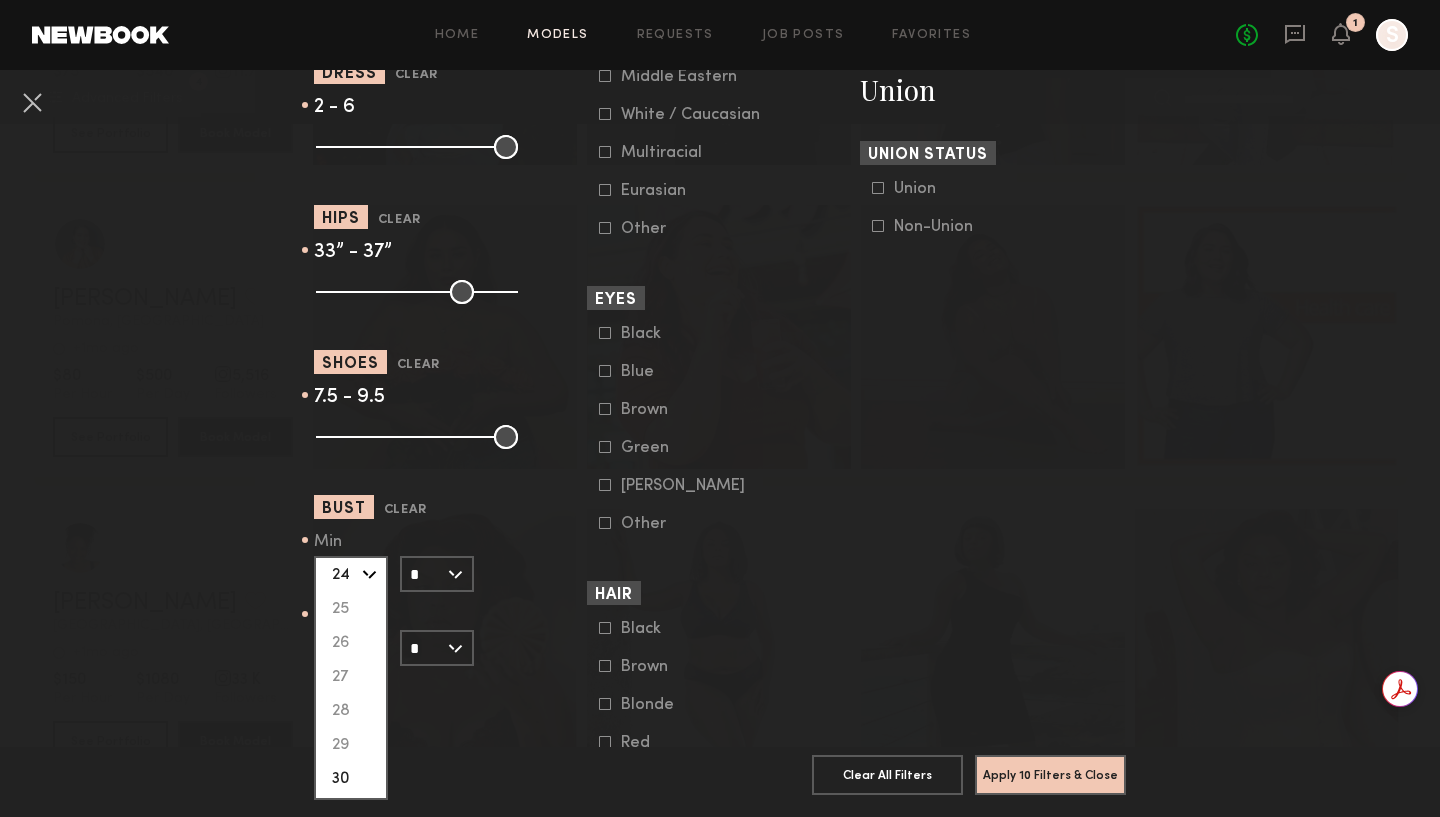 click on "30" 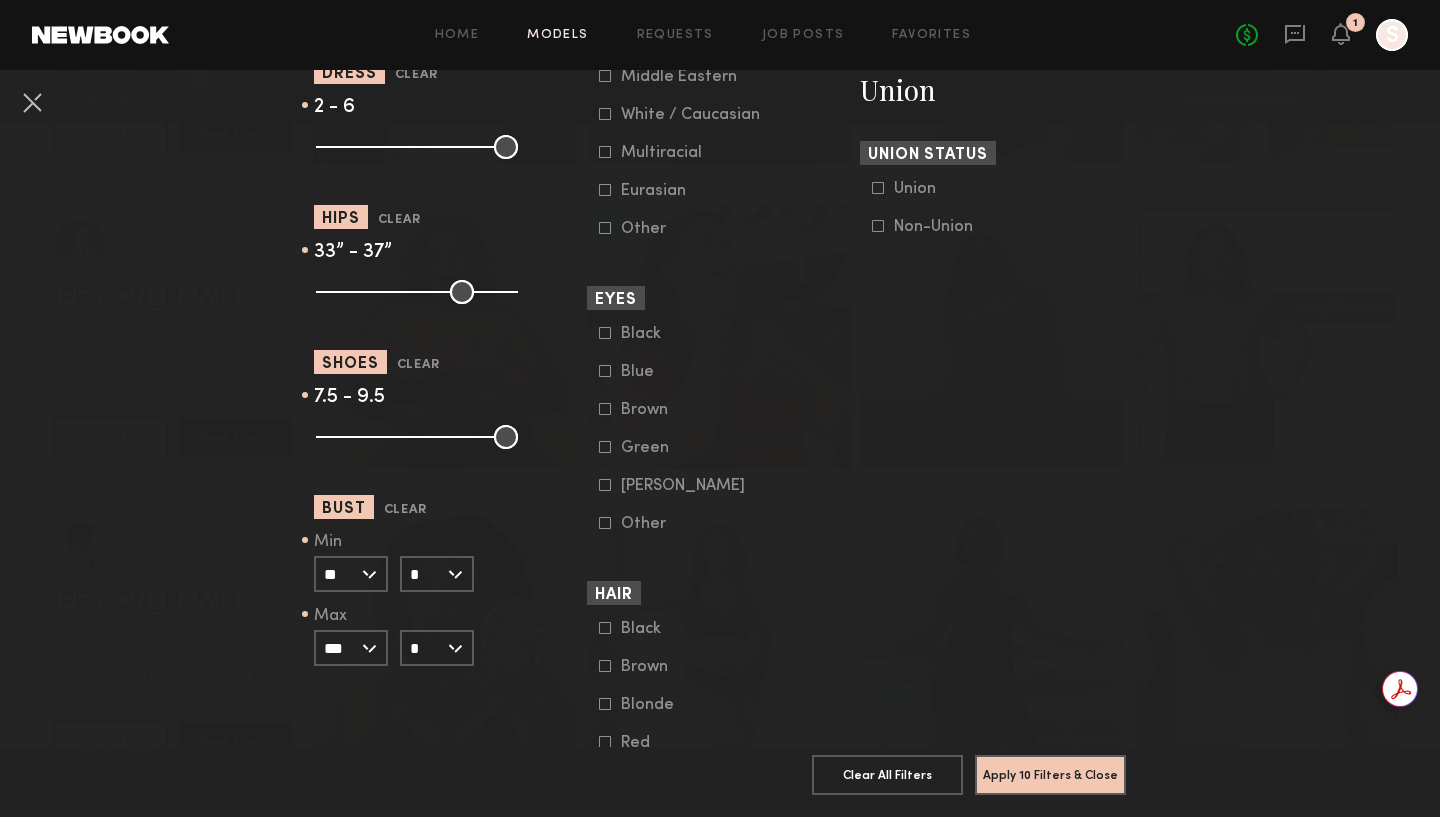 click on "**" 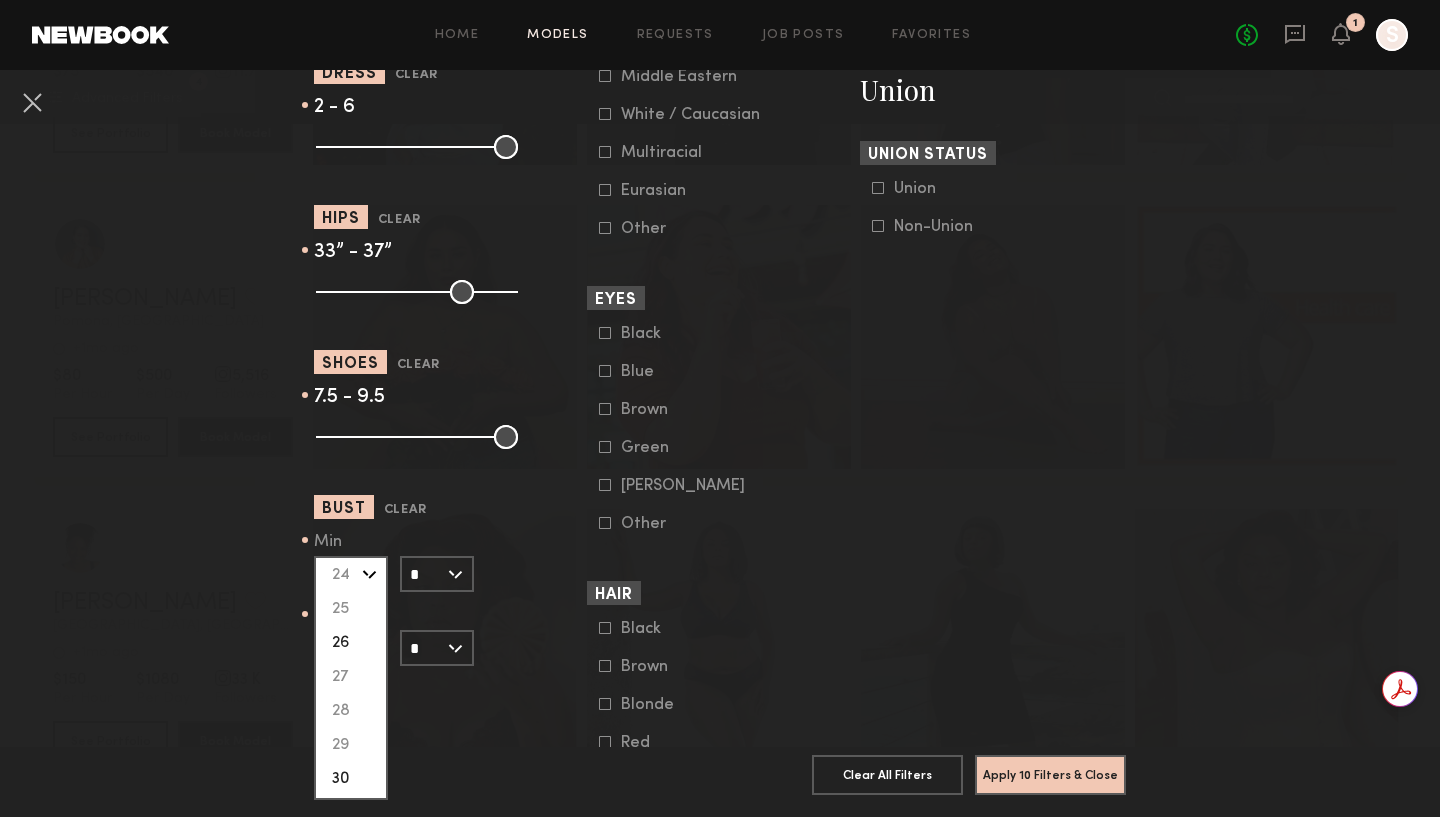 click on "26" 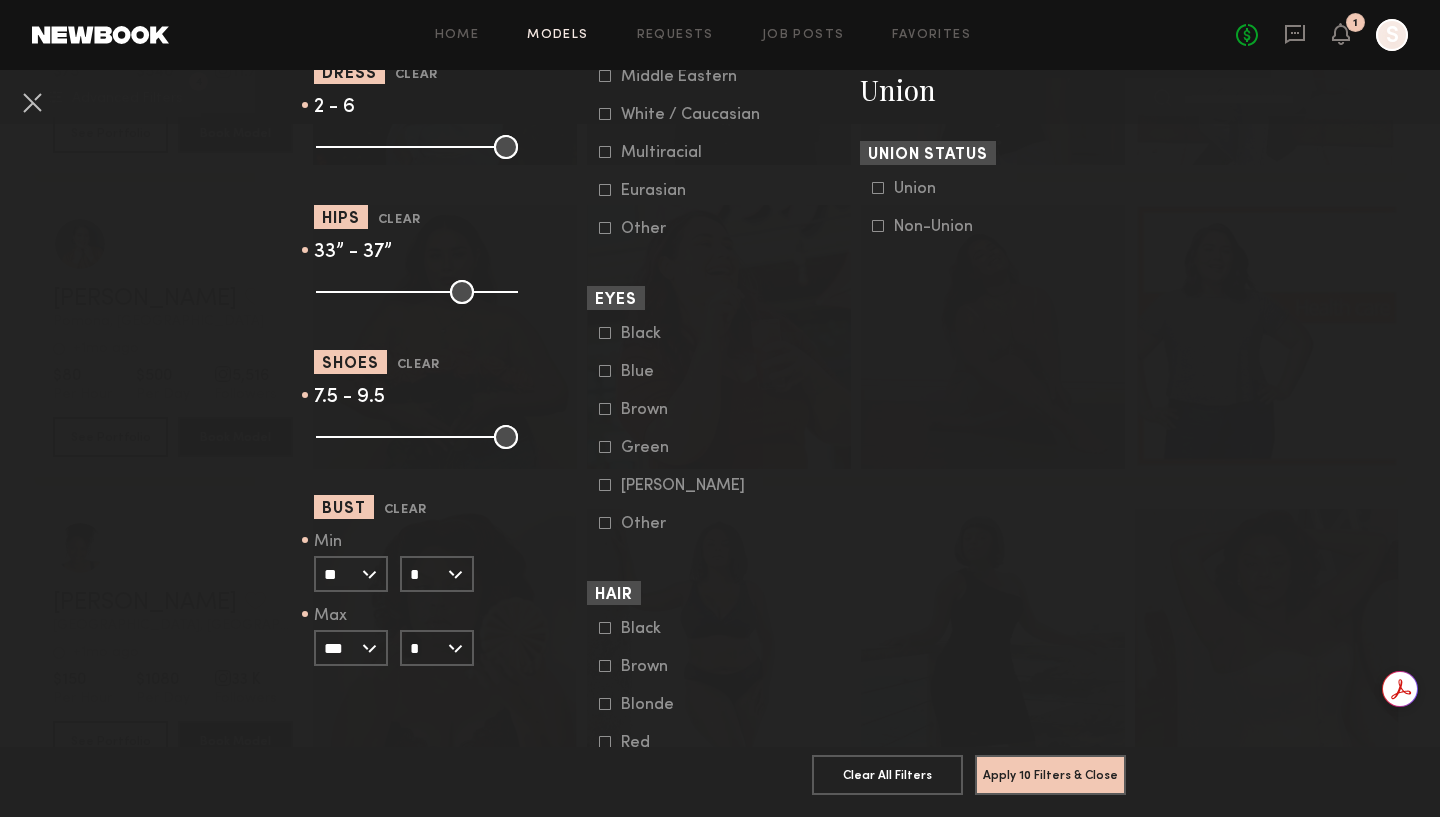 click on "***" 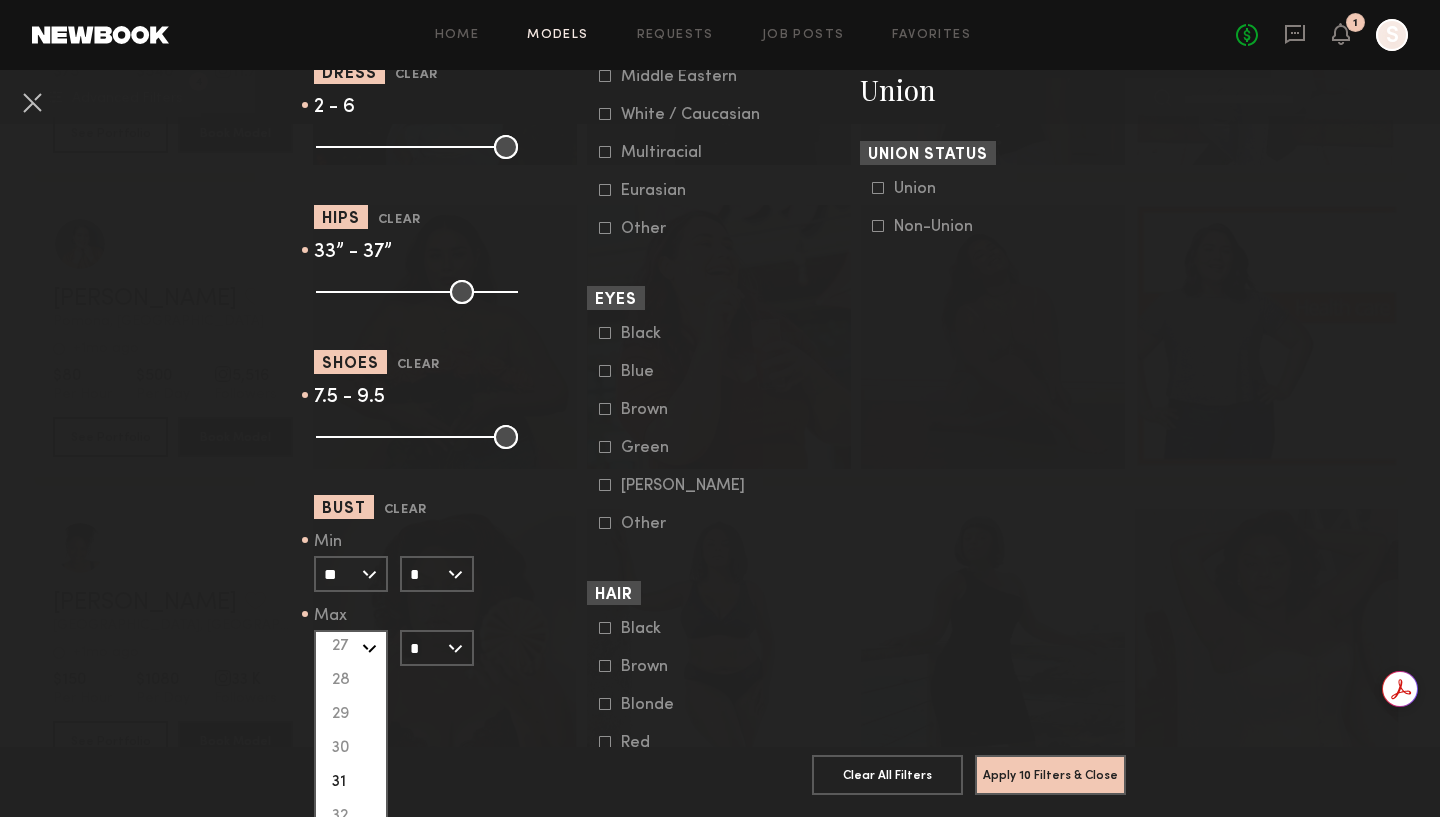 scroll, scrollTop: 194, scrollLeft: 0, axis: vertical 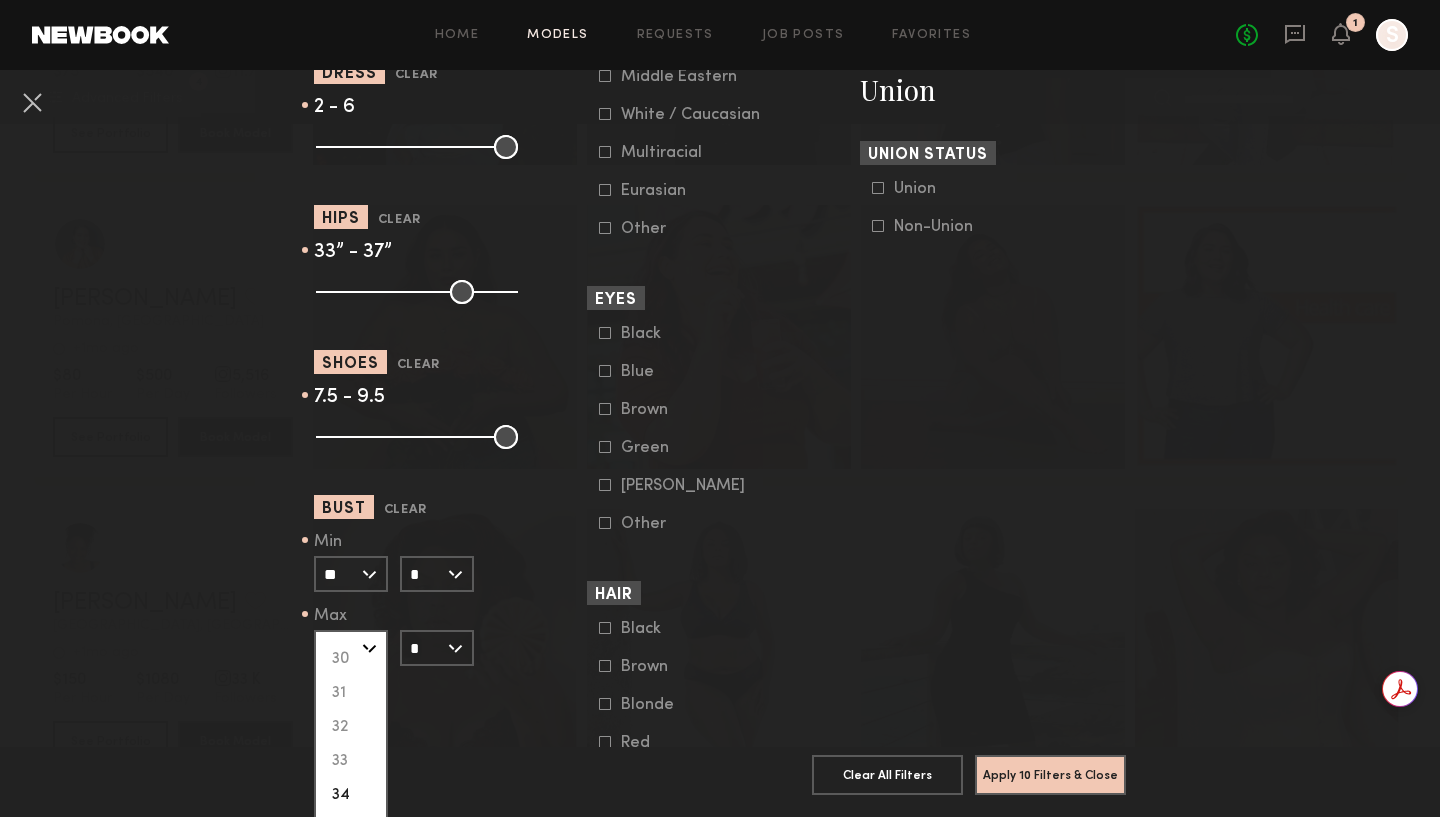click on "34" 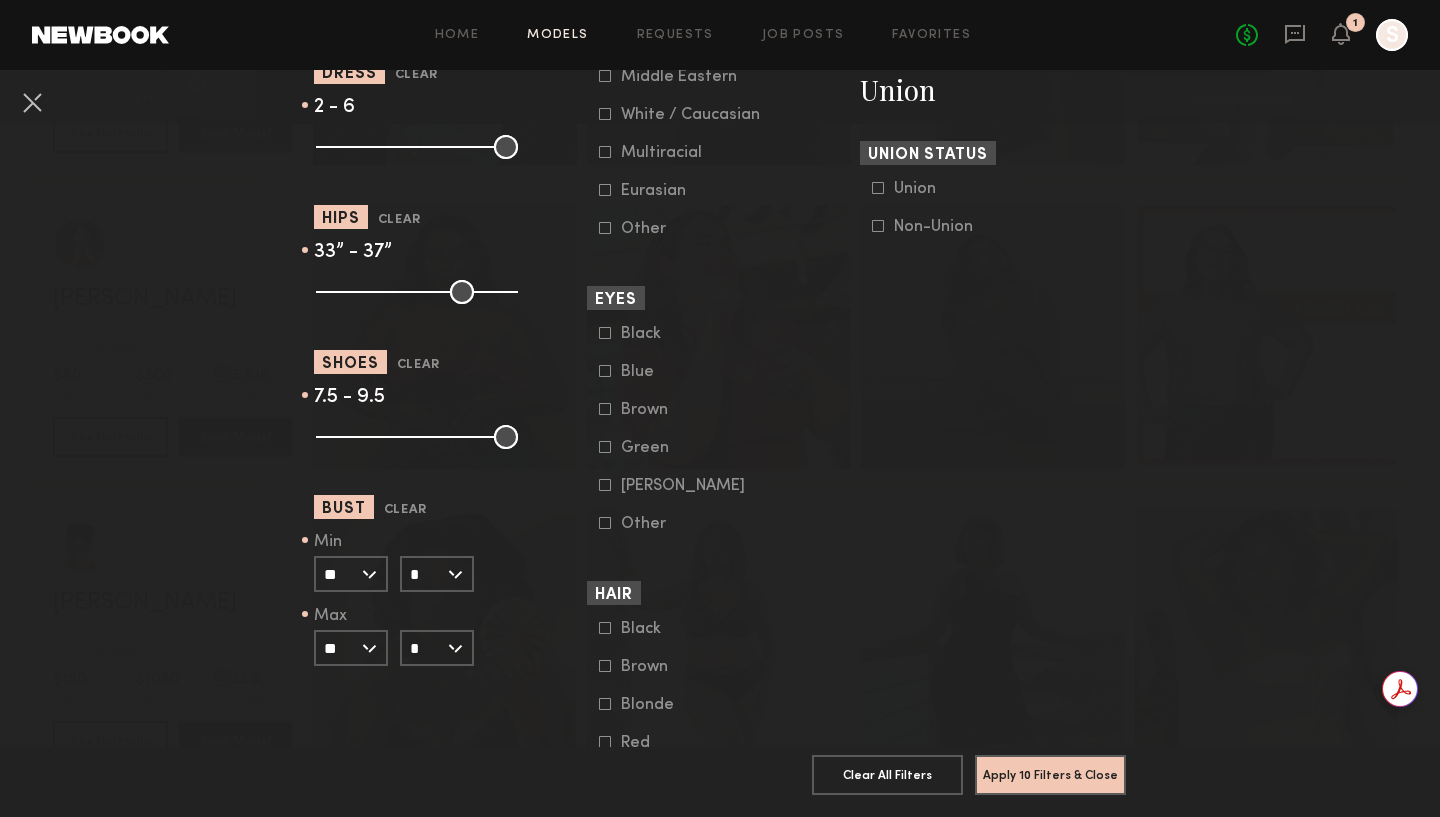 click on "Measurements Height  Clear   5’7” - 5’10”  Waist  22” - 44”  Dress  Clear   2 - 6  Hips  Clear   33” - 37”  Shoes  Clear   7.5 - 9.5  Bust  Clear  Min **  24   25   26   27   28   29   30   31   32   33   34   35   36   37   38   39   40   41   42   43   44+  Max **  24   25   26   27   28   29   30   31   32   33   34   35   36   37   38   39   40   41   42   43   44+  *  A   B   C   D   DD   DDD   G  *  A   B   C   D   DD   DDD   G" 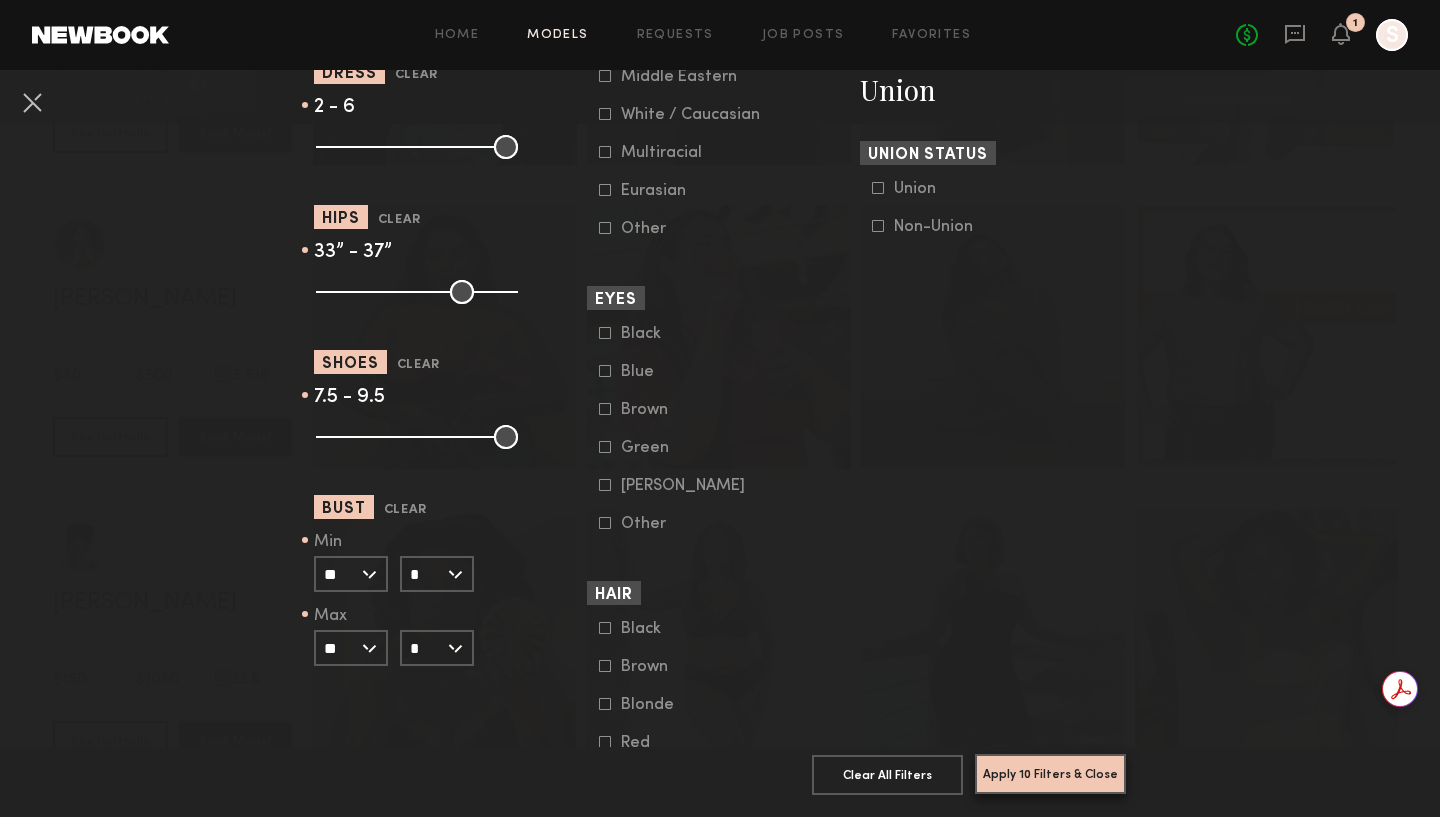 click on "Apply 10 Filters & Close" 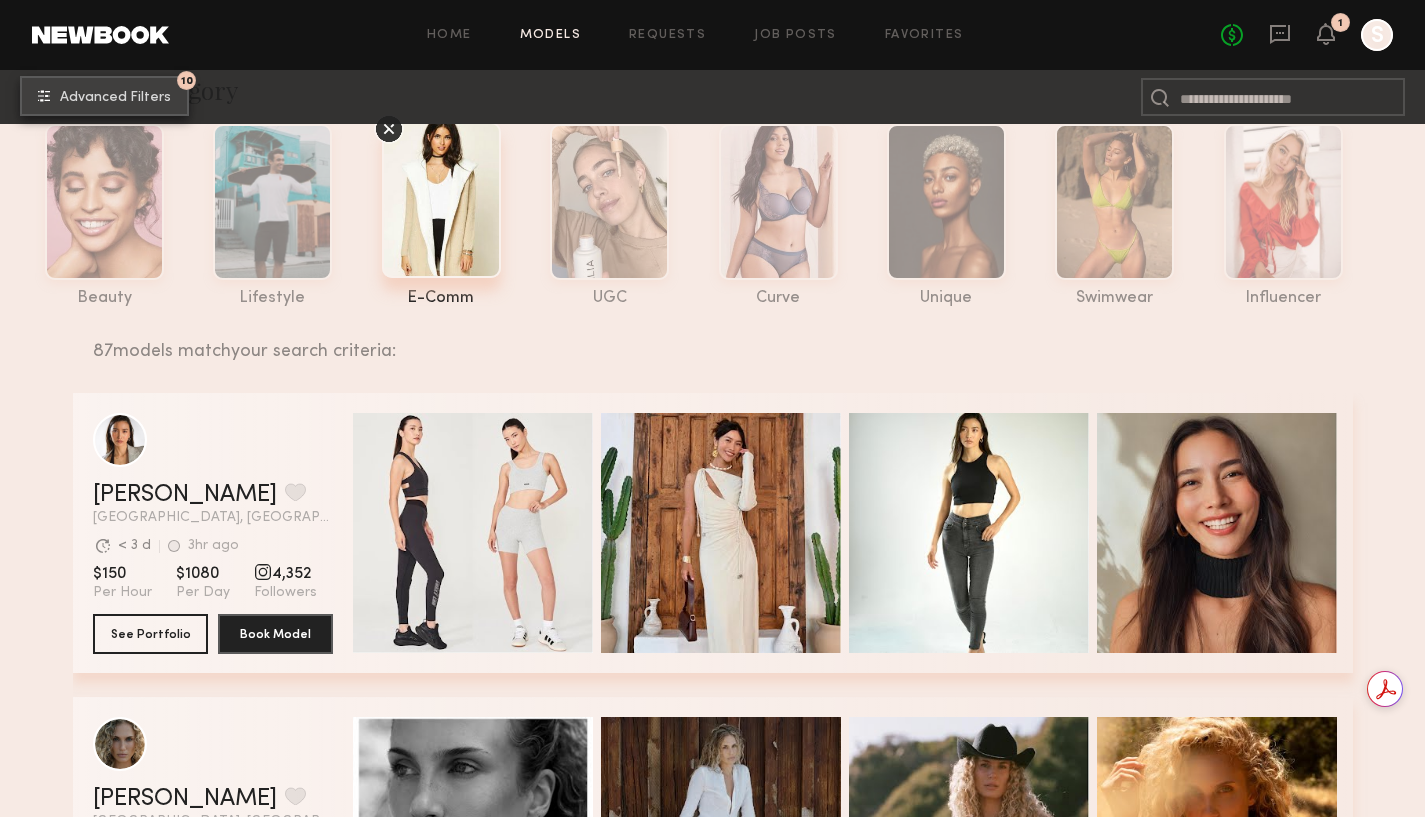 scroll, scrollTop: 75, scrollLeft: 0, axis: vertical 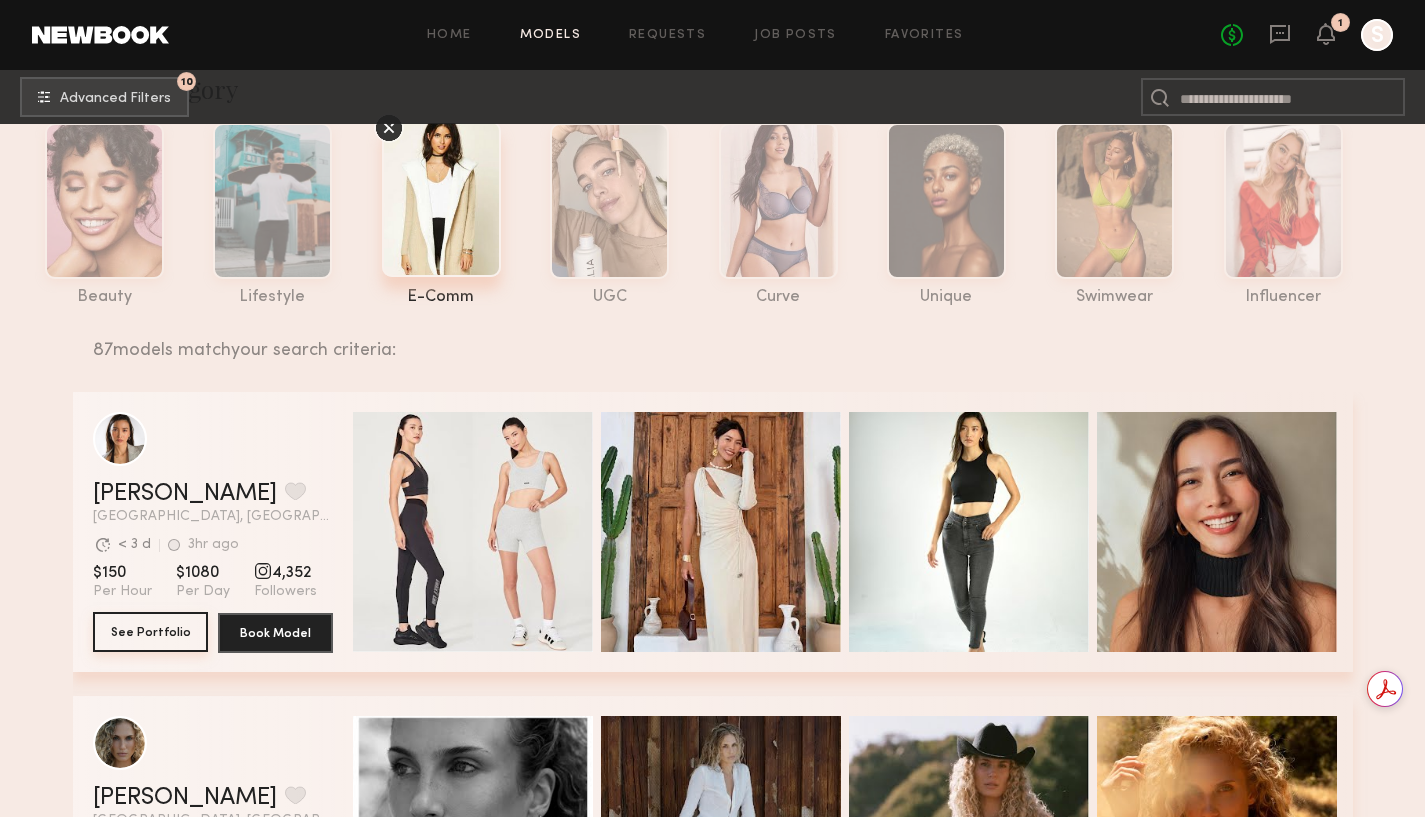 click on "See Portfolio" 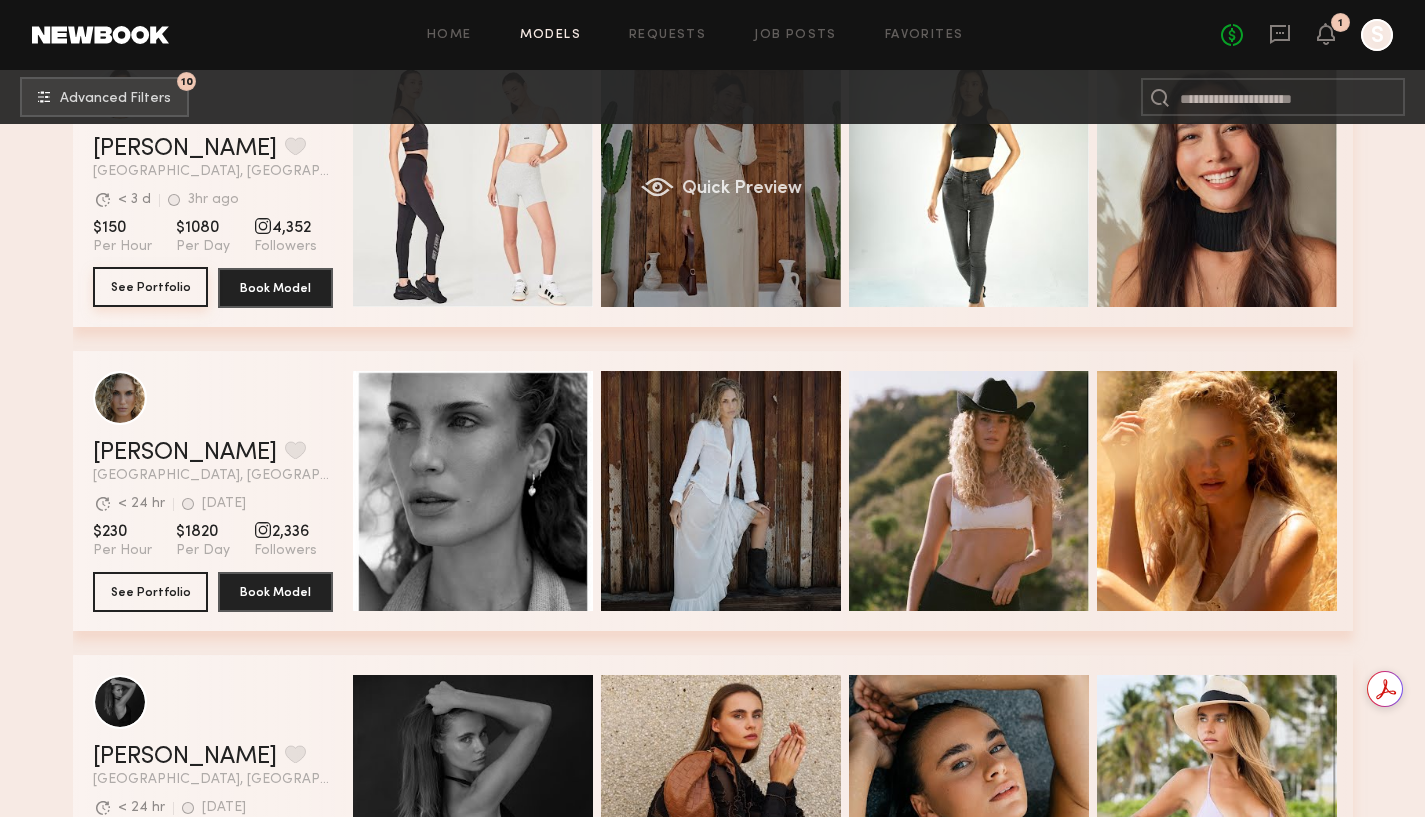 scroll, scrollTop: 784, scrollLeft: 0, axis: vertical 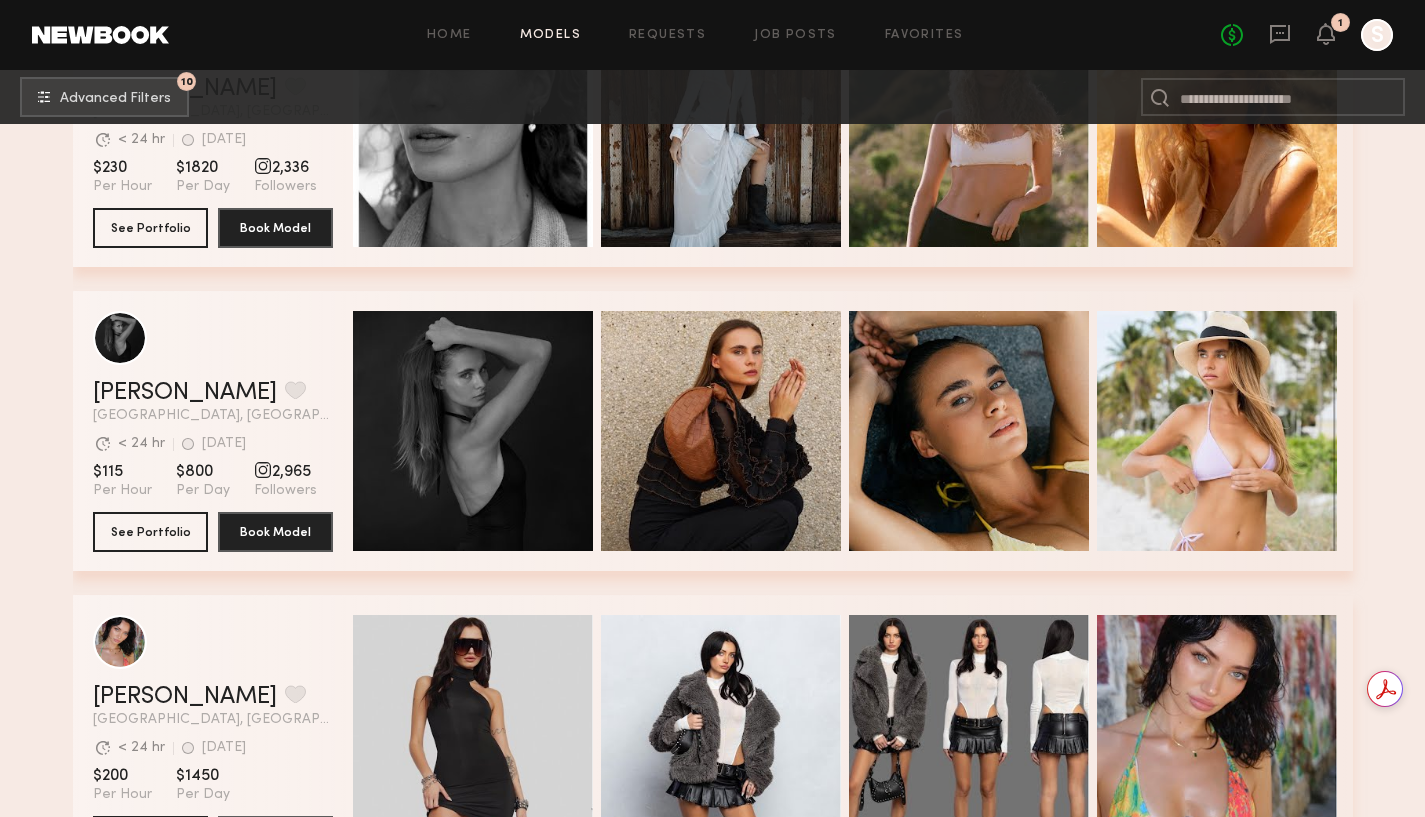 click on "Quick Preview" 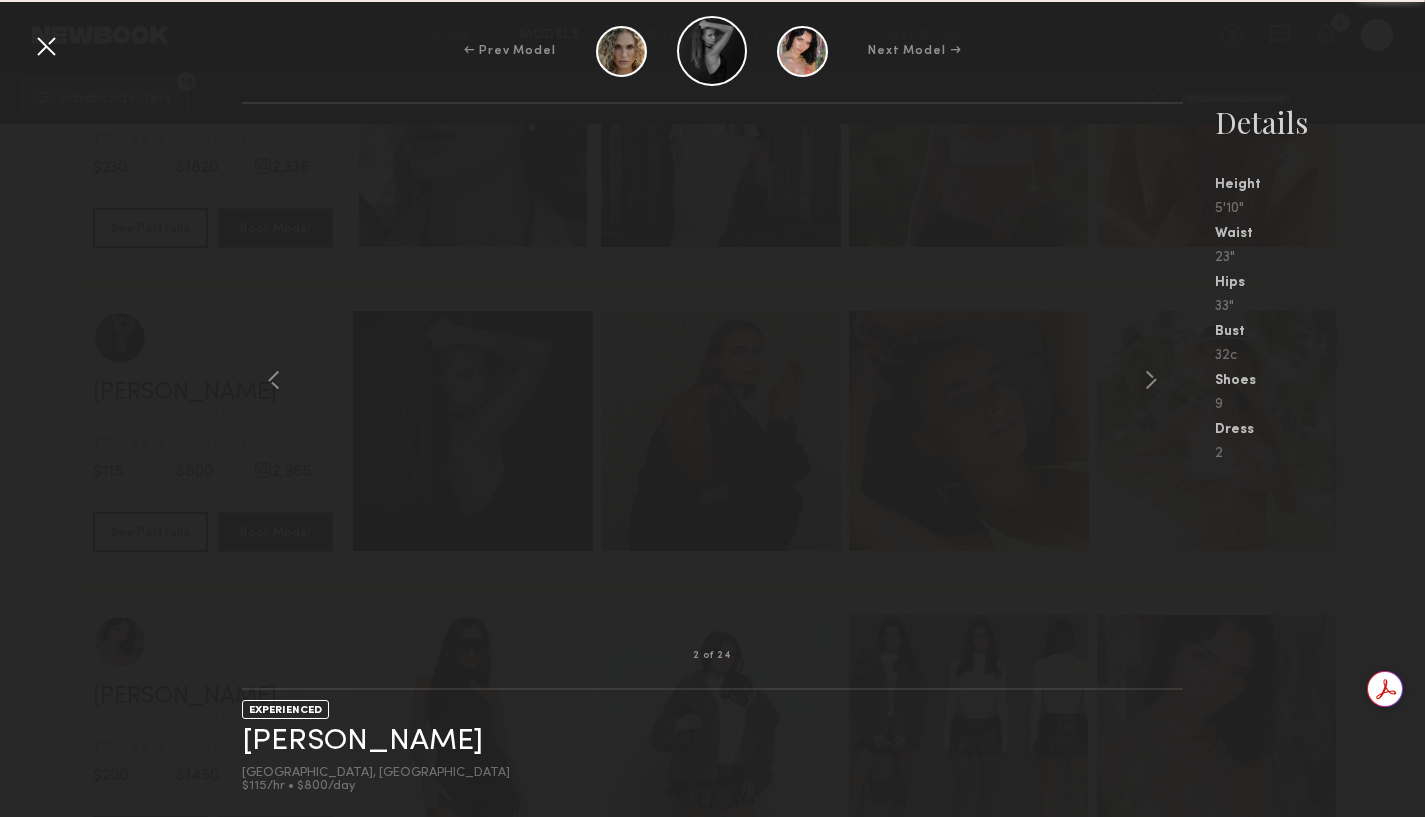 scroll, scrollTop: 981, scrollLeft: 0, axis: vertical 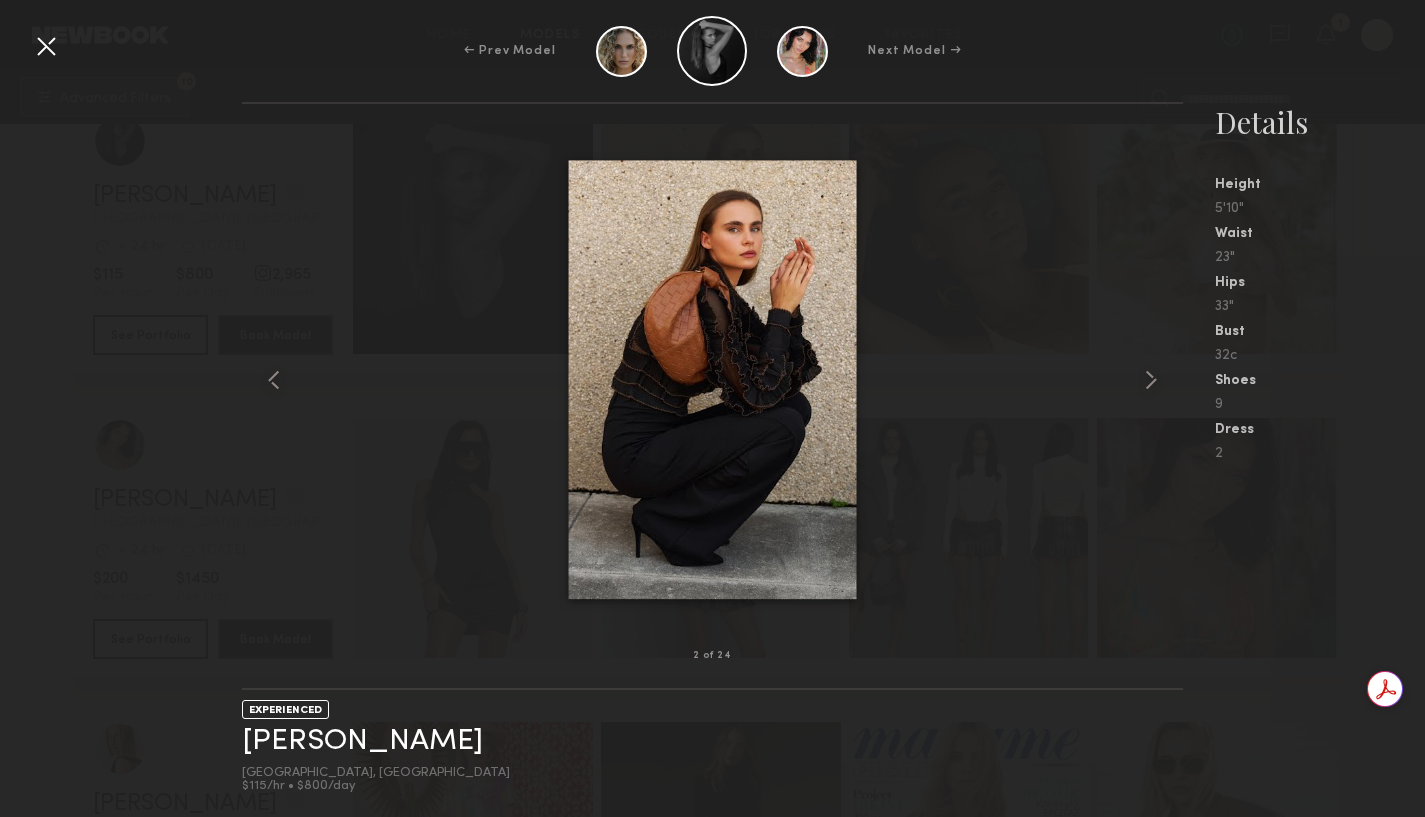 click at bounding box center (46, 46) 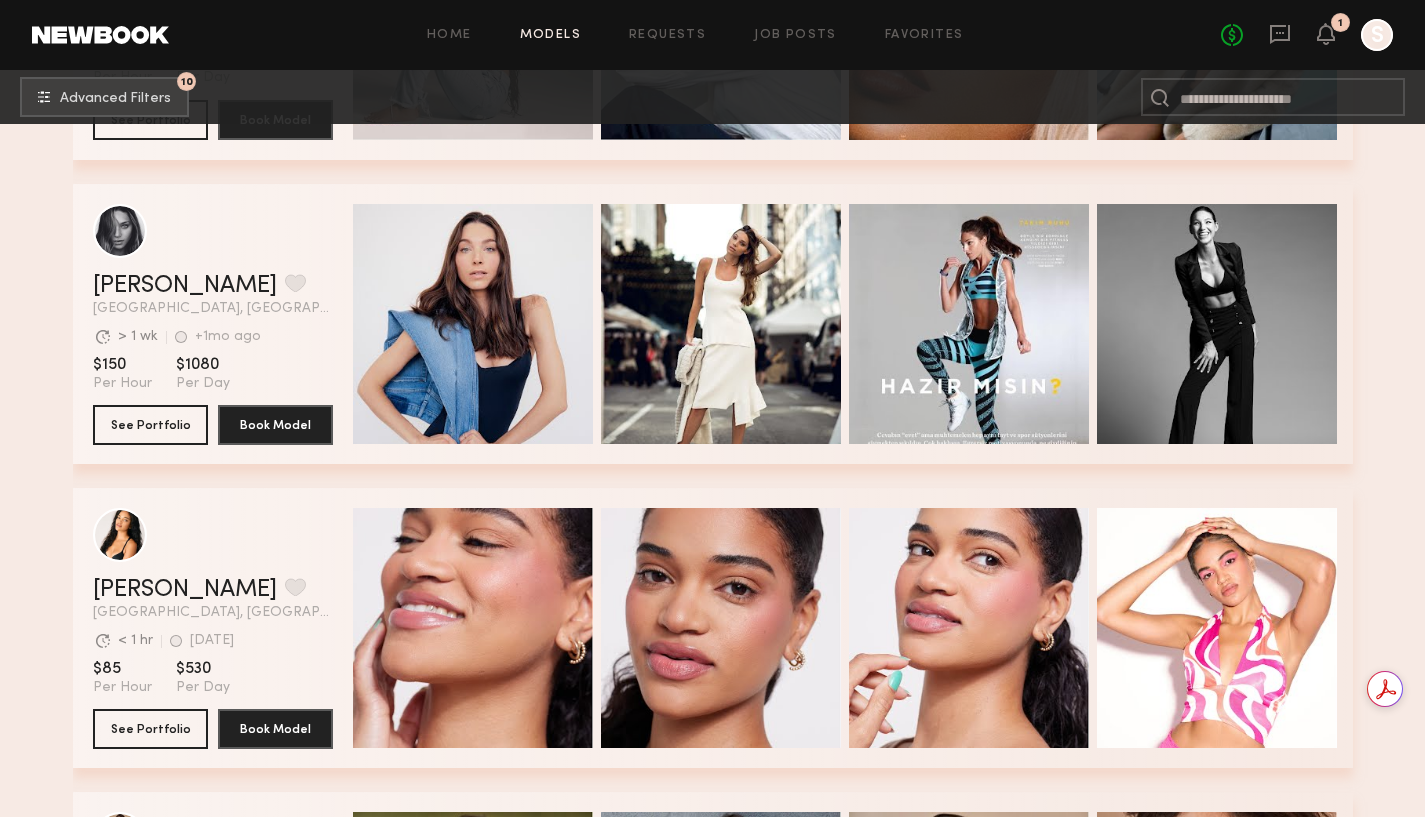 scroll, scrollTop: 21267, scrollLeft: 0, axis: vertical 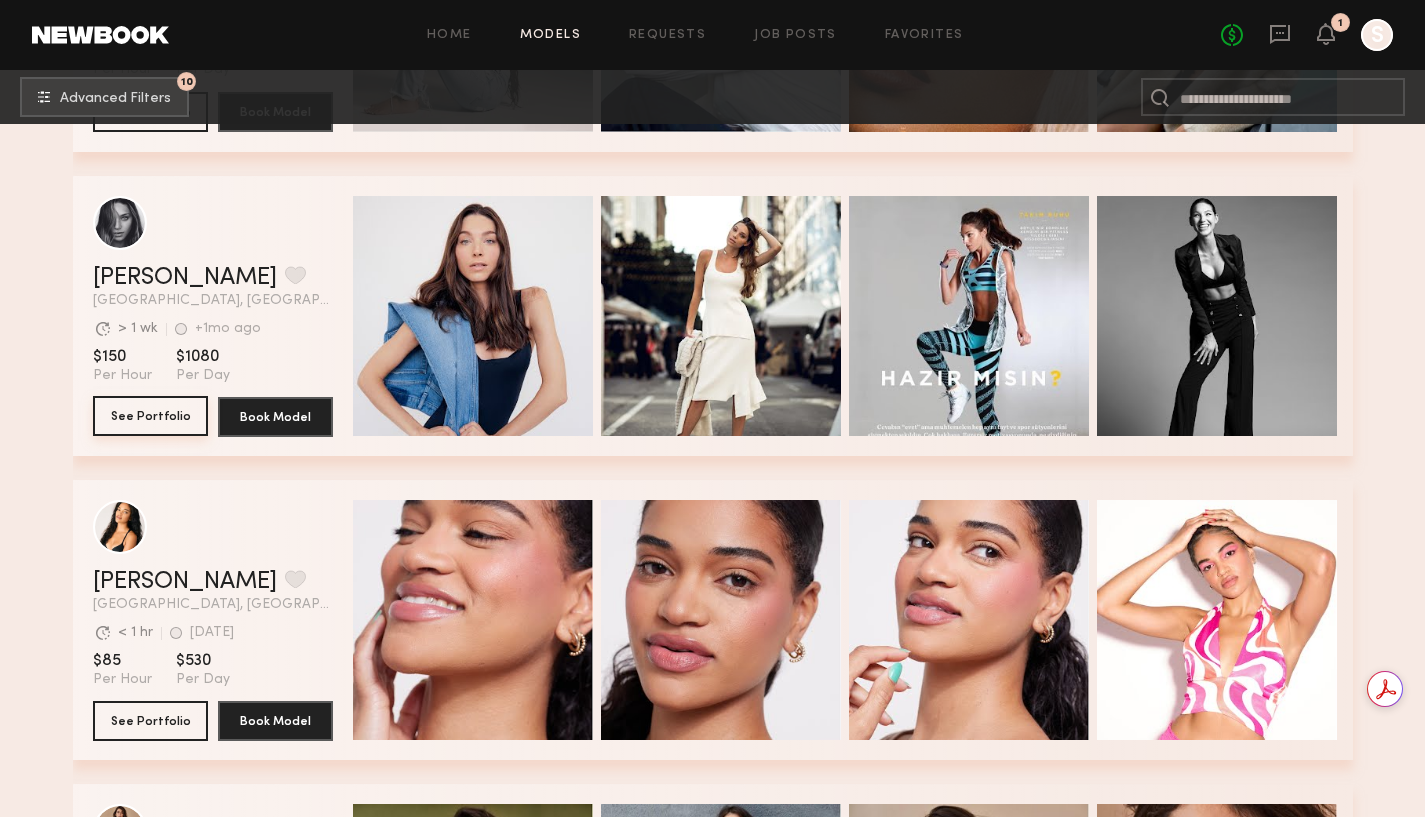 click on "See Portfolio" 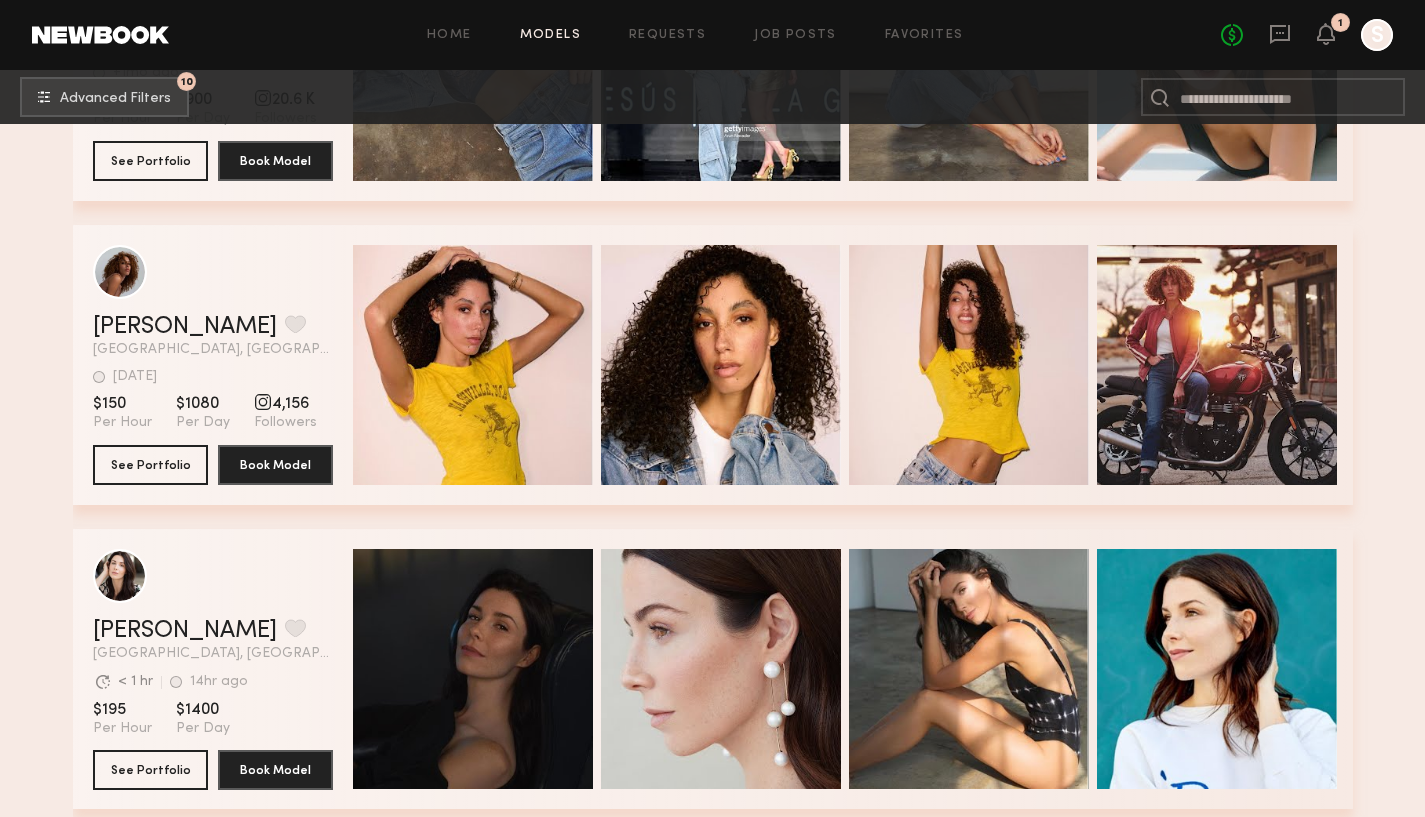 scroll, scrollTop: 22761, scrollLeft: 0, axis: vertical 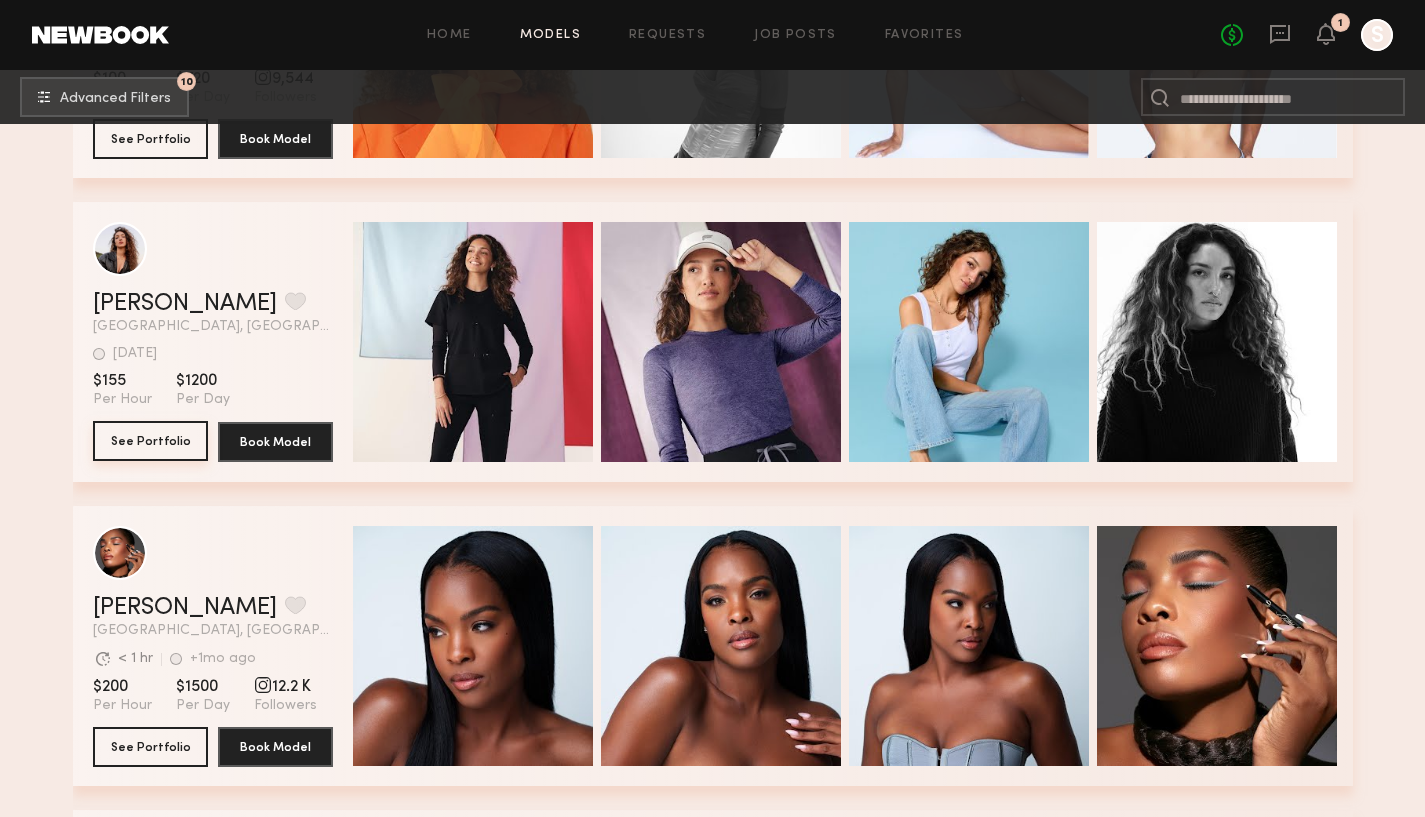 click on "See Portfolio" 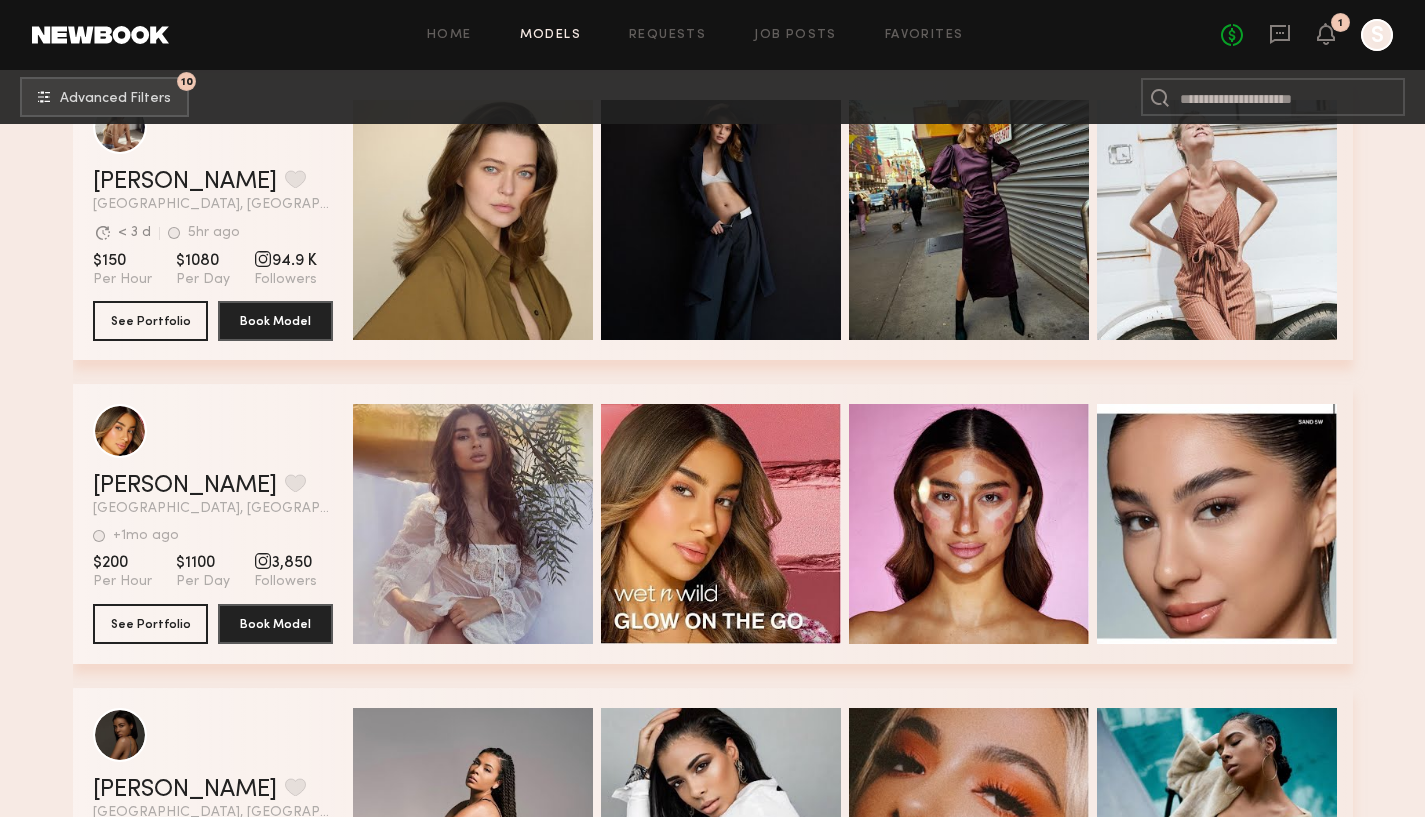 scroll, scrollTop: 20151, scrollLeft: 0, axis: vertical 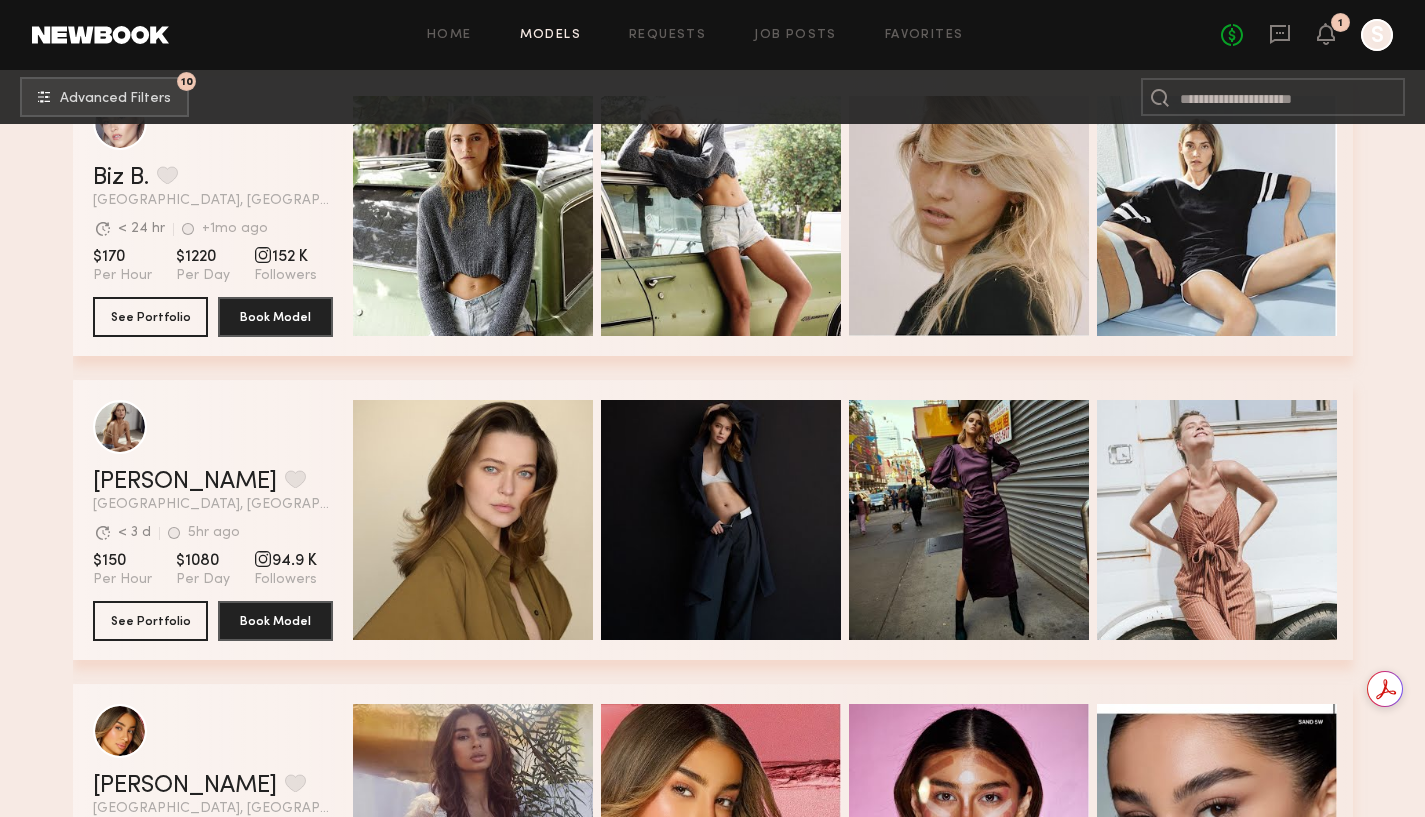 click on "Liza K. Favorite Los Angeles, CA Avg. request  response time < 3 d 5hr ago Last Online View Portfolio Avg. request  response time < 3 d 5hr ago Last Online $150 Per Hour $1080 Per Day 94.9 K Followers See Portfolio Book Model" 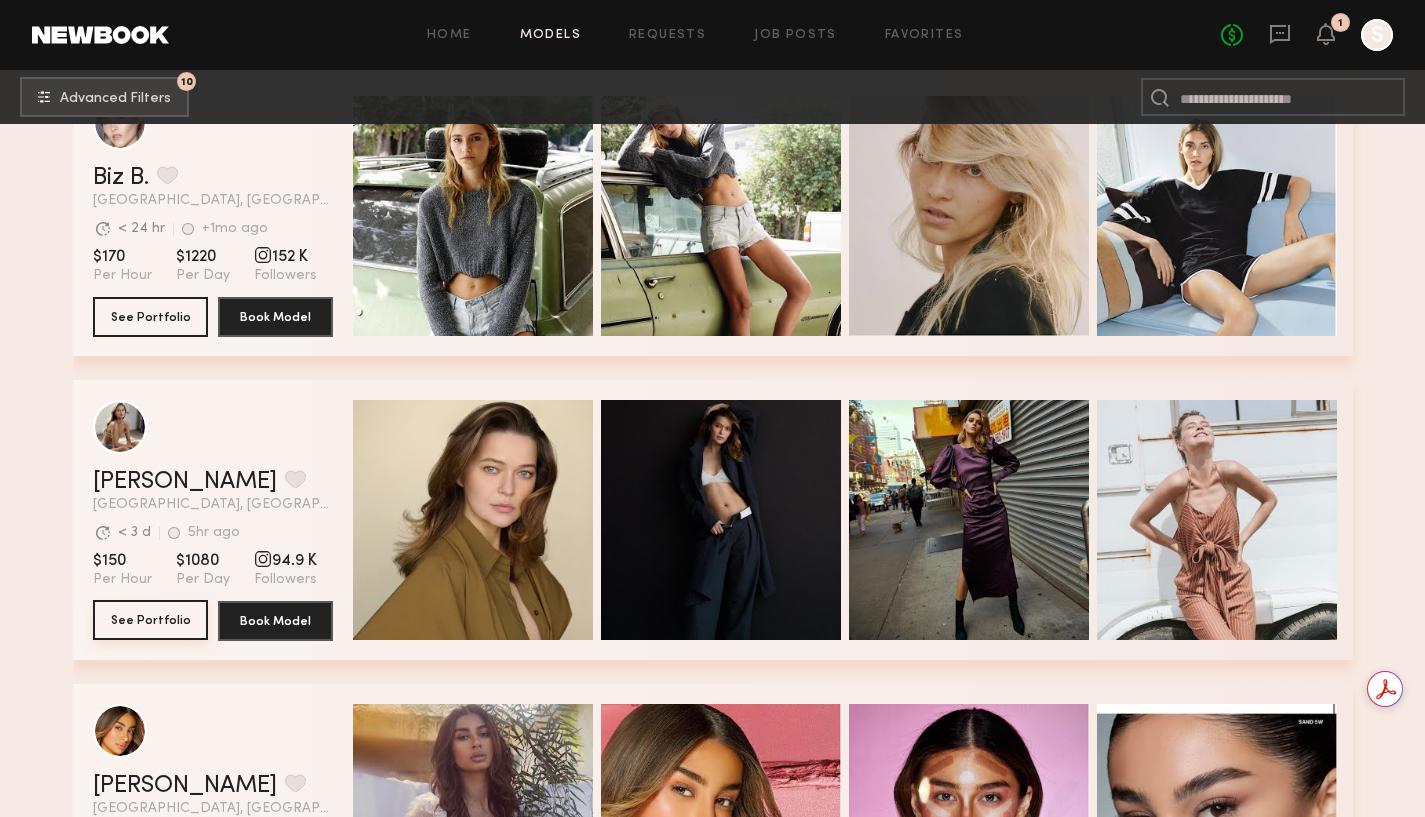 click on "See Portfolio" 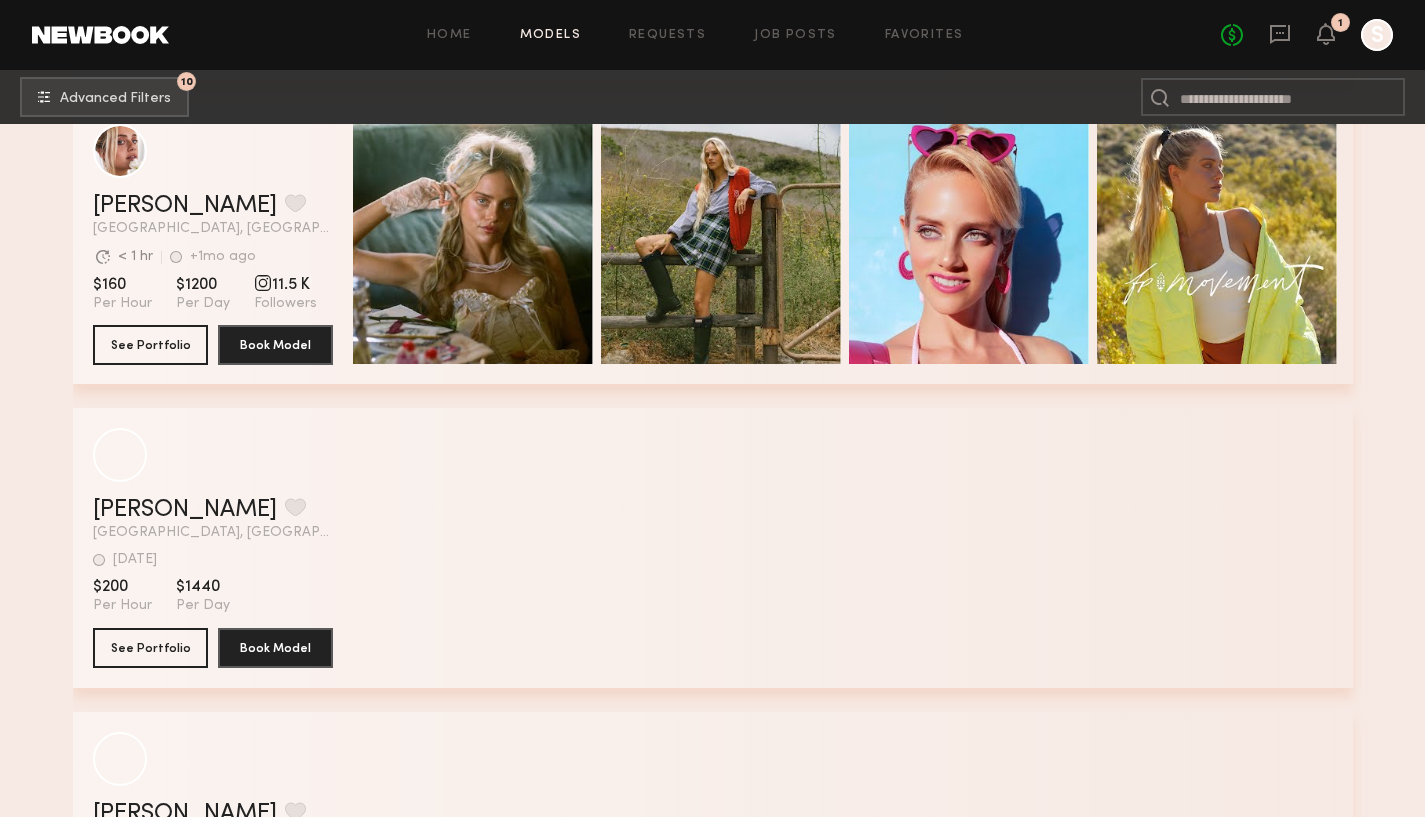 scroll, scrollTop: 14532, scrollLeft: 0, axis: vertical 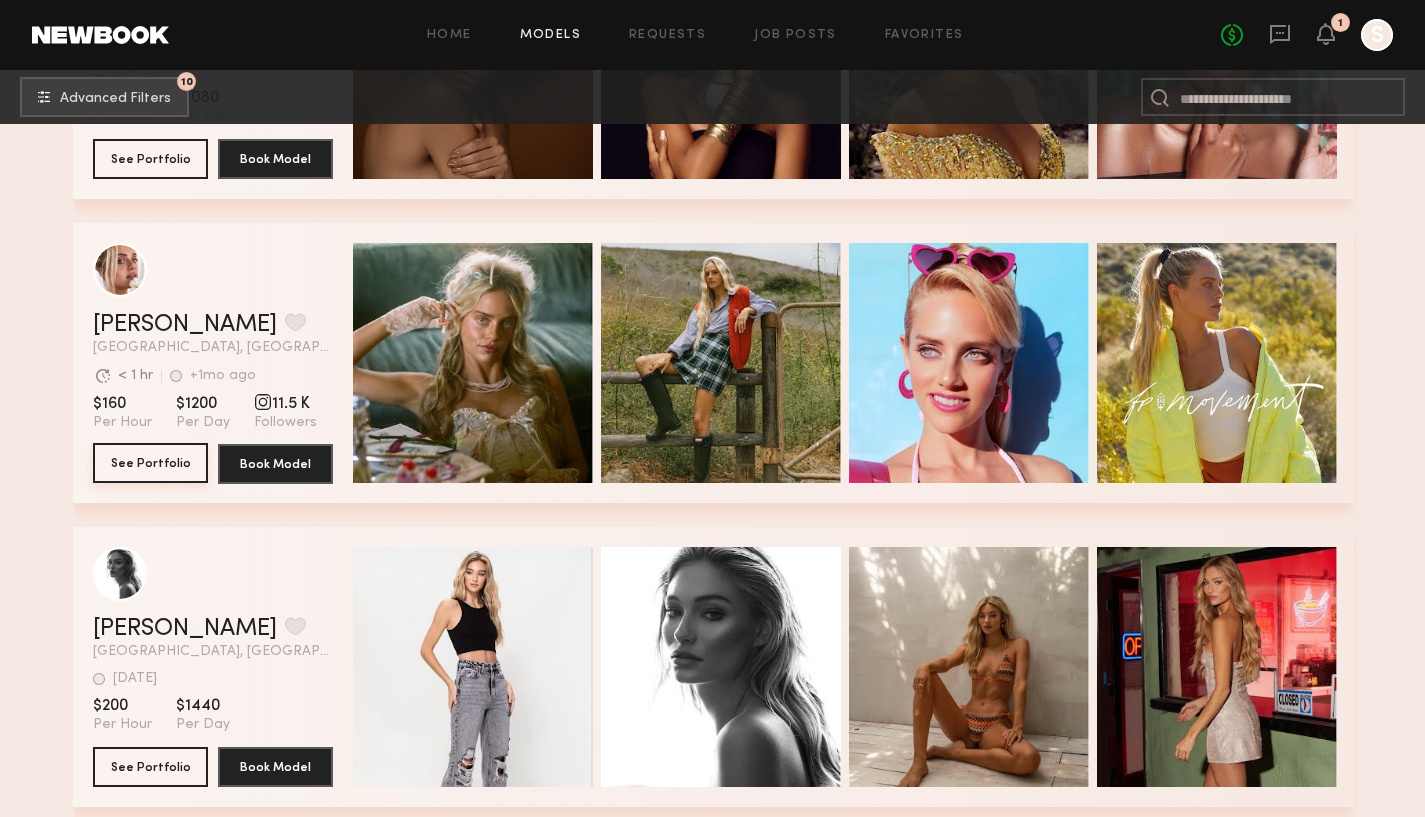click on "See Portfolio" 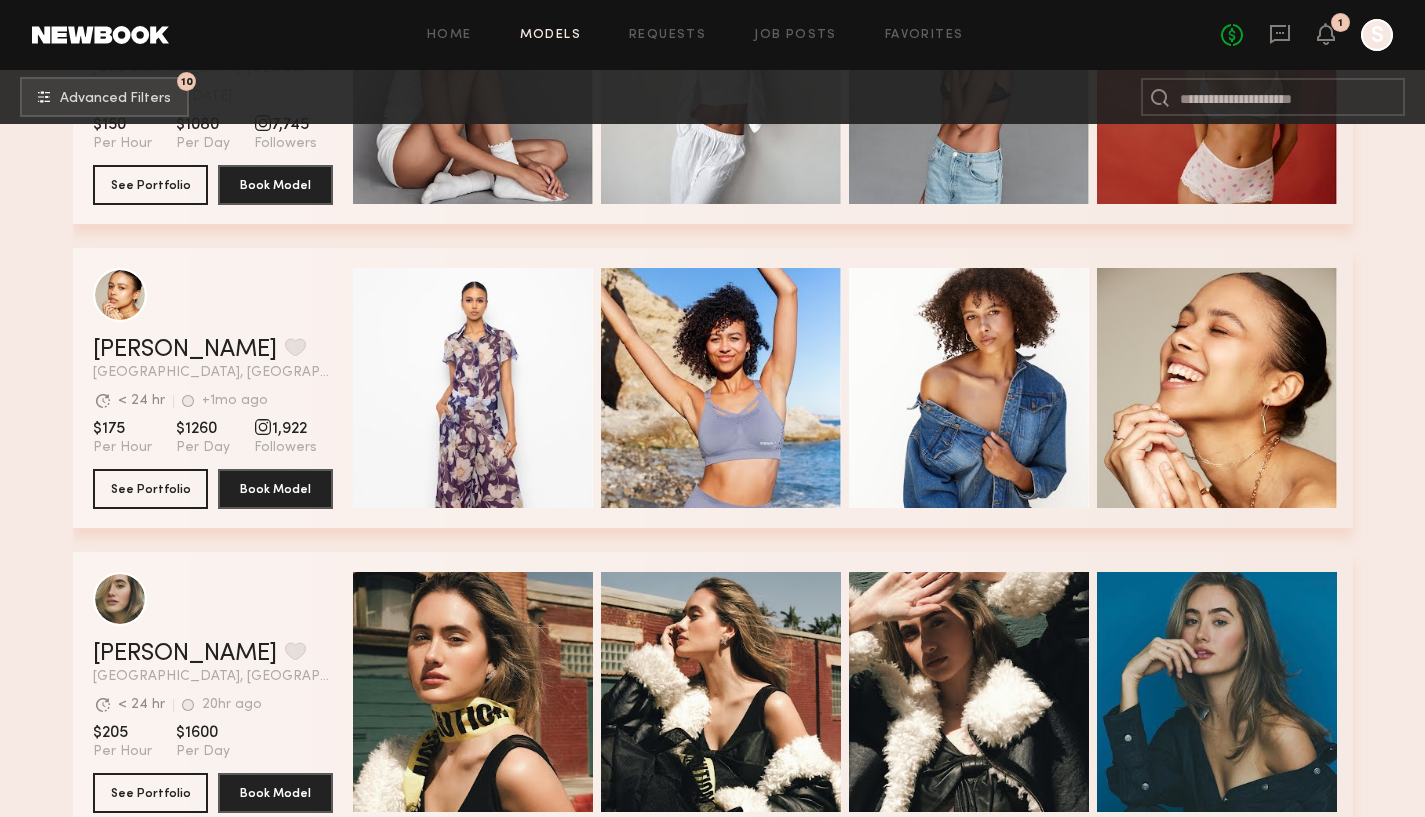 scroll, scrollTop: 15927, scrollLeft: 0, axis: vertical 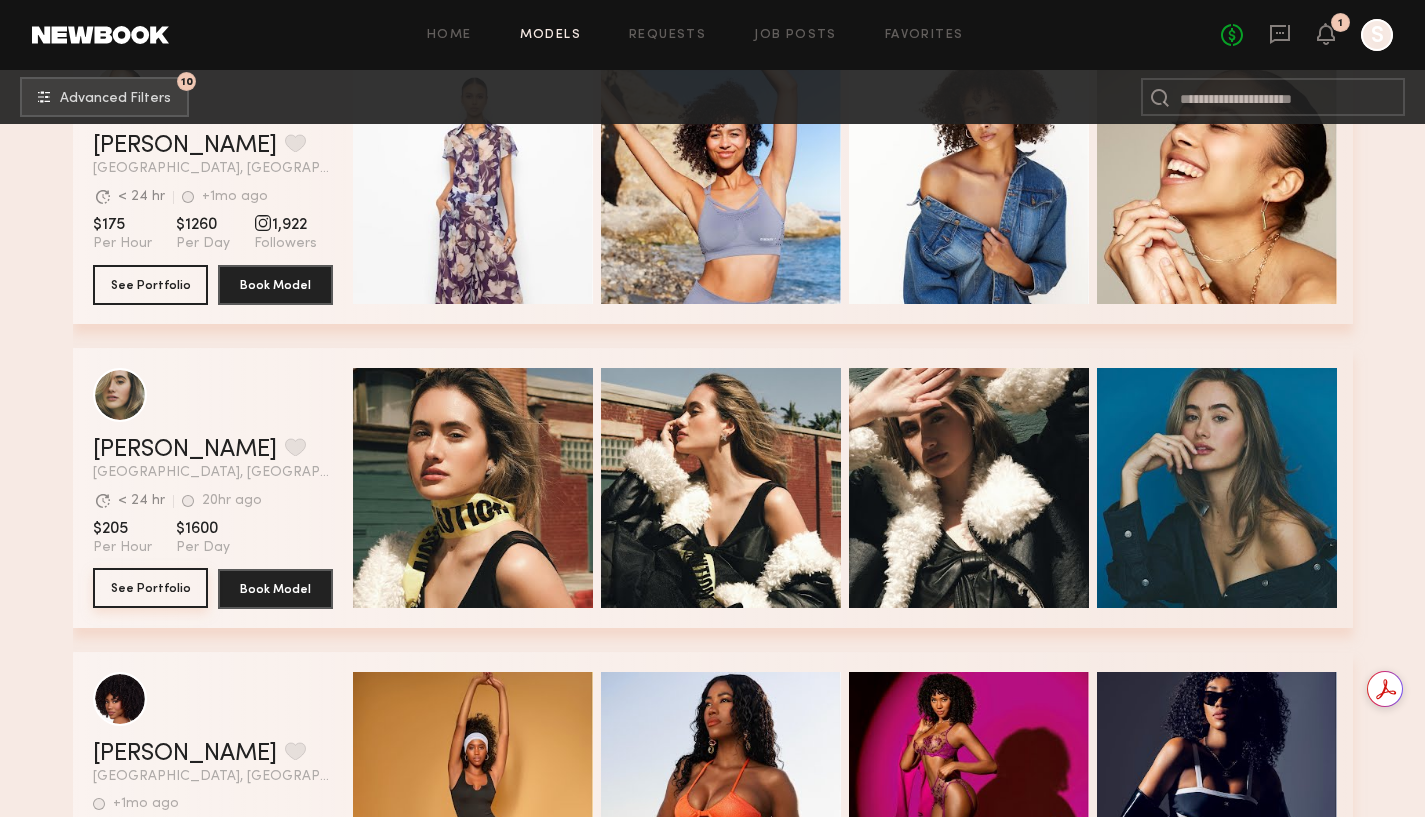 click on "See Portfolio" 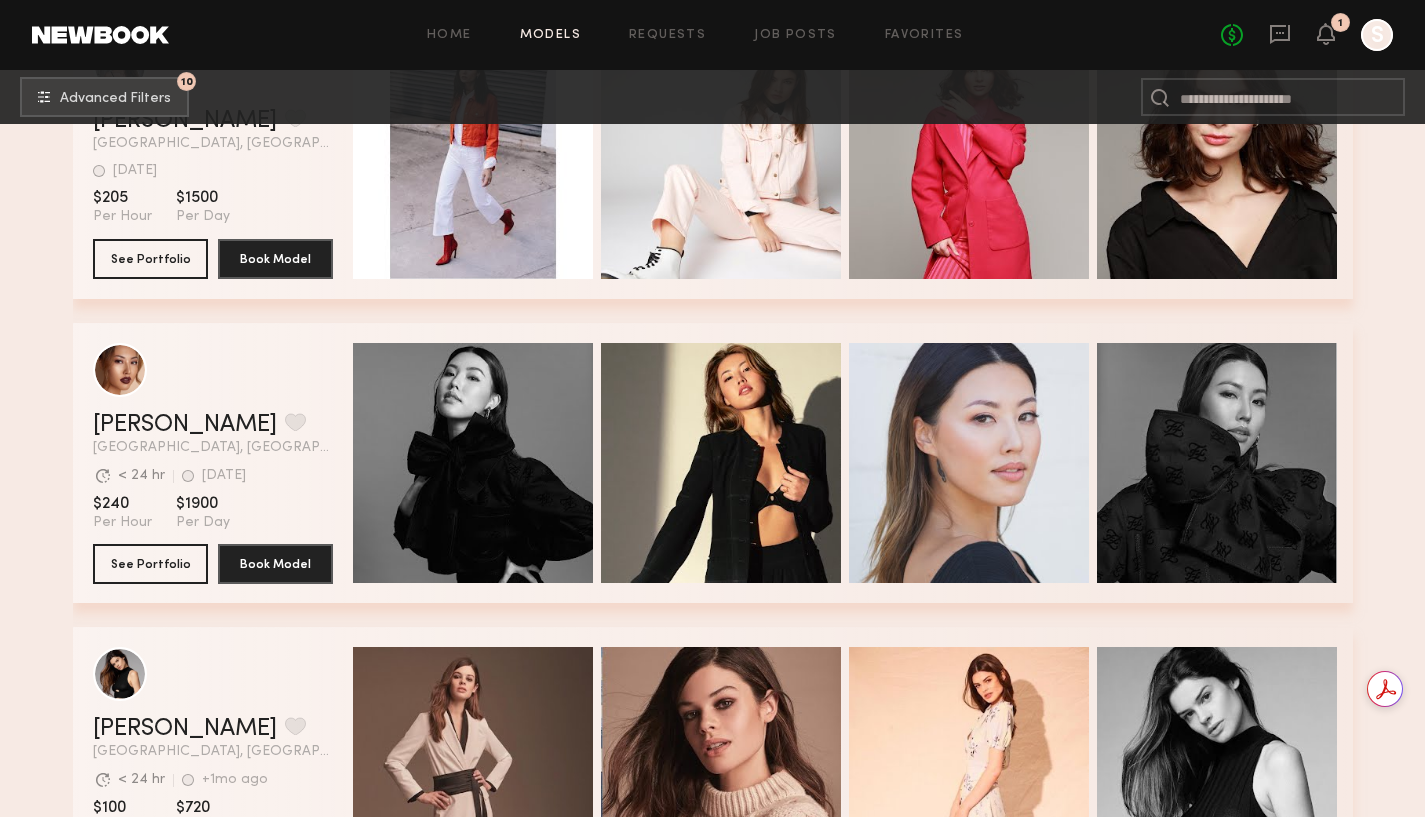 scroll, scrollTop: 18101, scrollLeft: 0, axis: vertical 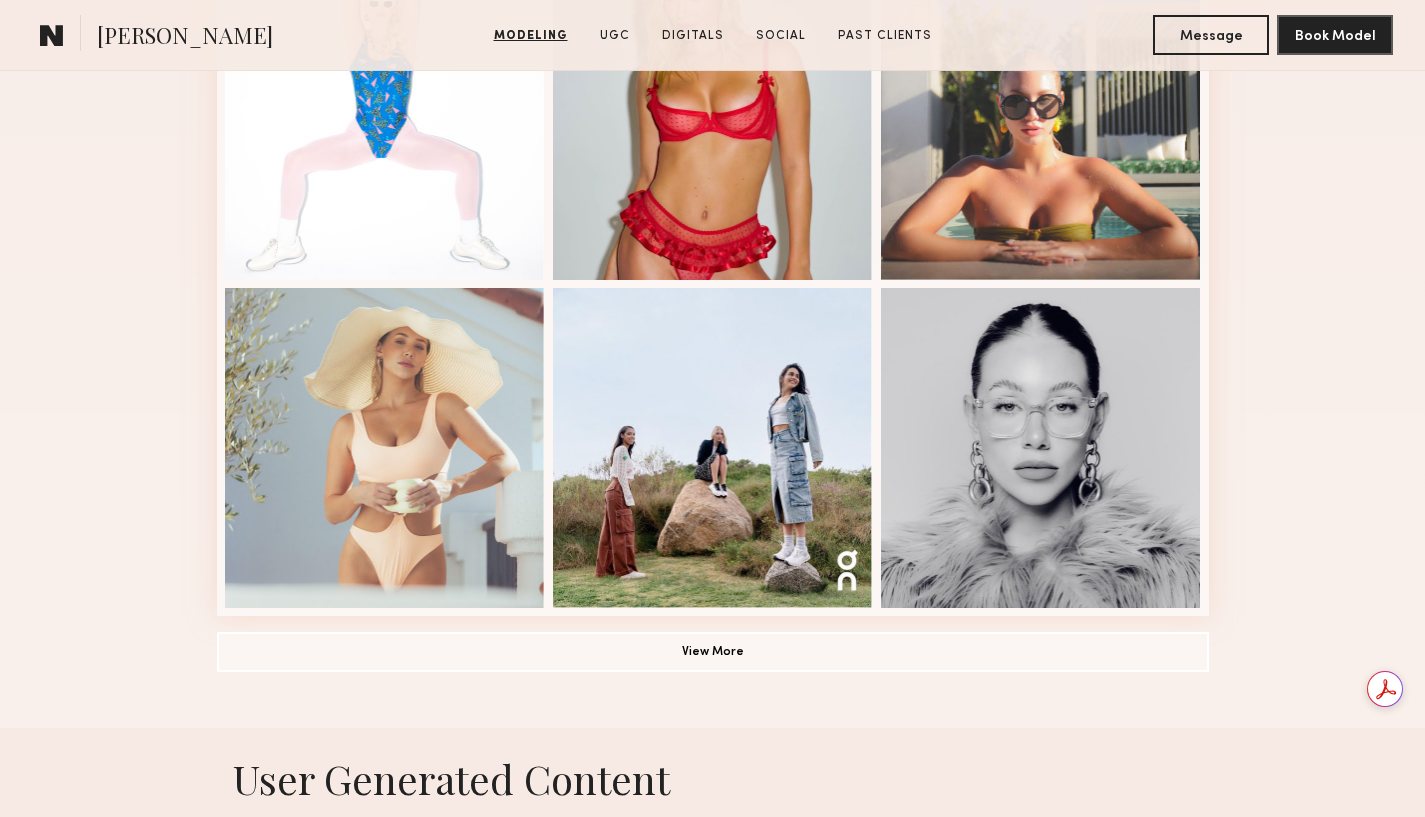 click on "Modeling Portfolio View More" at bounding box center [713, -51] 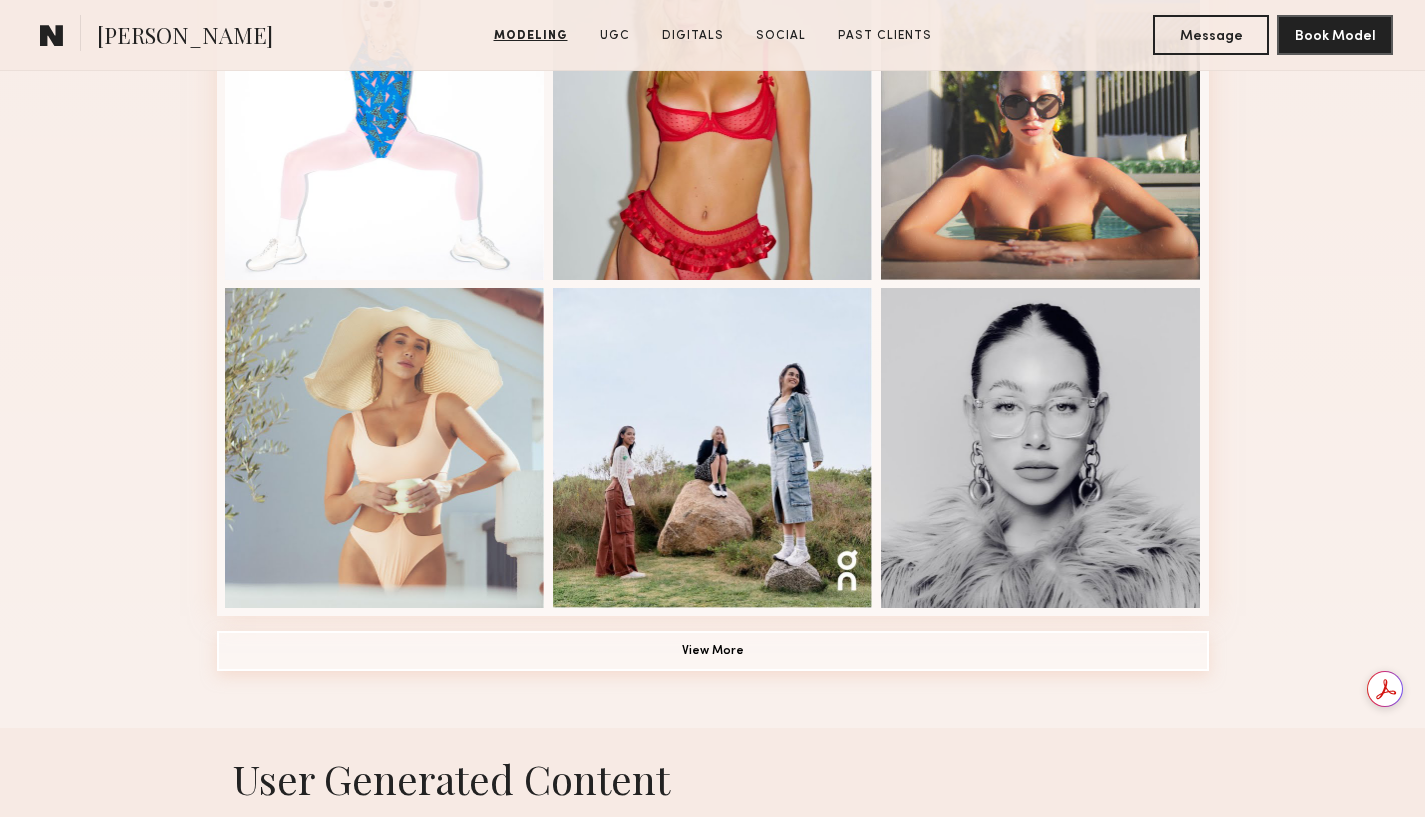 click on "View More" 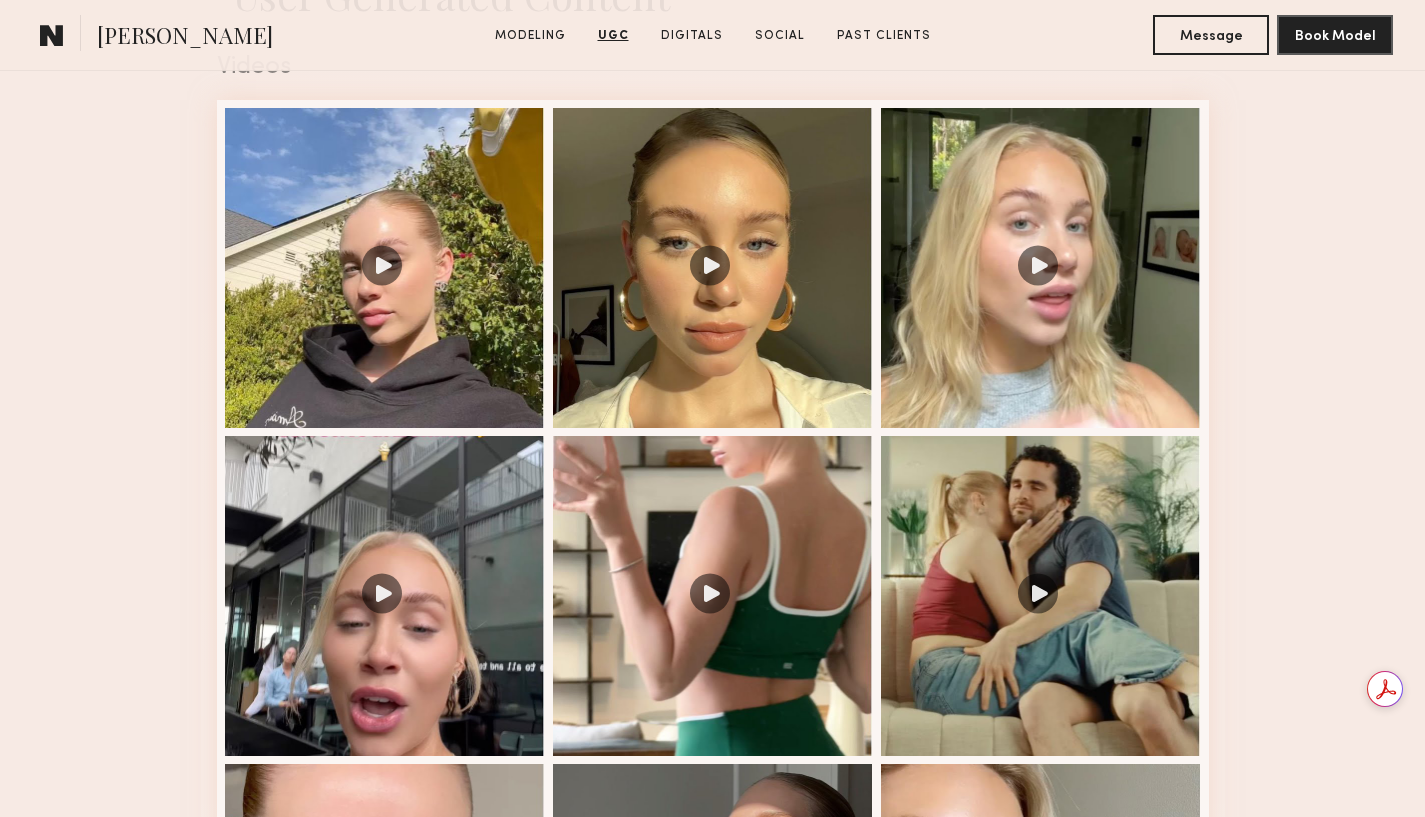 scroll, scrollTop: 3328, scrollLeft: 0, axis: vertical 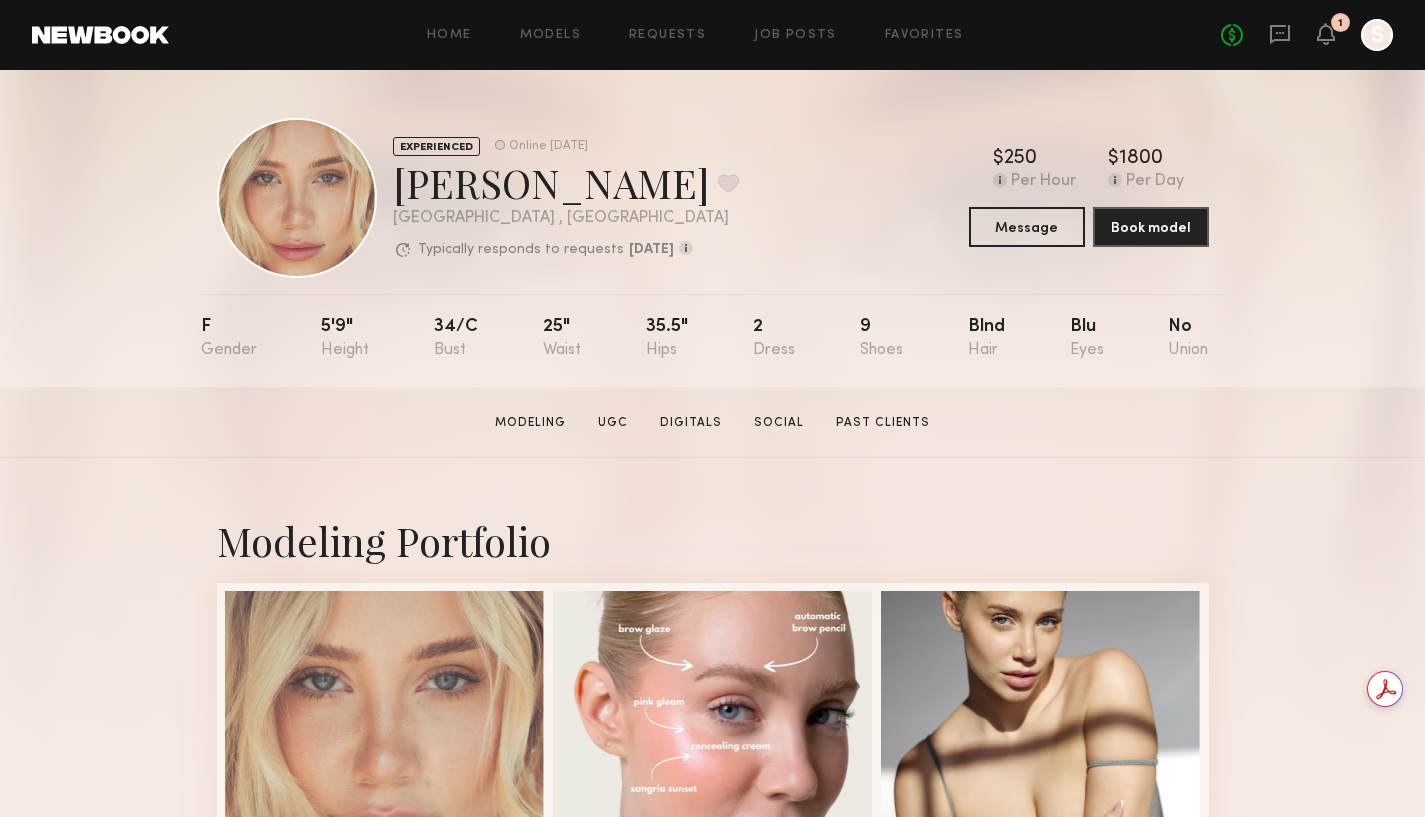 click on "Modeling Portfolio View More" at bounding box center (712, 1236) 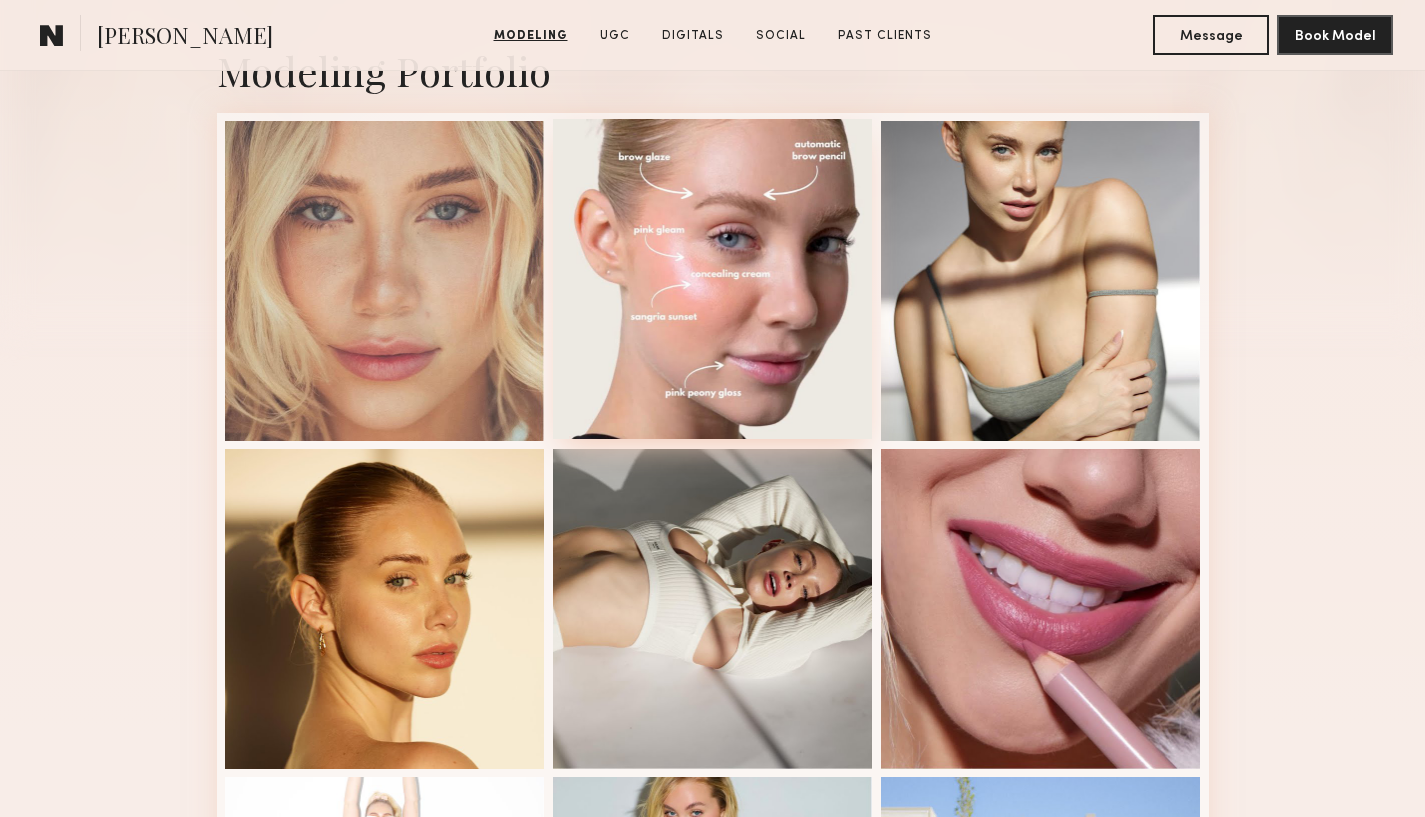 scroll, scrollTop: 0, scrollLeft: 0, axis: both 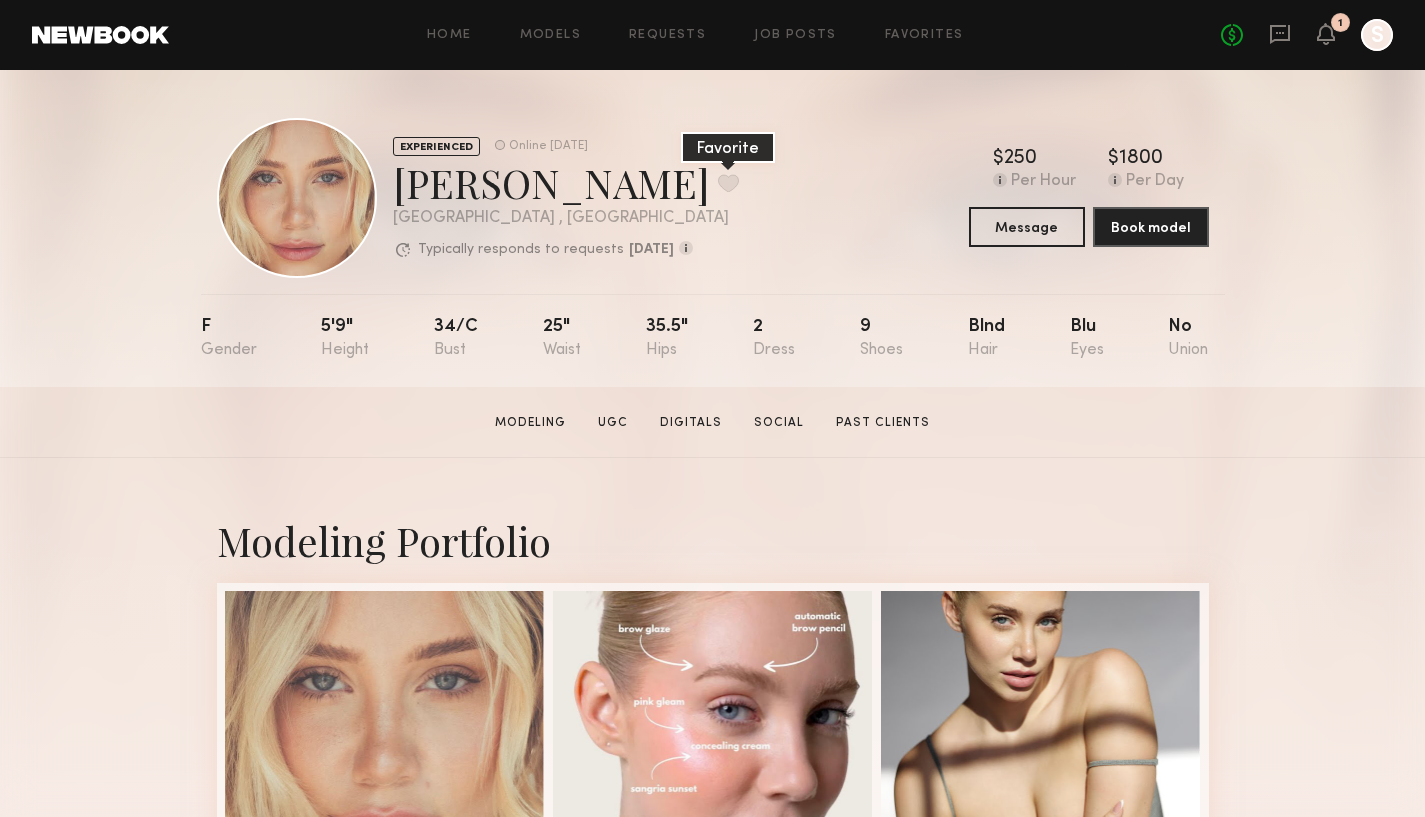 click 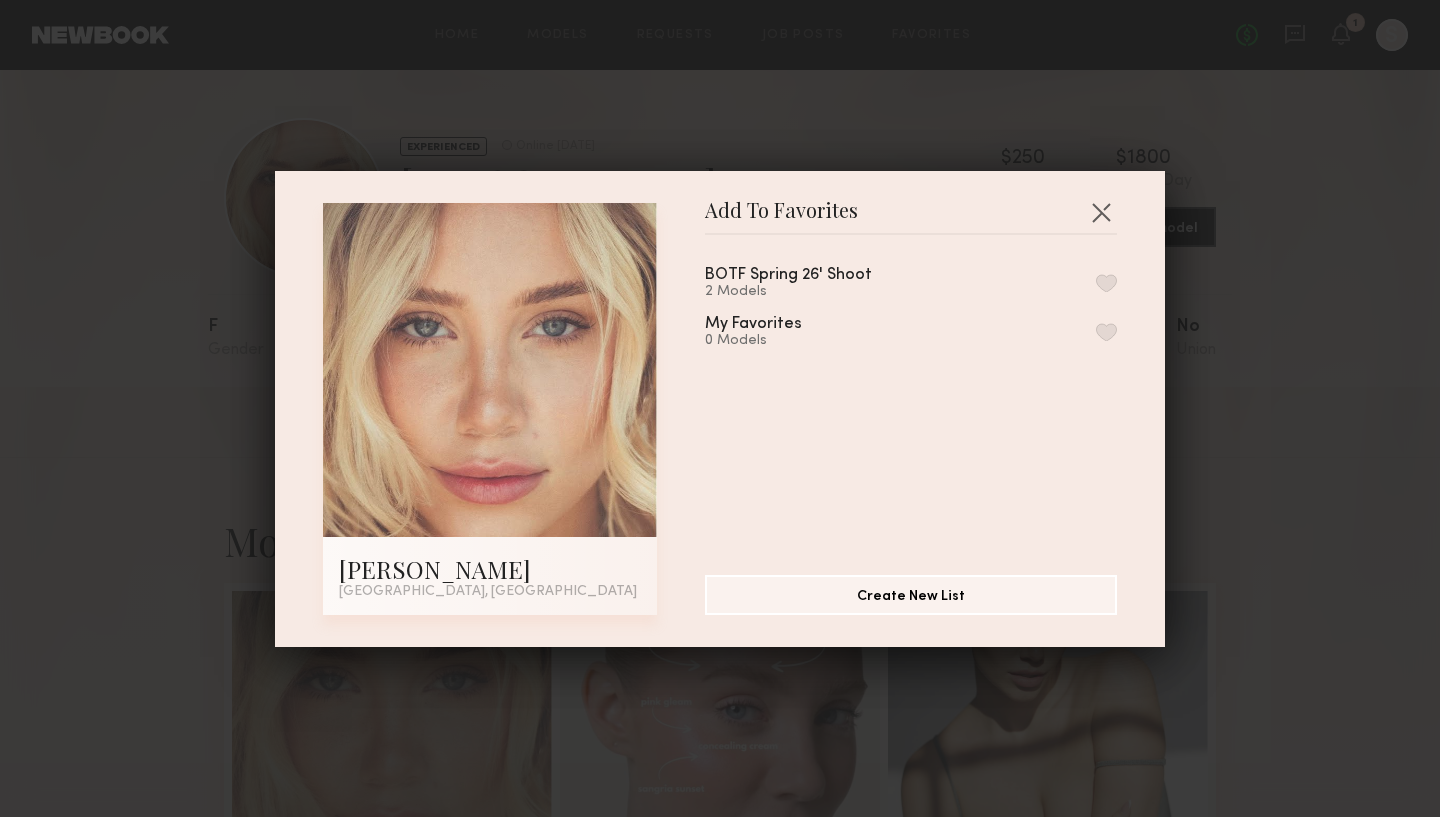 click at bounding box center [1106, 283] 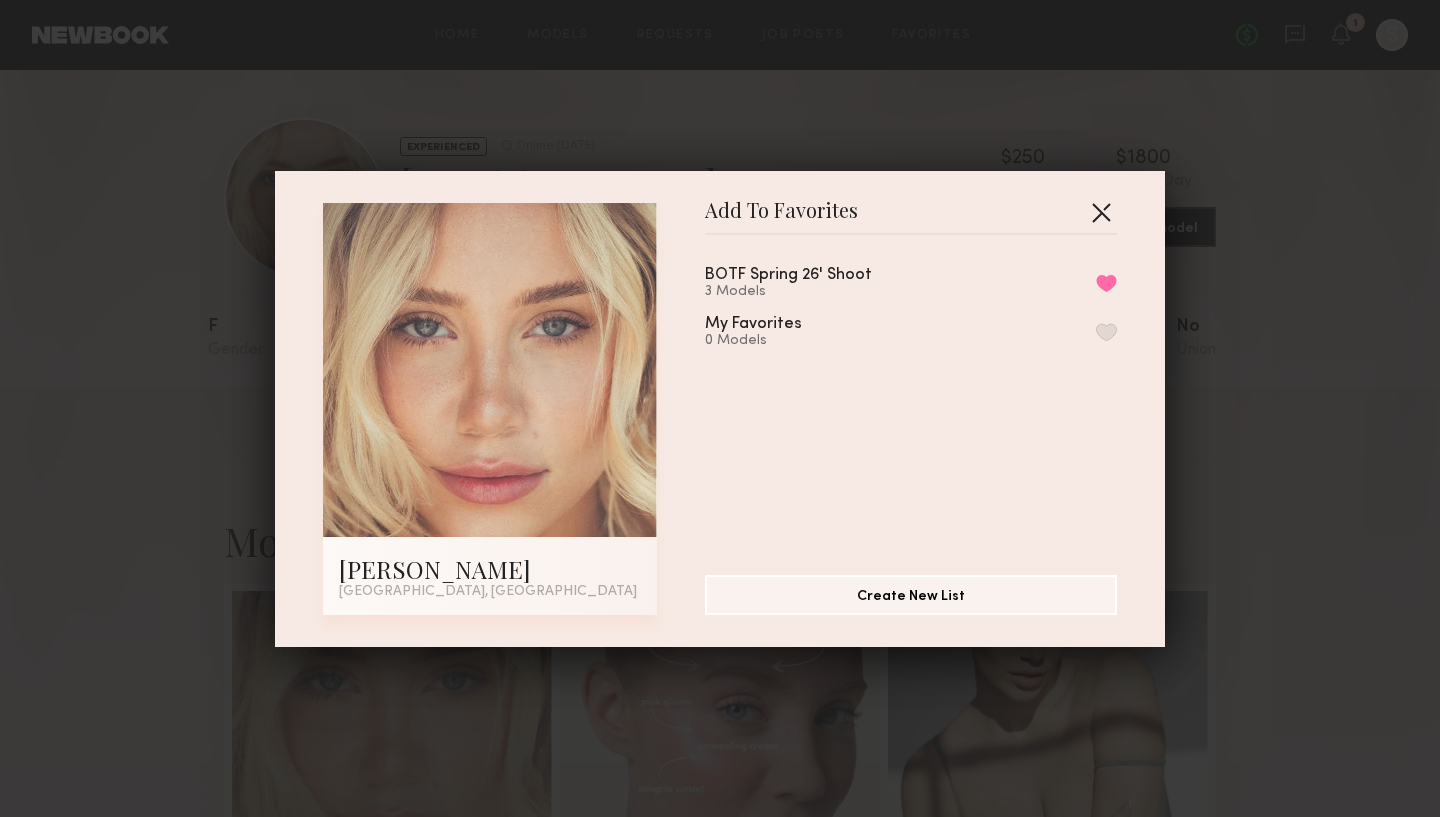 click at bounding box center [1101, 212] 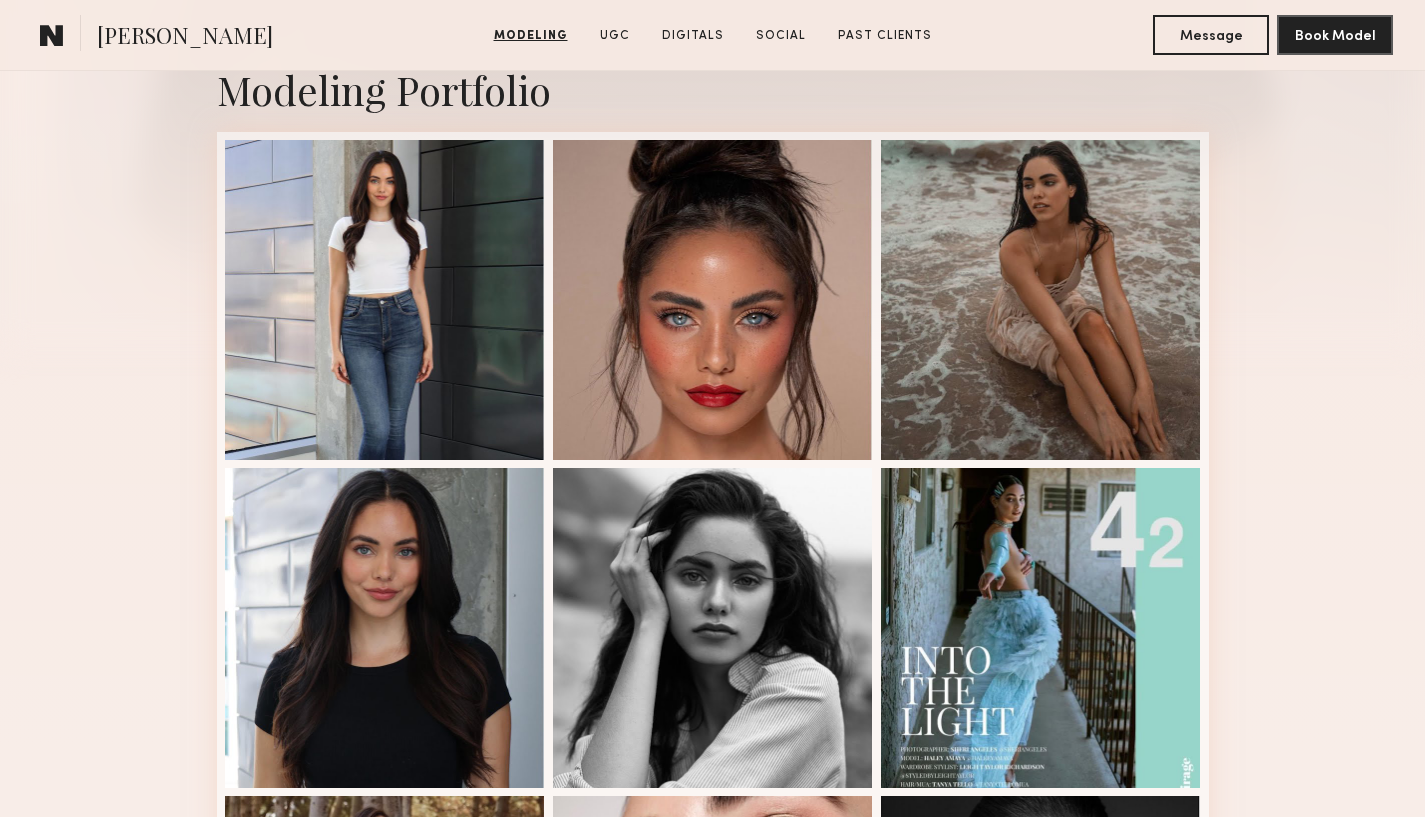 scroll, scrollTop: 442, scrollLeft: 0, axis: vertical 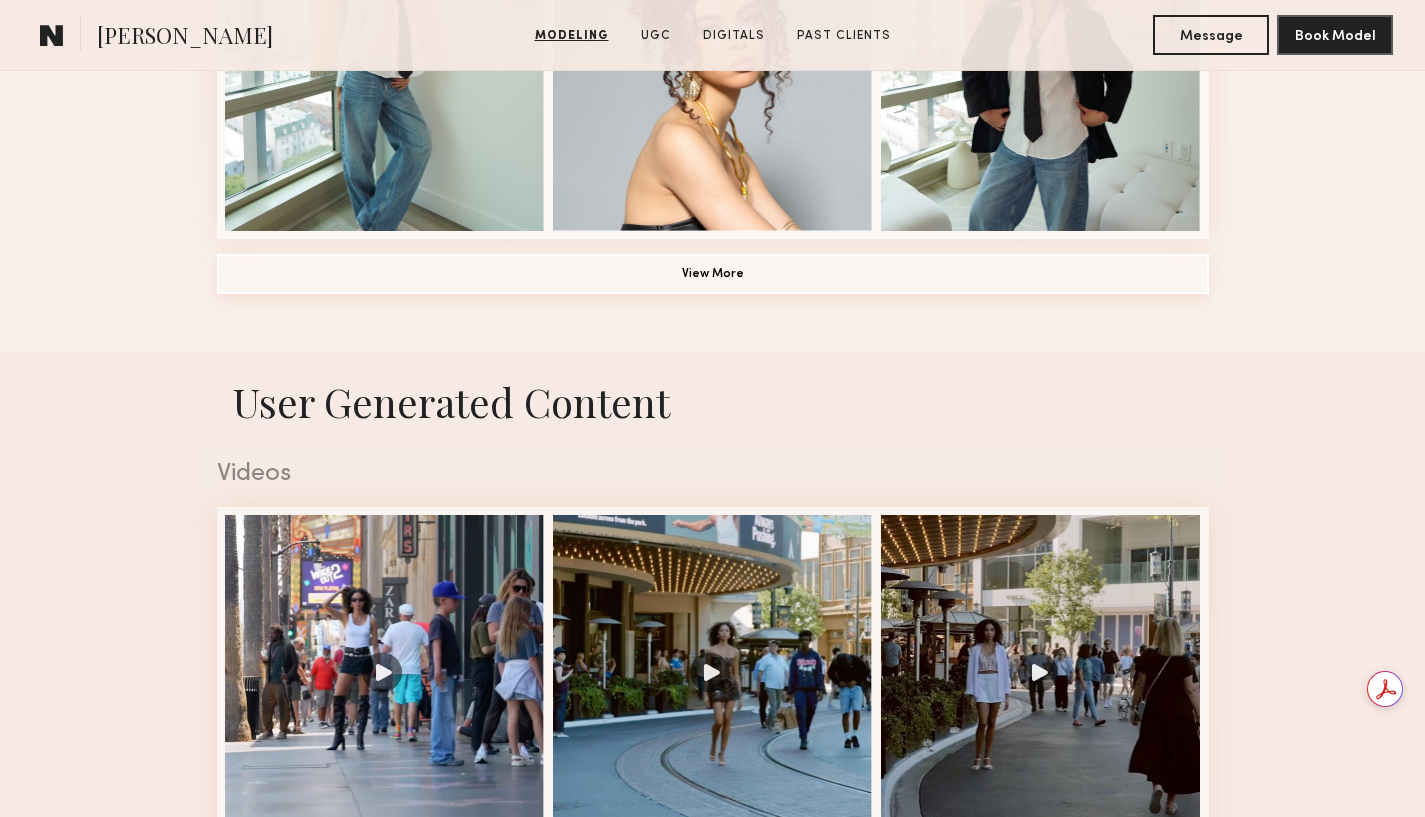 click on "View More" 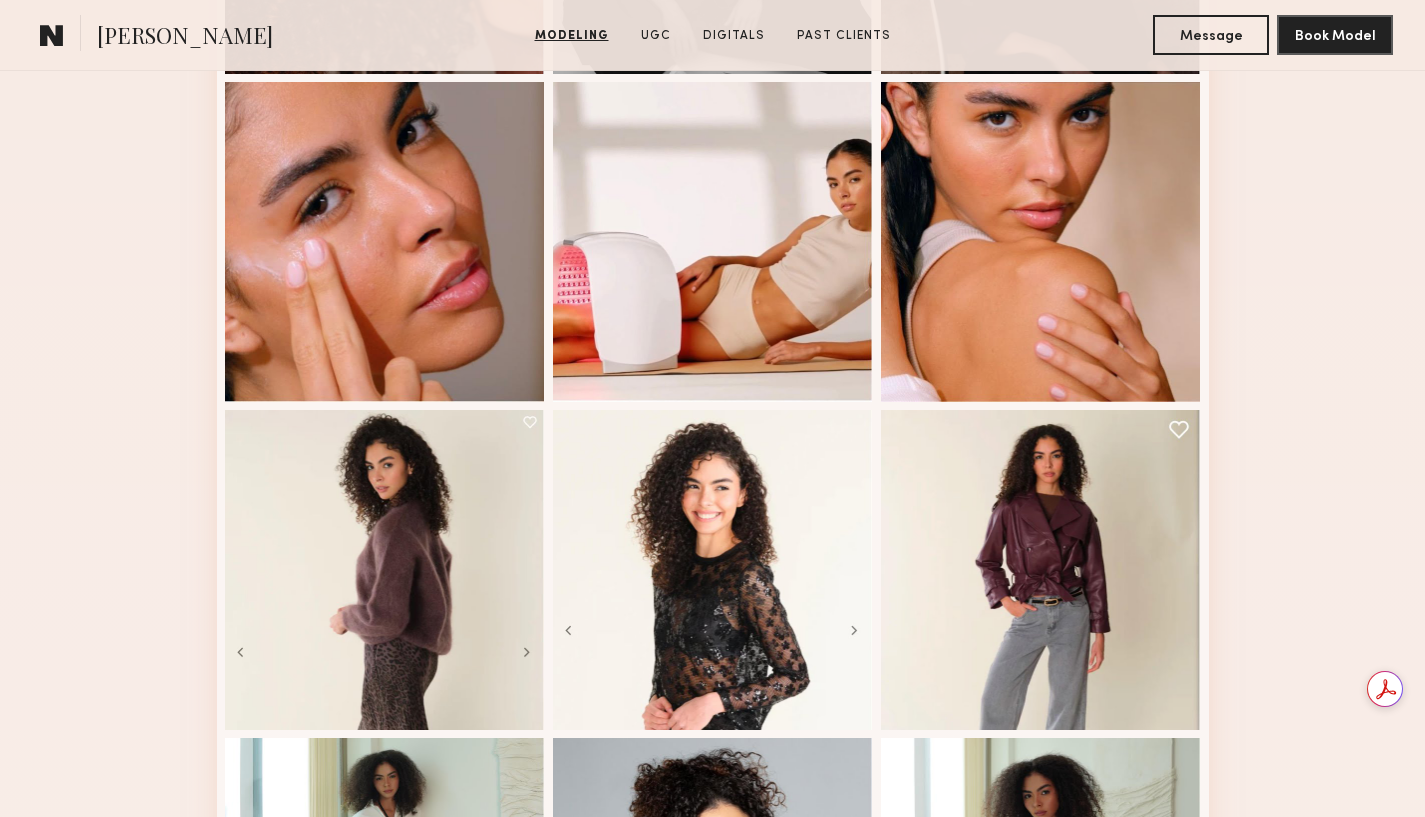 scroll, scrollTop: 838, scrollLeft: 0, axis: vertical 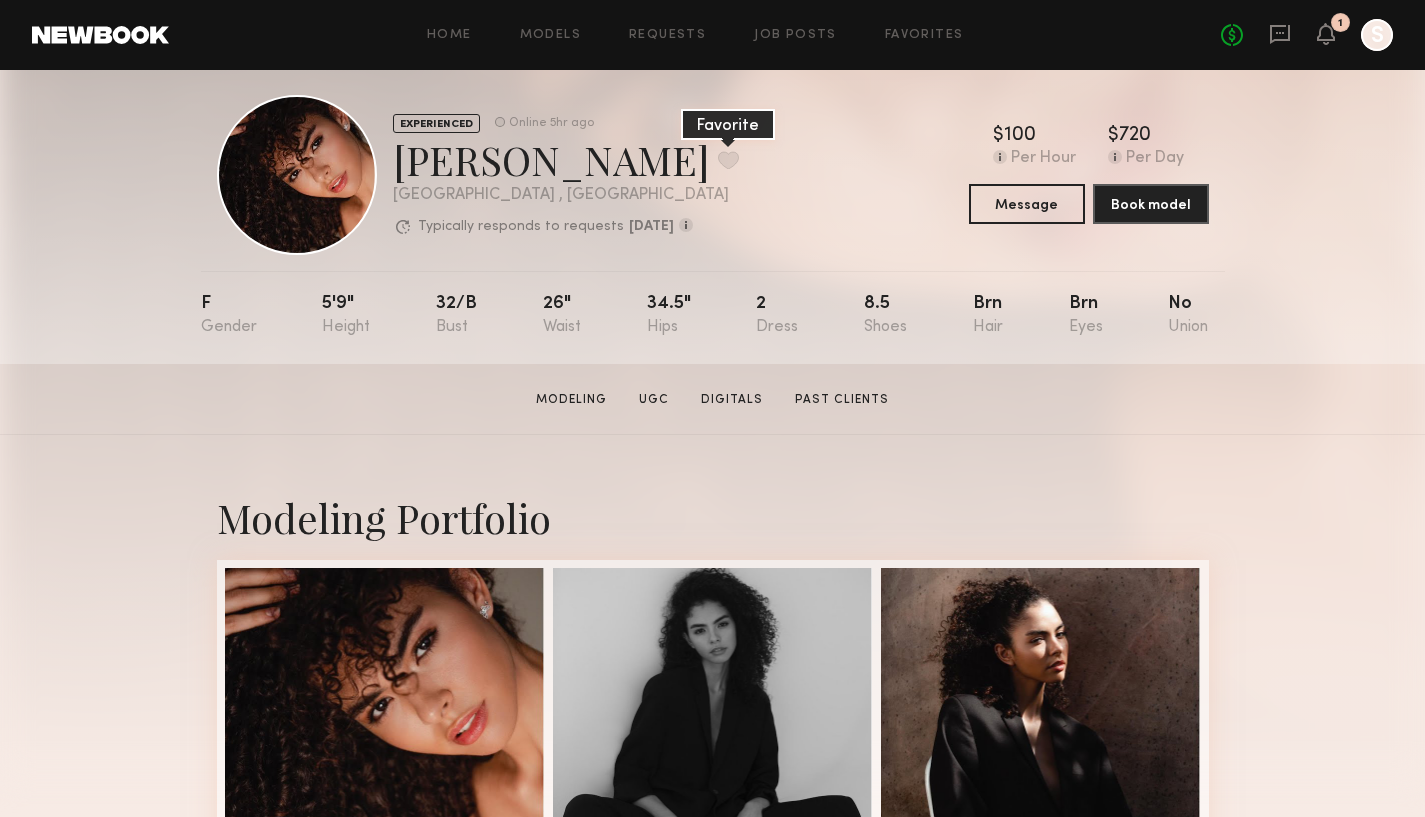 click 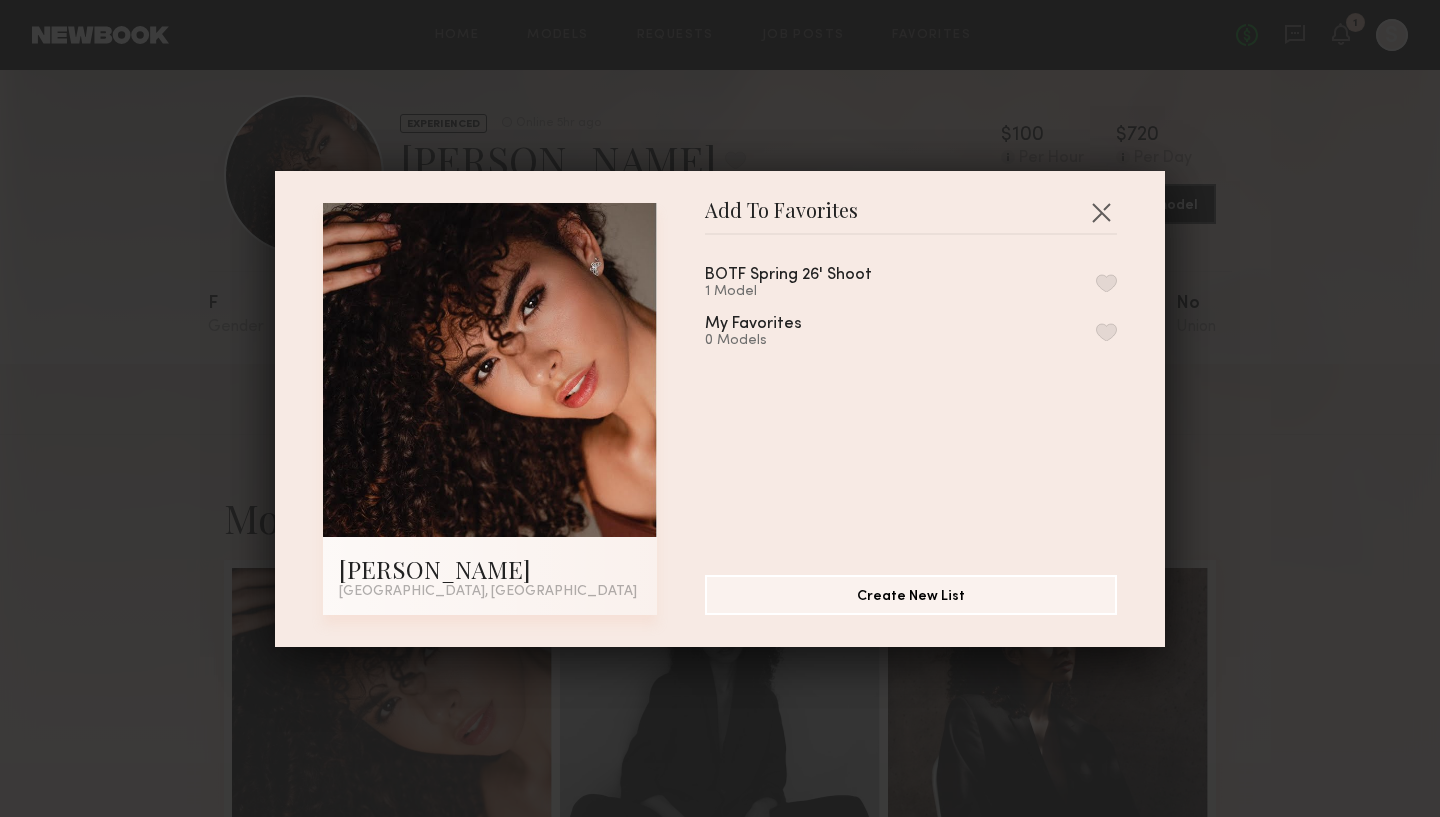 click on "BOTF Spring 26' Shoot 1   Model" at bounding box center (911, 283) 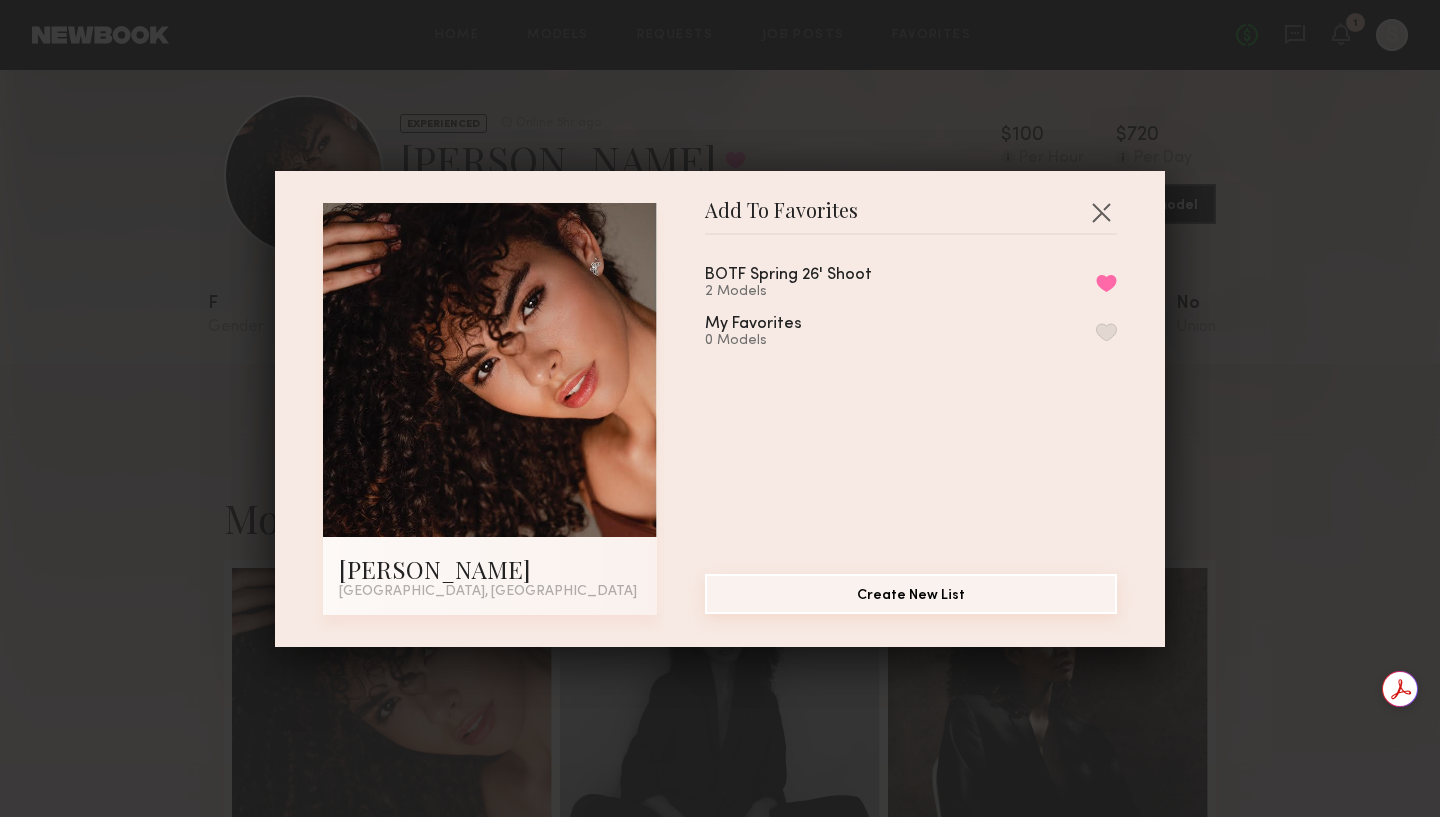 click on "Create New List" at bounding box center [911, 594] 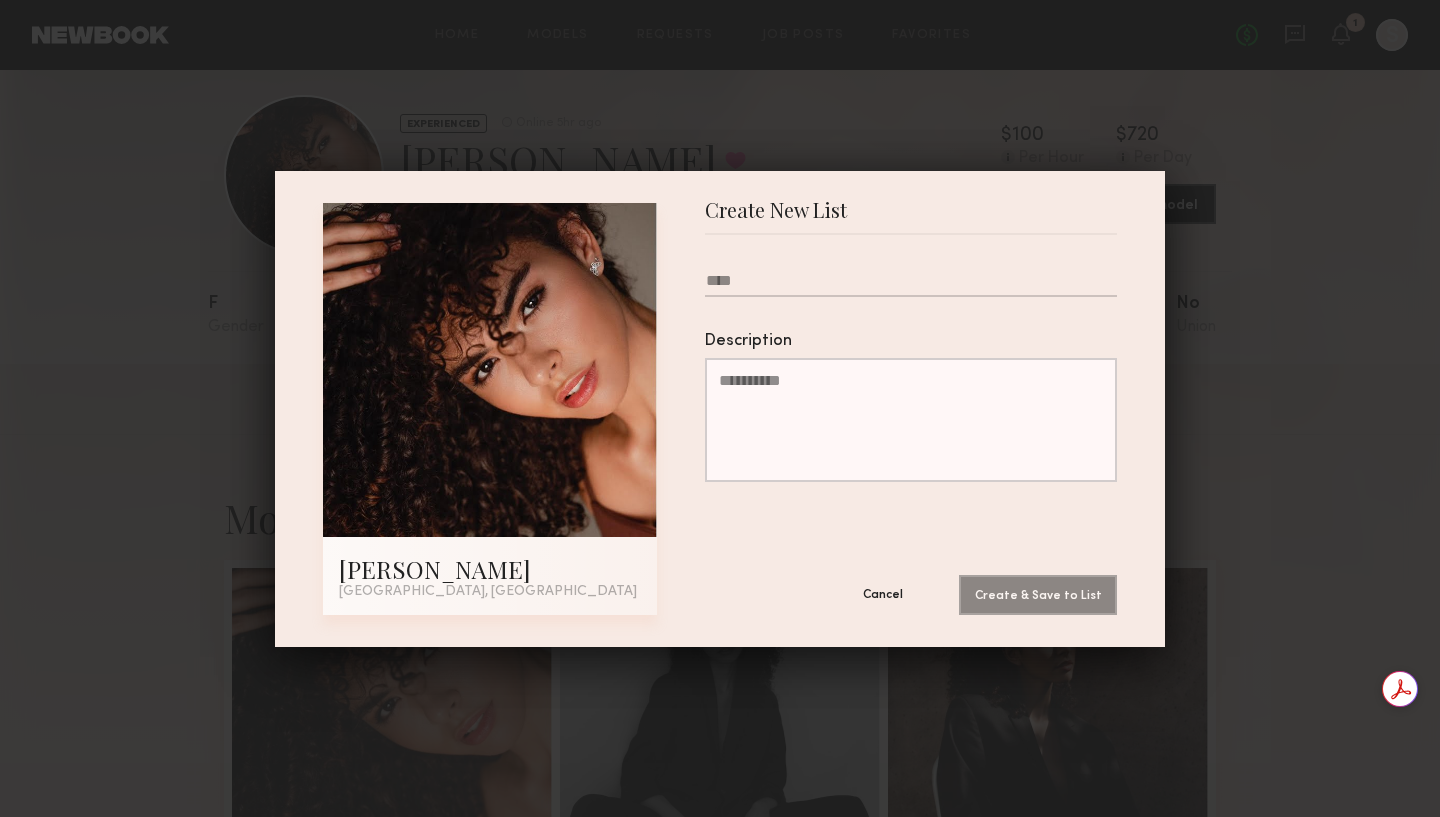 click on "Cancel" at bounding box center (883, 594) 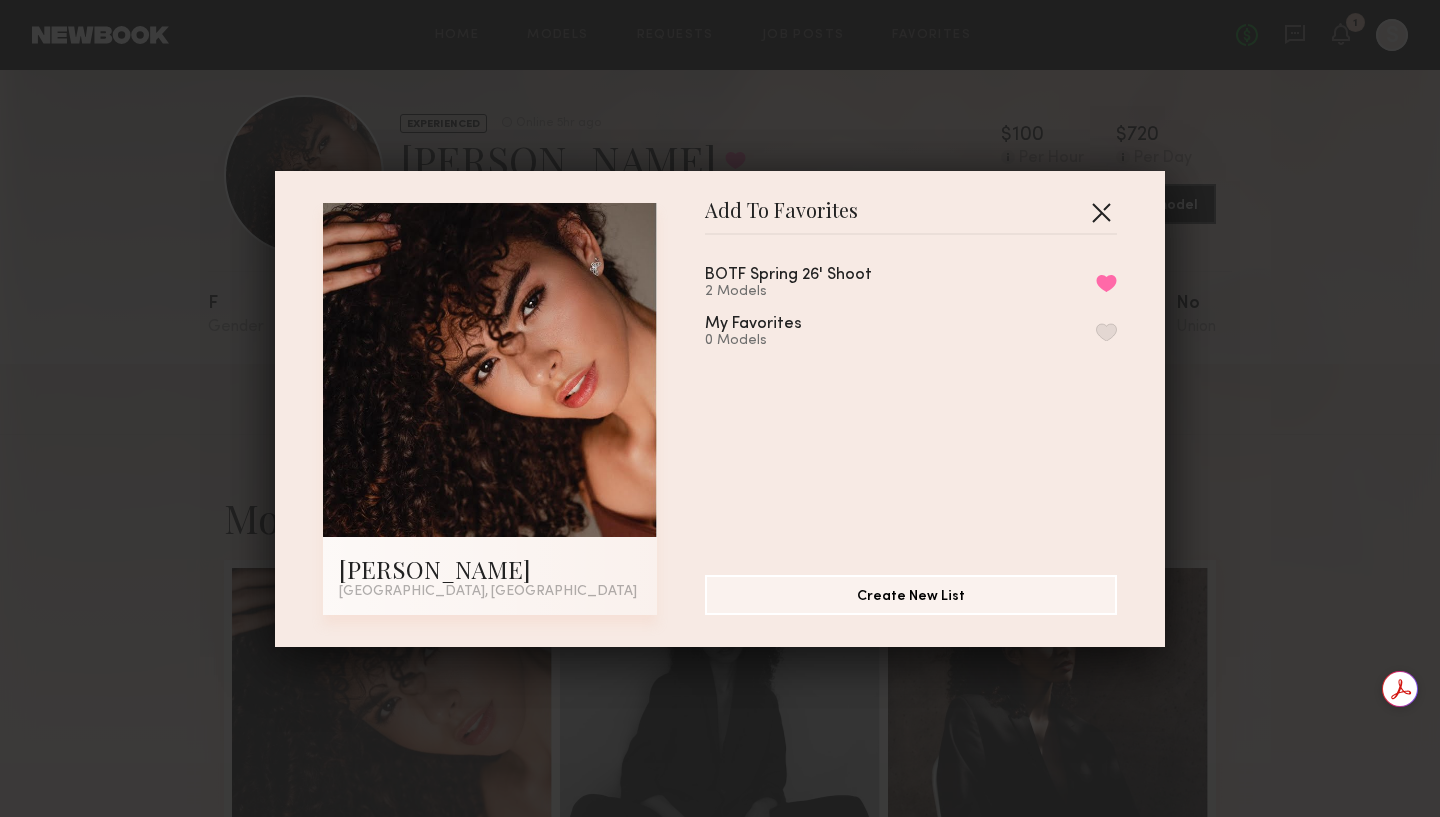 click at bounding box center (1101, 212) 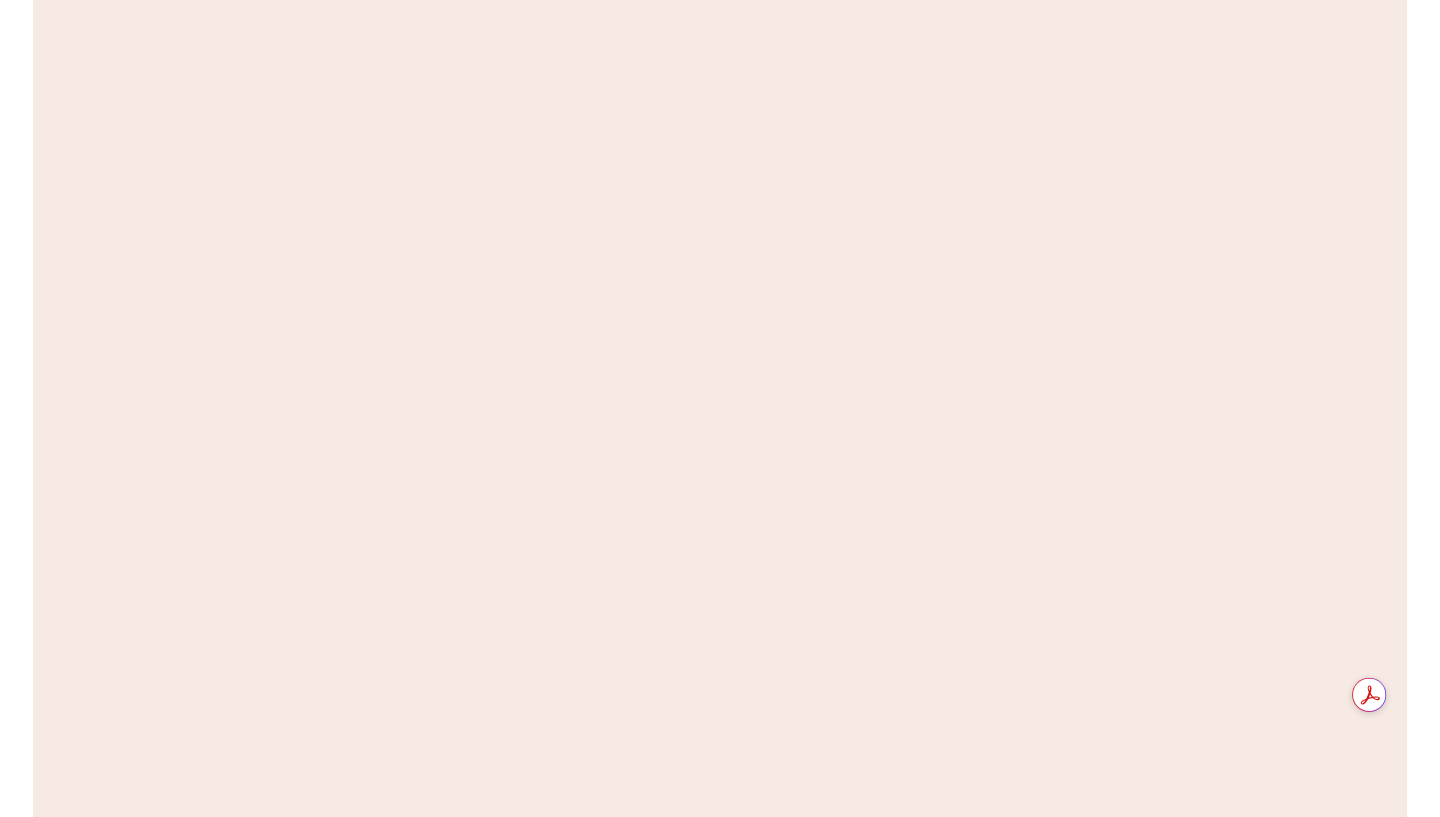 scroll, scrollTop: 0, scrollLeft: 0, axis: both 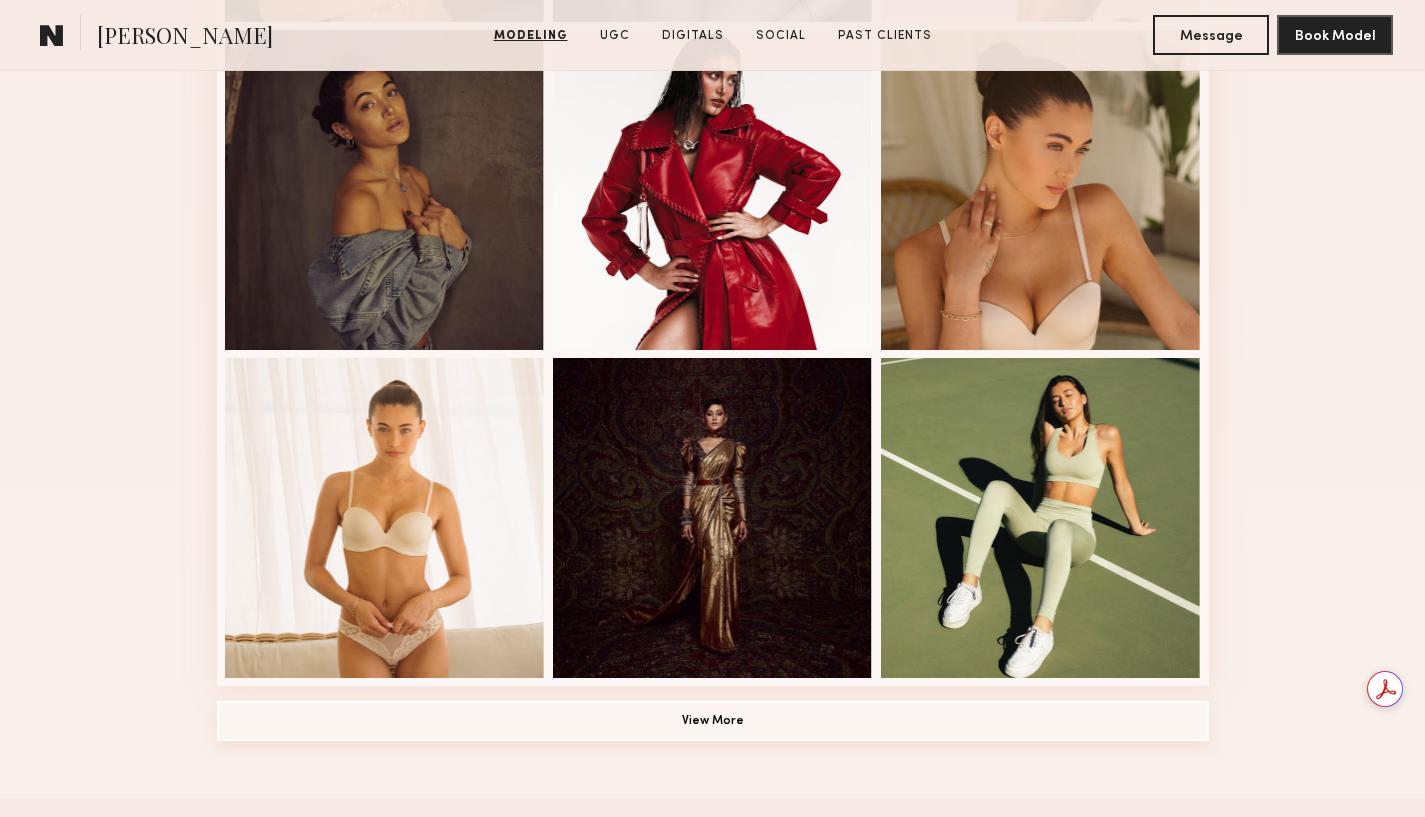 click on "View More" 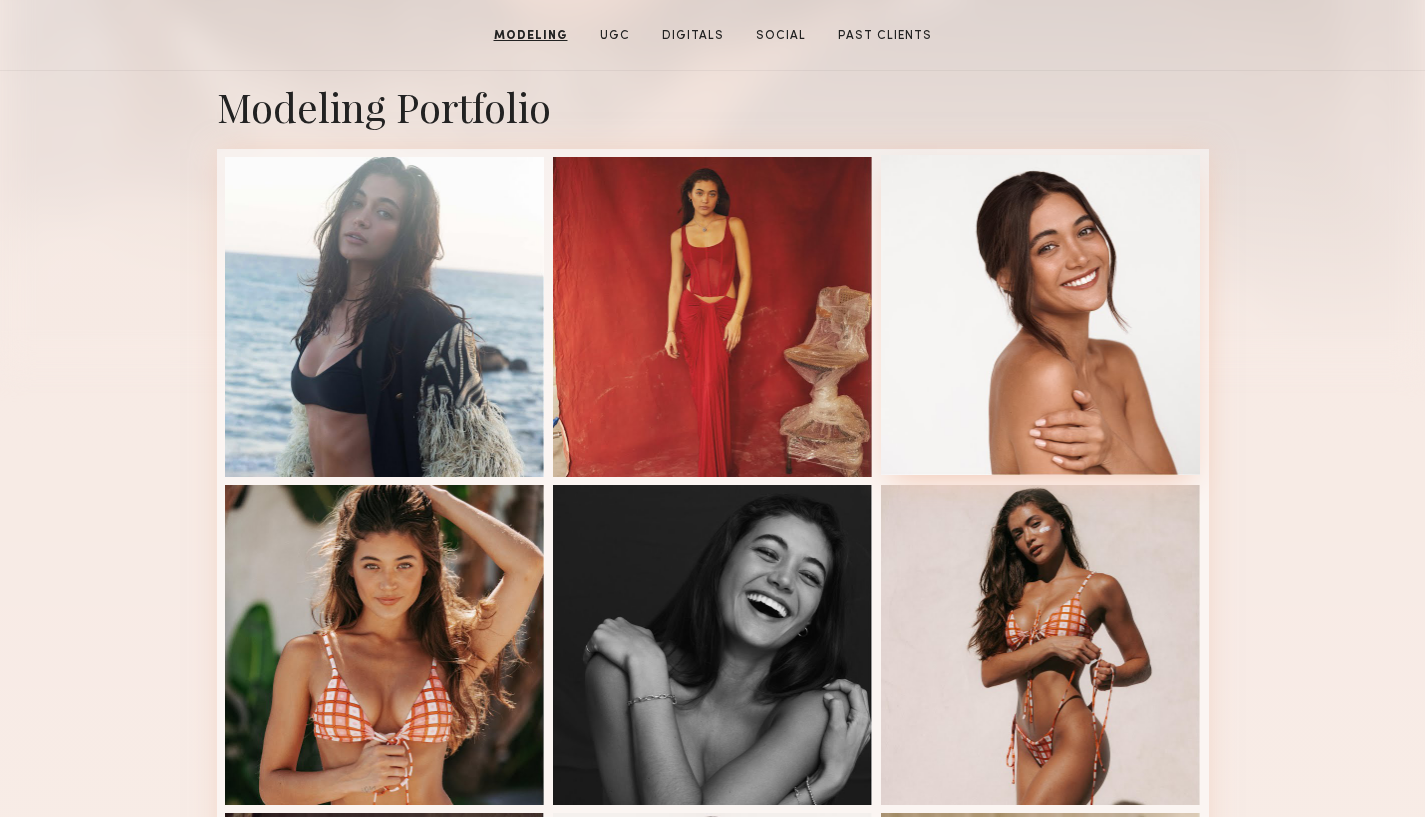 scroll, scrollTop: 0, scrollLeft: 0, axis: both 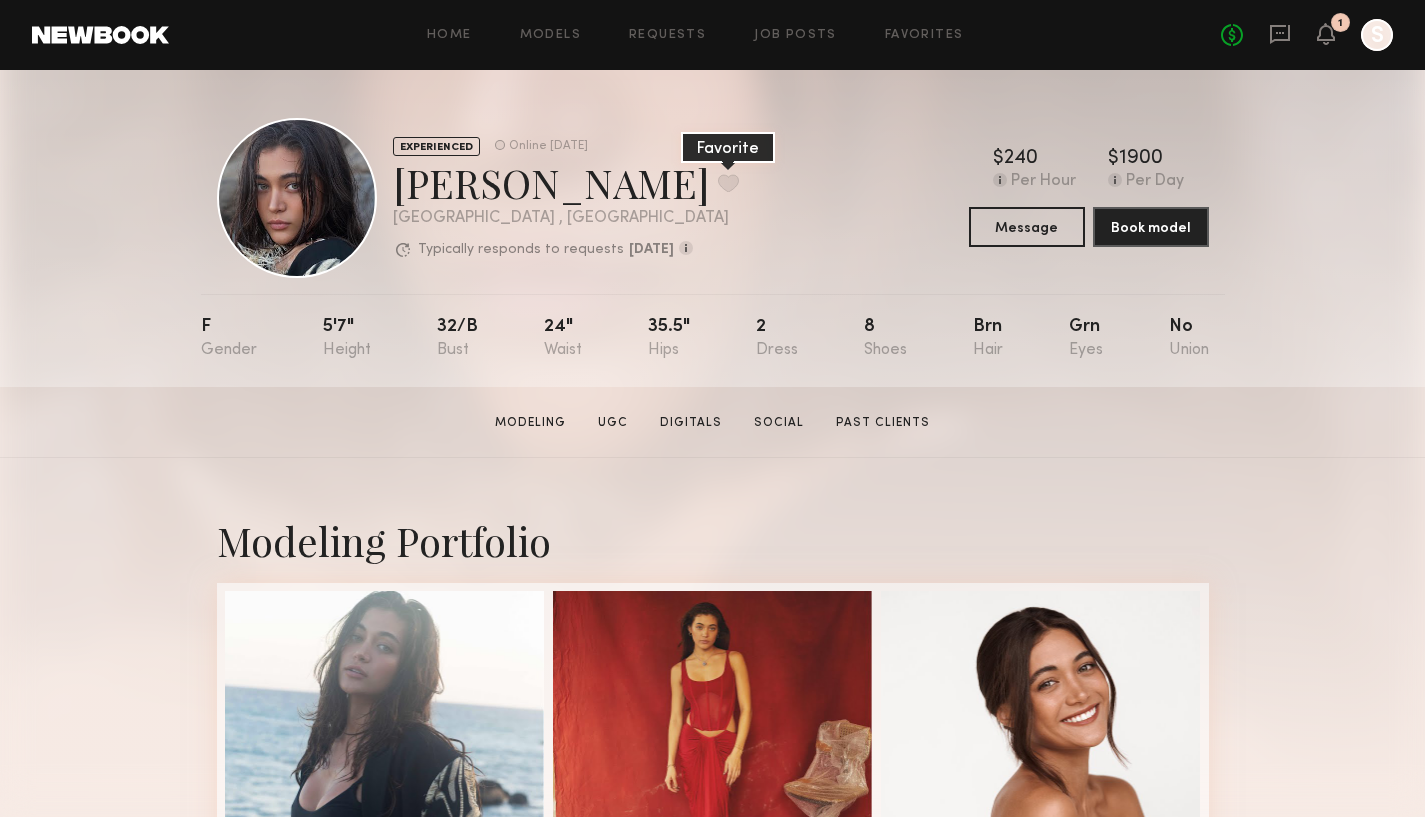 click 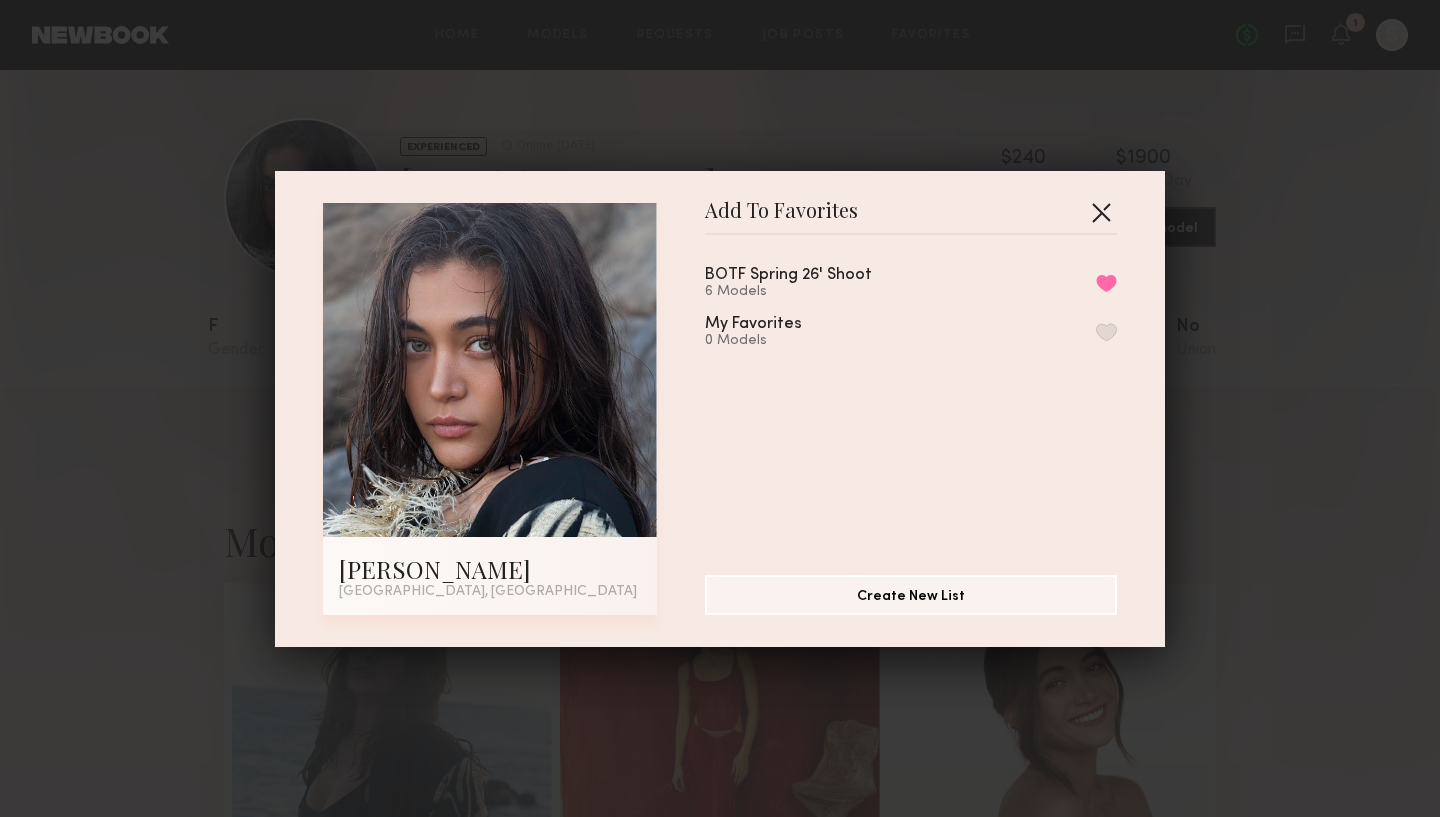 click at bounding box center [1101, 212] 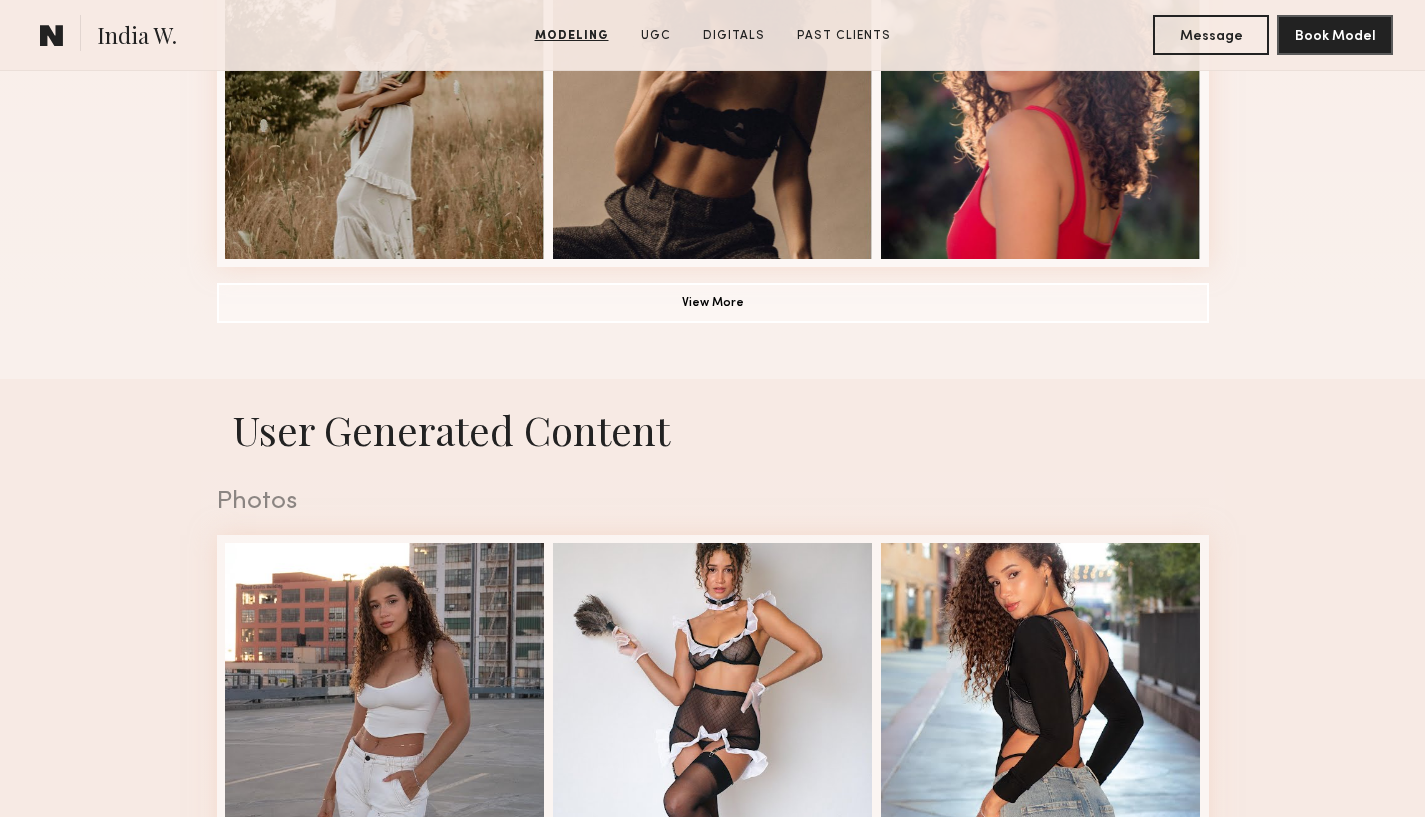 scroll, scrollTop: 1678, scrollLeft: 0, axis: vertical 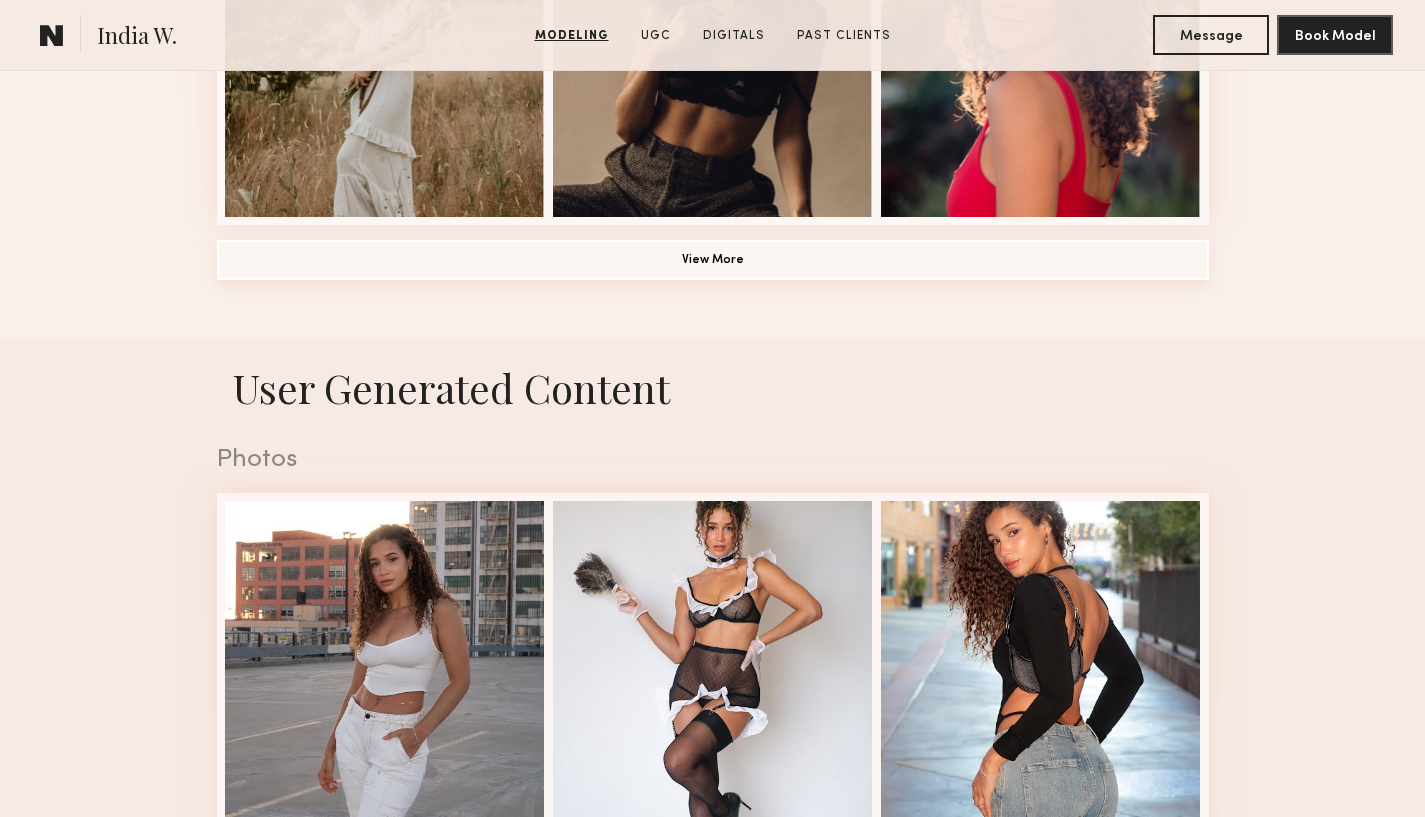 click on "View More" 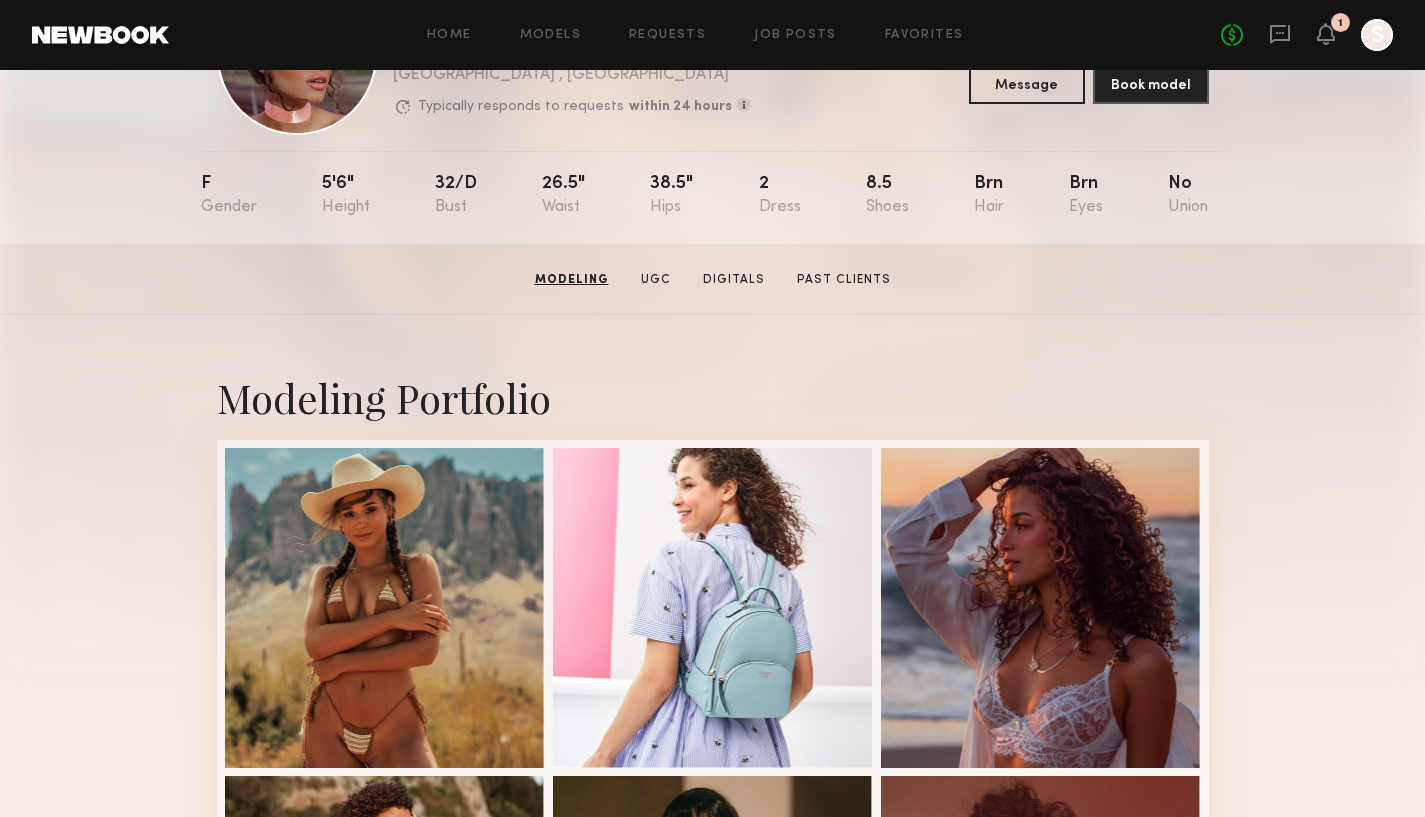 scroll, scrollTop: 0, scrollLeft: 0, axis: both 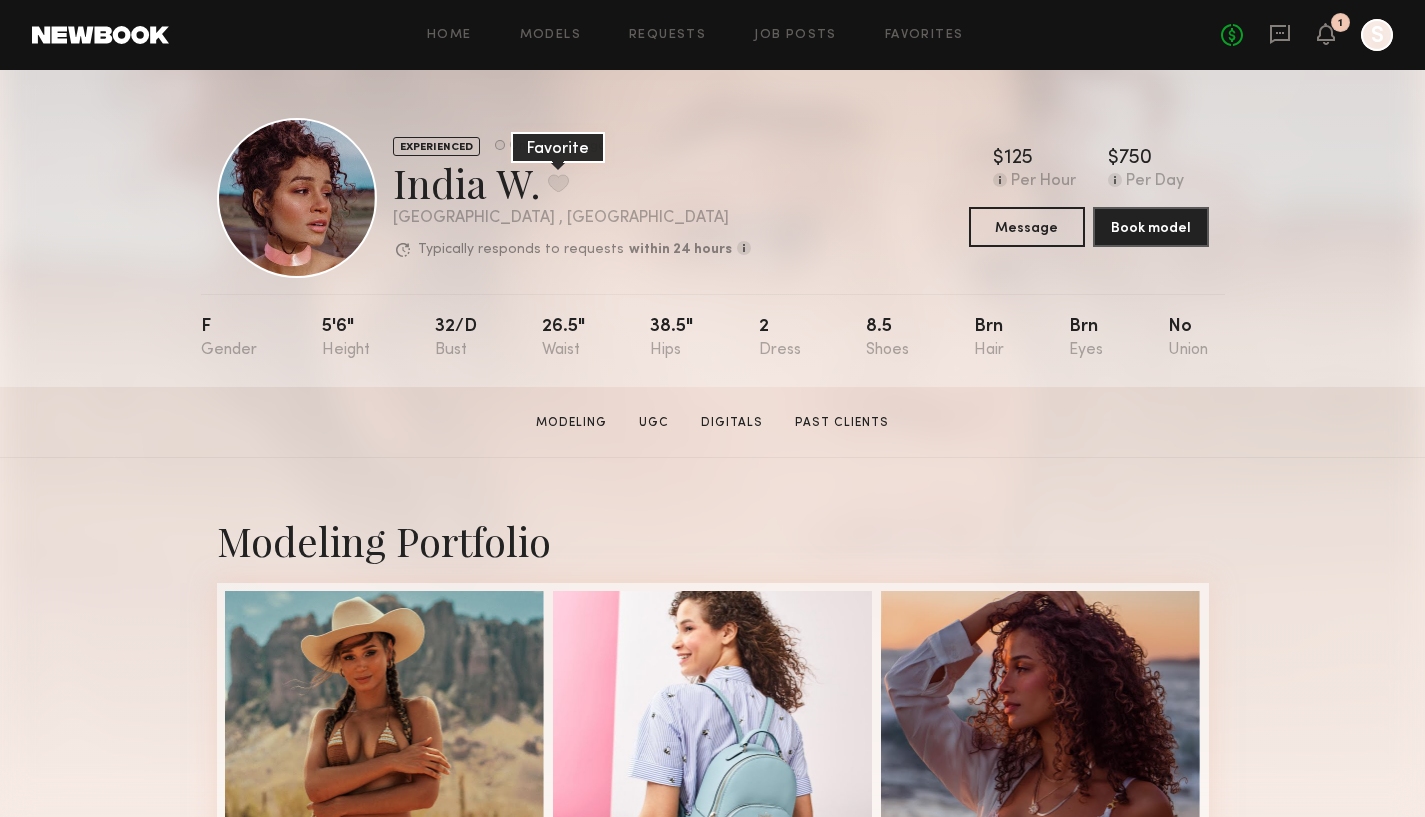 click 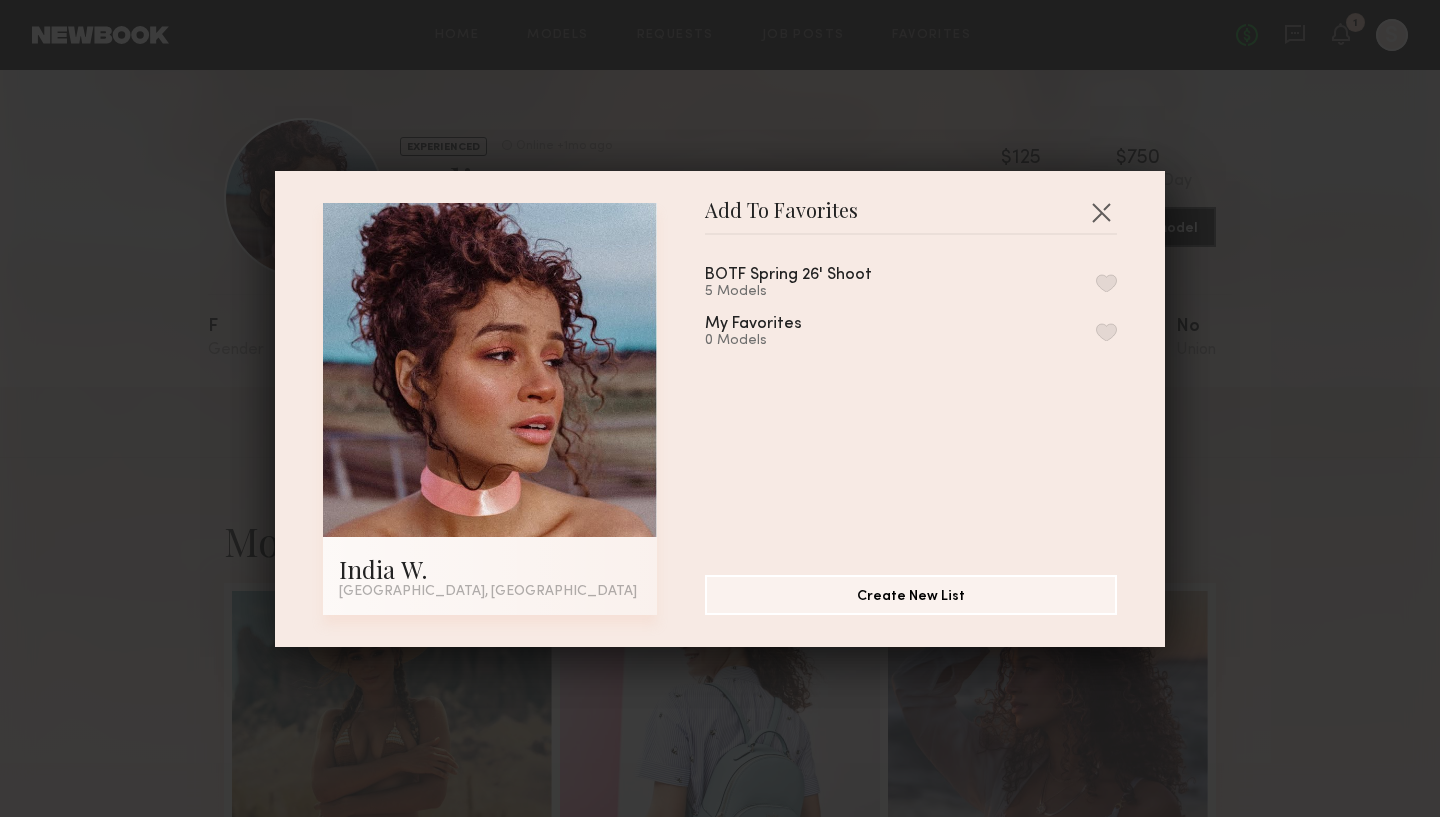 click at bounding box center (1106, 283) 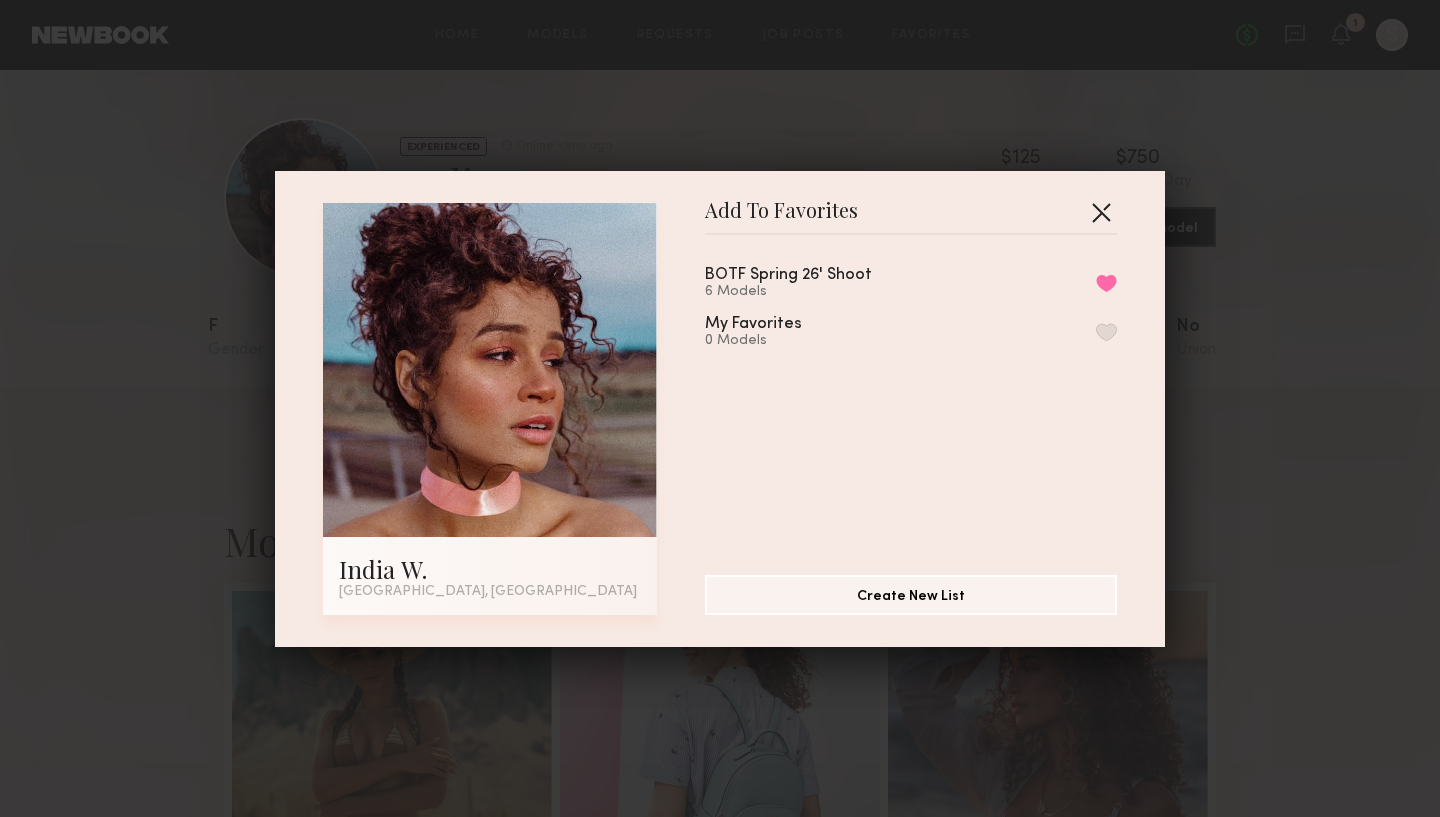click at bounding box center (1101, 212) 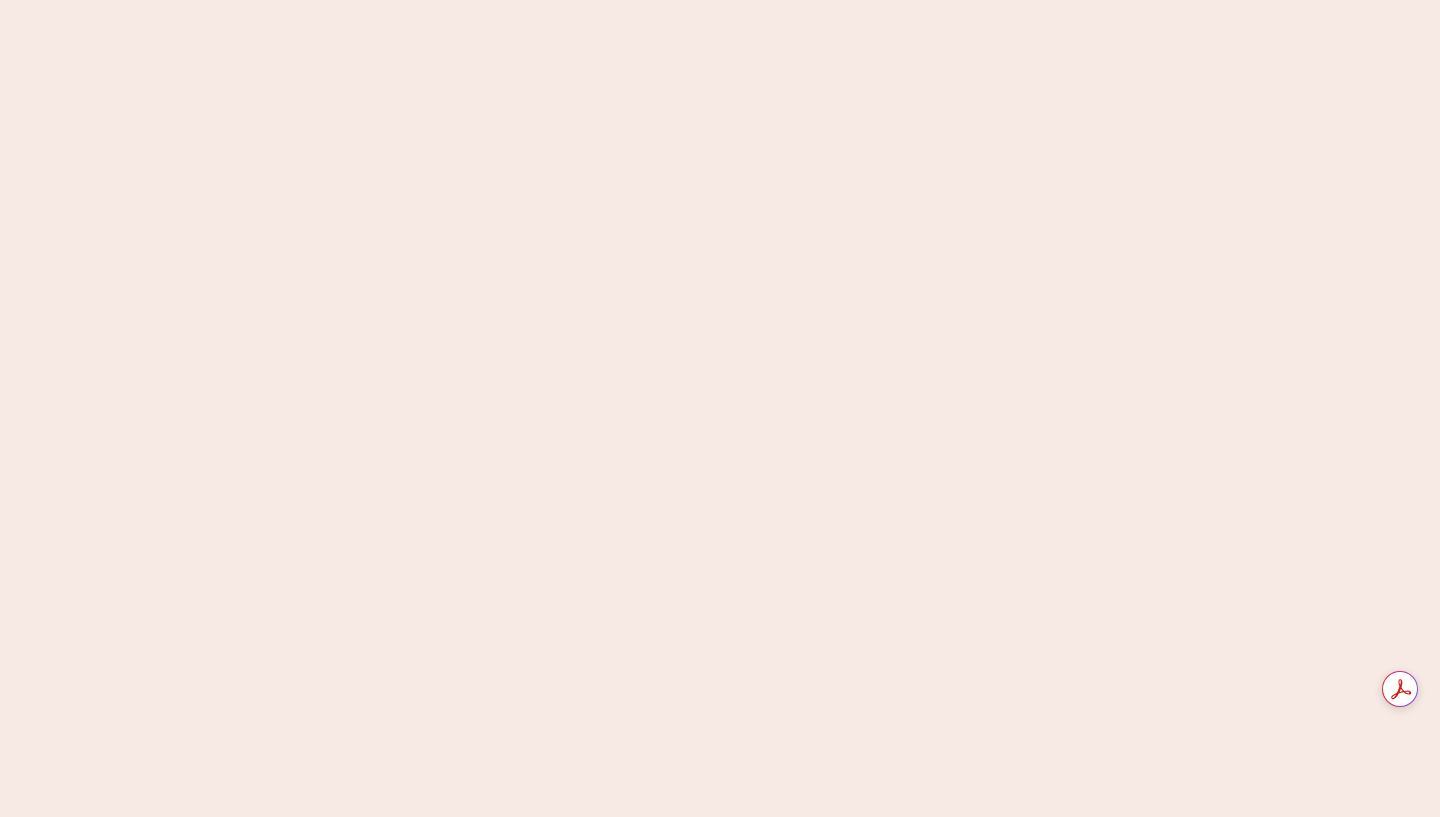 scroll, scrollTop: 0, scrollLeft: 0, axis: both 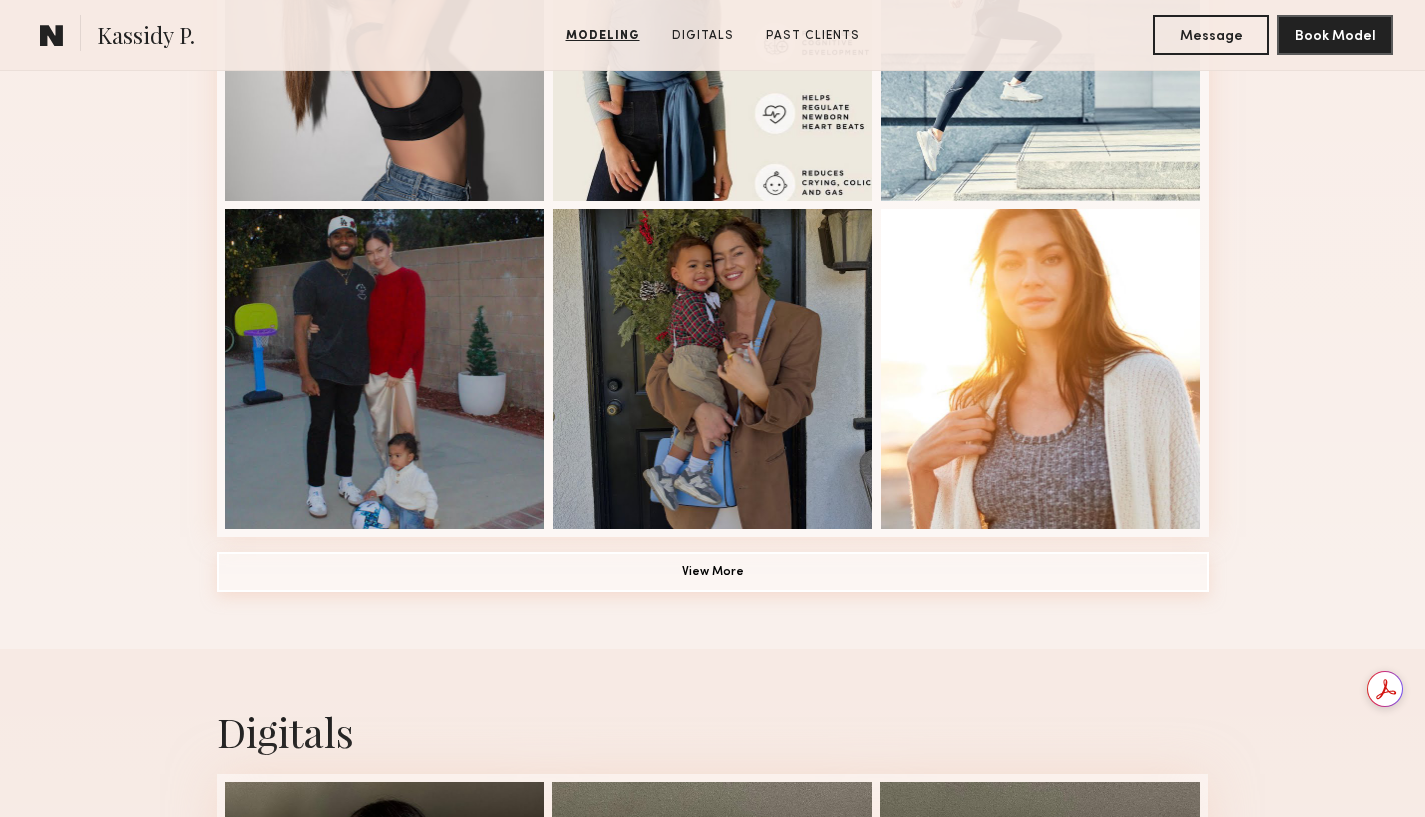 click on "View More" 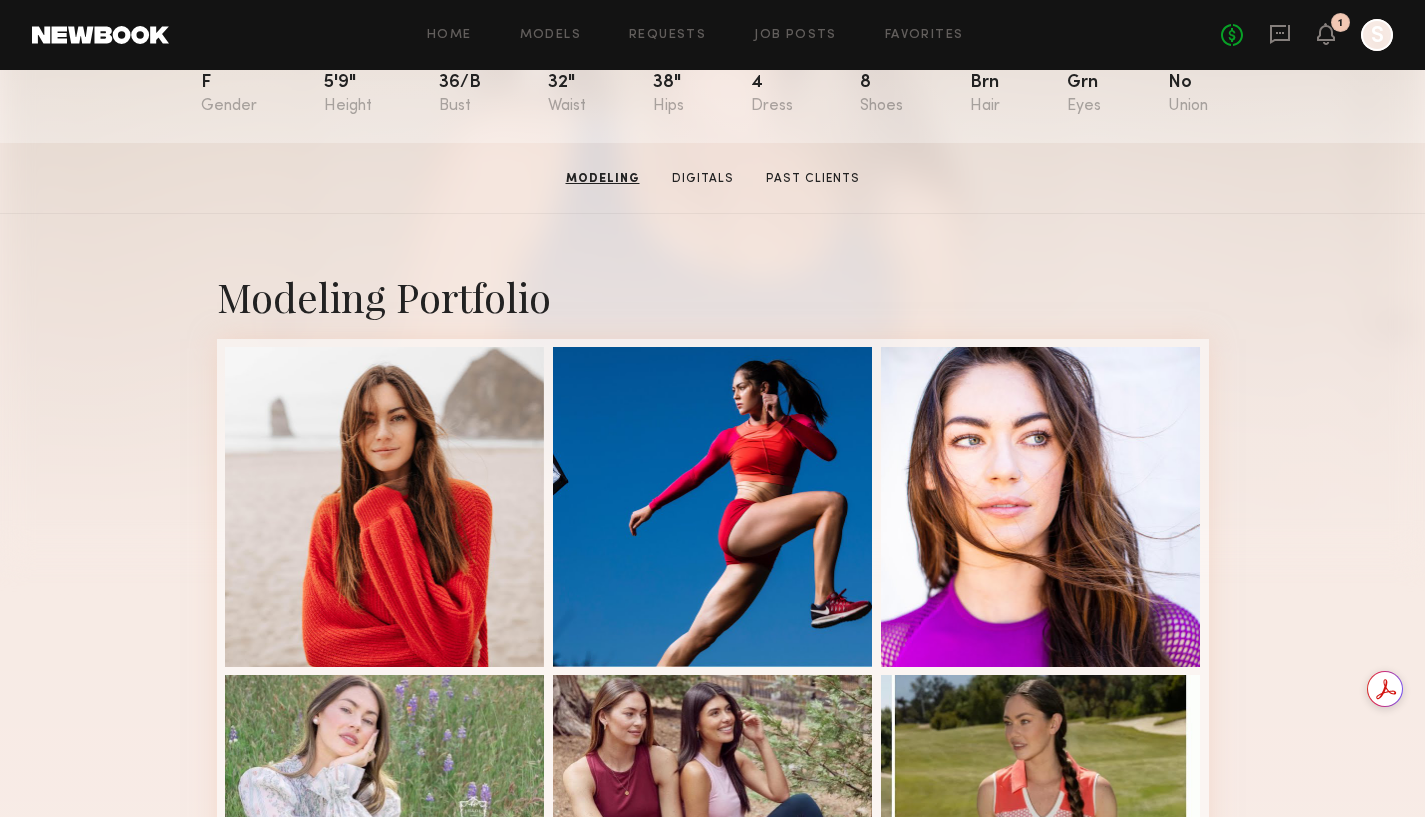 scroll, scrollTop: 0, scrollLeft: 0, axis: both 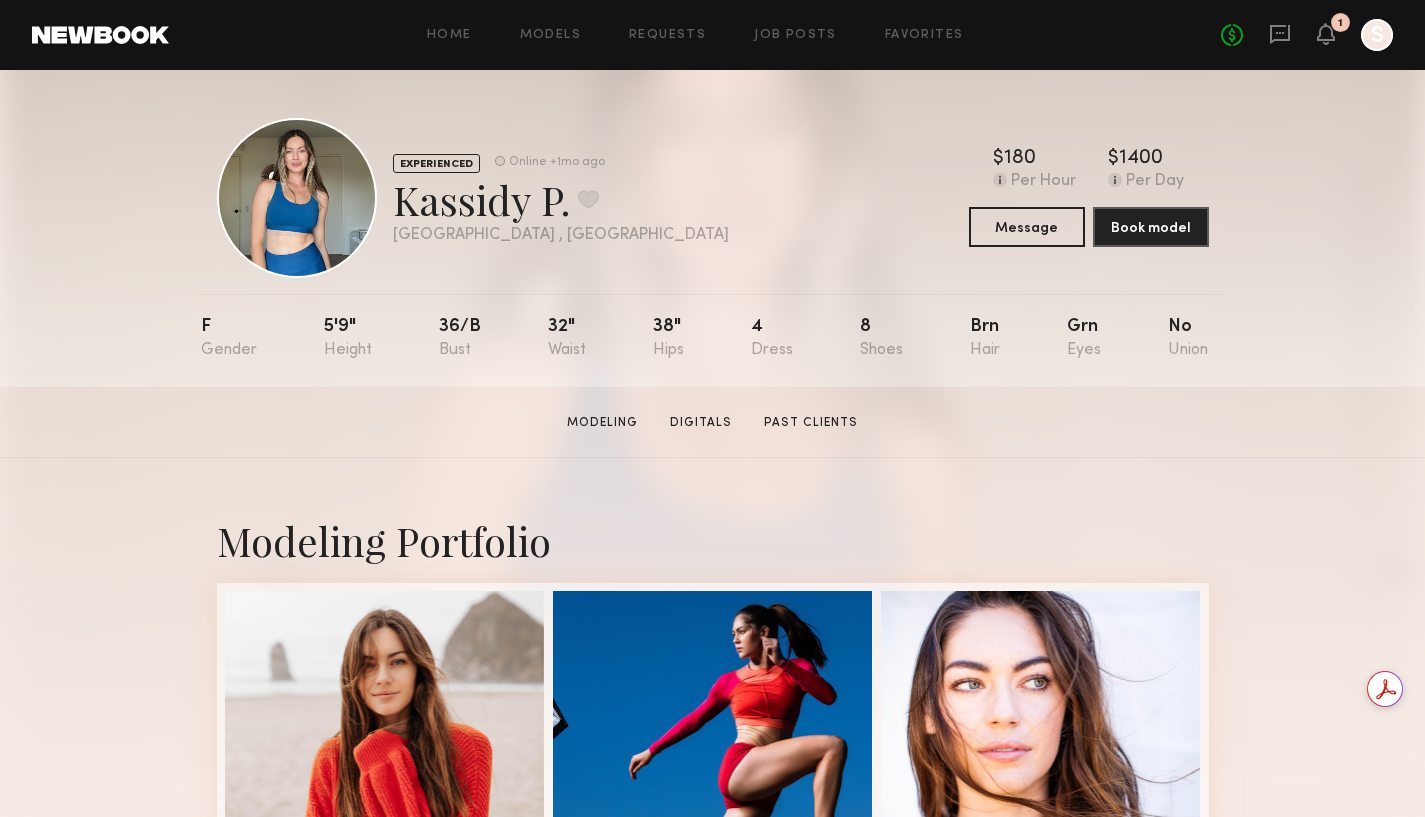 drag, startPoint x: 1210, startPoint y: 385, endPoint x: 1261, endPoint y: 390, distance: 51.24451 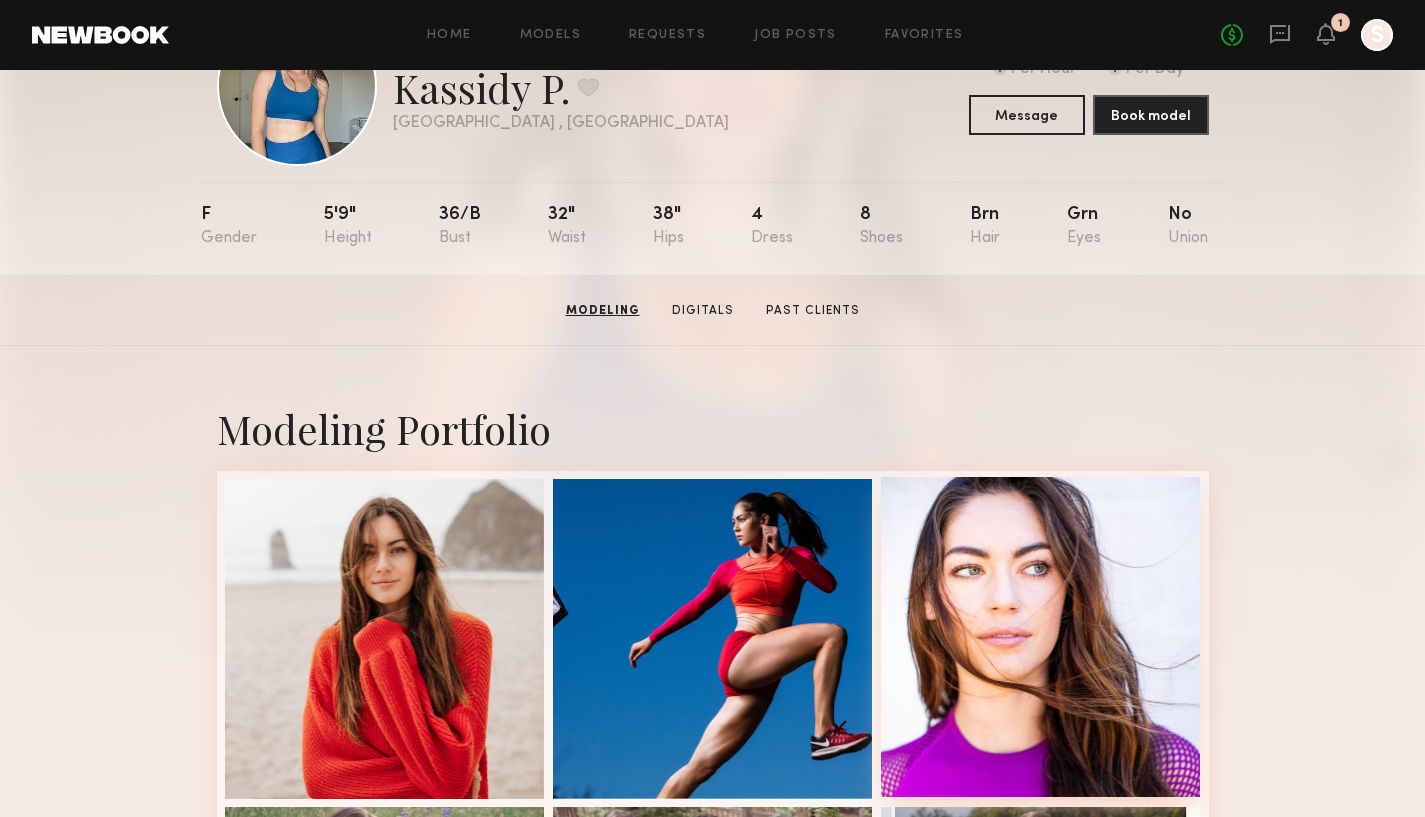 scroll, scrollTop: 0, scrollLeft: 0, axis: both 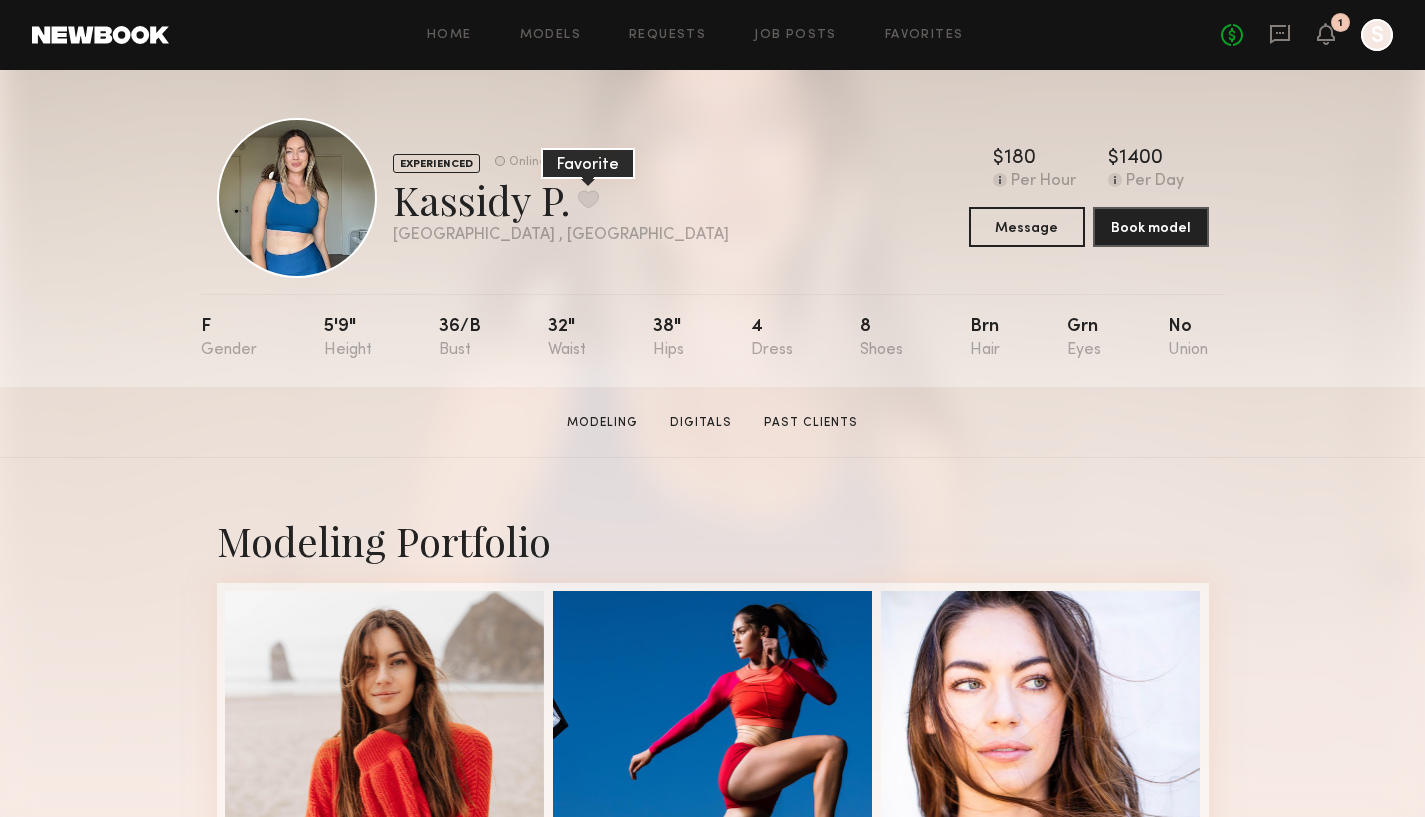 click 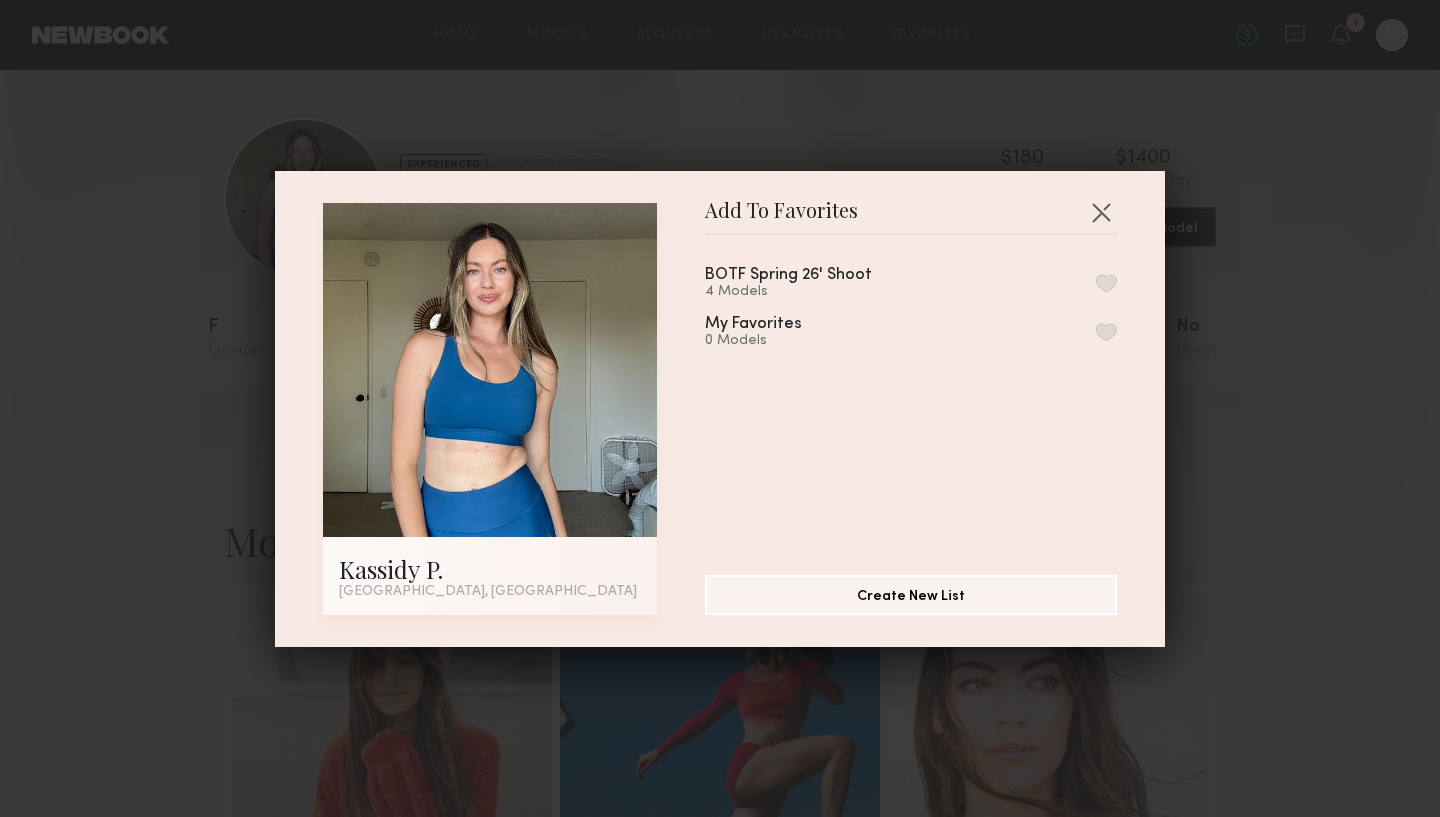 click at bounding box center [1106, 283] 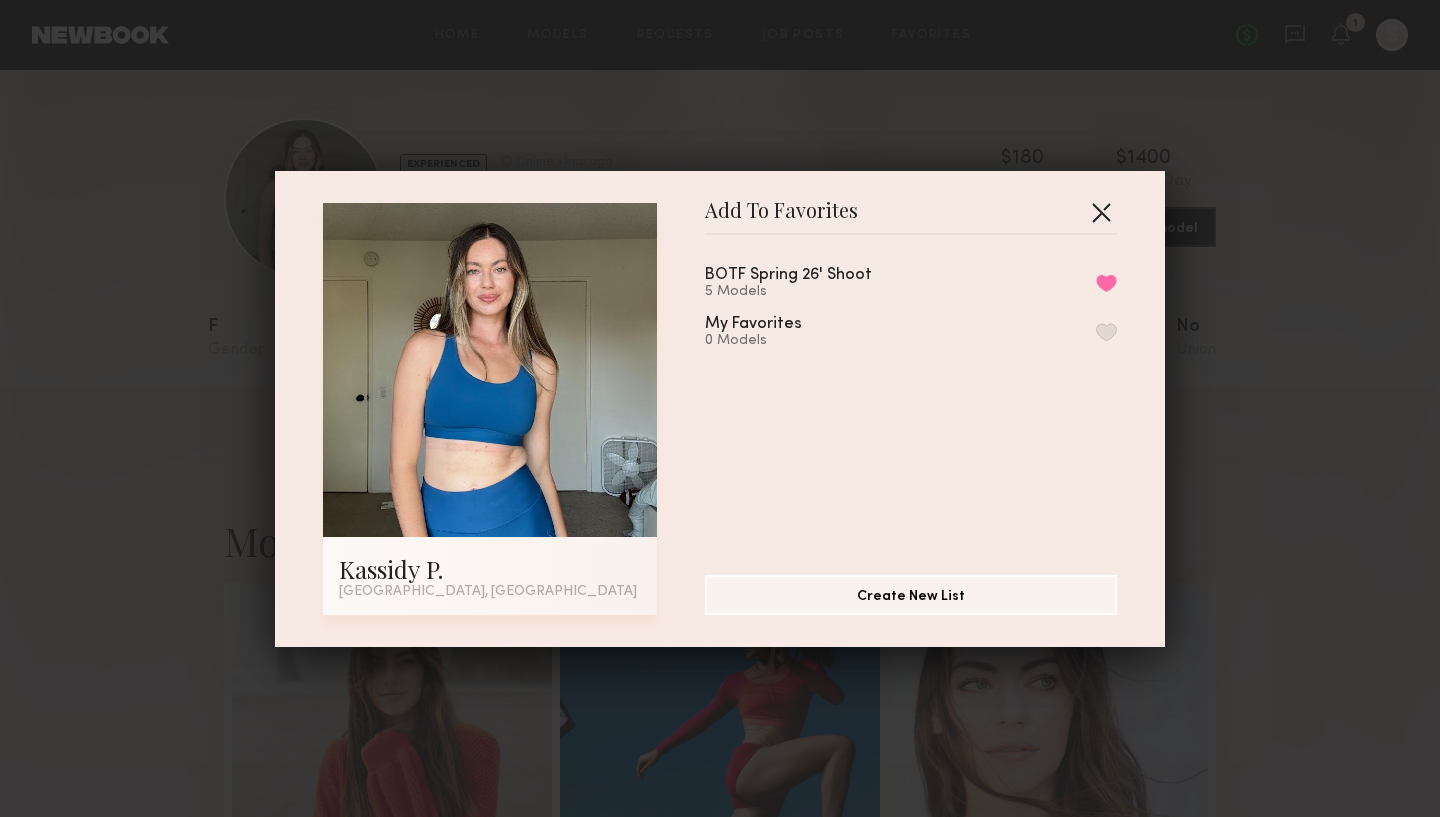 click at bounding box center (1101, 212) 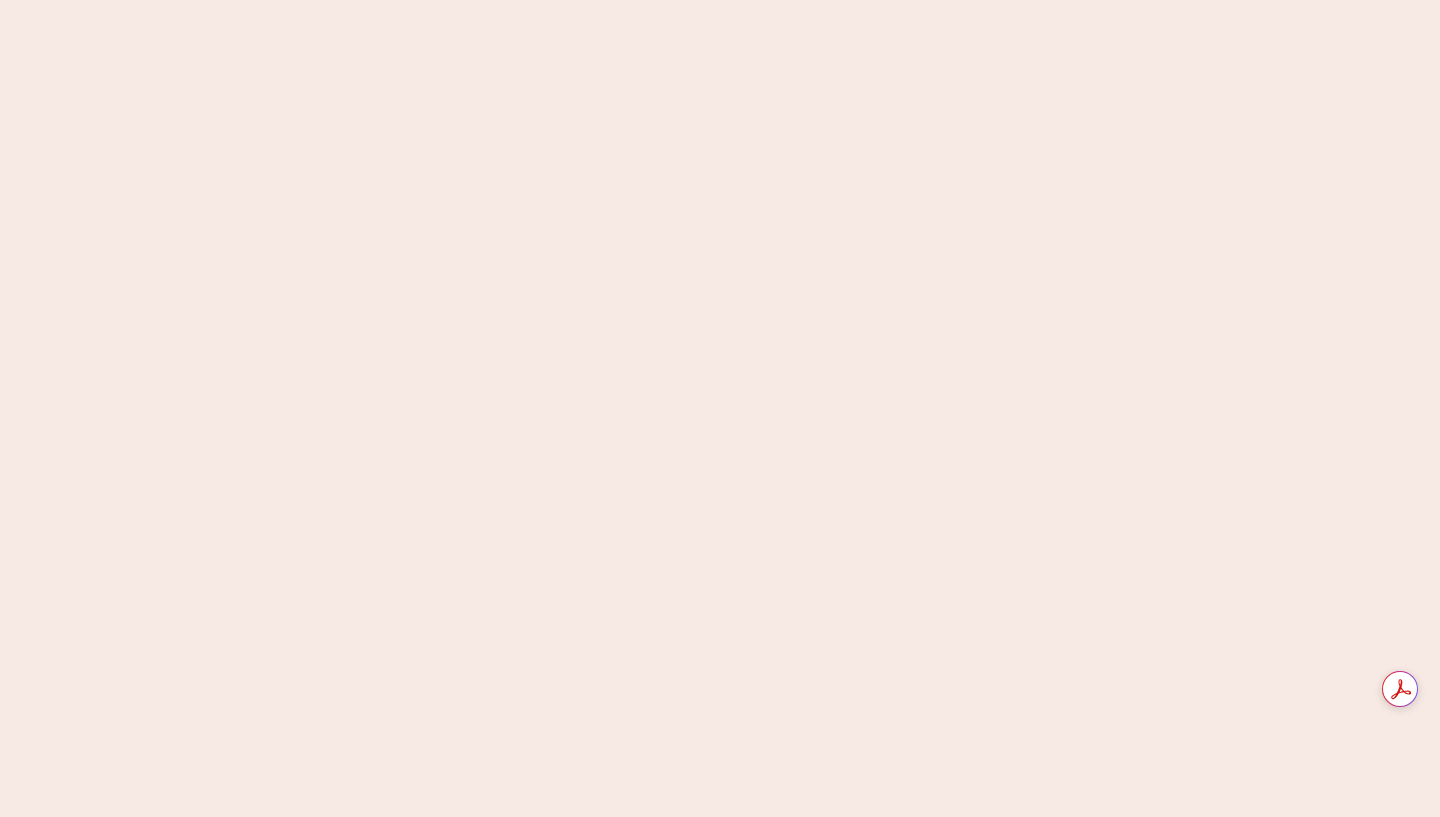 scroll, scrollTop: 0, scrollLeft: 0, axis: both 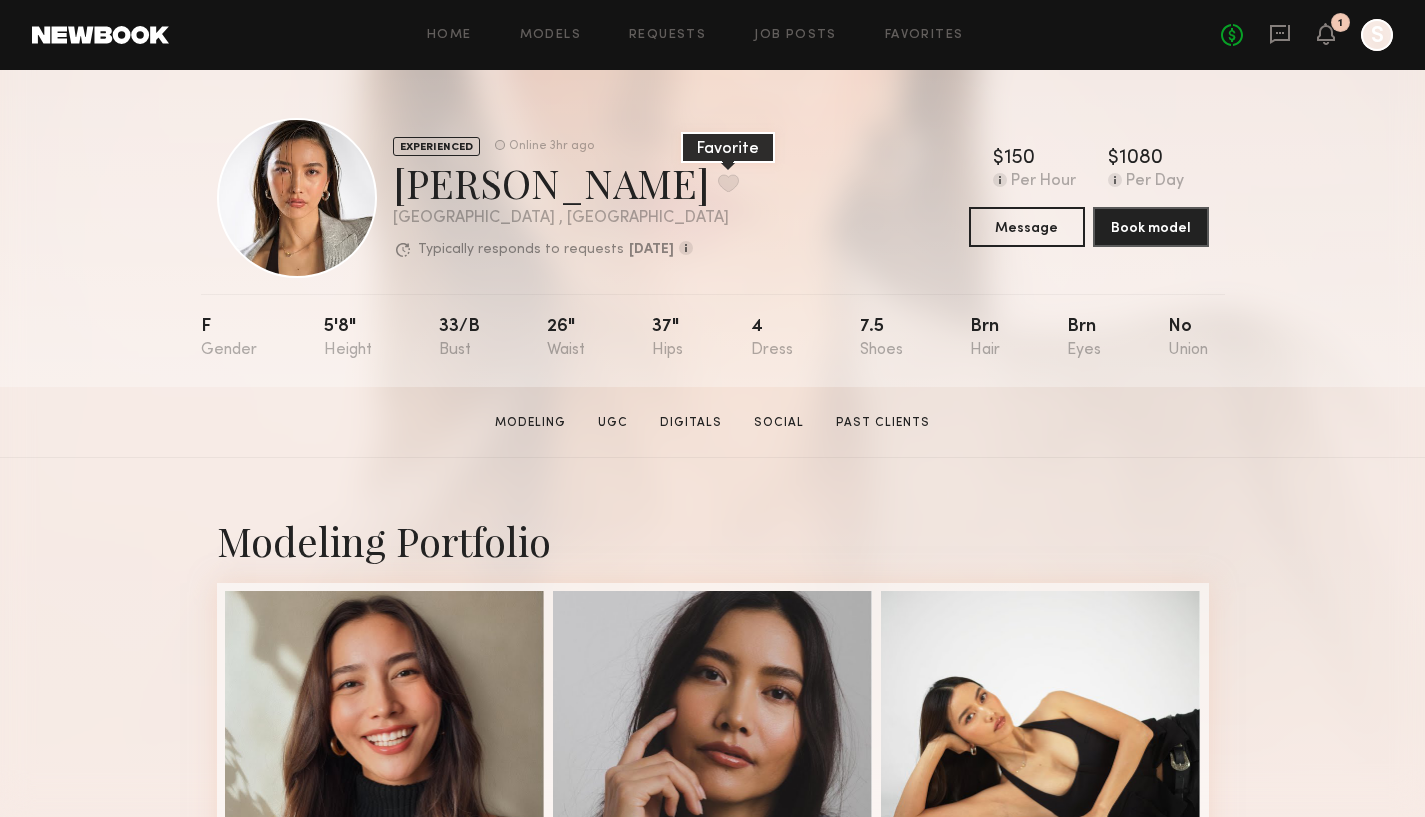click 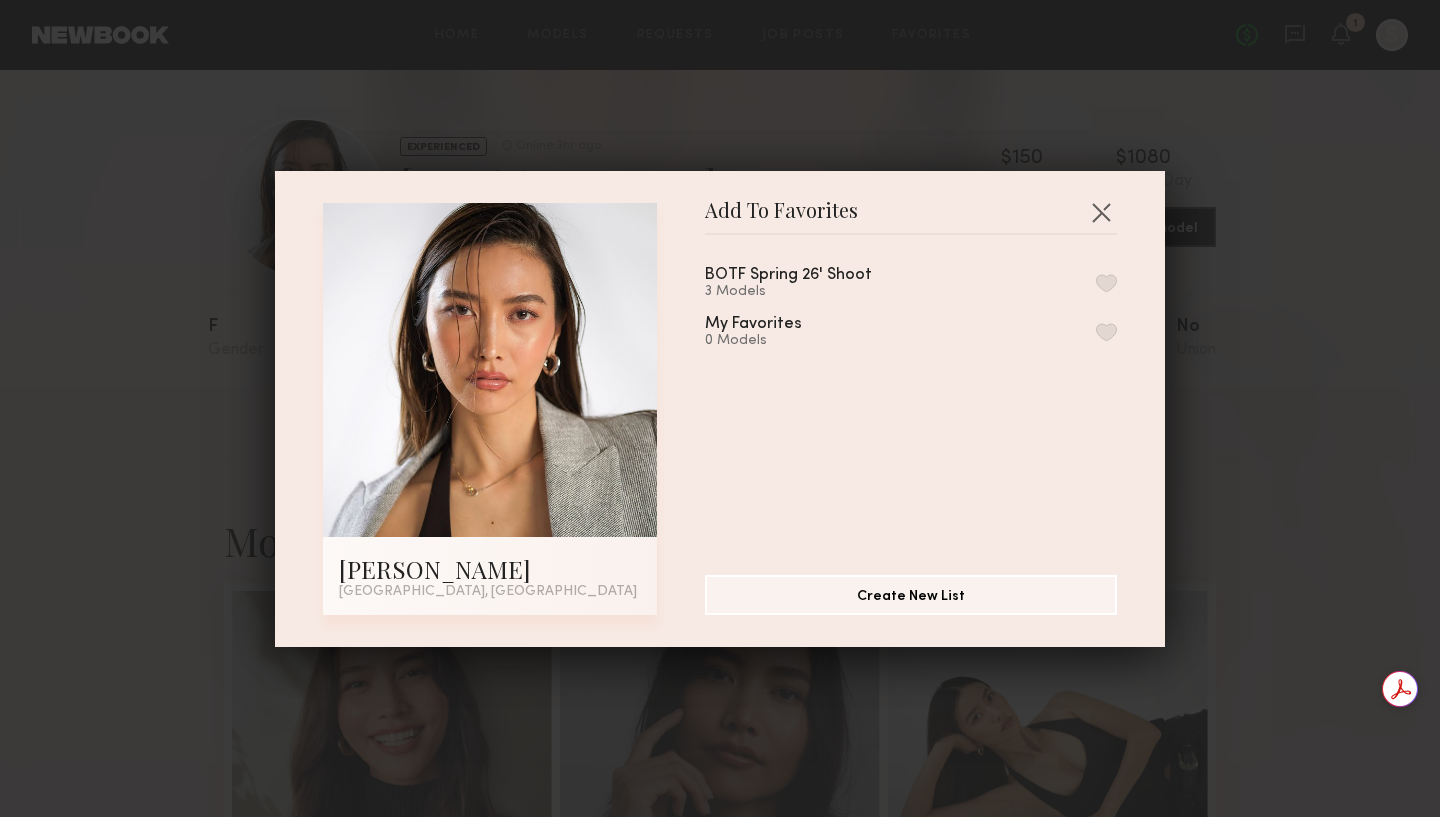 click at bounding box center [1106, 283] 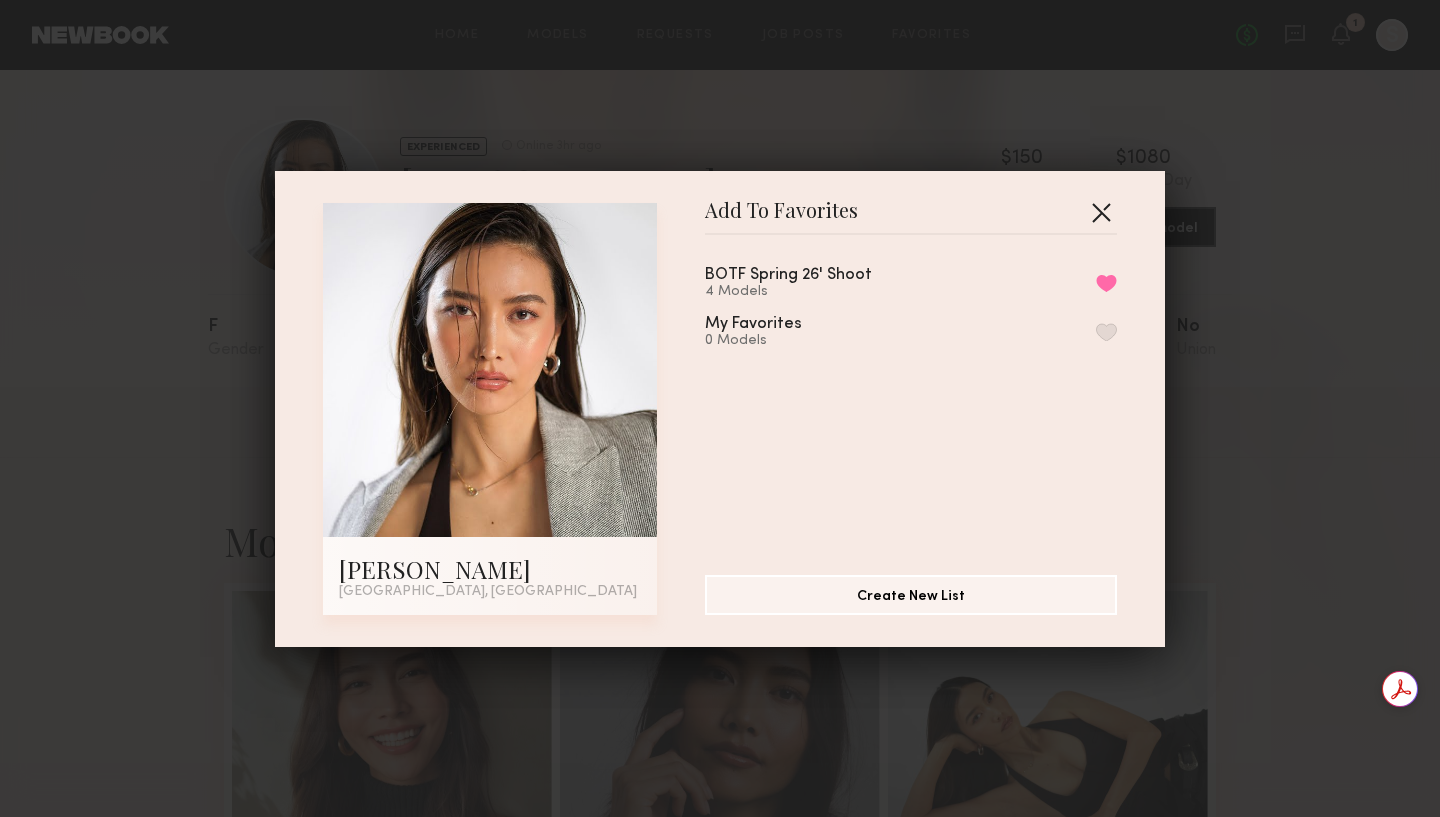 click at bounding box center [1101, 212] 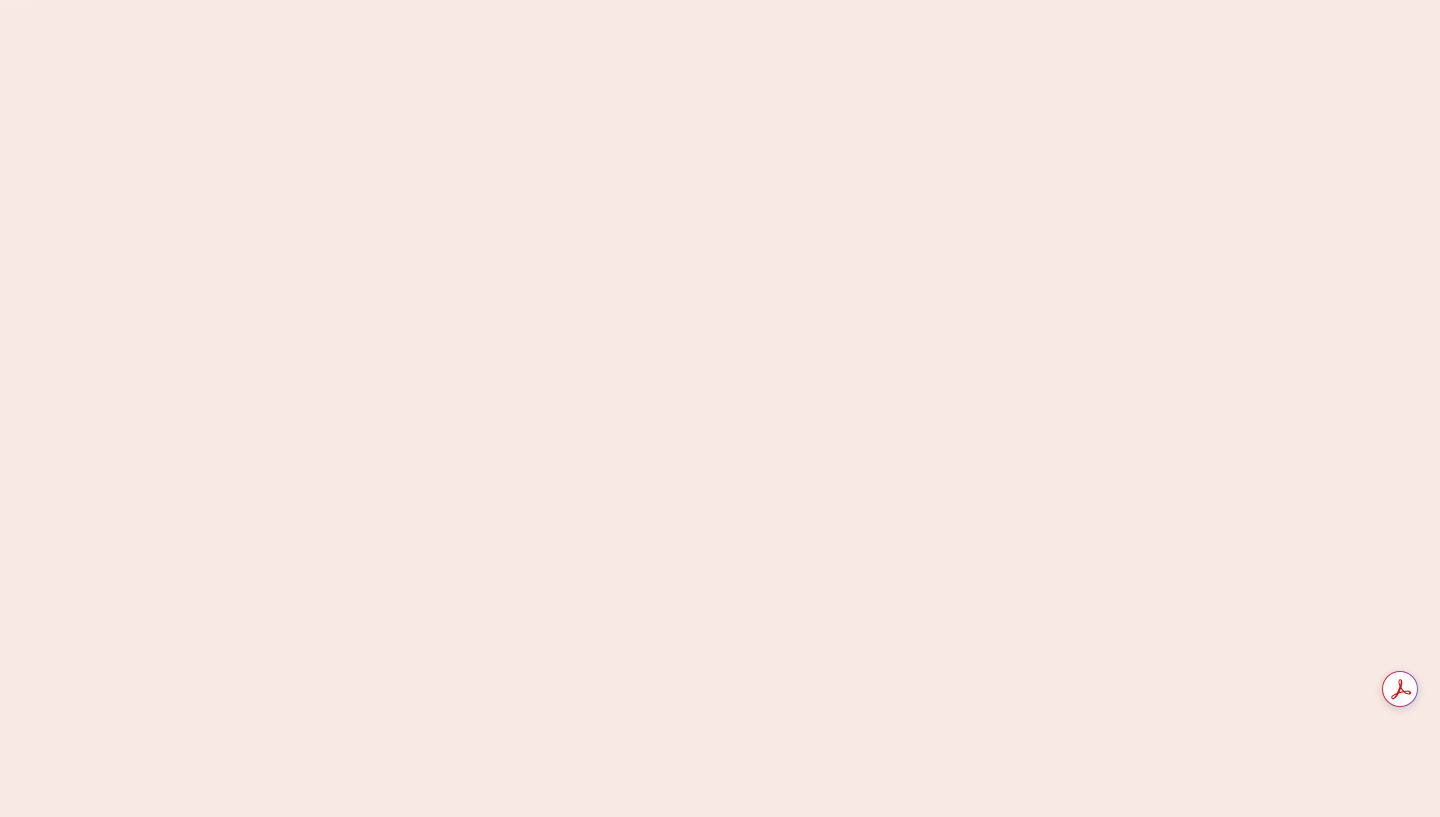 scroll, scrollTop: 0, scrollLeft: 0, axis: both 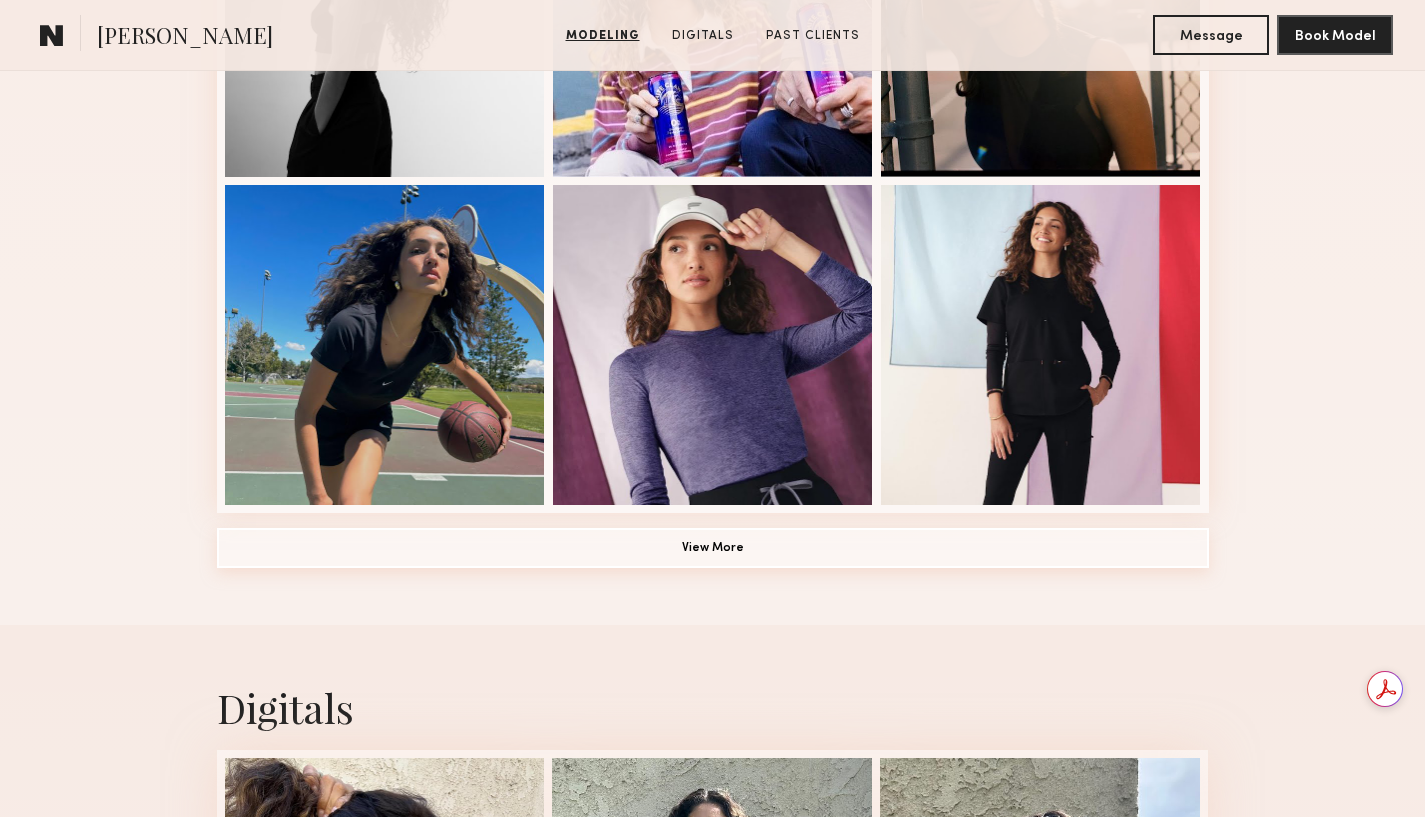 click on "View More" 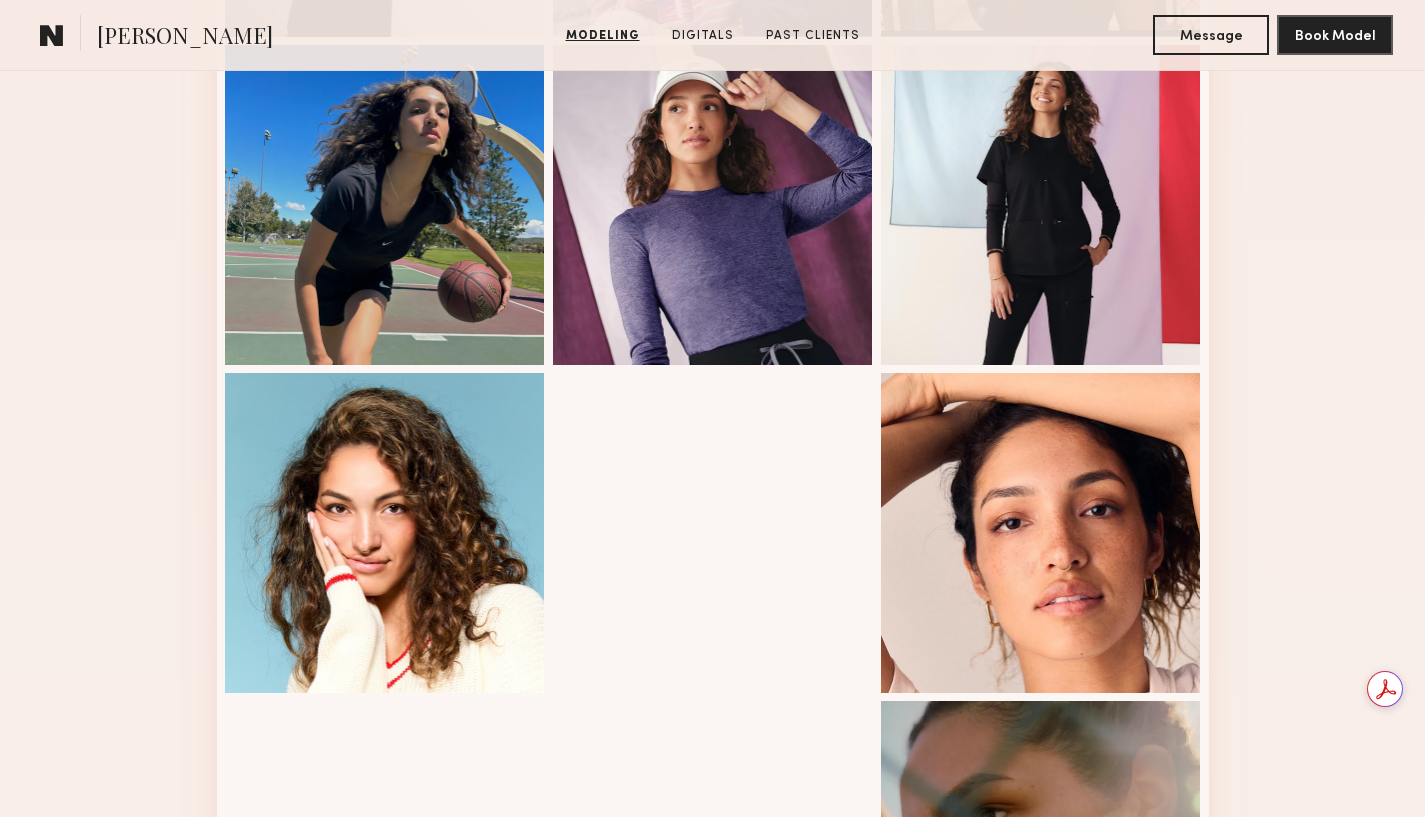 scroll, scrollTop: 0, scrollLeft: 0, axis: both 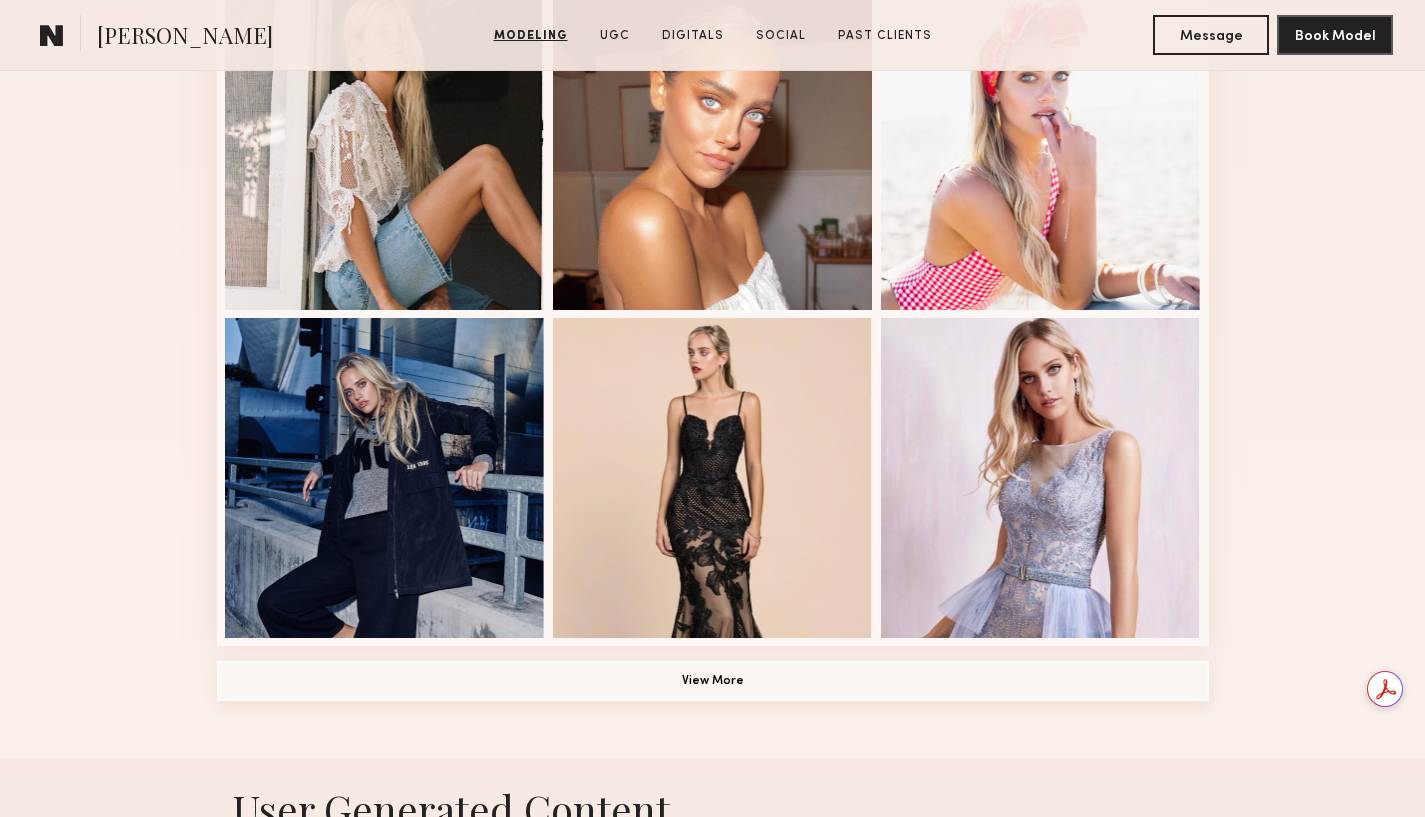 click on "View More" 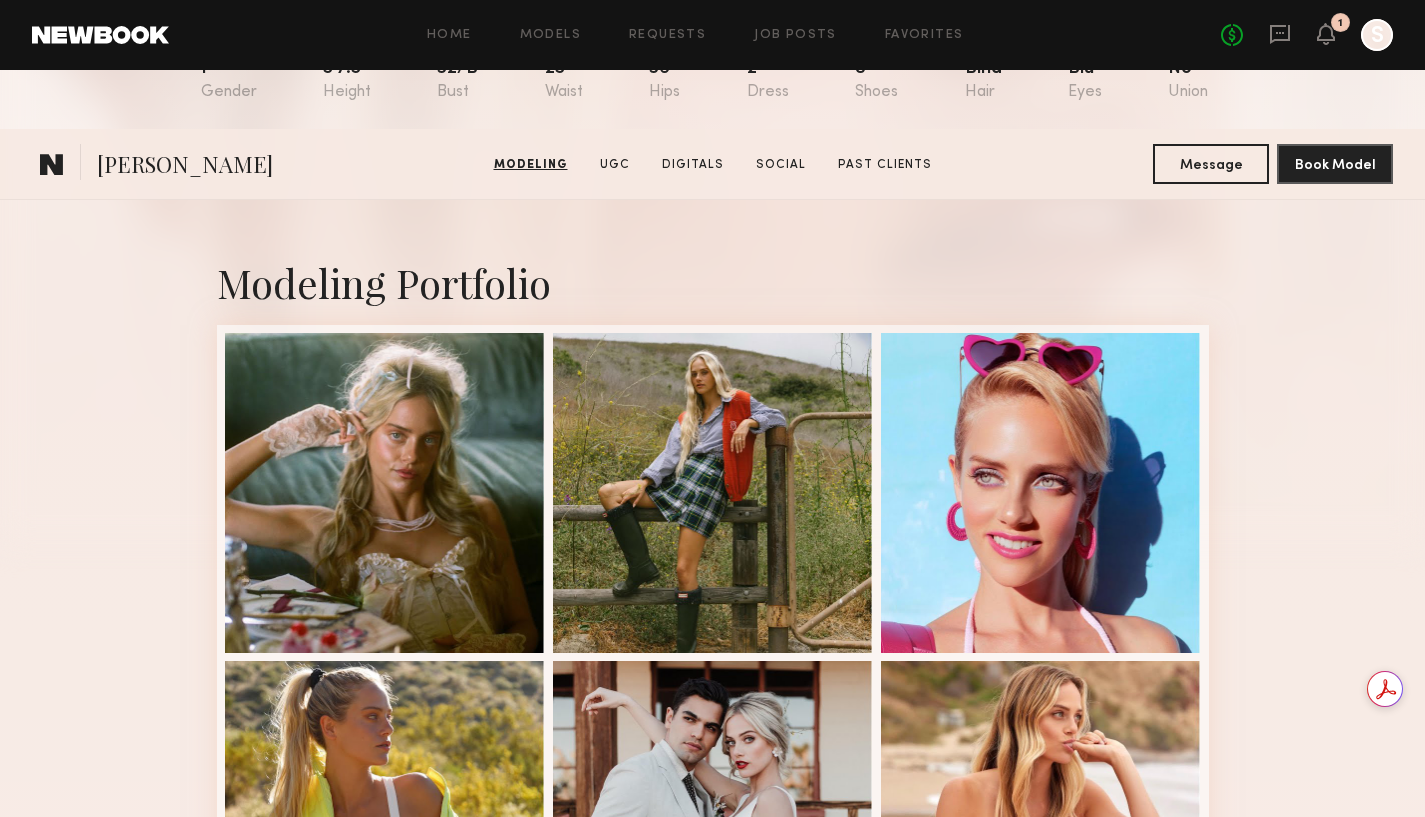 scroll, scrollTop: 29, scrollLeft: 0, axis: vertical 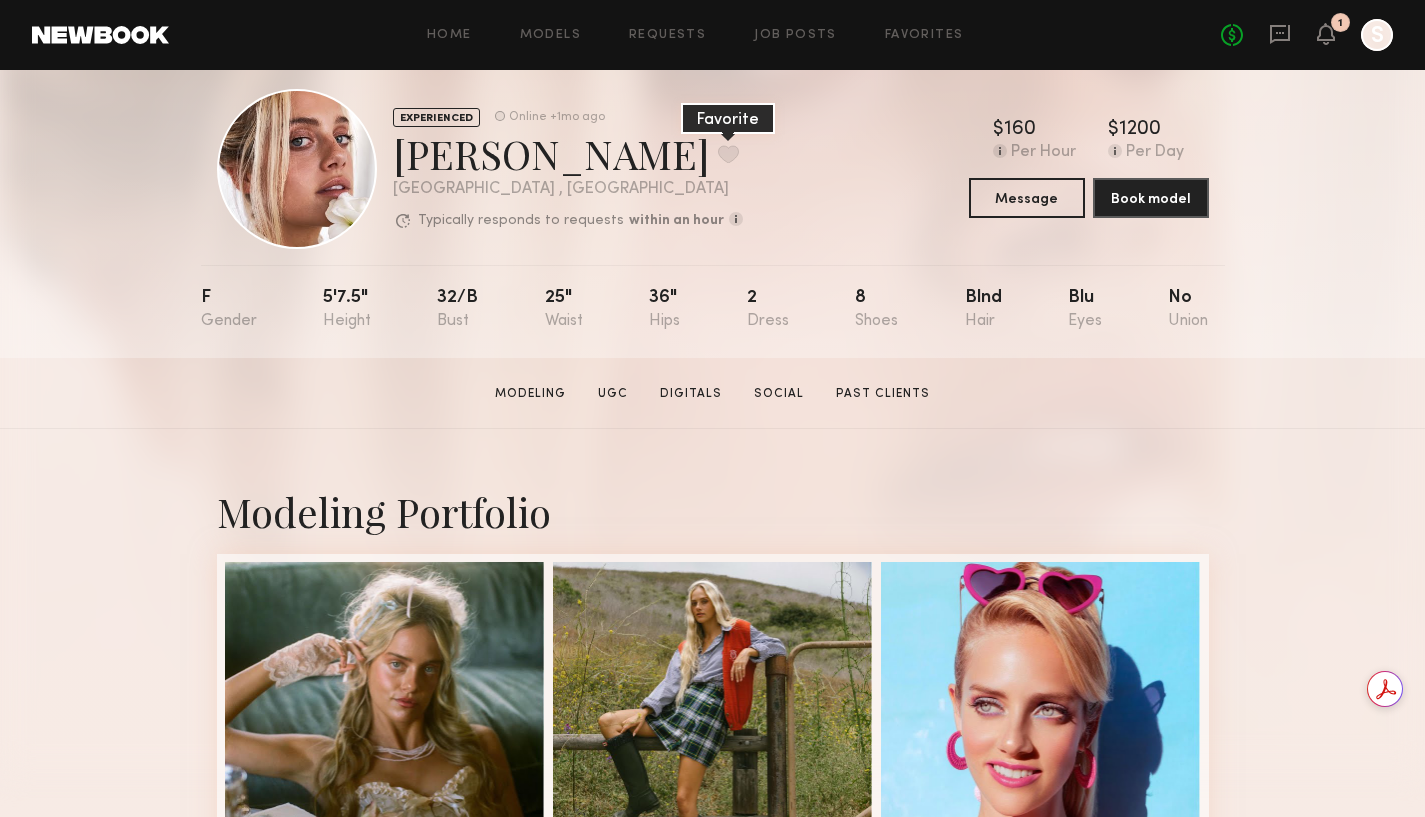 click 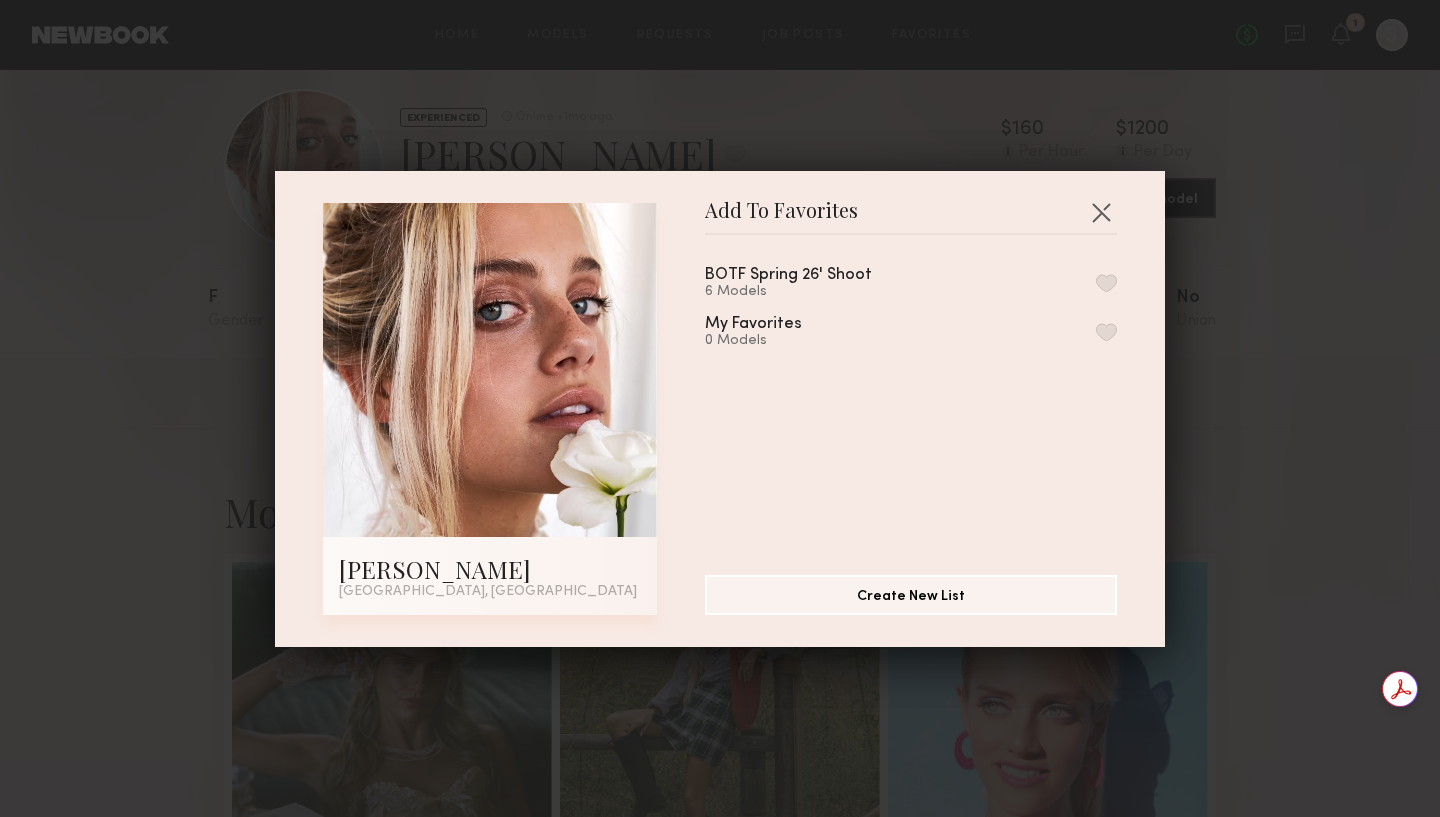 click at bounding box center (1106, 283) 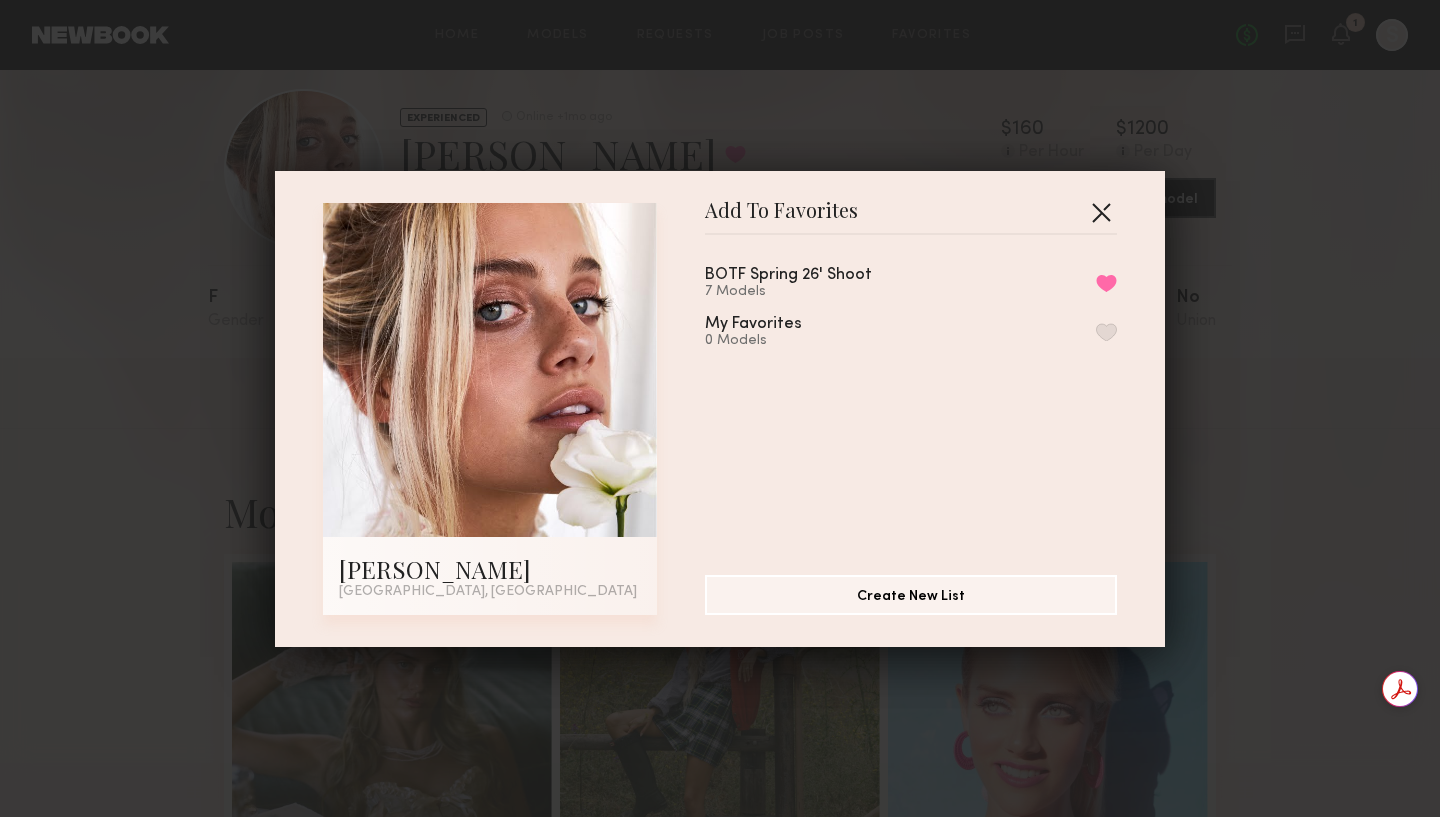 click at bounding box center (1101, 212) 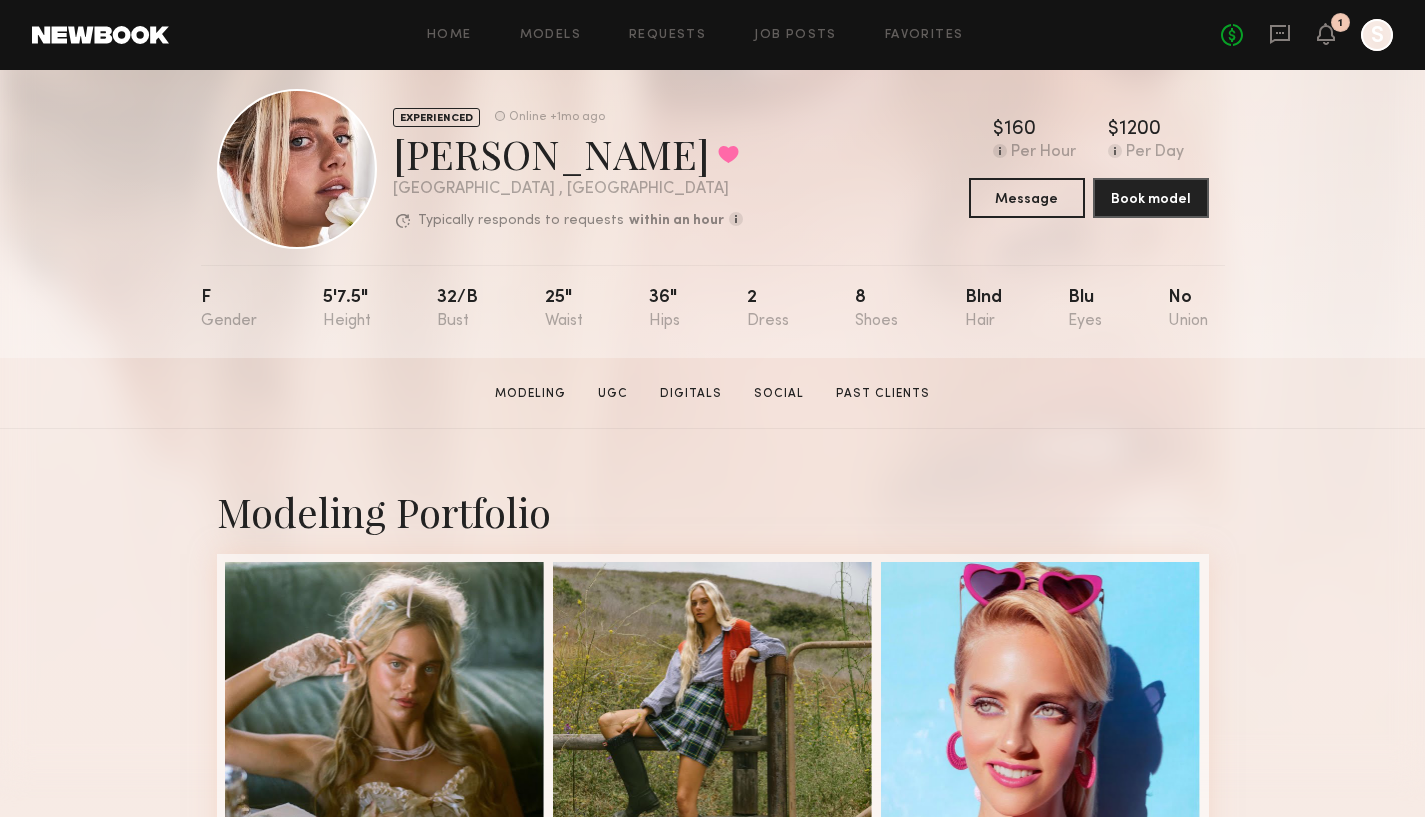 scroll, scrollTop: 0, scrollLeft: 0, axis: both 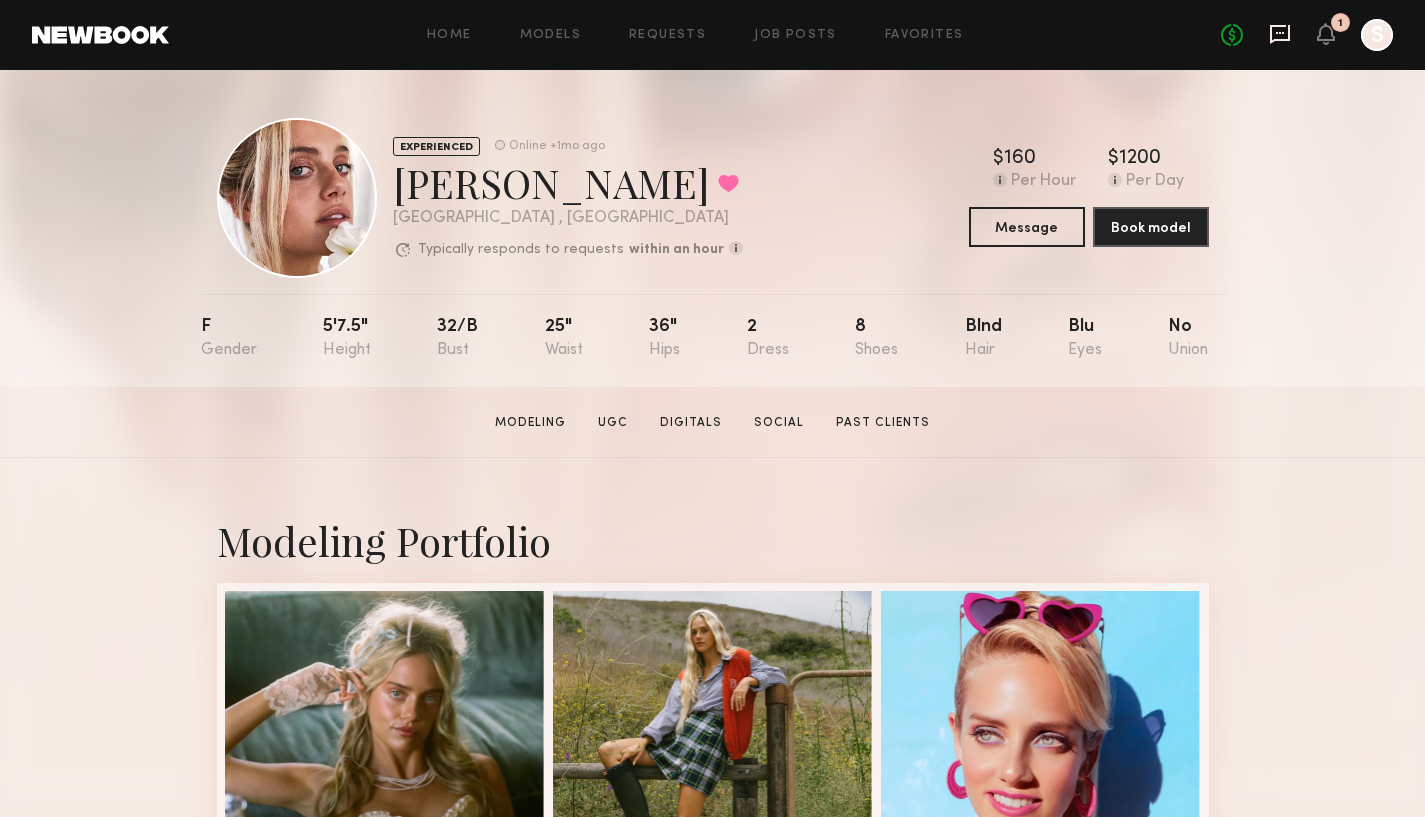 click 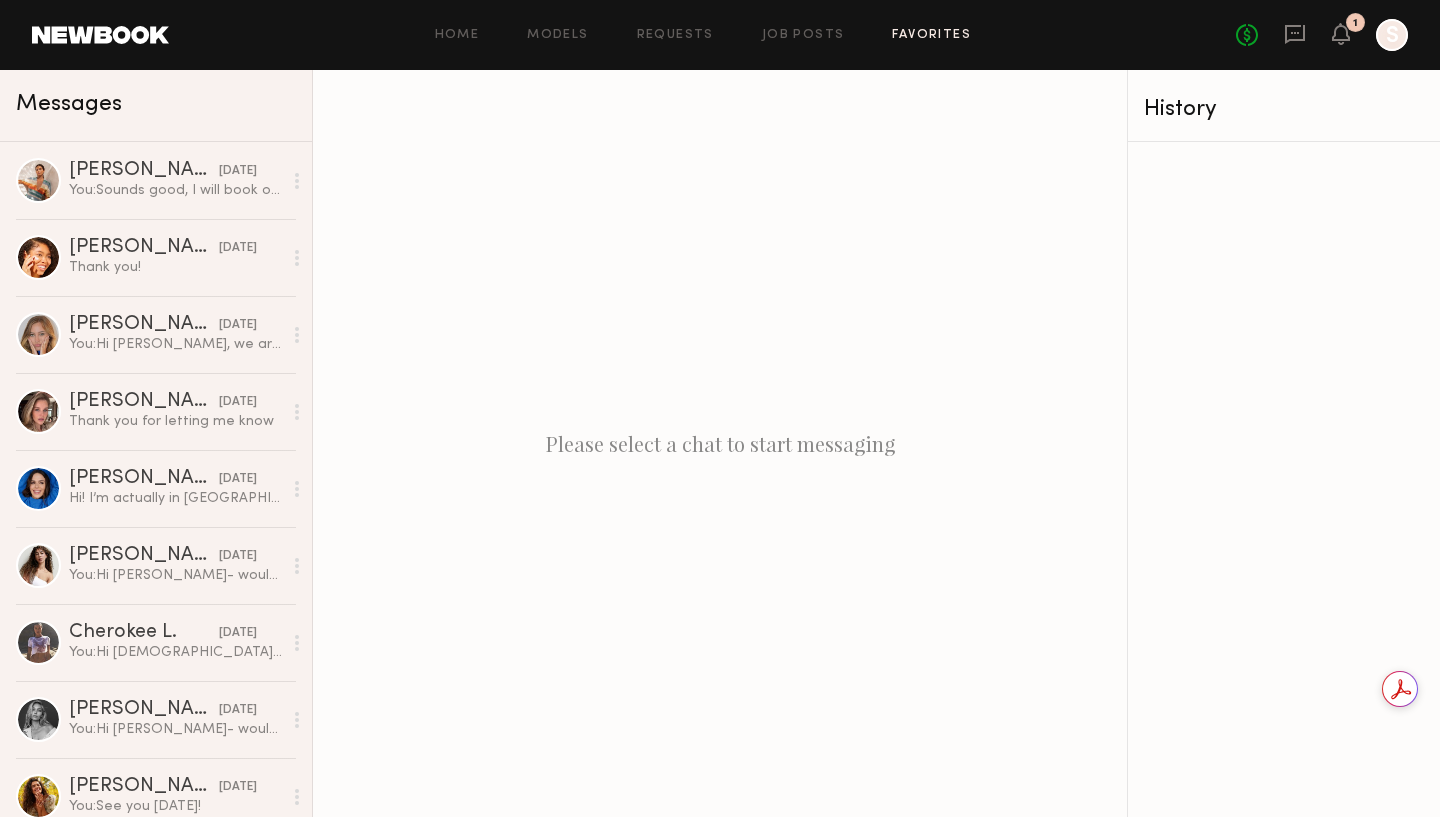 click on "Favorites" 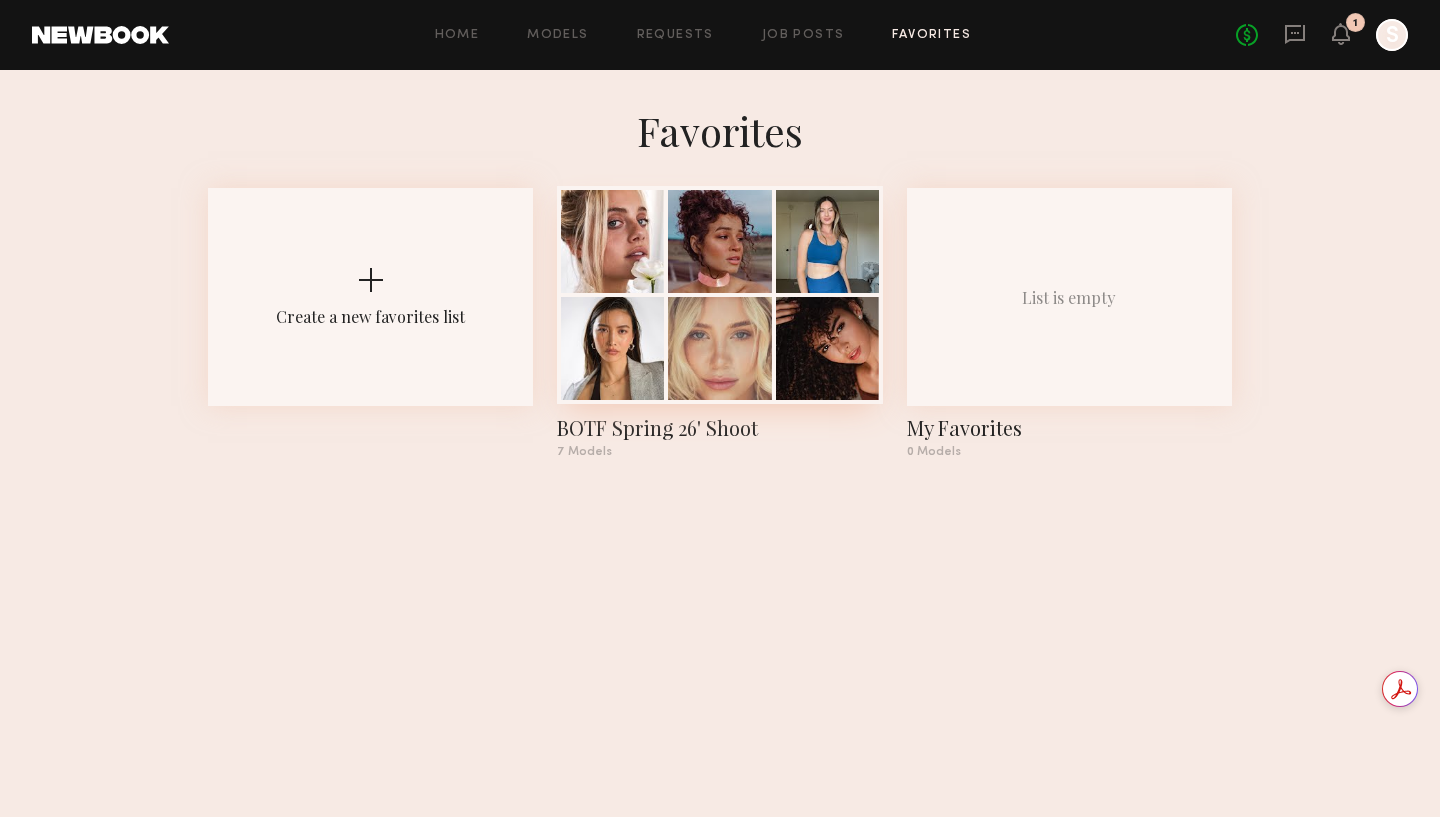 click on "BOTF Spring 26' Shoot" 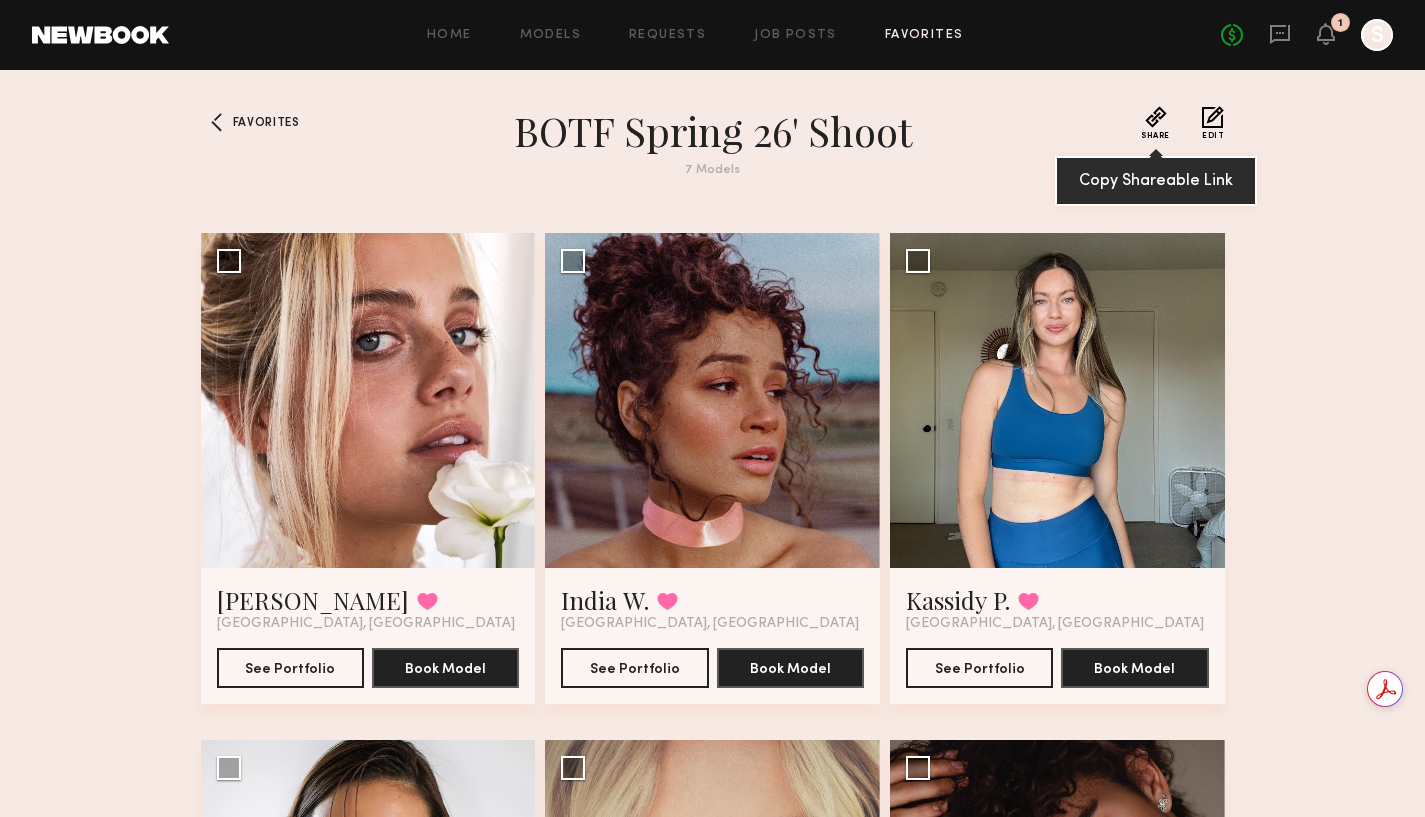 click on "Share" 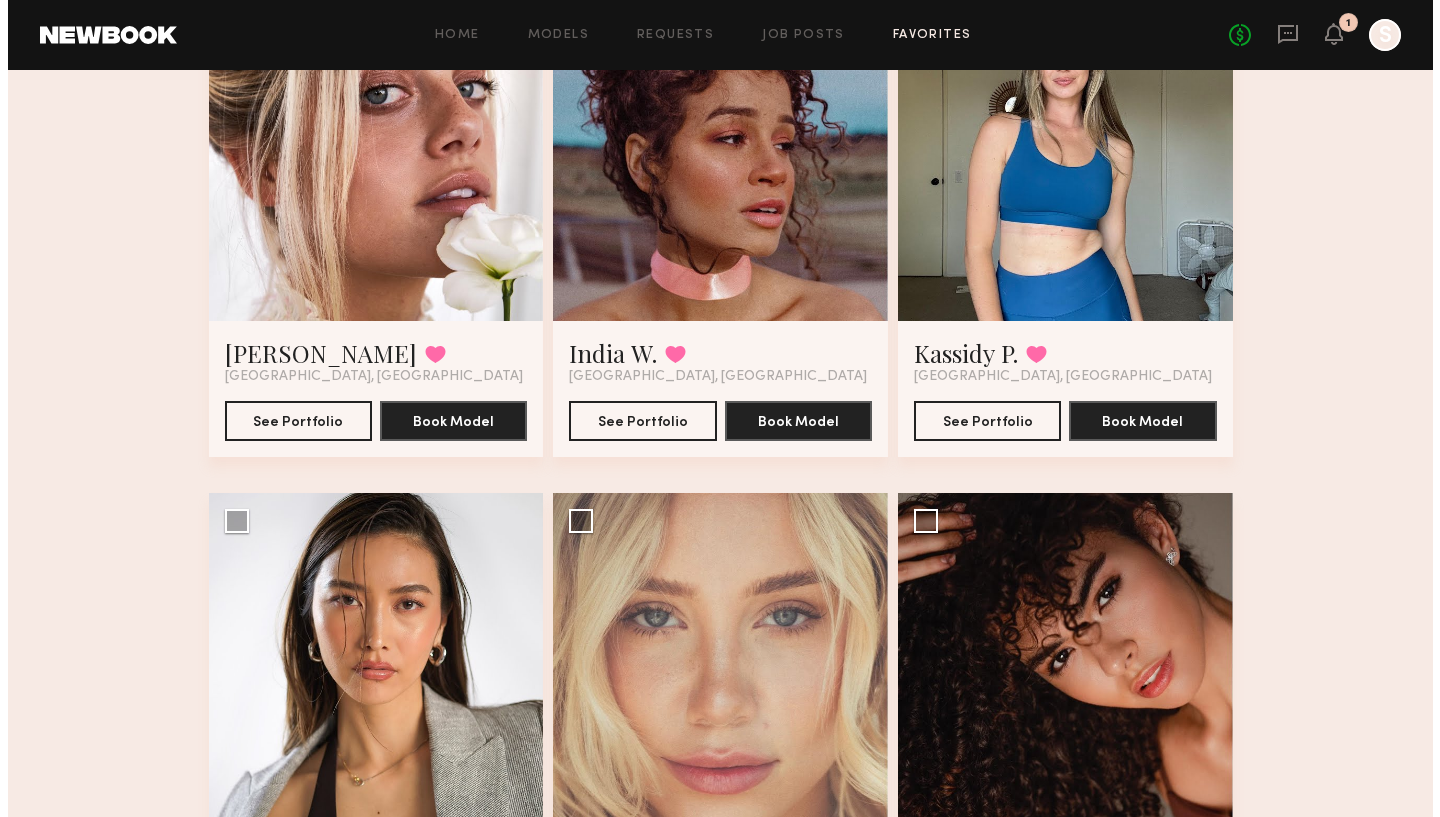 scroll, scrollTop: 0, scrollLeft: 0, axis: both 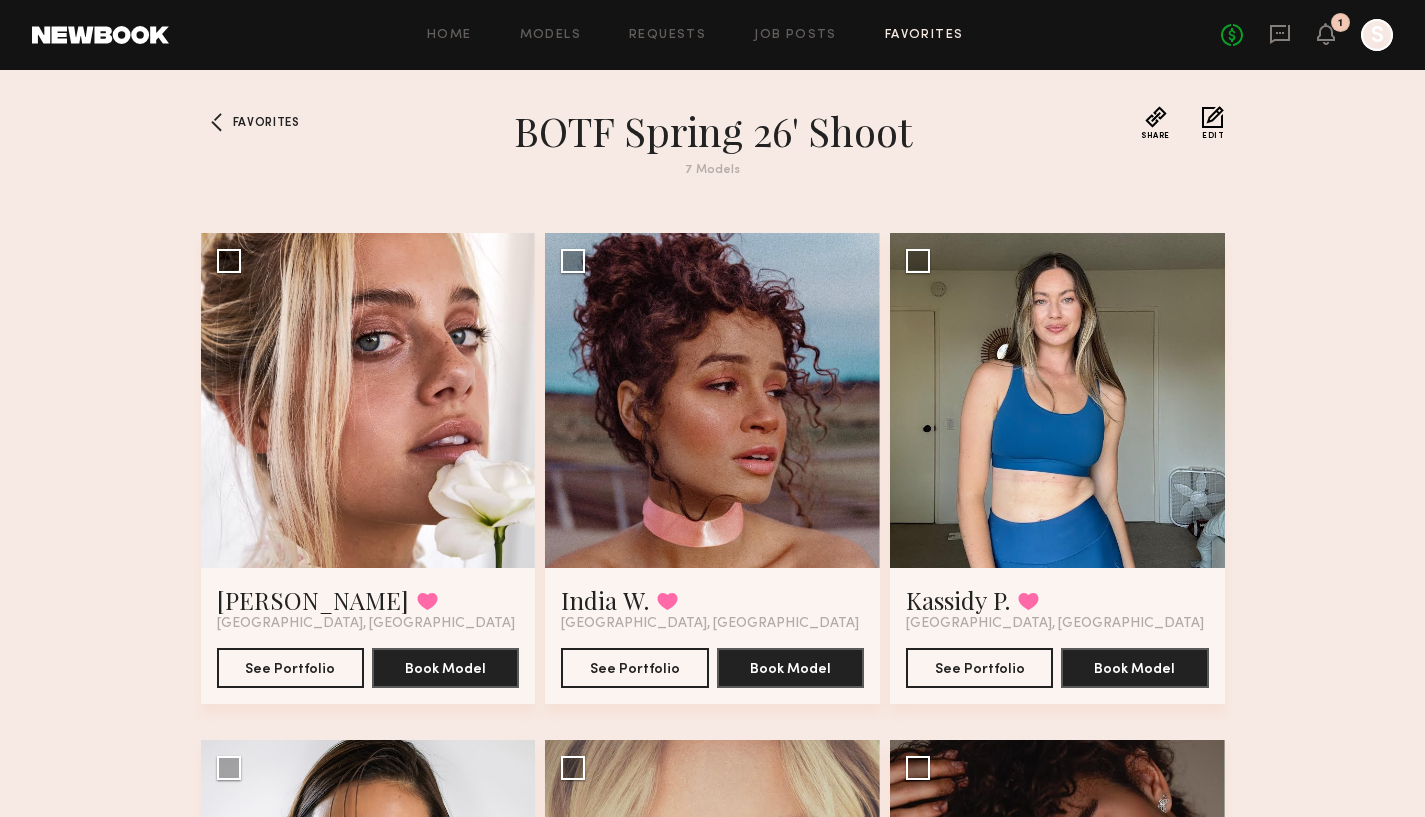 click on "Favorites BOTF Spring 26' Shoot 7   Models Share Copy Shareable Link Edit Genevieve A. Favorited Los Angeles, CA See Portfolio Book Model Select model to send group request India W. Favorited Los Angeles, CA See Portfolio Book Model Select model to send group request Kassidy P. Favorited Thousand Oaks, CA See Portfolio Book Model Select model to send group request Arisa N. Favorited Los Angeles, CA See Portfolio Book Model Select model to send group request Louise B. Favorited Los Angeles, CA See Portfolio Book Model Select model to send group request Ágatha F. Favorited Los Angeles, CA See Portfolio Book Model Select model to send group request Danielle F. Favorited Los Angeles, CA See Portfolio Book Model Select model to send group request" 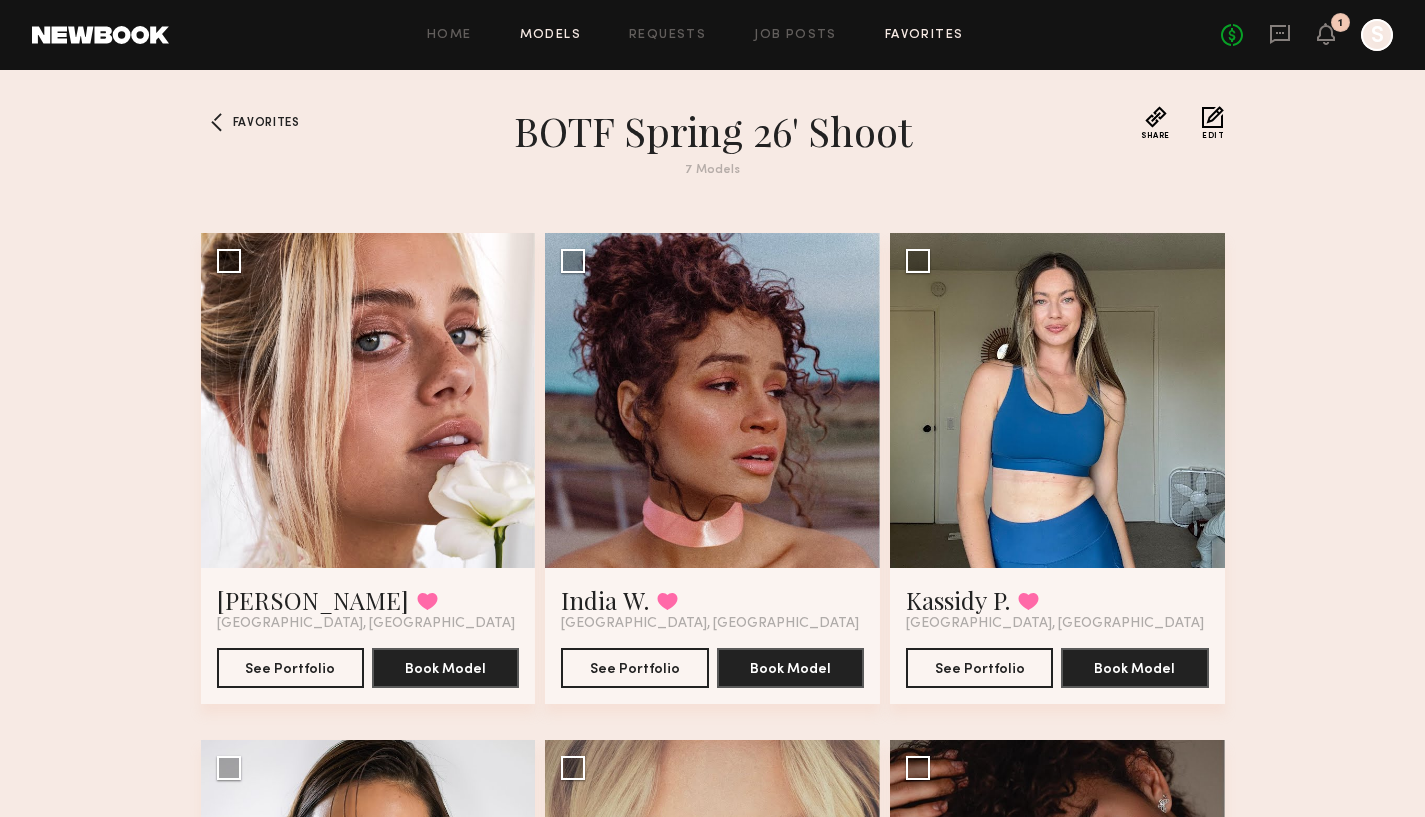 click on "Models" 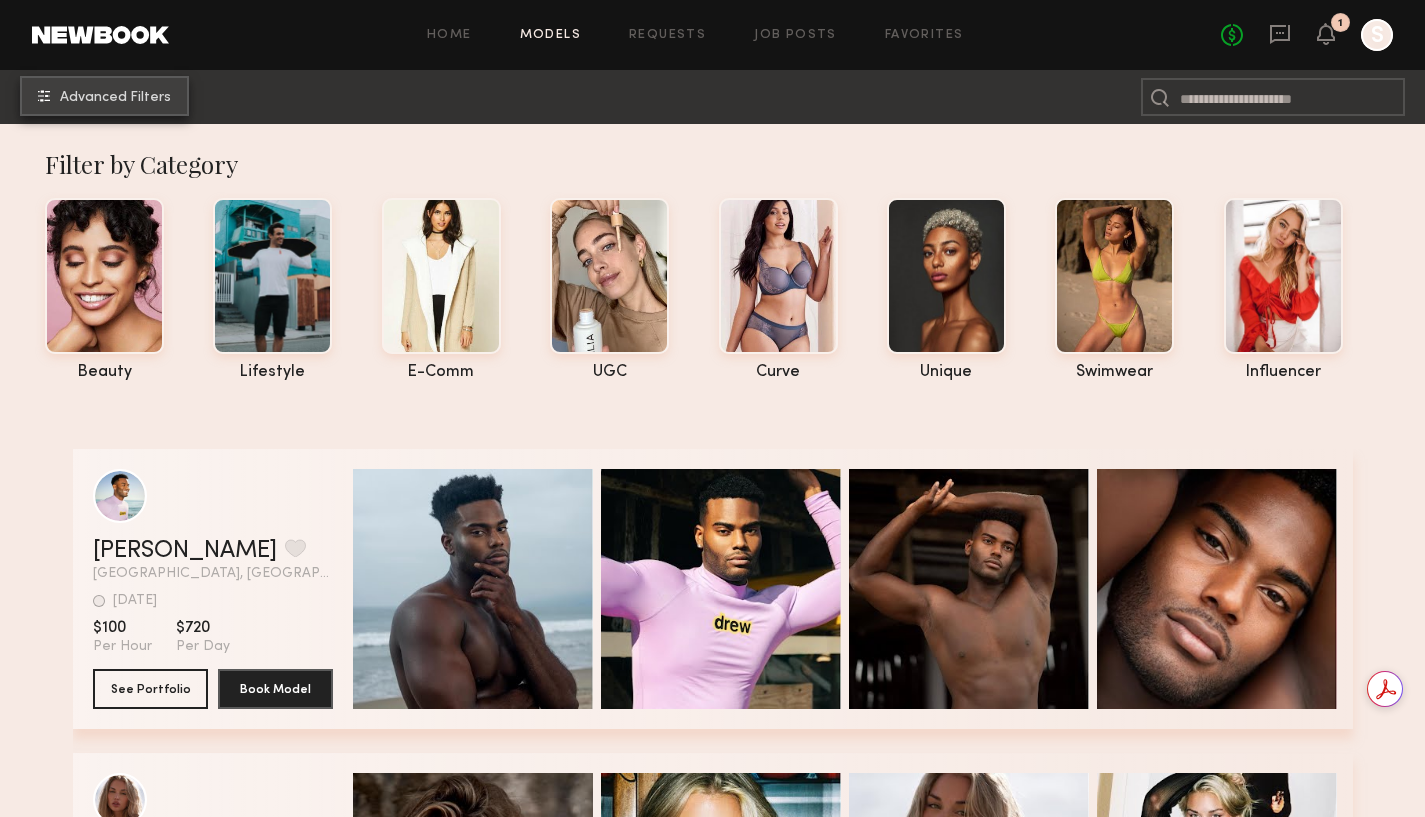 click on "Advanced Filters" 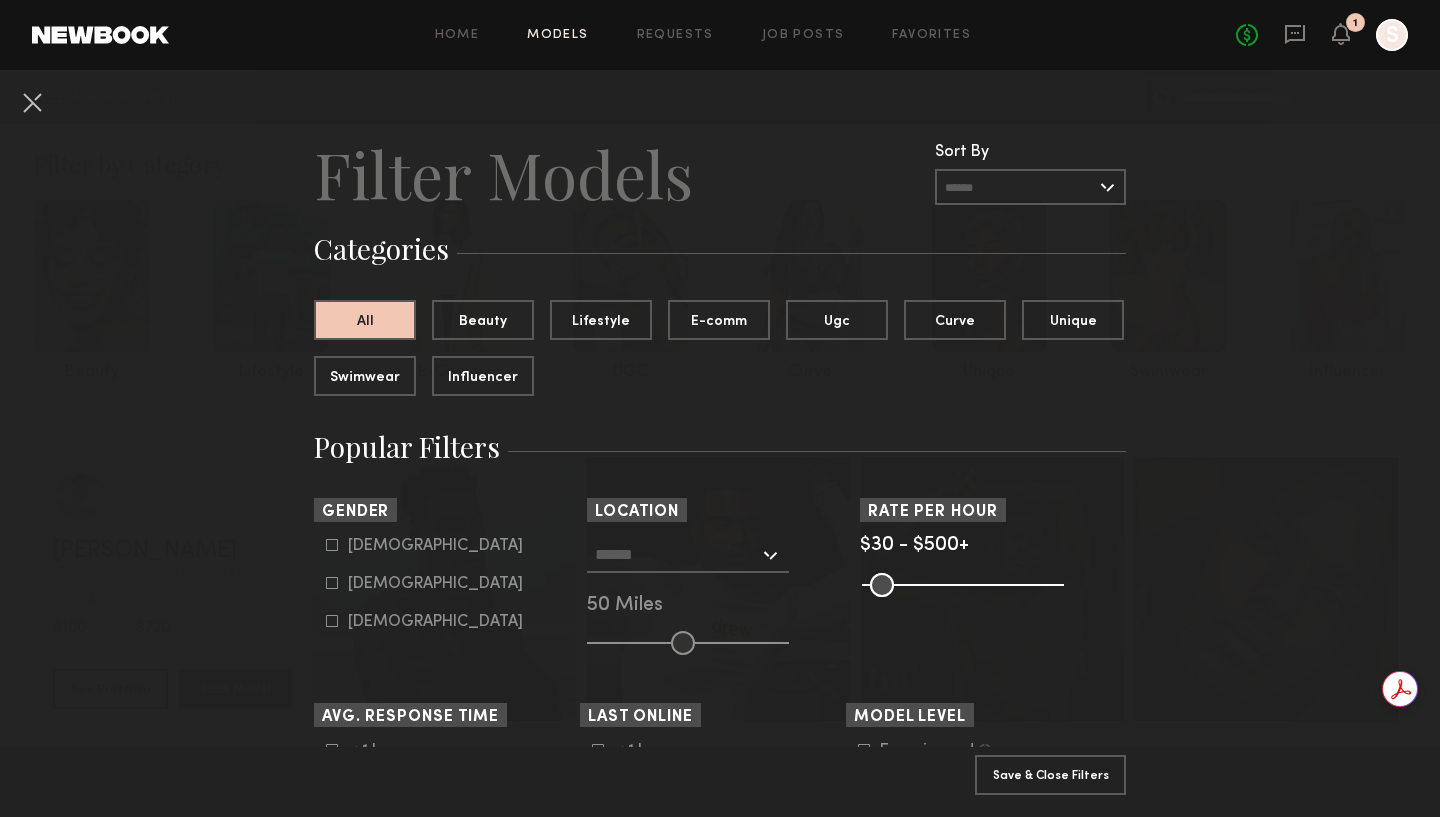 click on "Female" 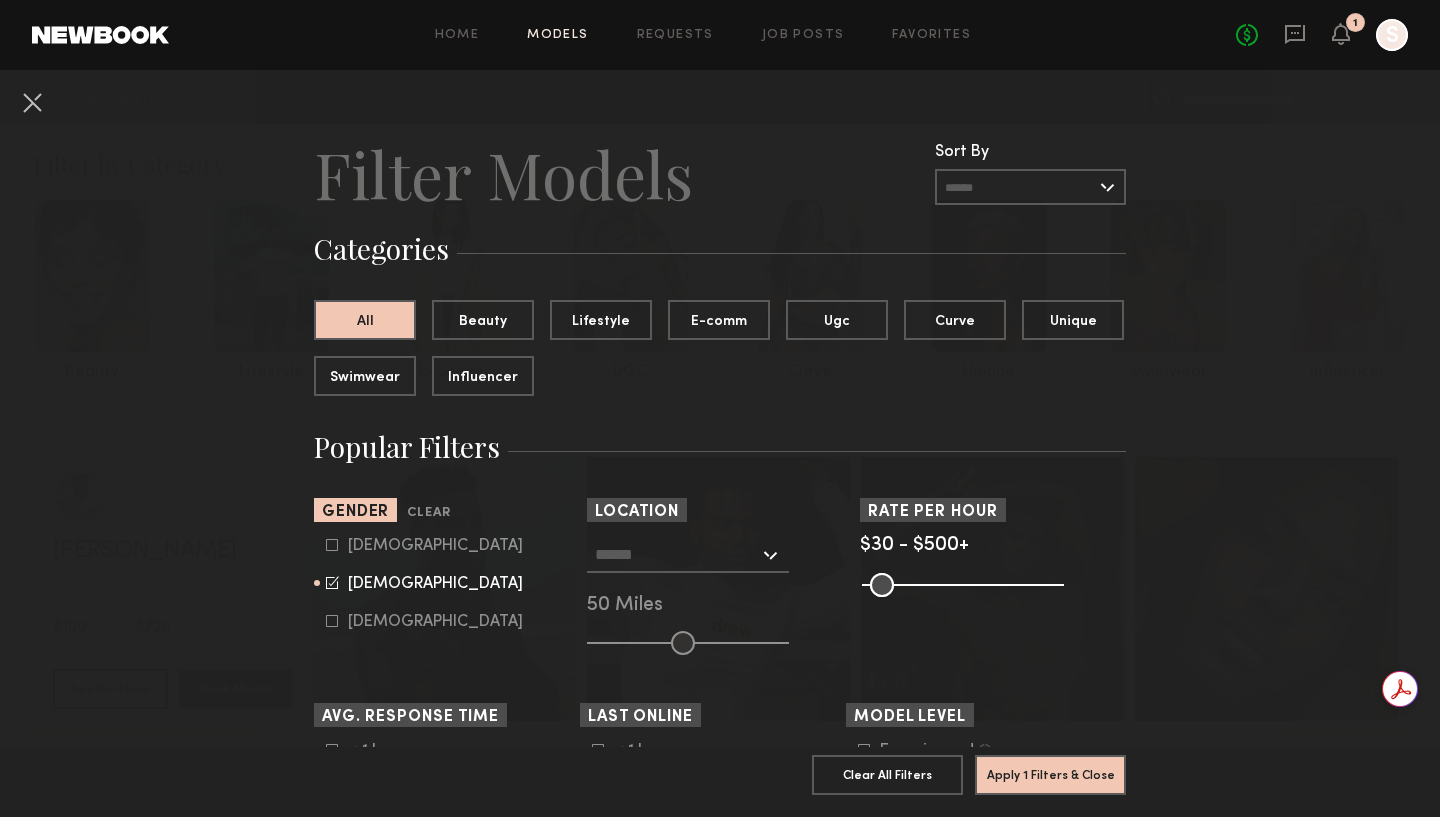 click 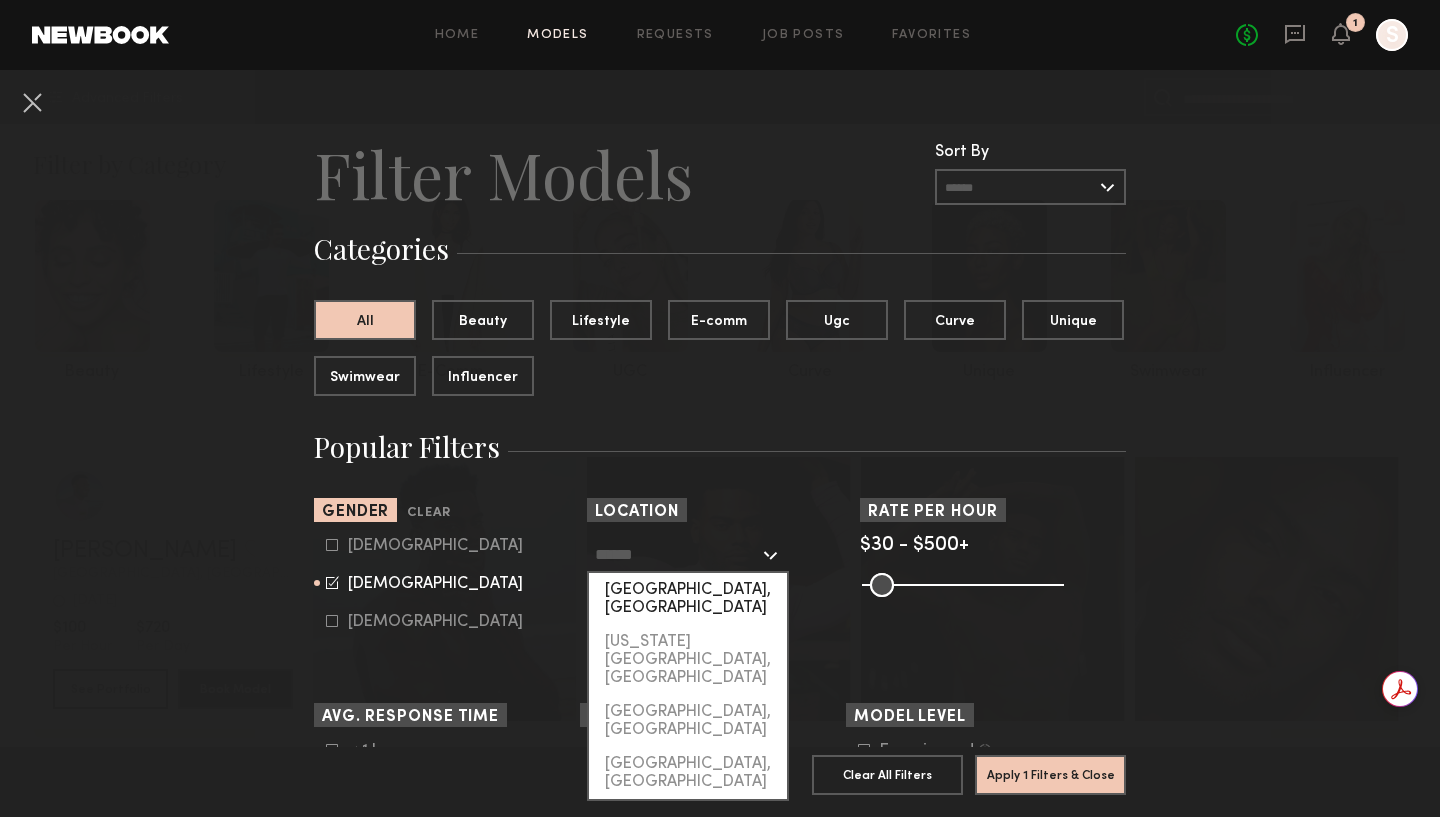 click on "Los Angeles, CA" 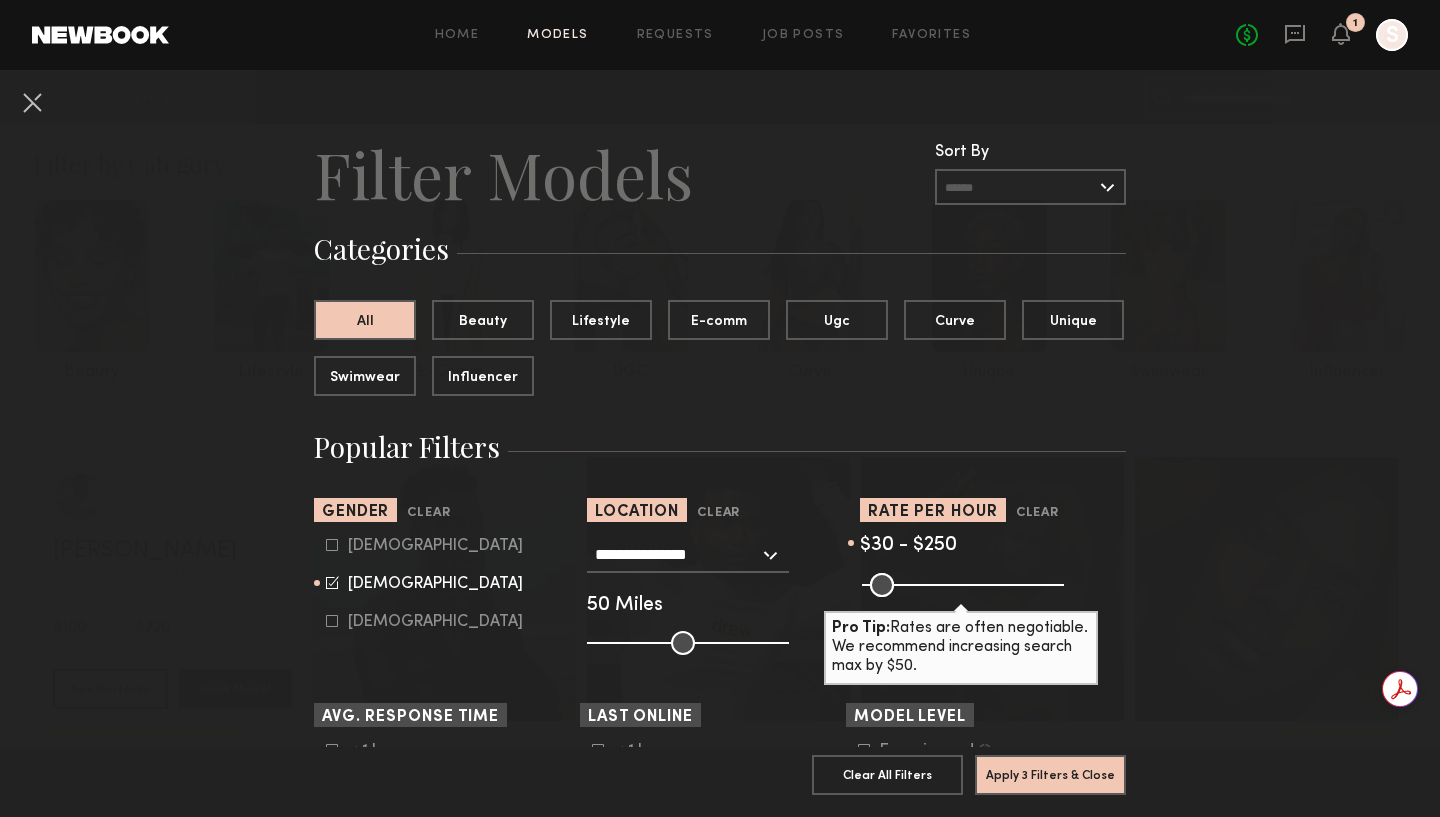 drag, startPoint x: 1052, startPoint y: 583, endPoint x: 950, endPoint y: 600, distance: 103.40696 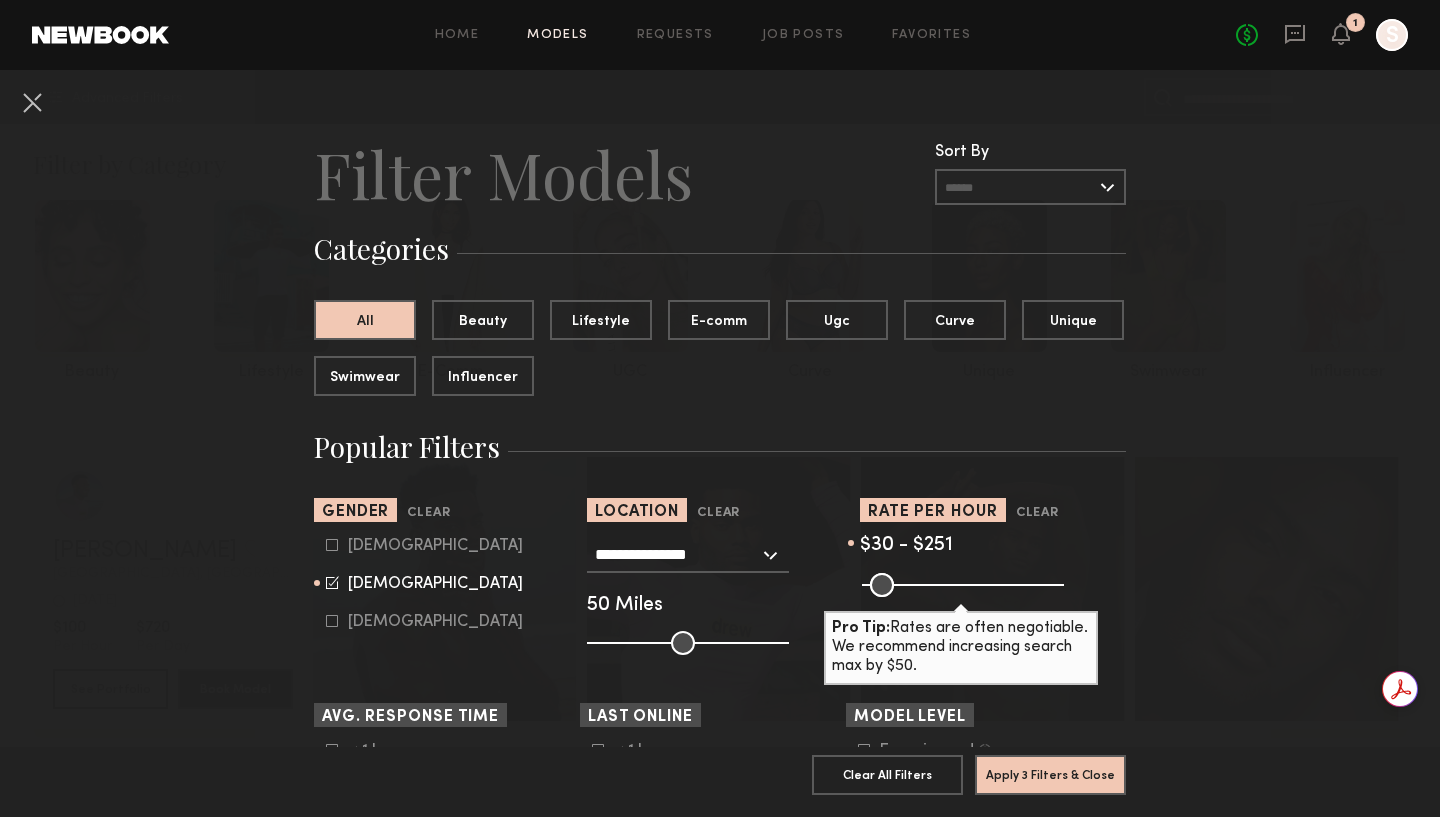 click on "**********" 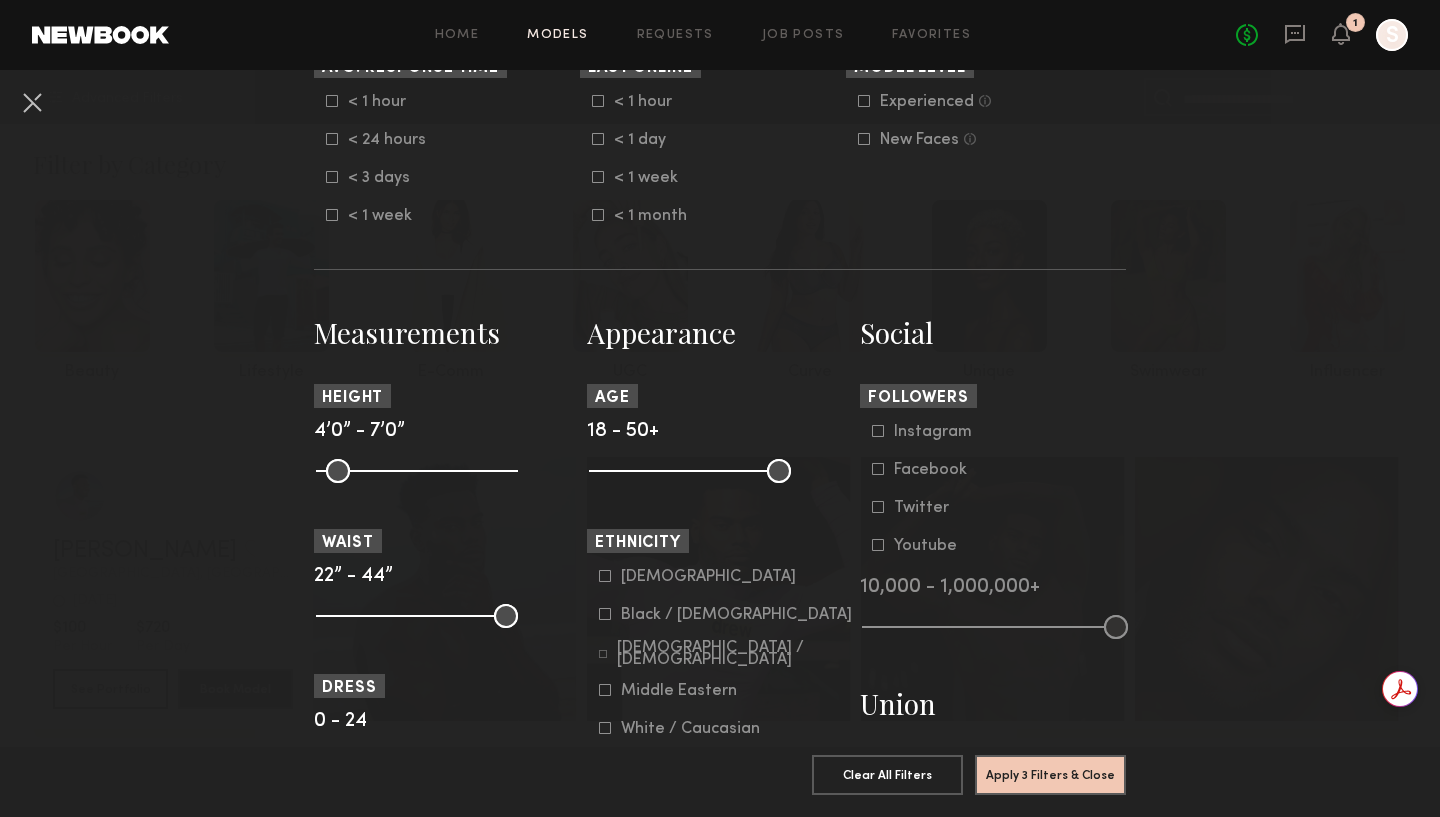 scroll, scrollTop: 751, scrollLeft: 0, axis: vertical 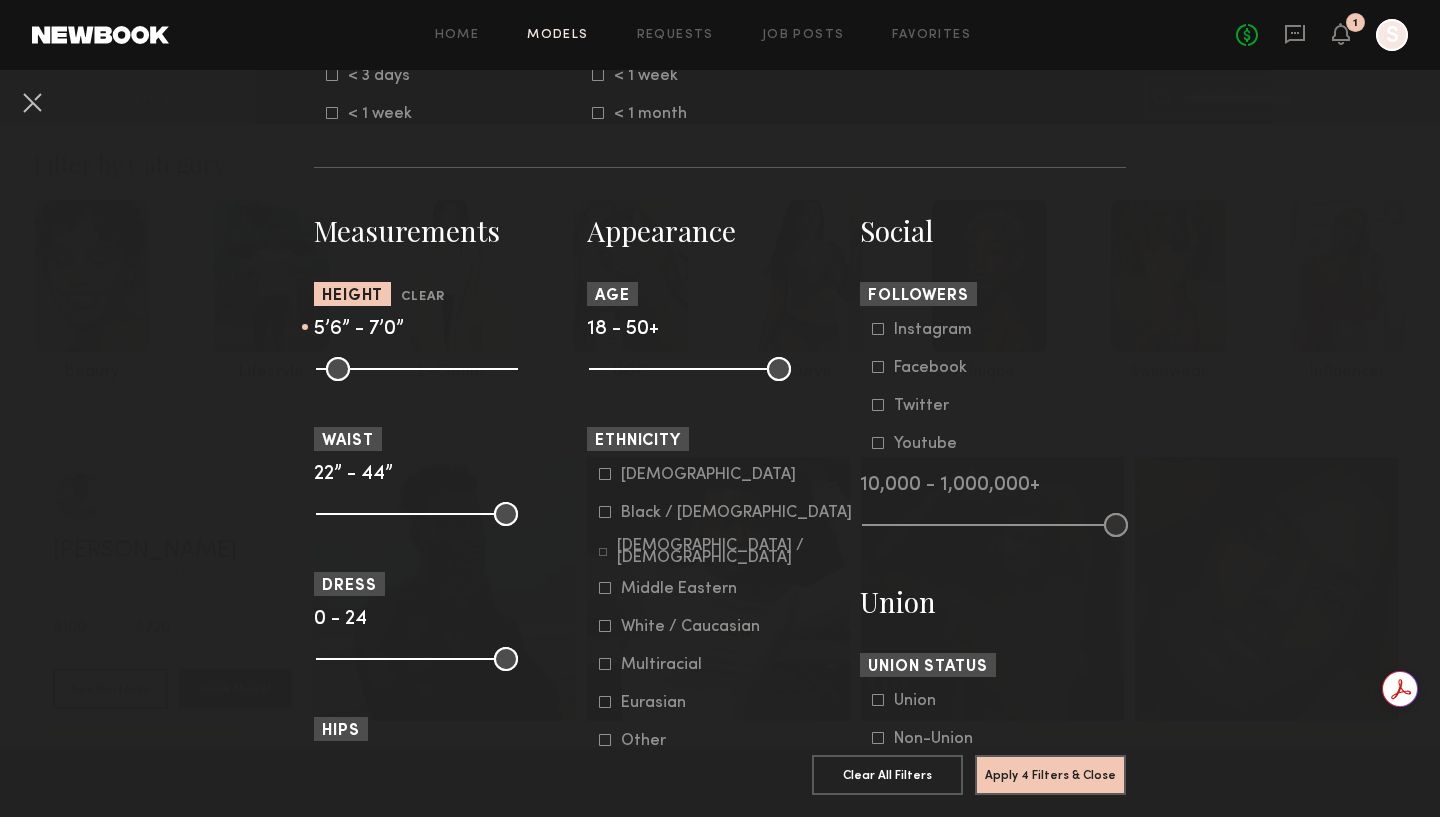 drag, startPoint x: 323, startPoint y: 373, endPoint x: 411, endPoint y: 379, distance: 88.20431 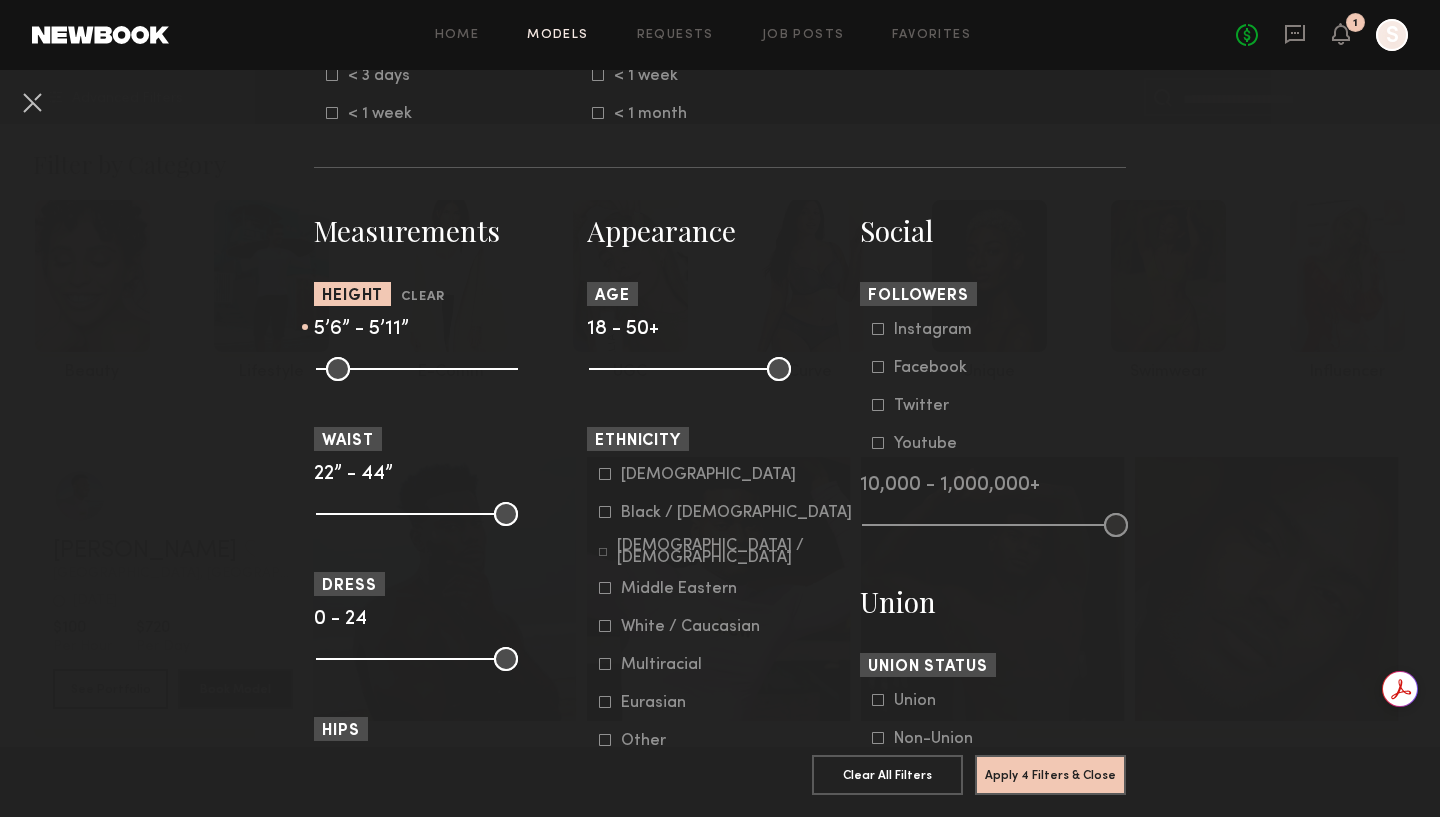 drag, startPoint x: 504, startPoint y: 370, endPoint x: 436, endPoint y: 372, distance: 68.0294 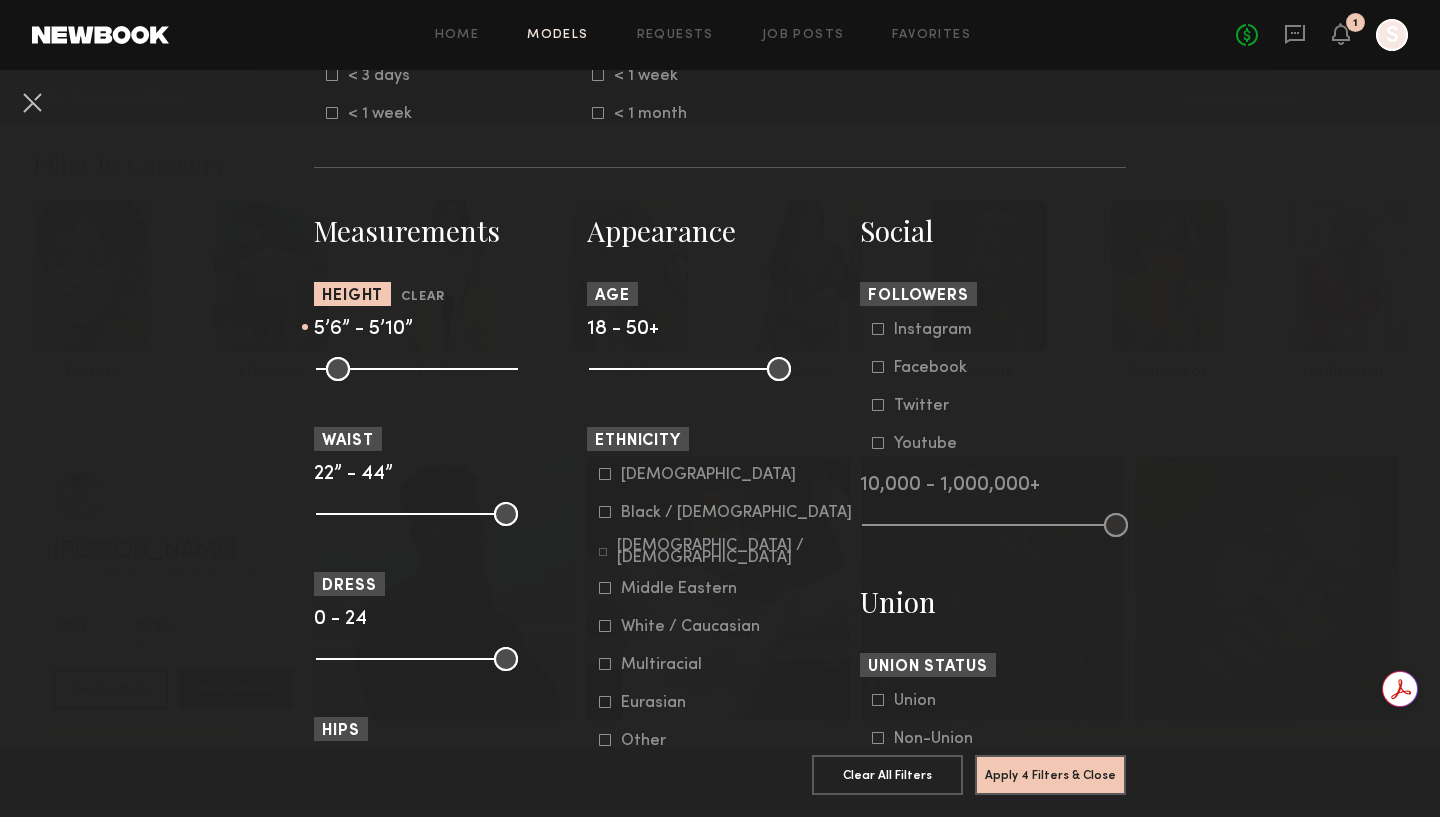 type on "**" 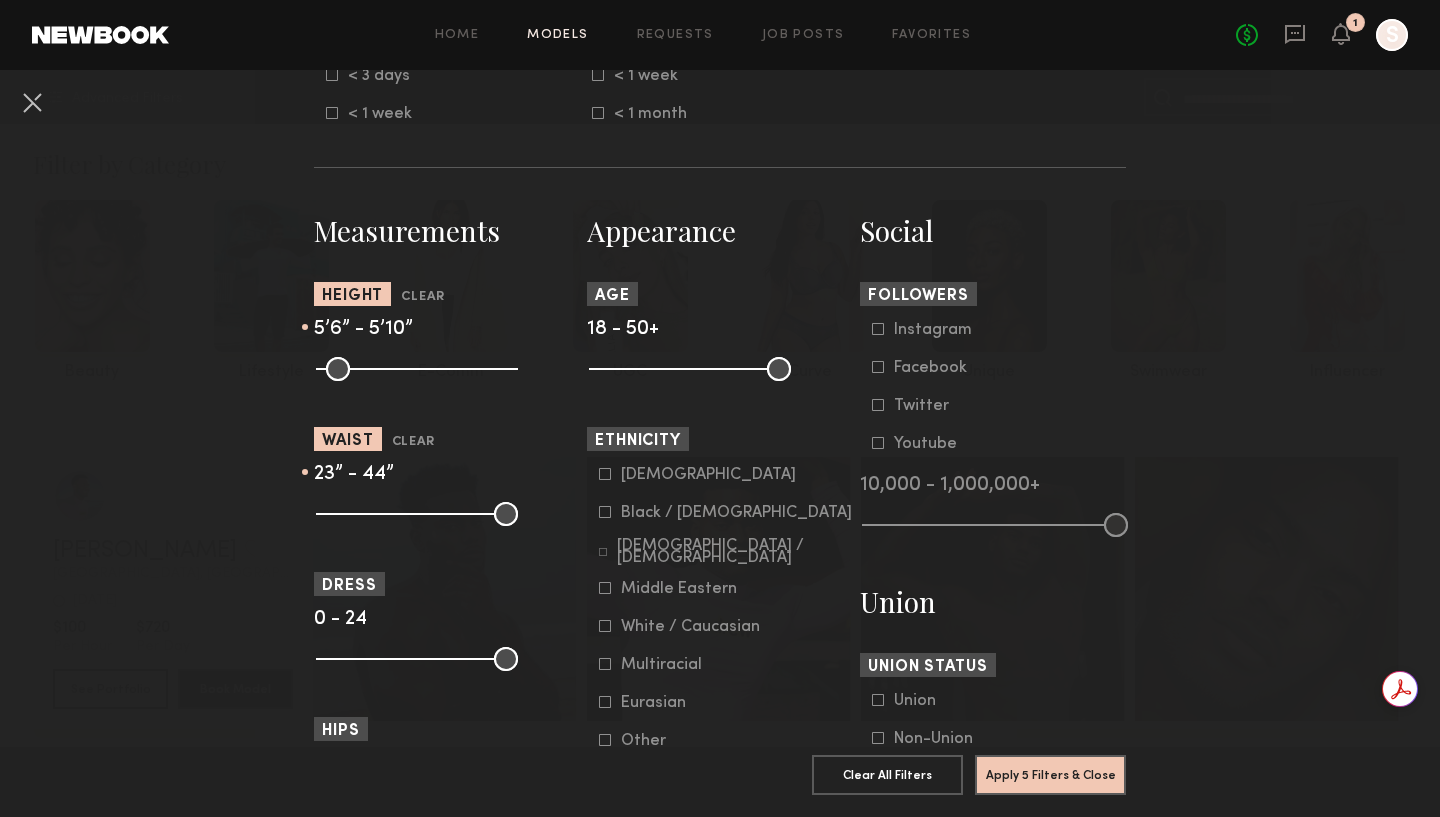 type on "**" 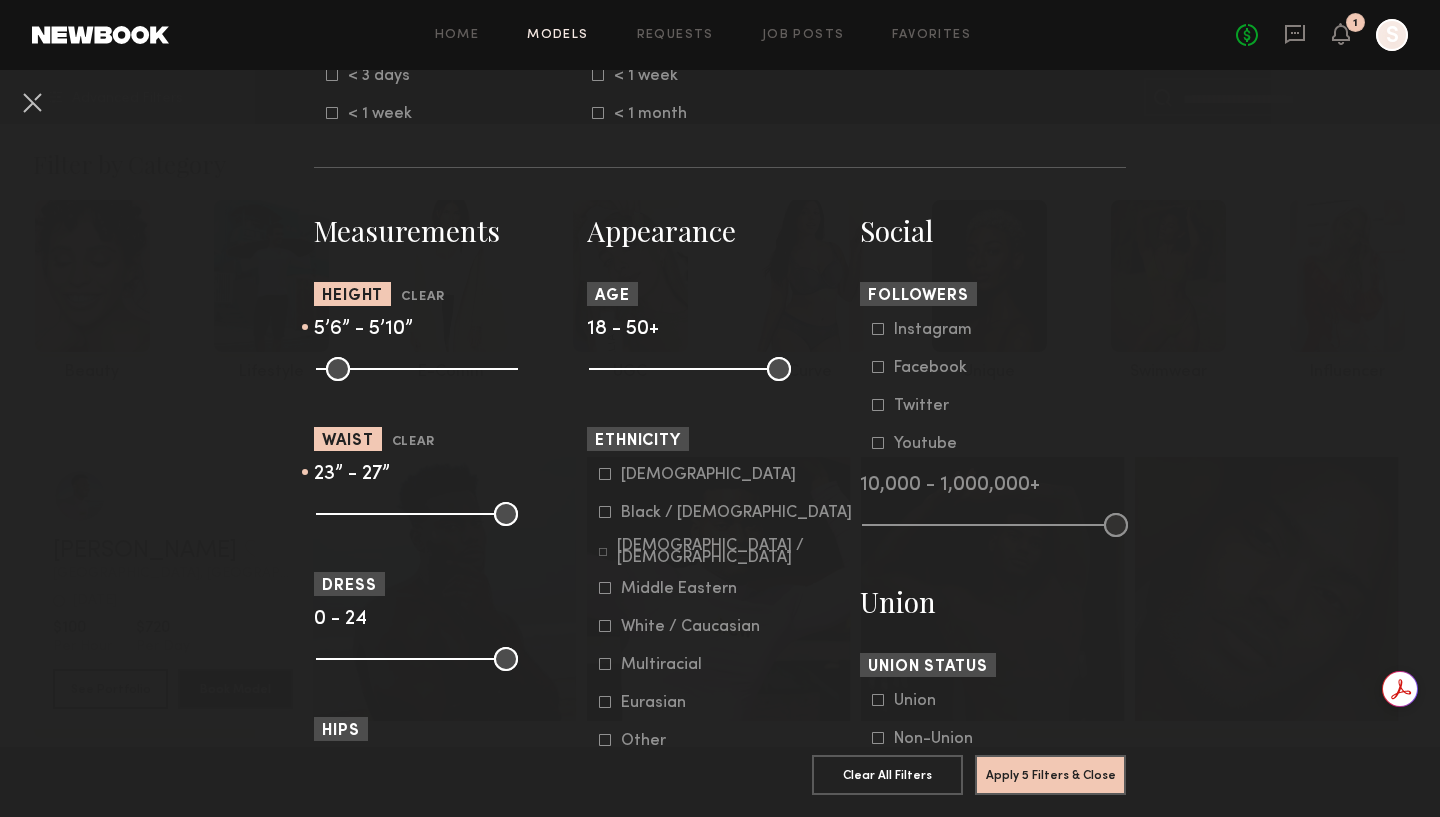 drag, startPoint x: 497, startPoint y: 516, endPoint x: 360, endPoint y: 515, distance: 137.00365 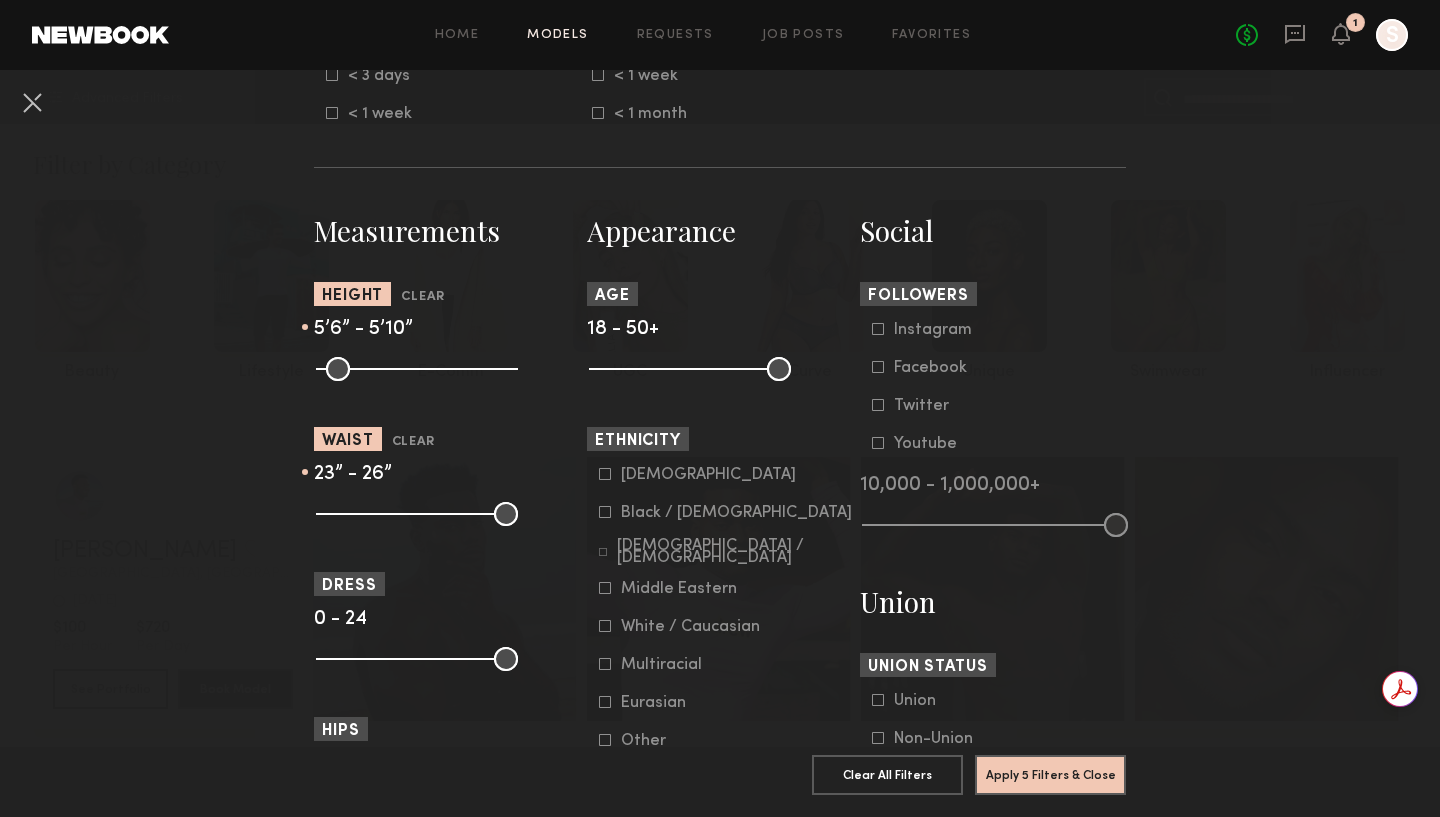 type on "**" 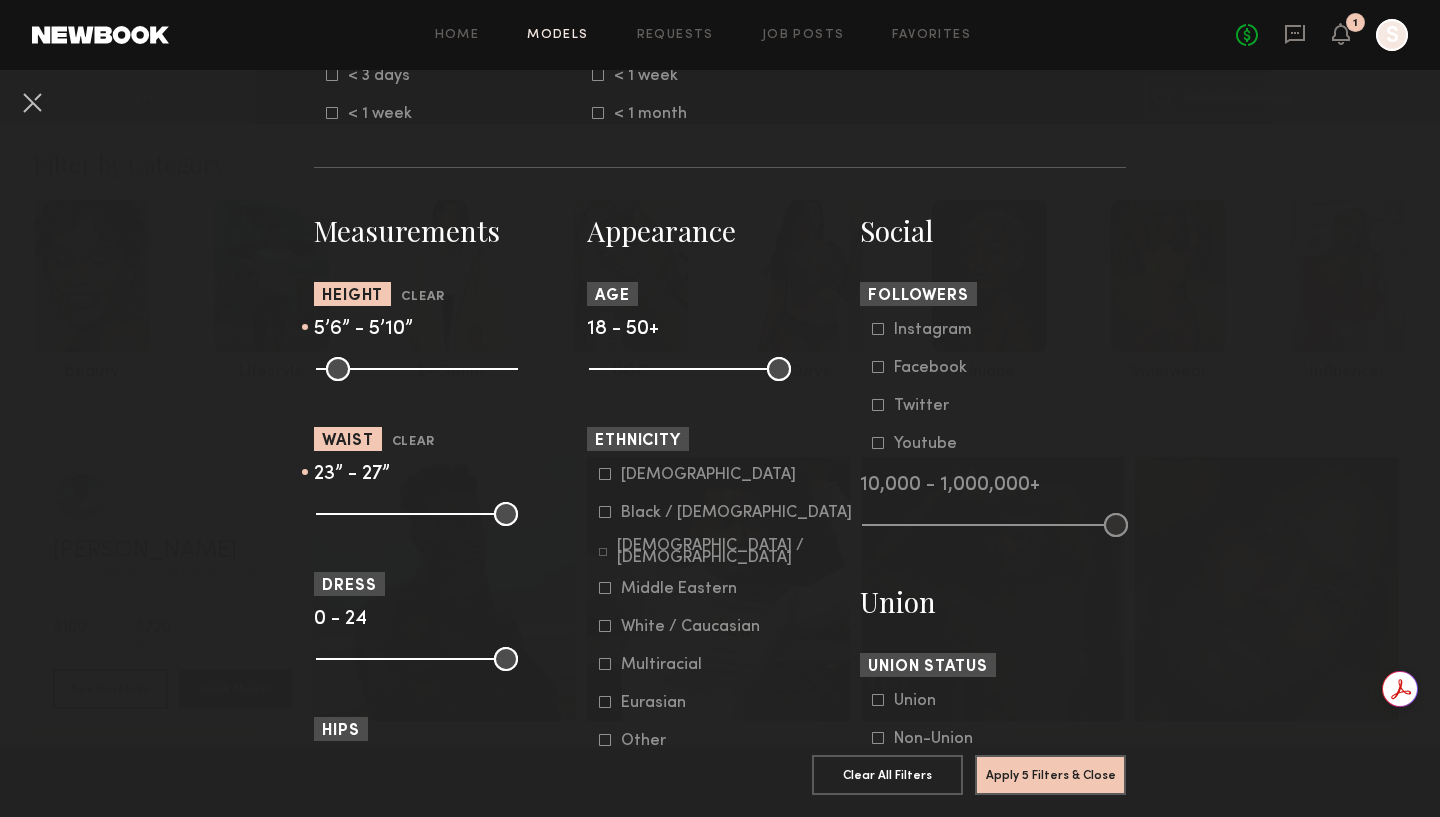 click 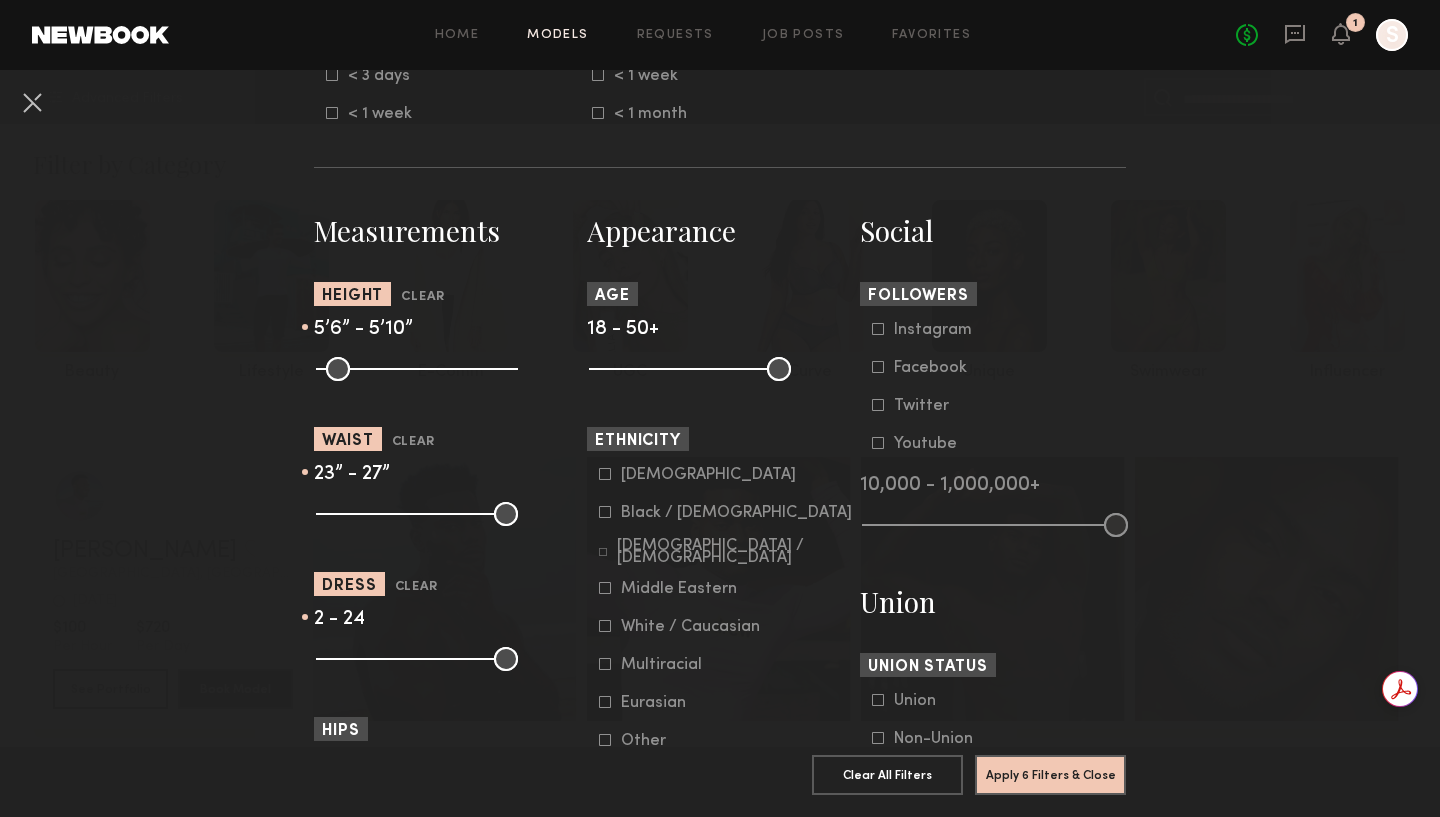 type on "*" 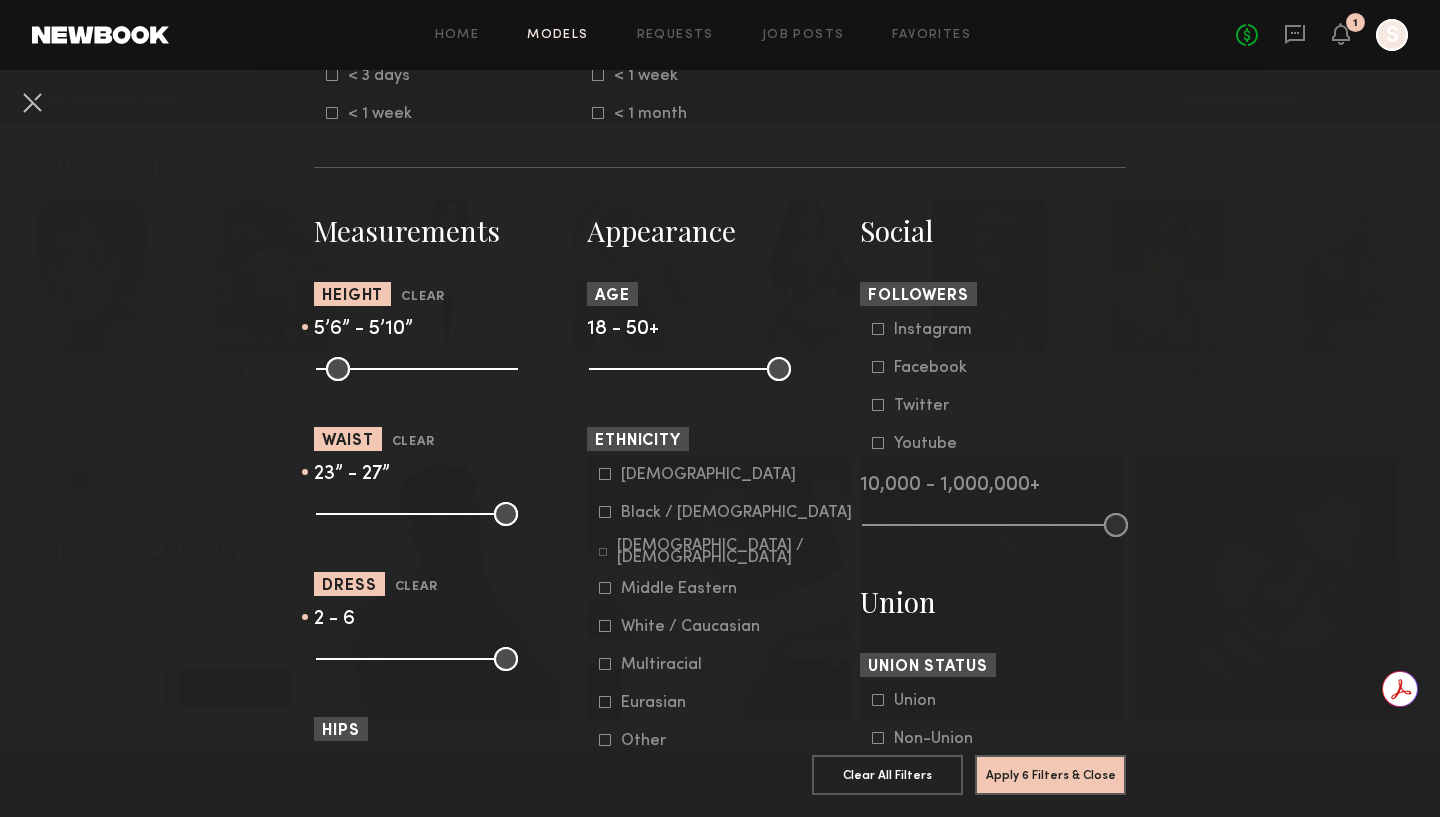 drag, startPoint x: 501, startPoint y: 660, endPoint x: 369, endPoint y: 664, distance: 132.0606 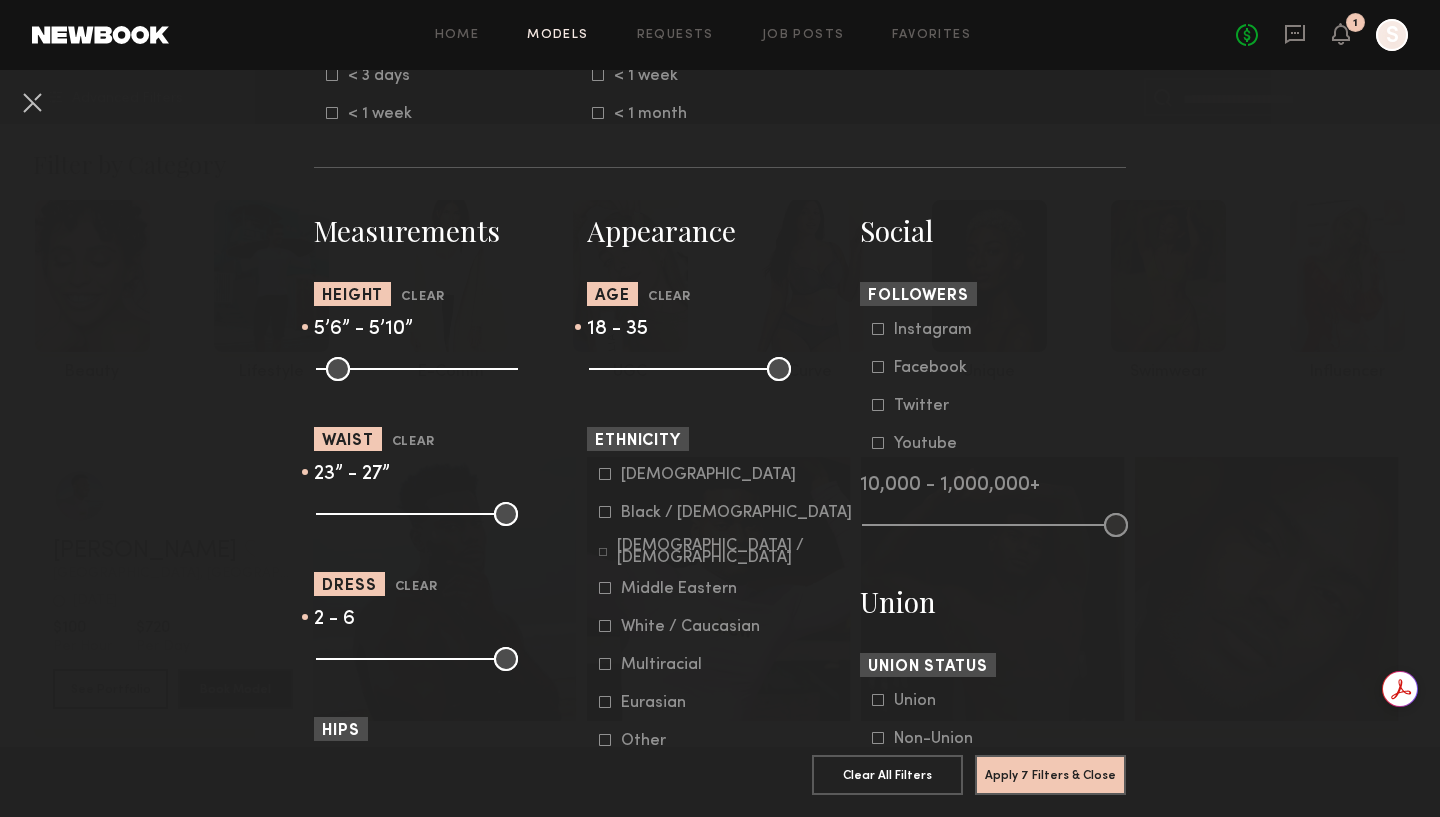 drag, startPoint x: 772, startPoint y: 369, endPoint x: 687, endPoint y: 368, distance: 85.00588 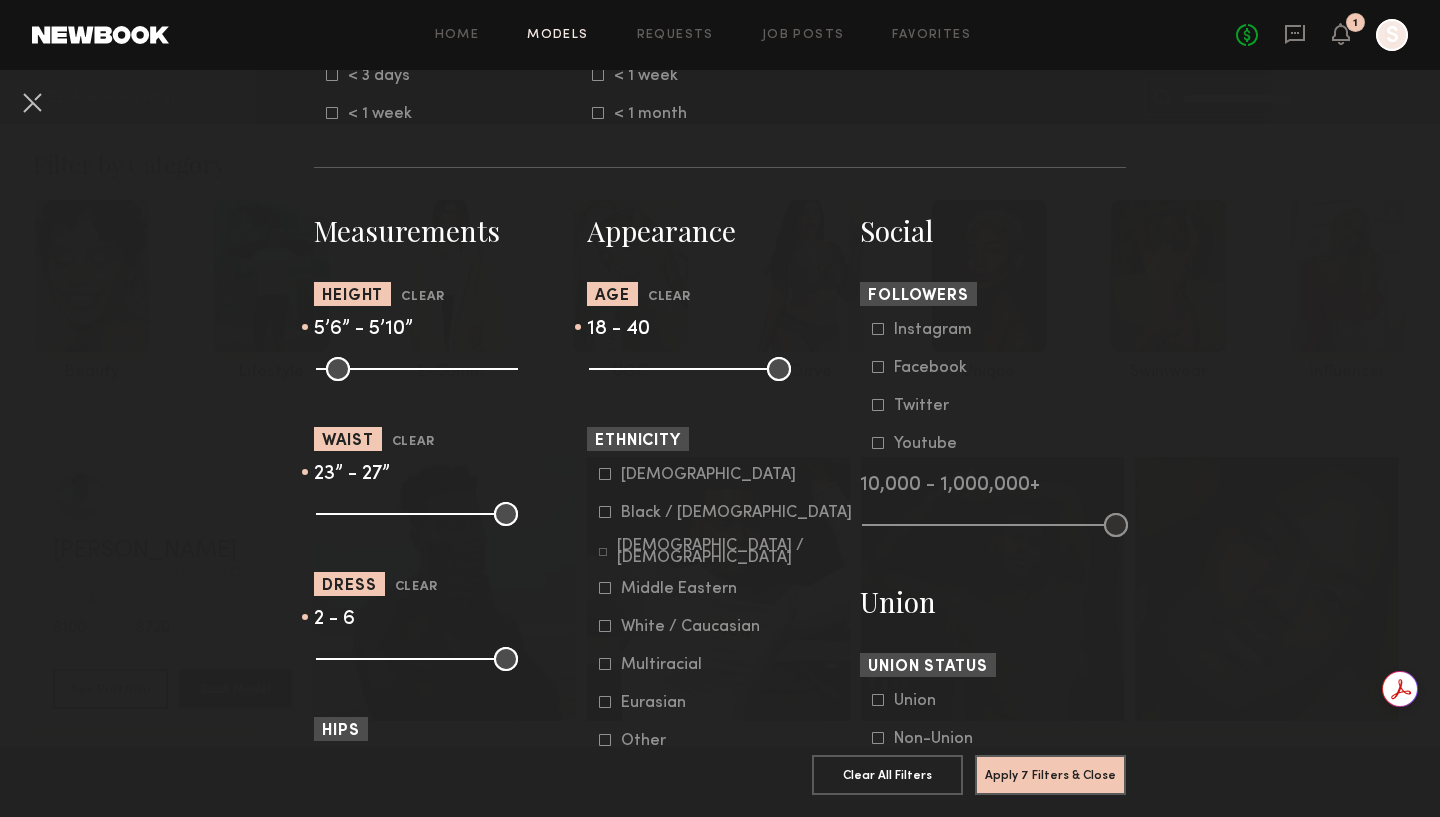 drag, startPoint x: 688, startPoint y: 369, endPoint x: 714, endPoint y: 368, distance: 26.019224 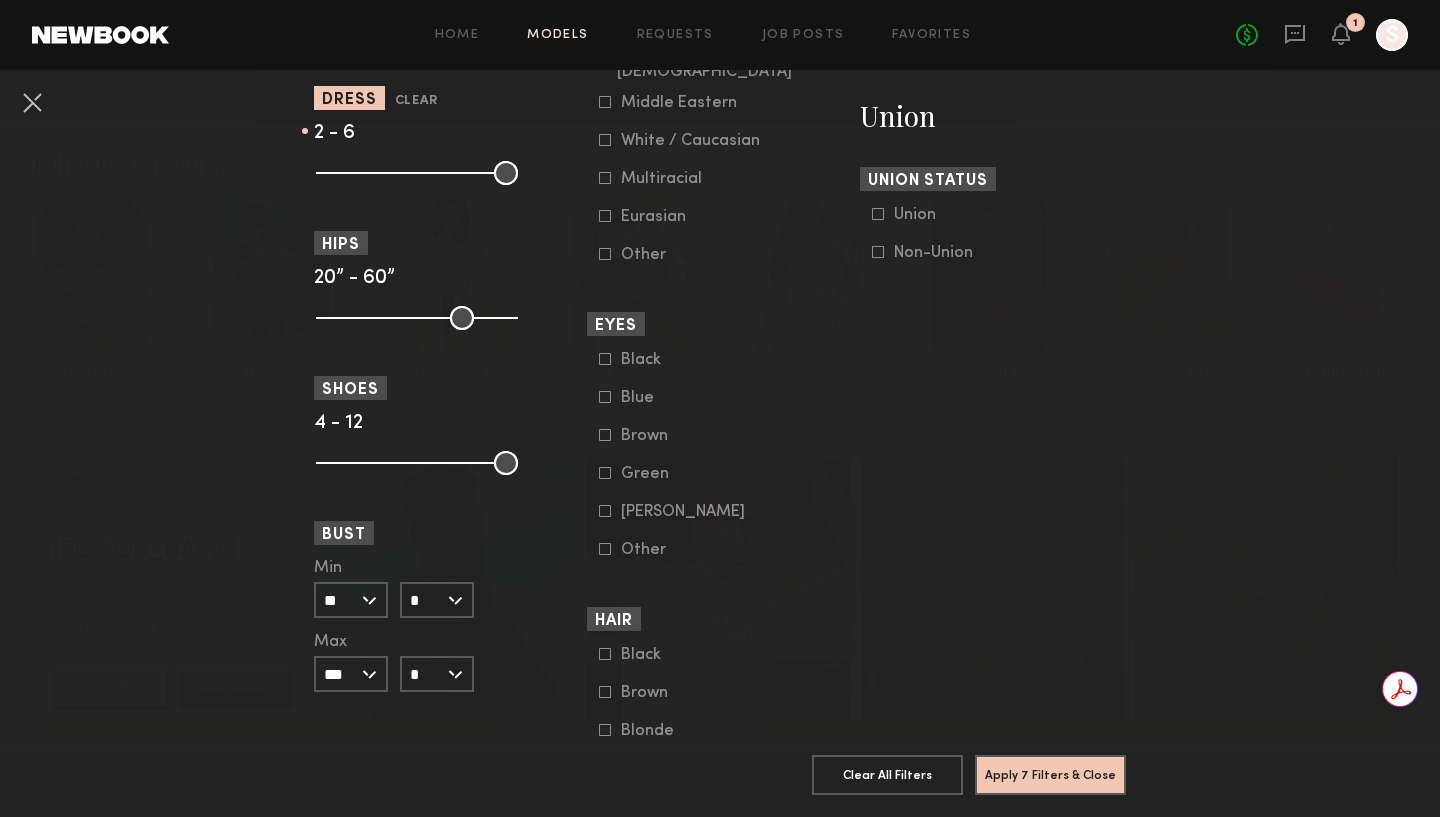 scroll, scrollTop: 1291, scrollLeft: 0, axis: vertical 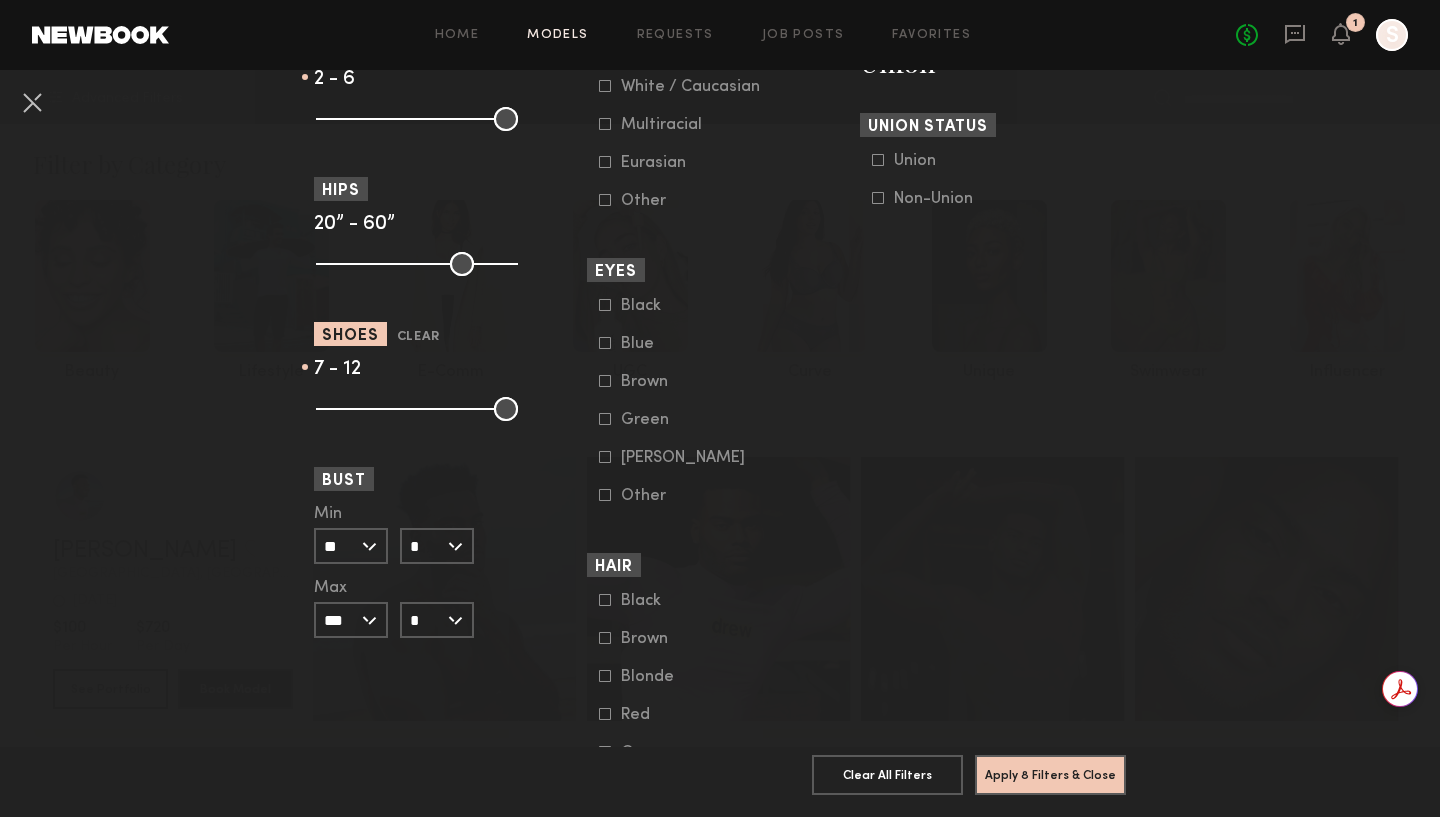 drag, startPoint x: 321, startPoint y: 404, endPoint x: 384, endPoint y: 404, distance: 63 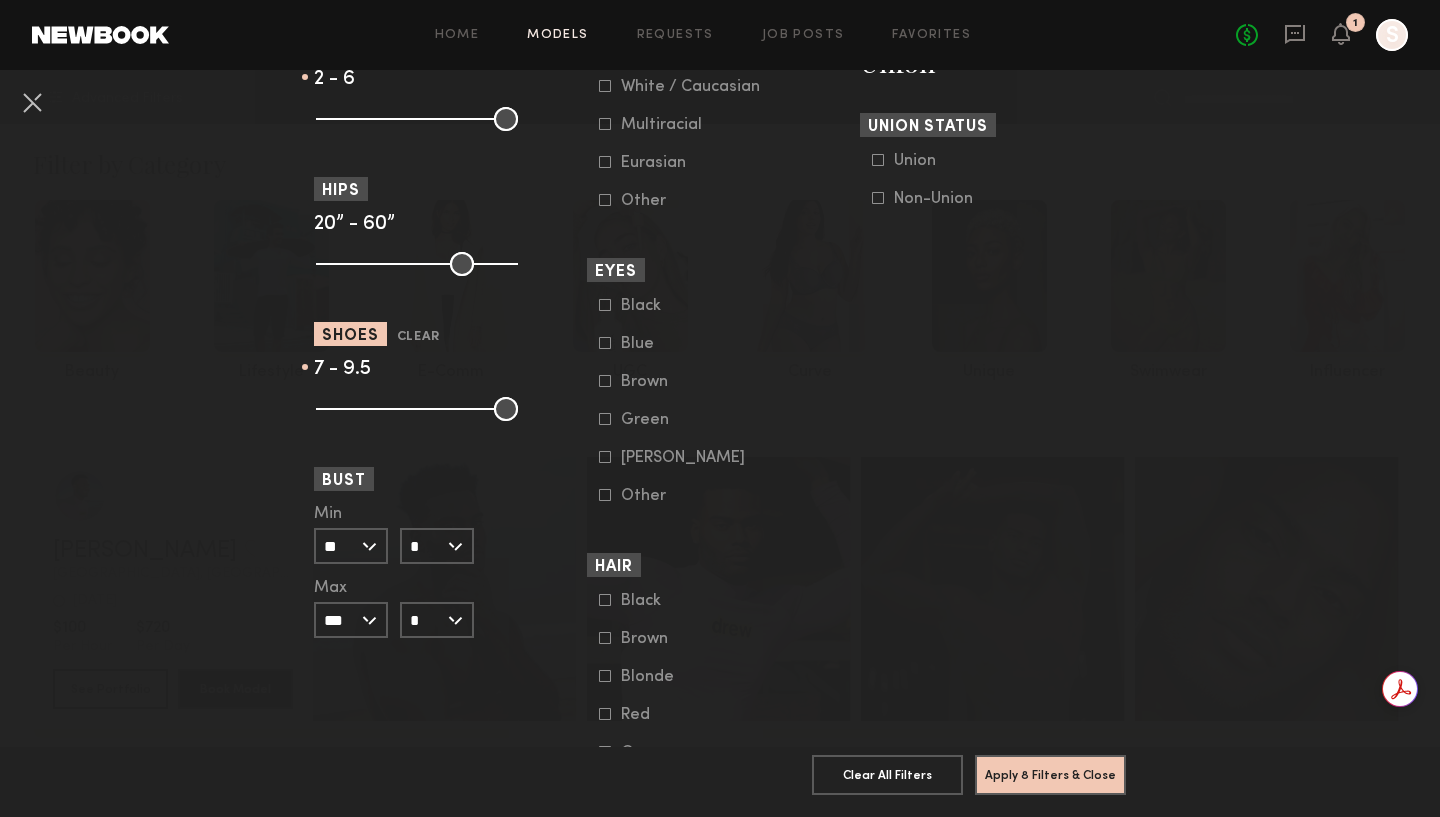 drag, startPoint x: 499, startPoint y: 413, endPoint x: 438, endPoint y: 409, distance: 61.13101 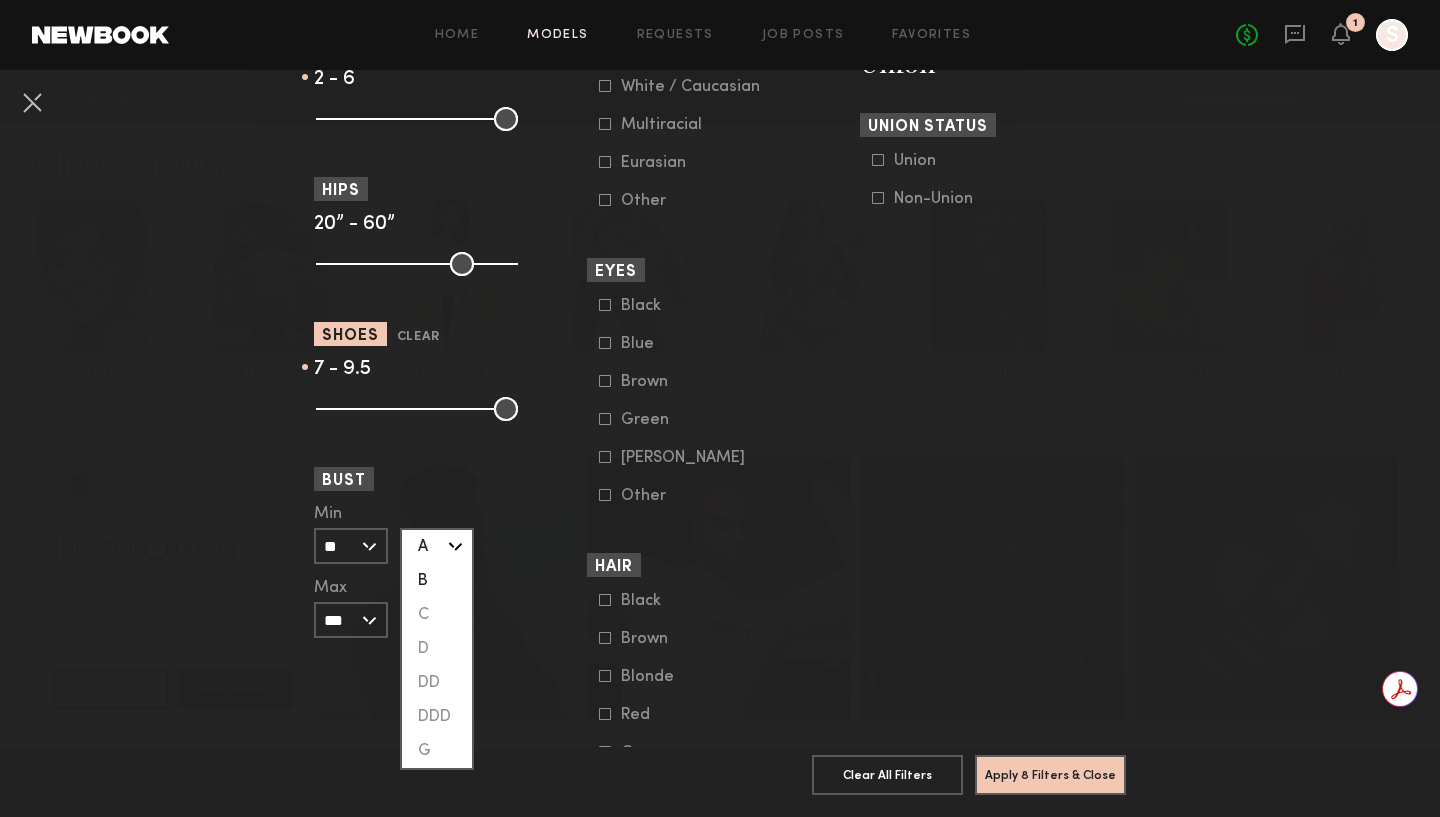 click on "B" 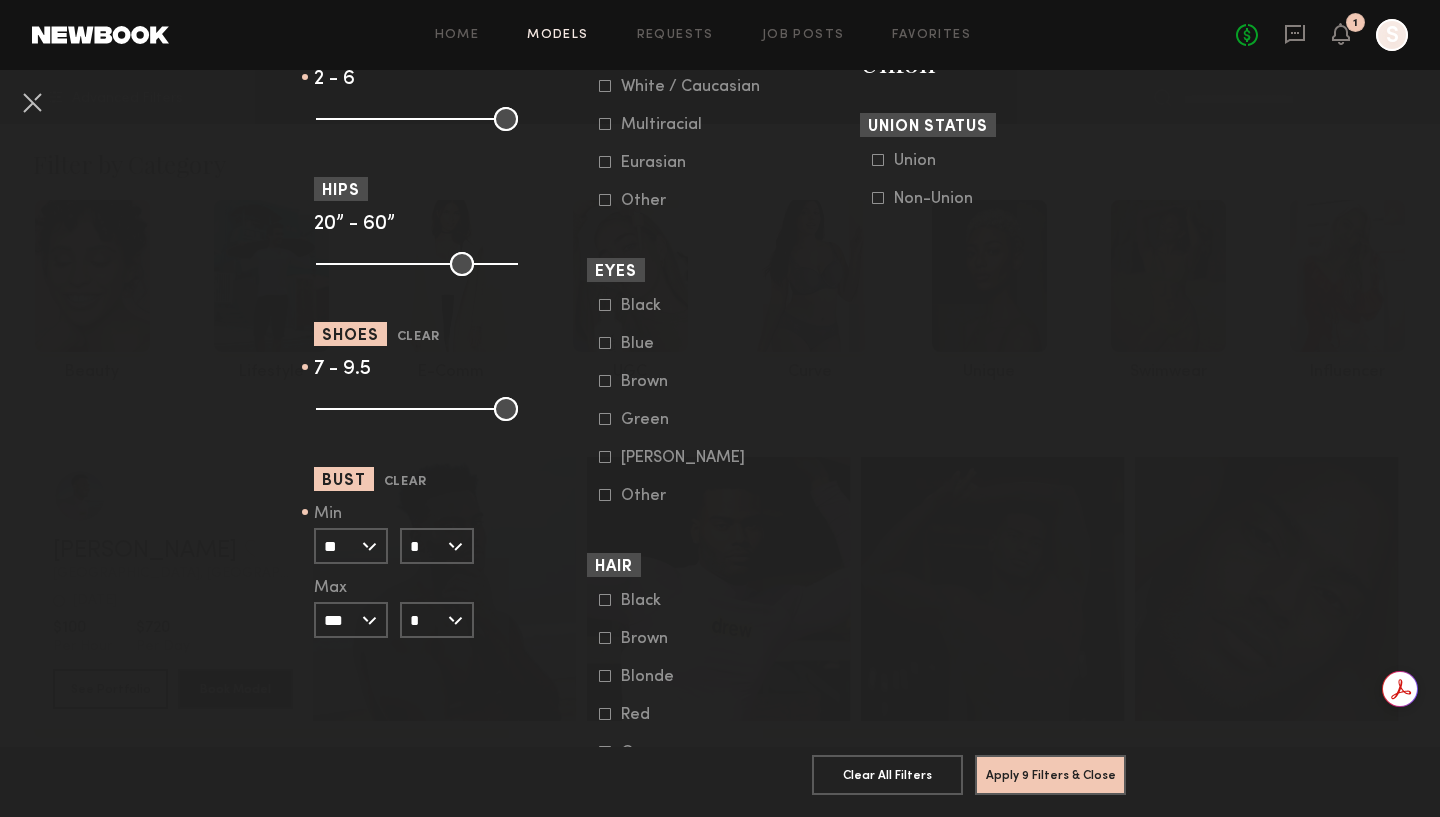 click on "*" 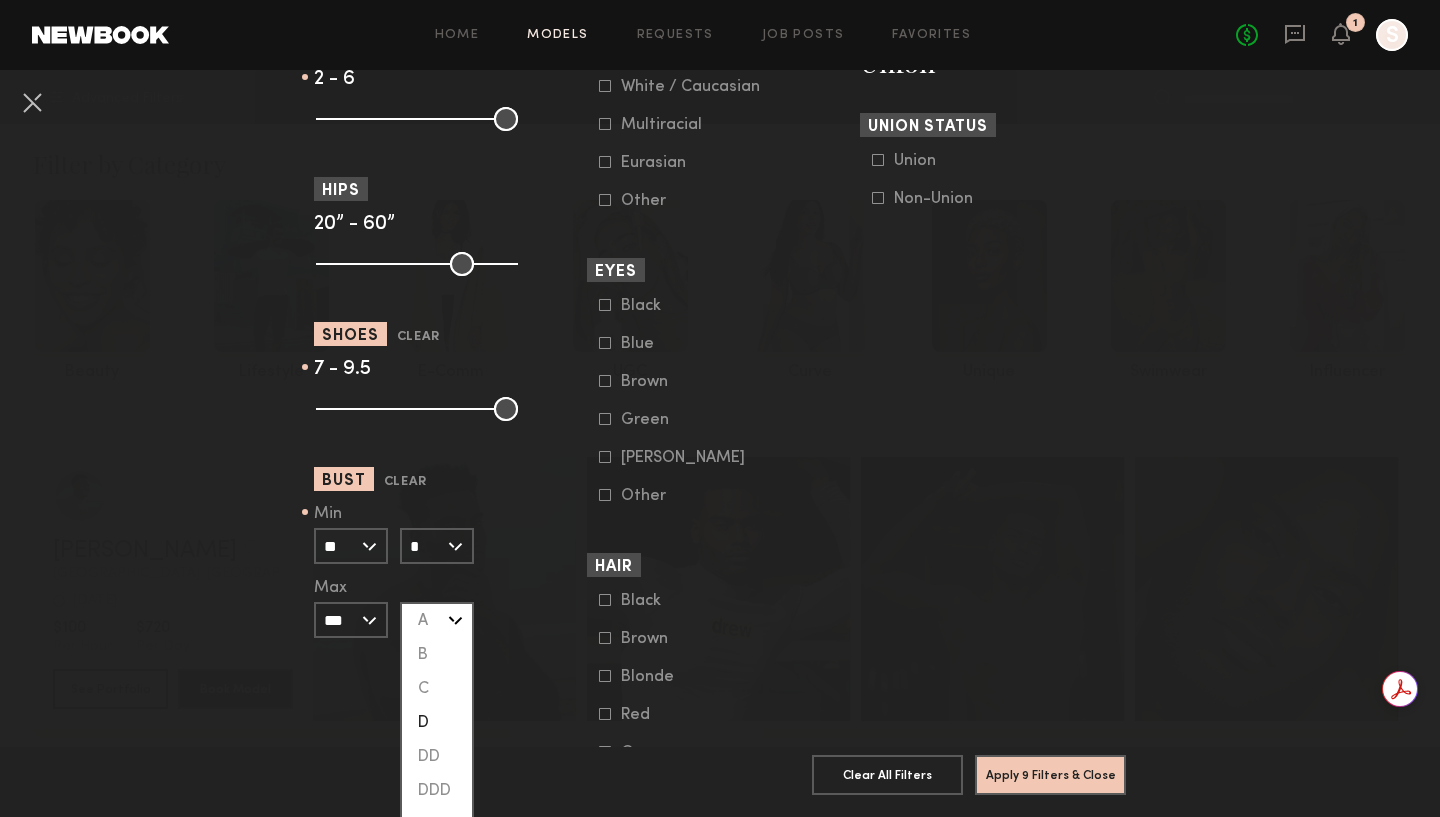 click on "D" 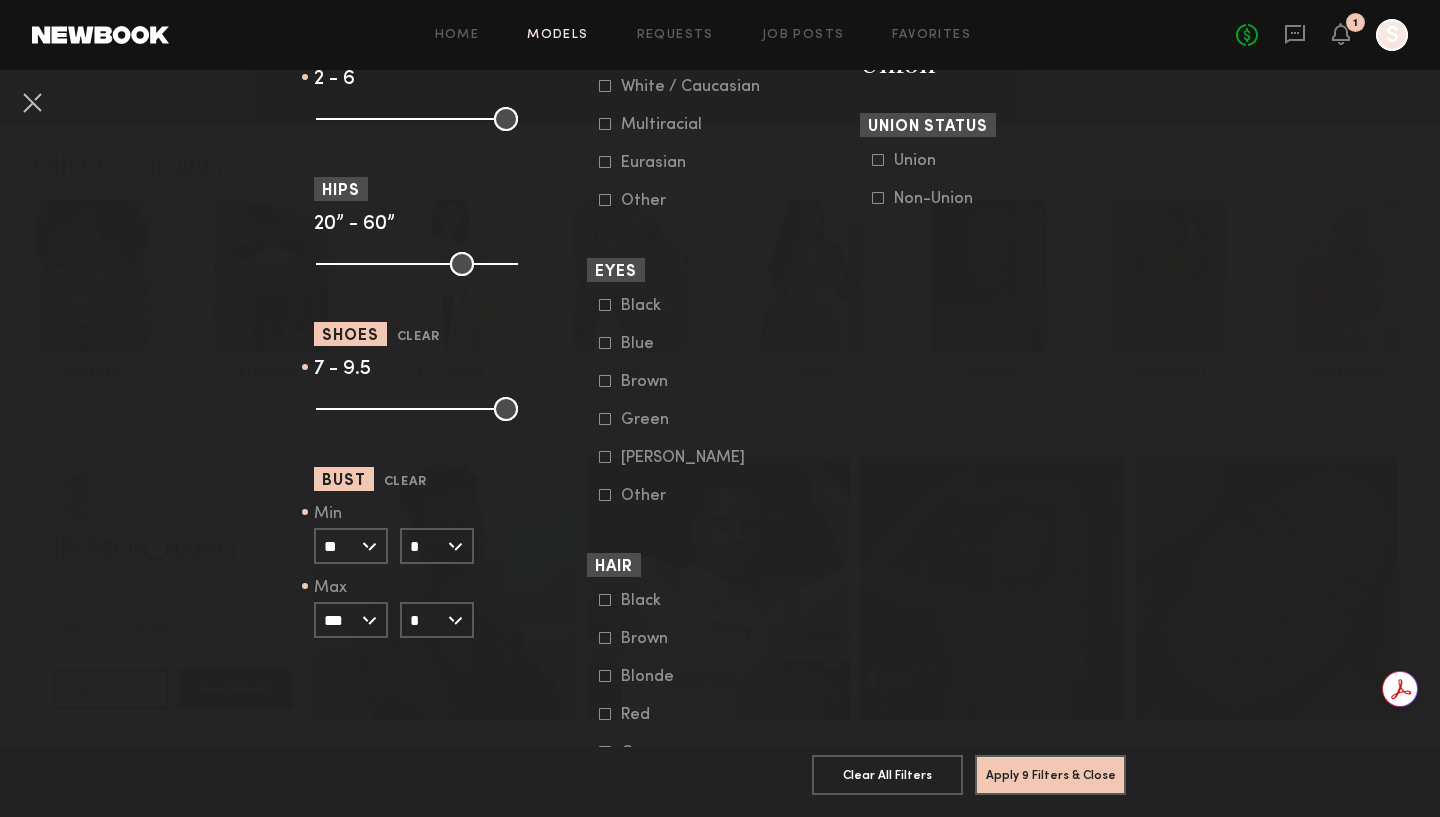 click on "***" 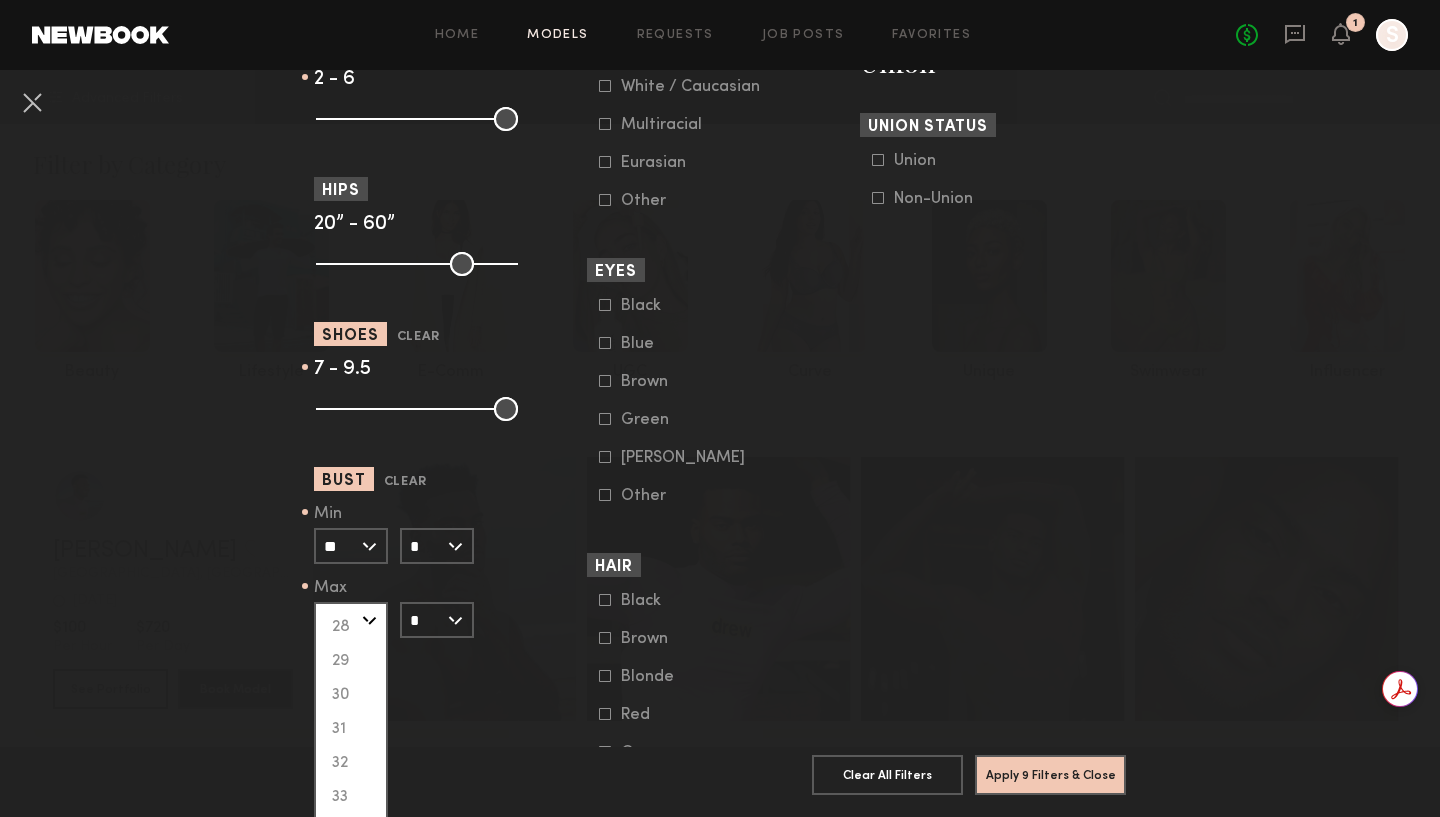 scroll, scrollTop: 140, scrollLeft: 0, axis: vertical 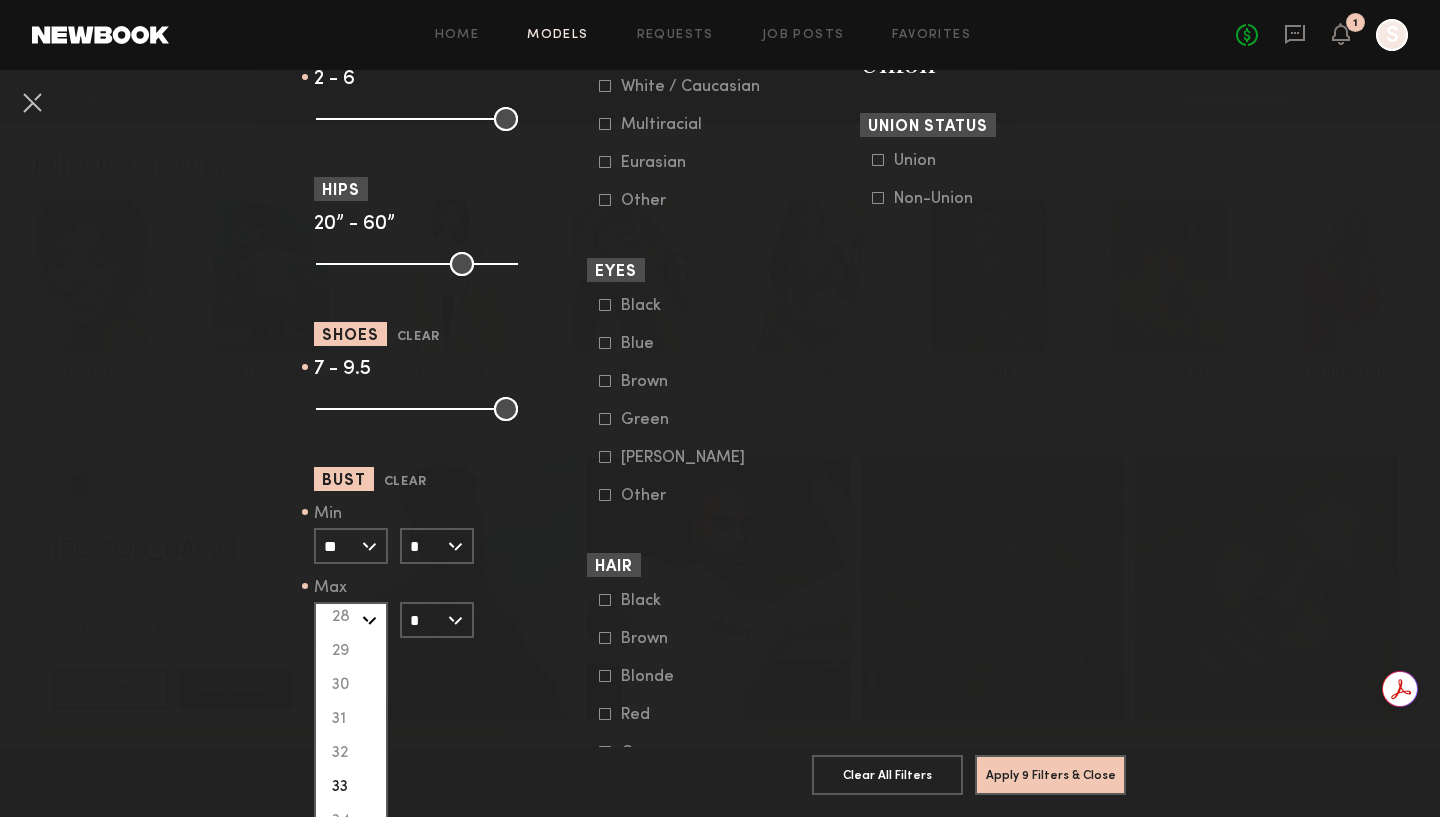 click on "33" 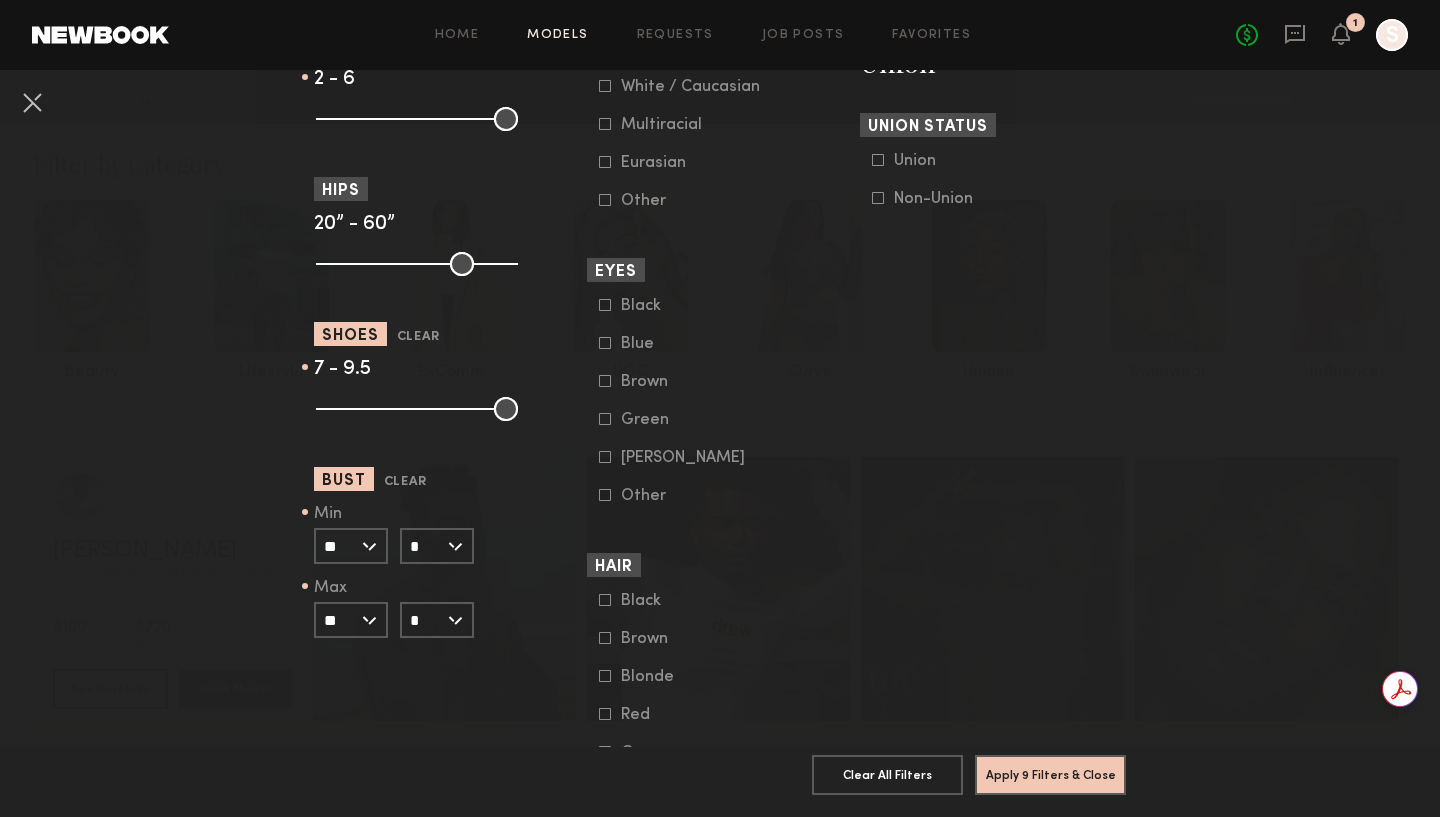 click on "**" 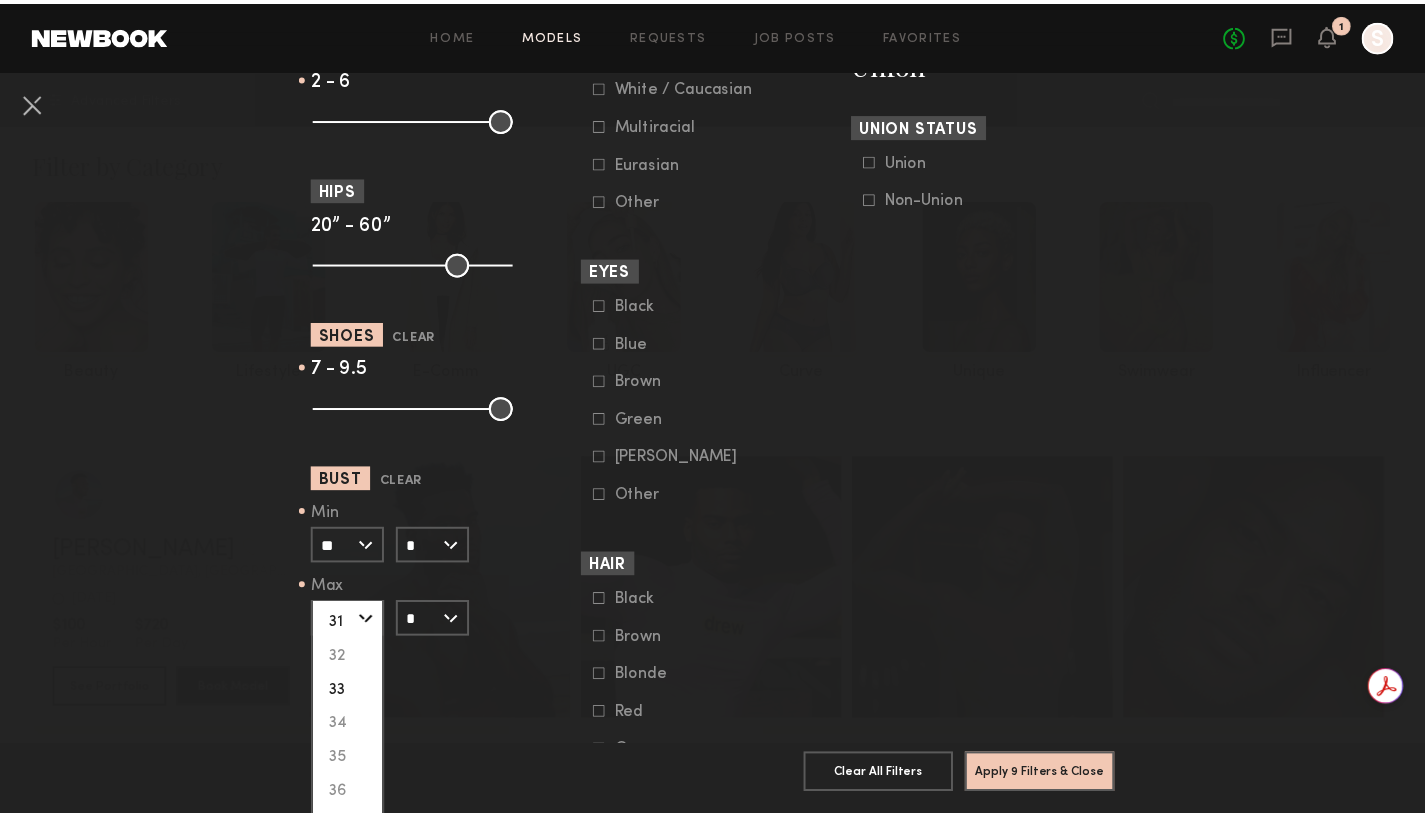 scroll, scrollTop: 235, scrollLeft: 0, axis: vertical 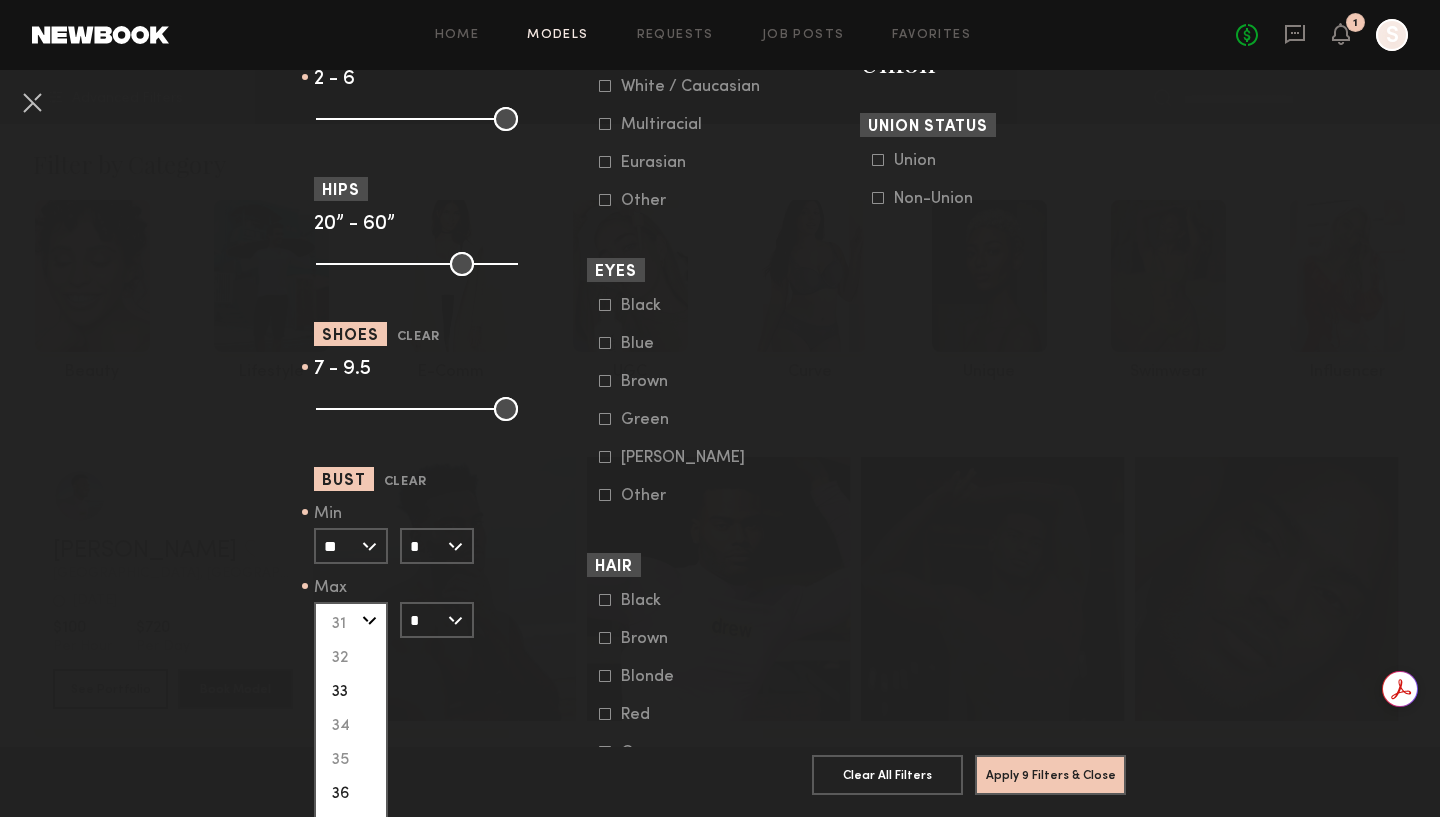 click on "36" 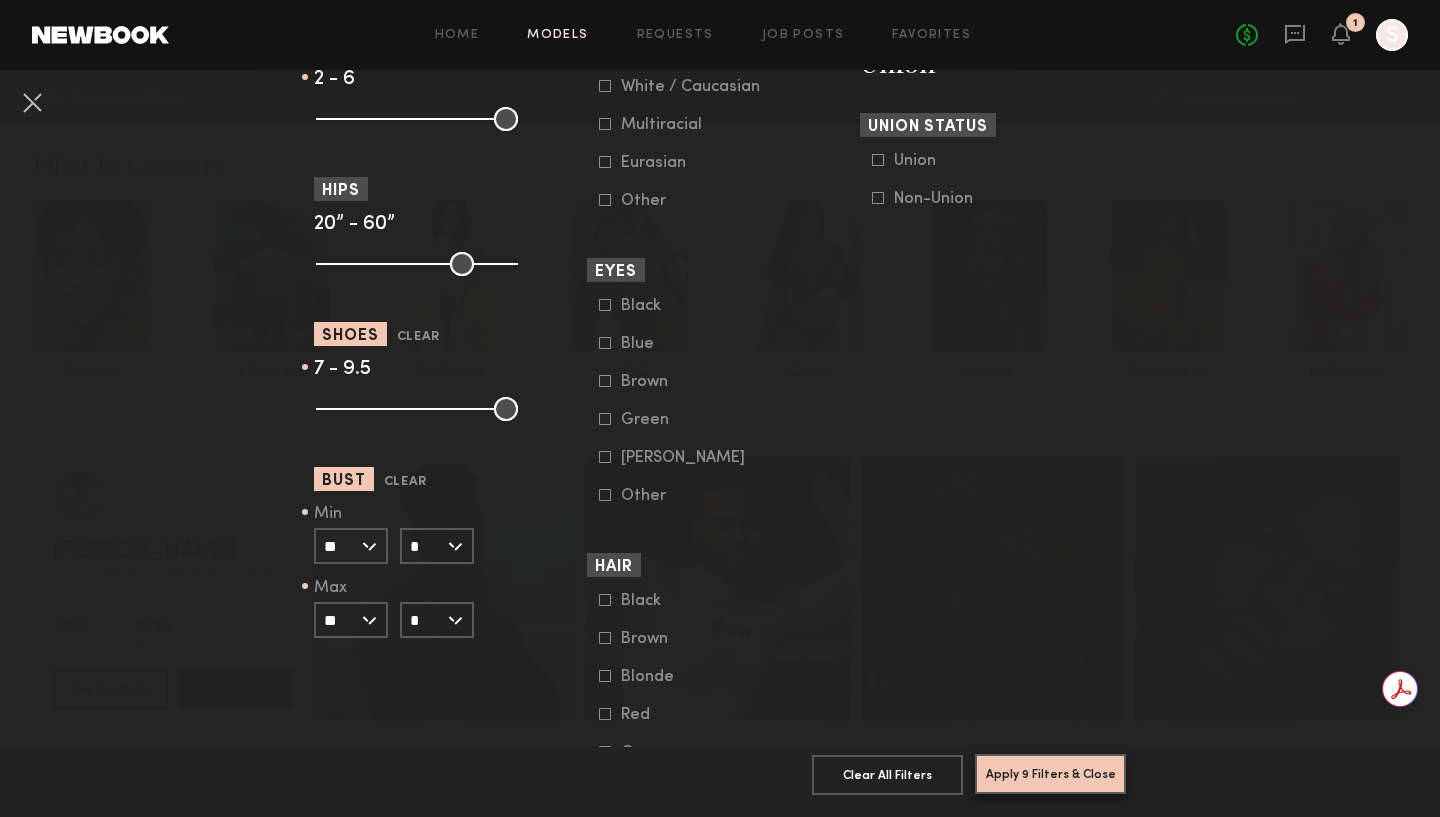 click on "Apply 9 Filters & Close" 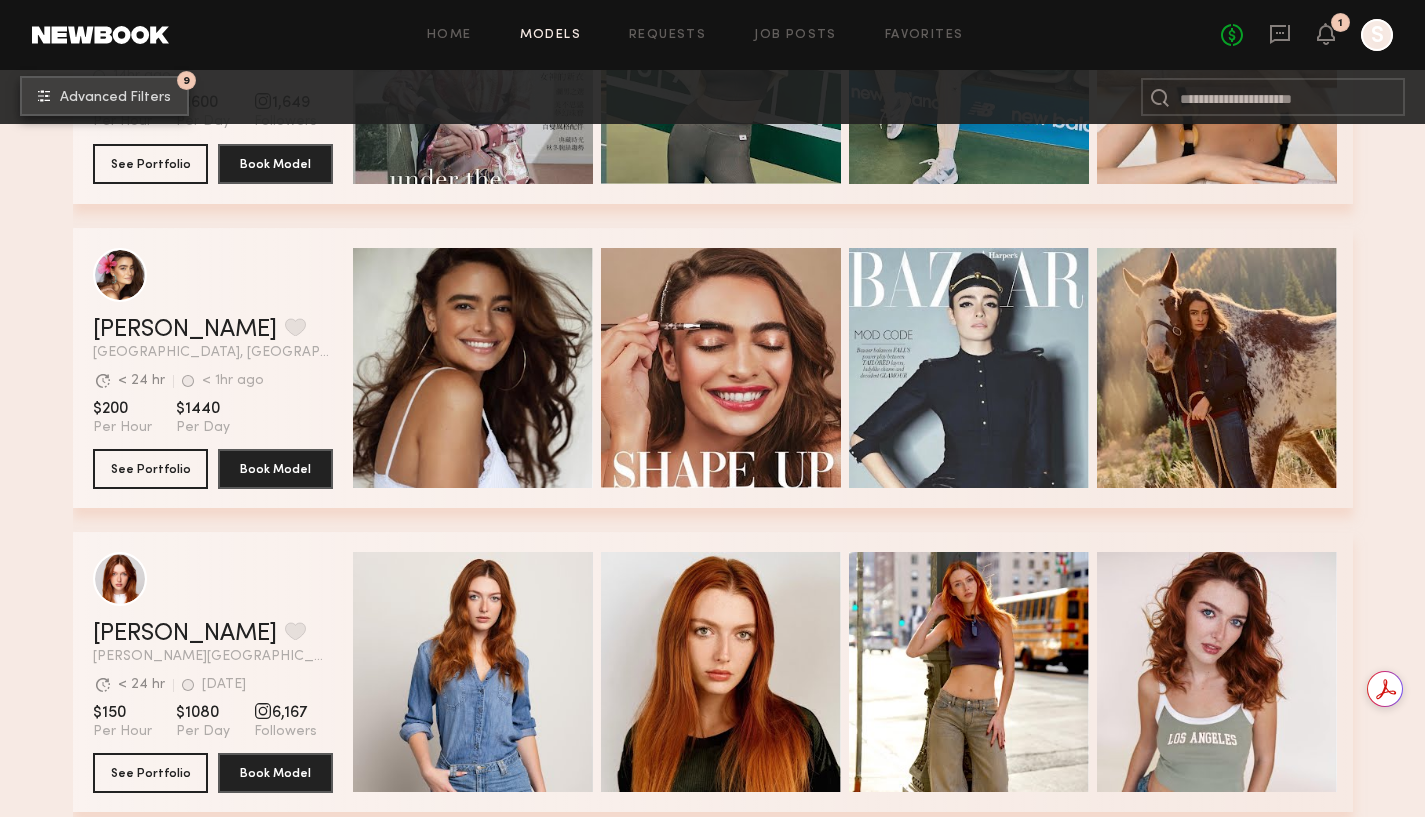 scroll, scrollTop: 882, scrollLeft: 0, axis: vertical 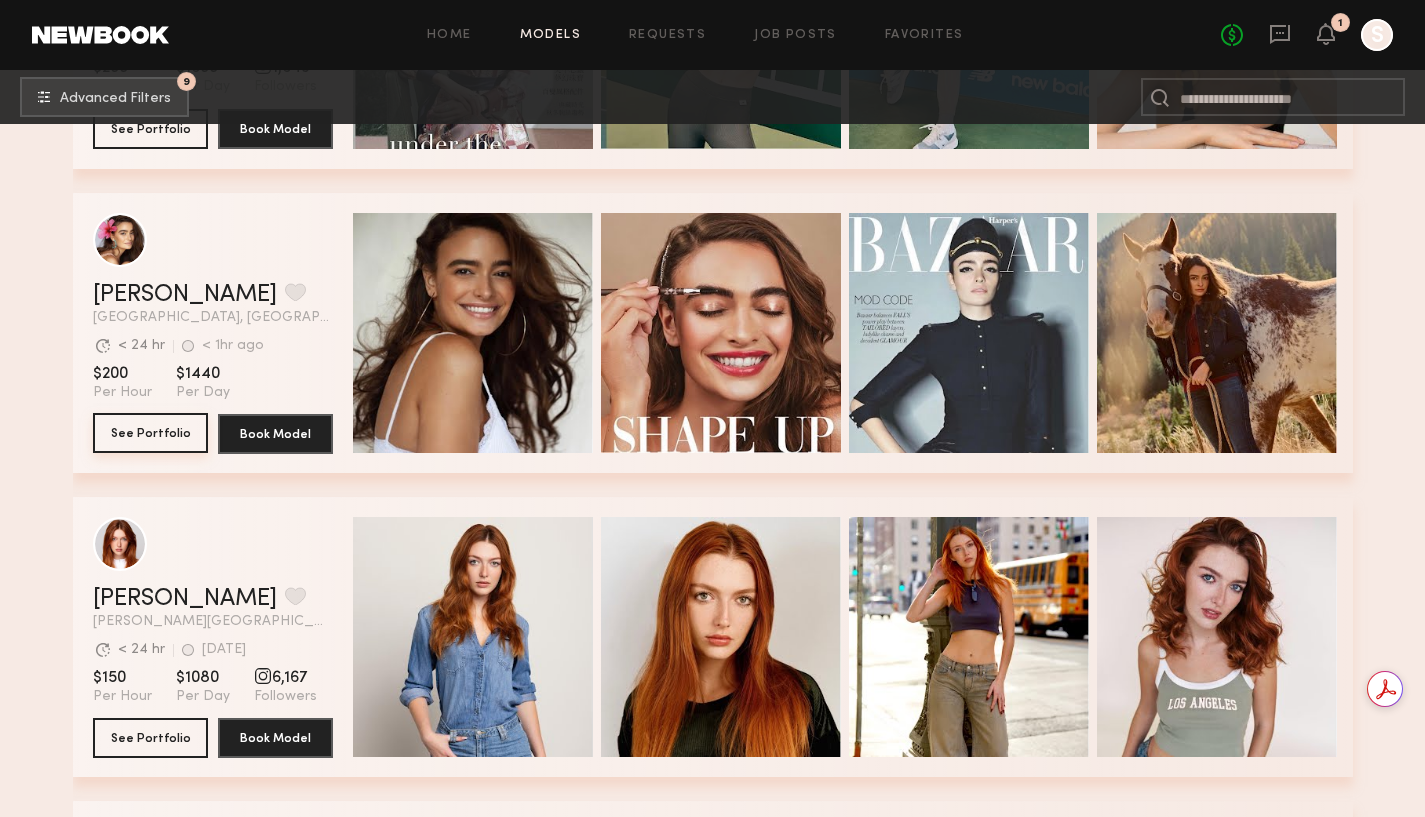click on "See Portfolio" 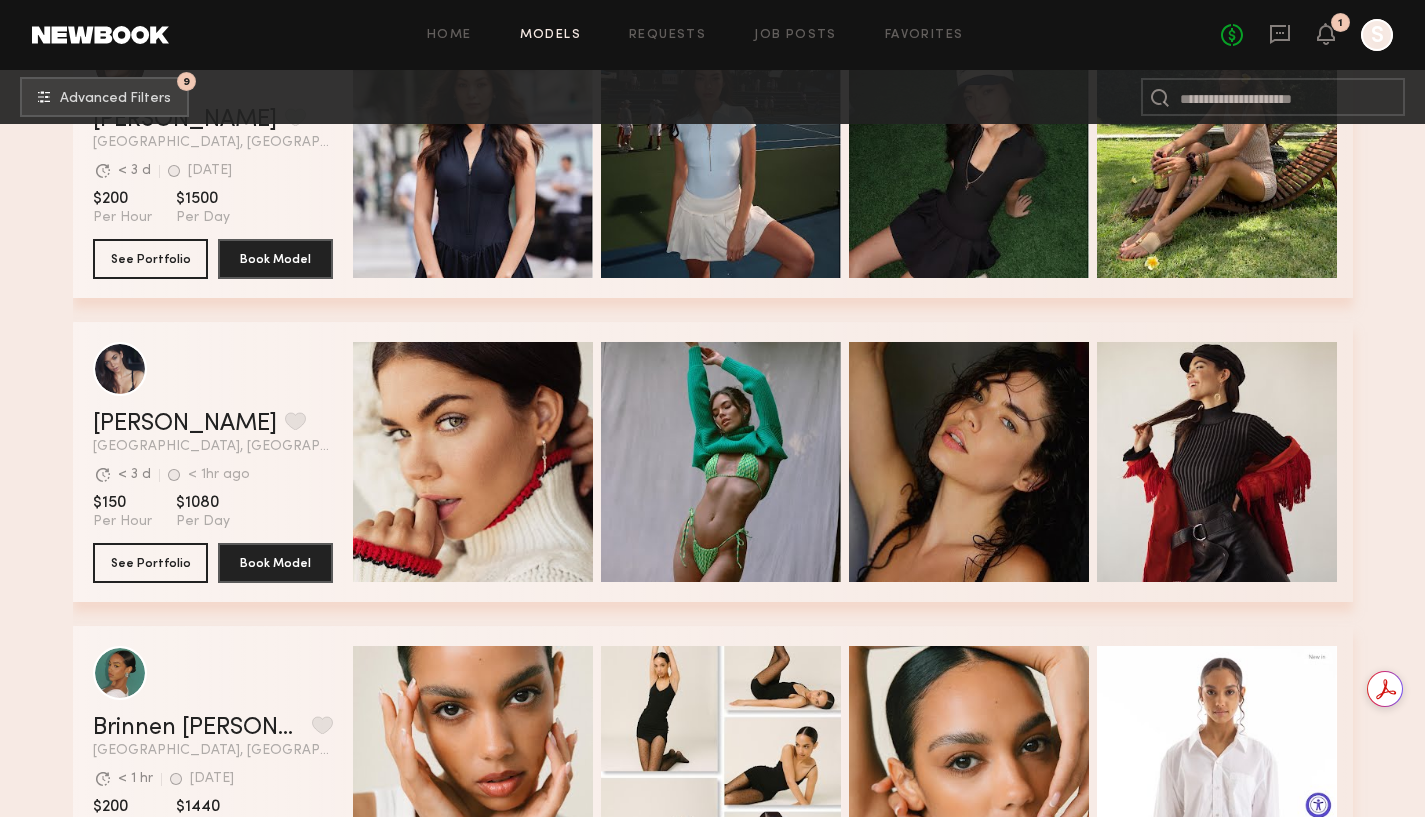 scroll, scrollTop: 1679, scrollLeft: 0, axis: vertical 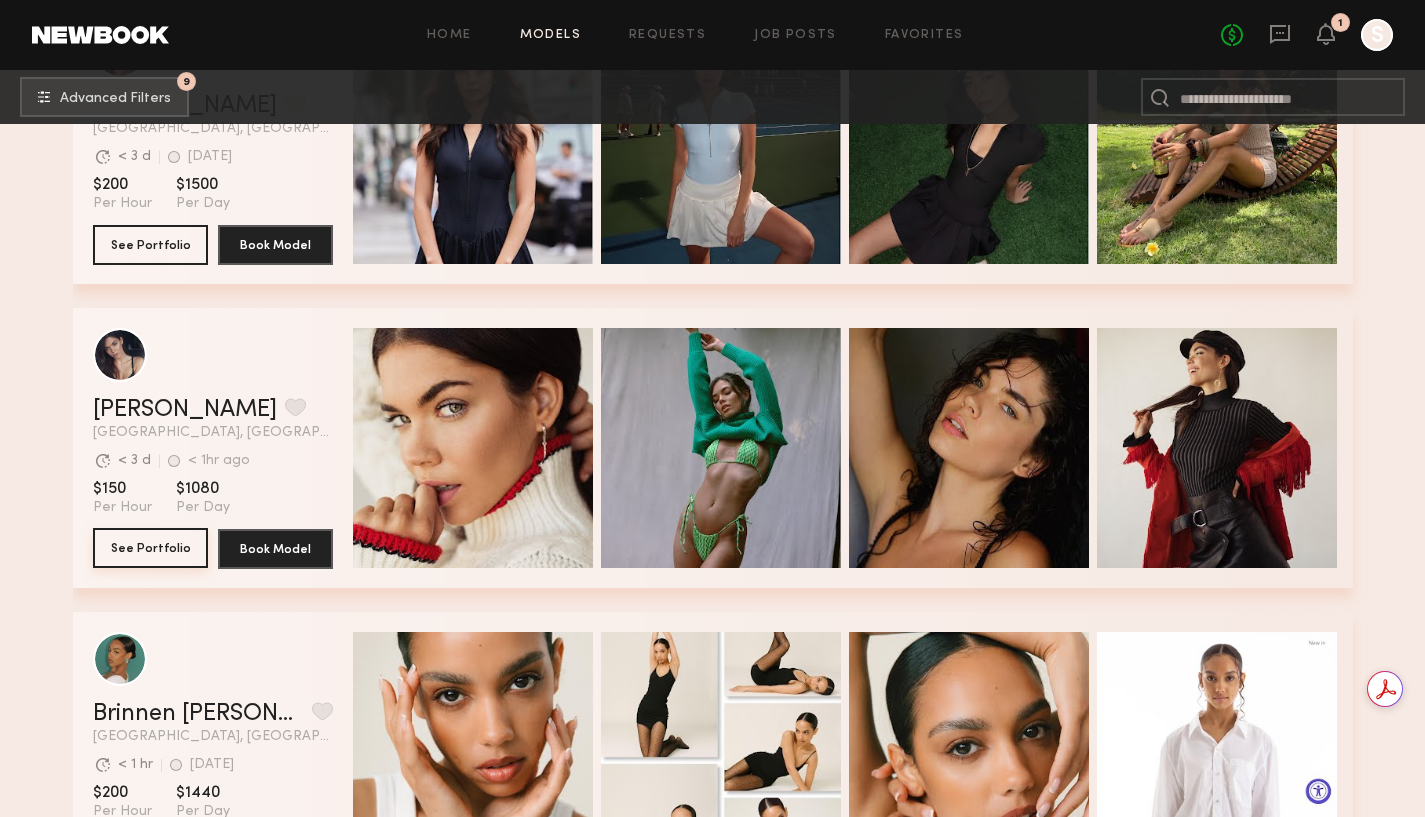 click on "See Portfolio" 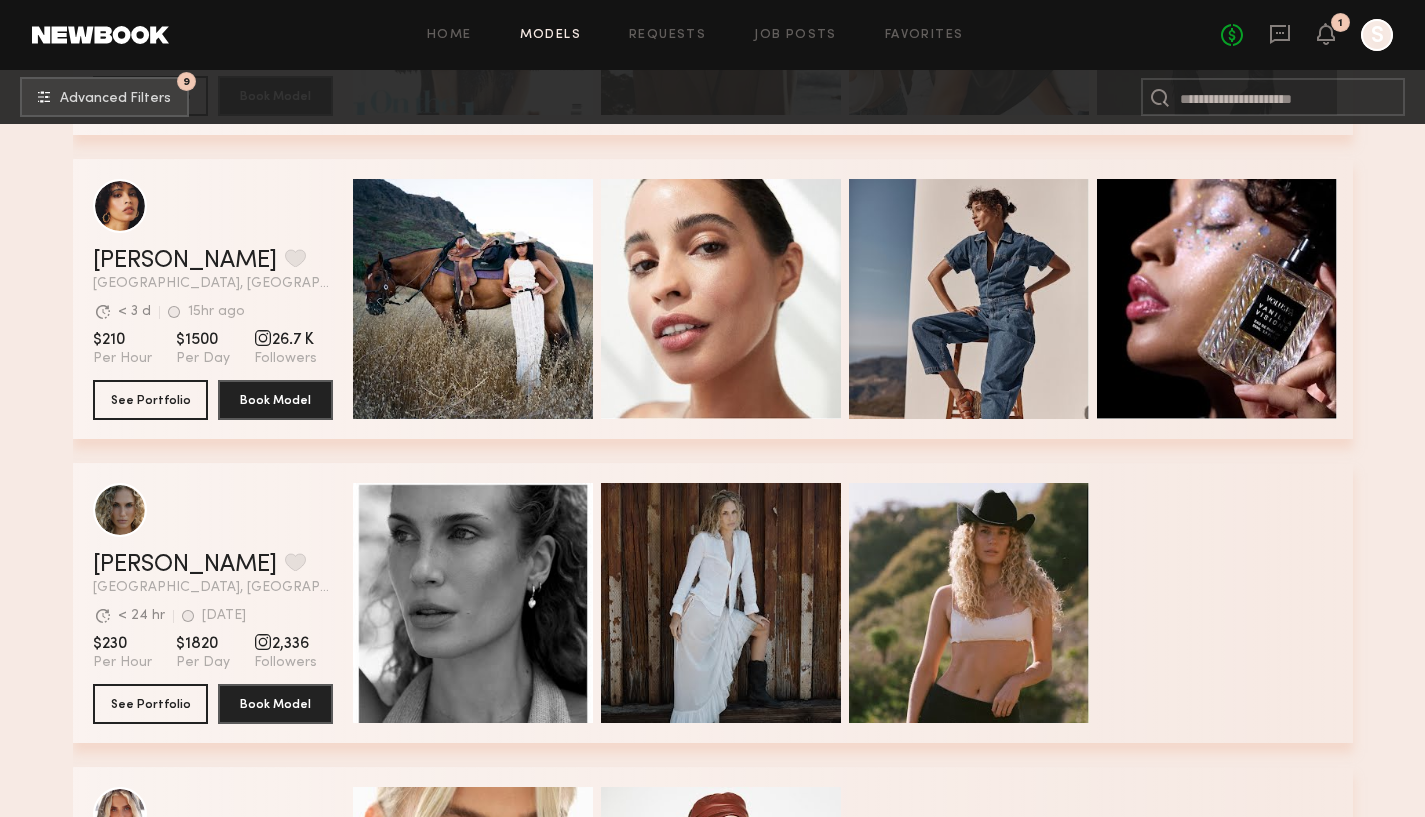 scroll, scrollTop: 3679, scrollLeft: 0, axis: vertical 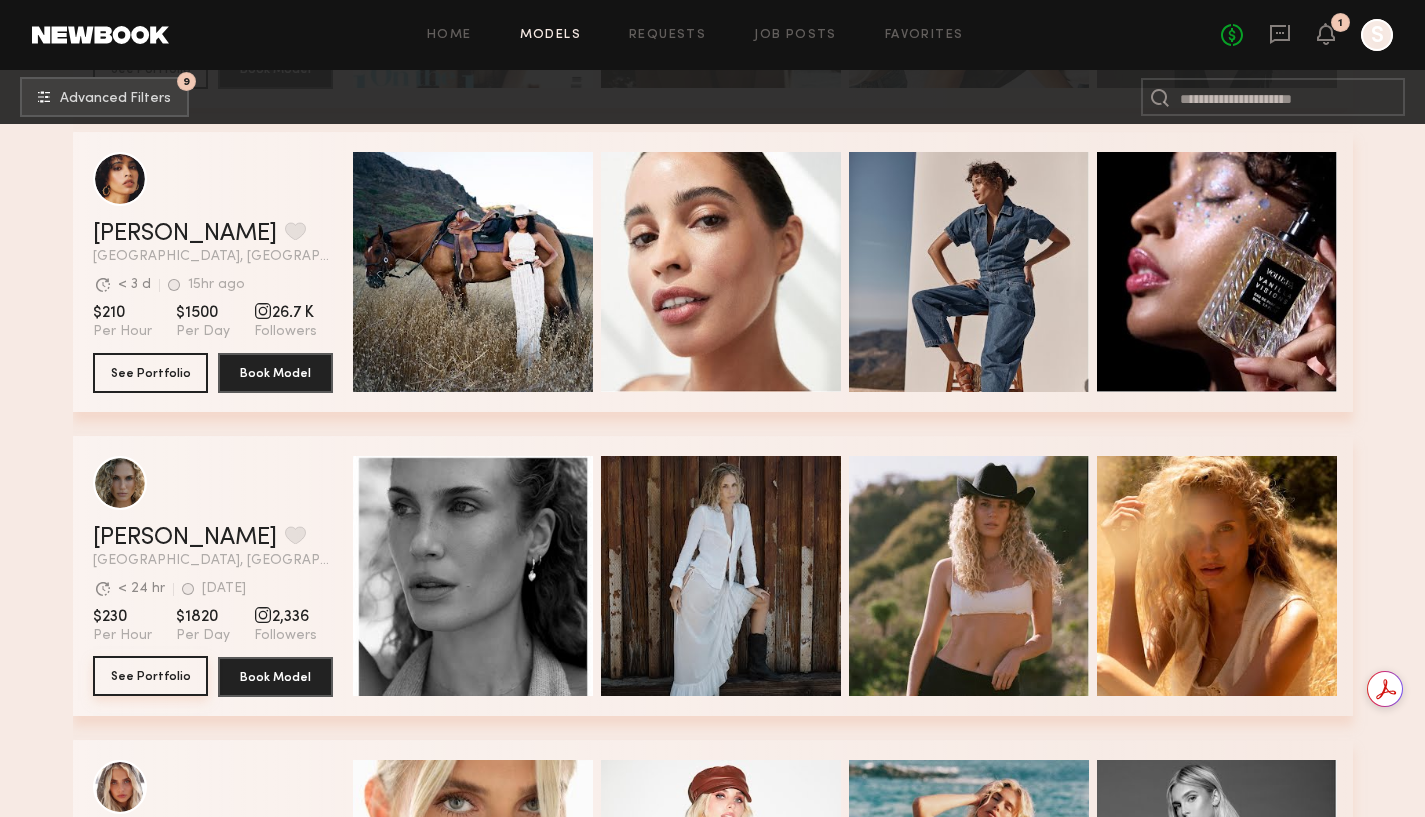click on "See Portfolio" 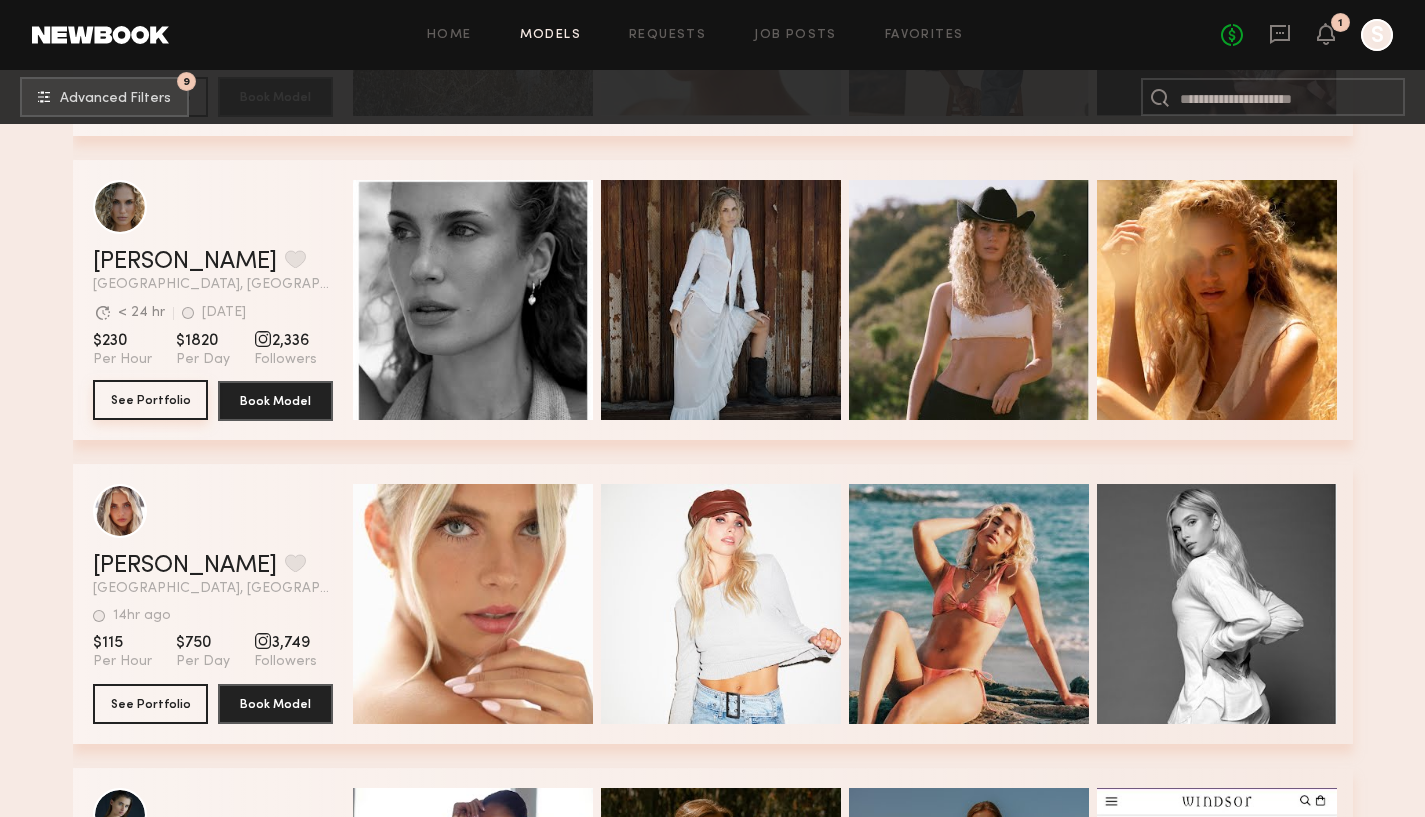 scroll, scrollTop: 4212, scrollLeft: 0, axis: vertical 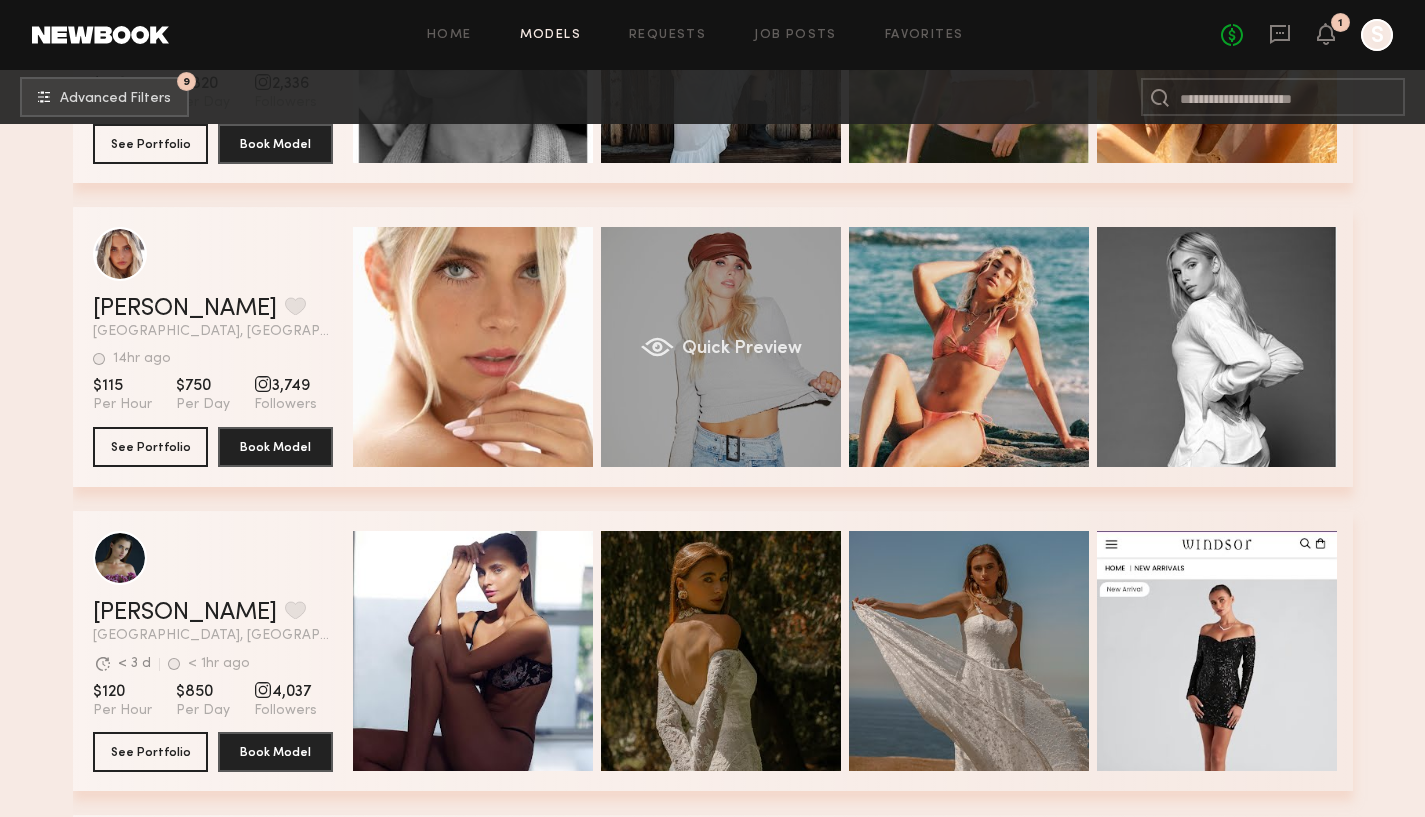 click on "Quick Preview" 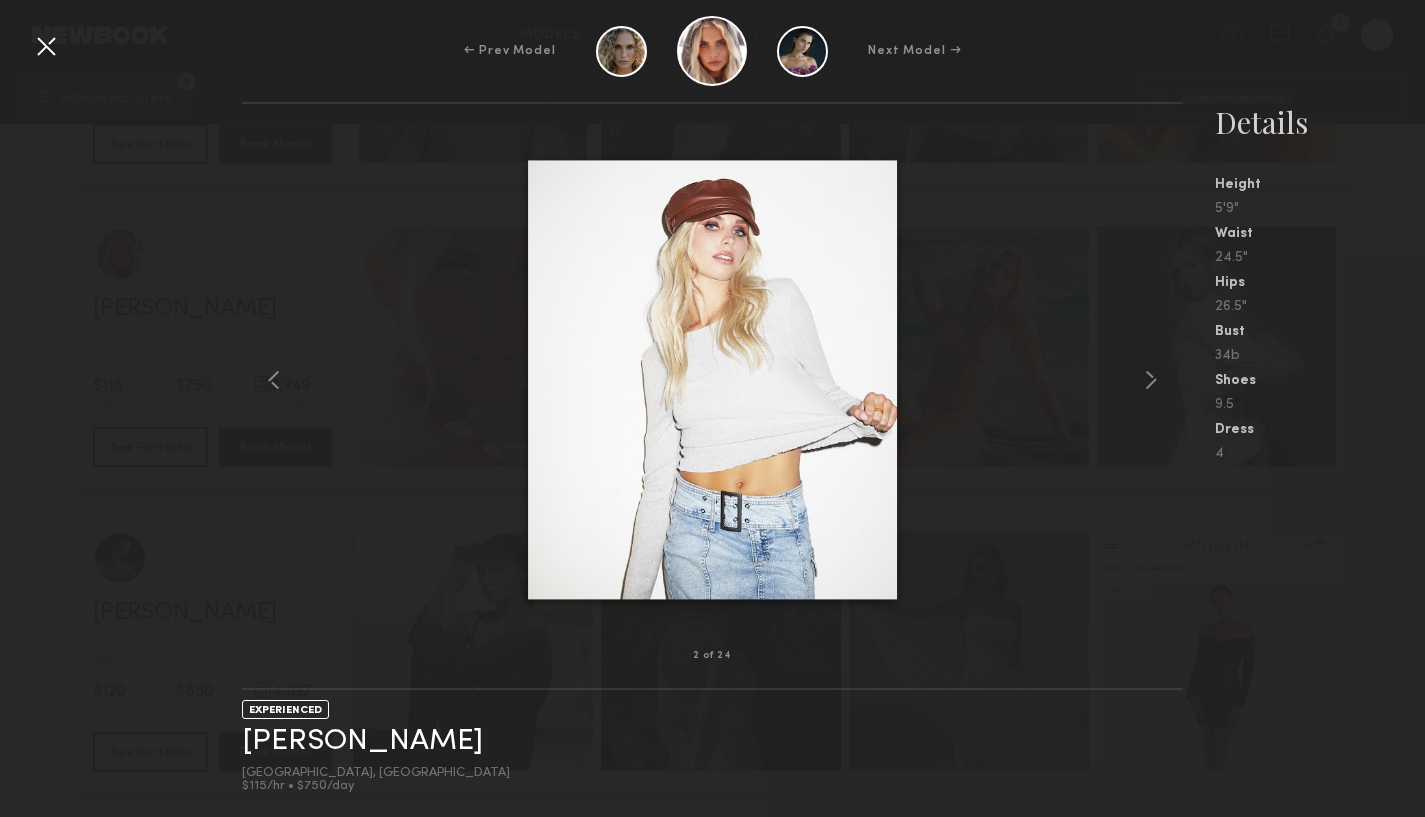 click at bounding box center [46, 46] 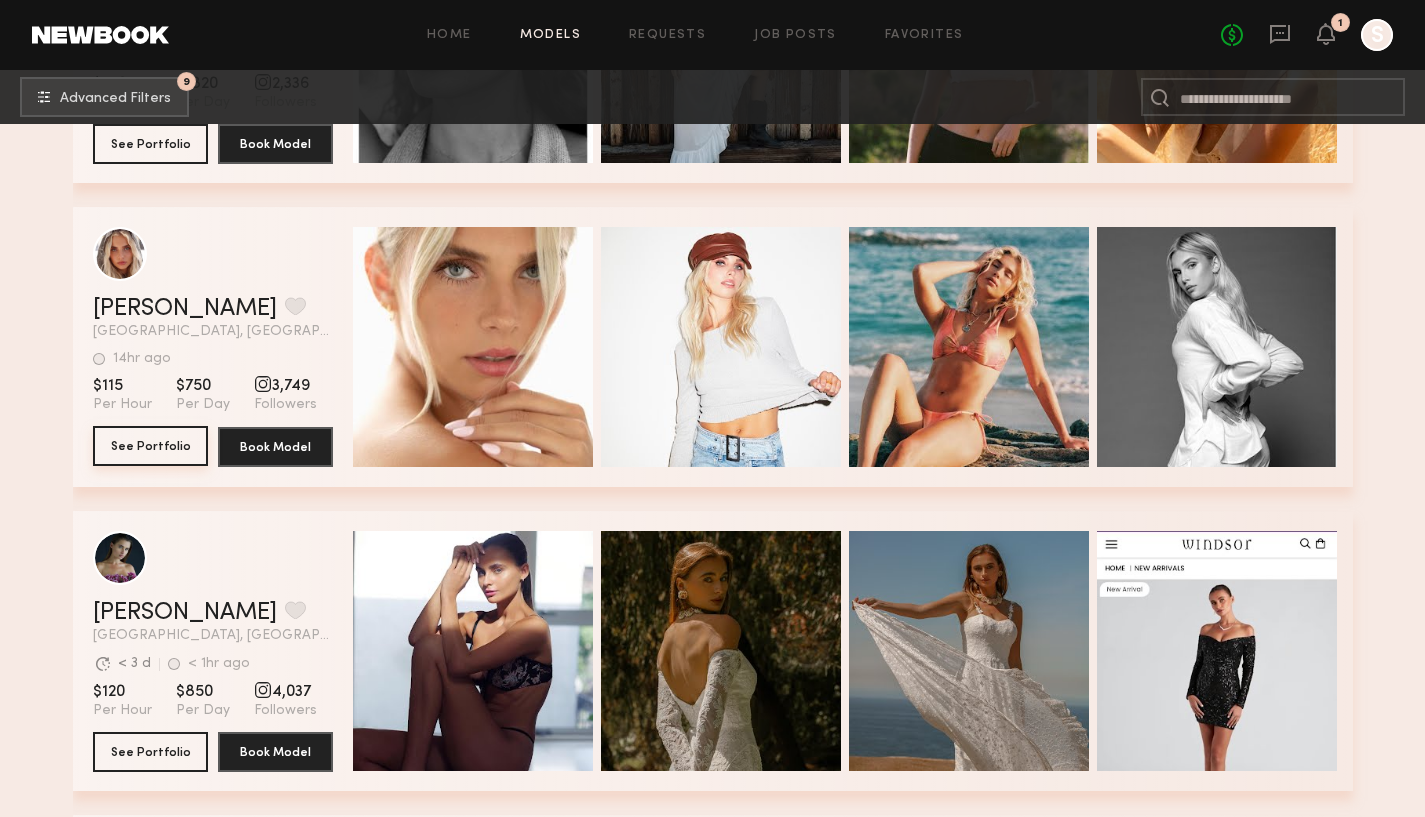 click on "See Portfolio" 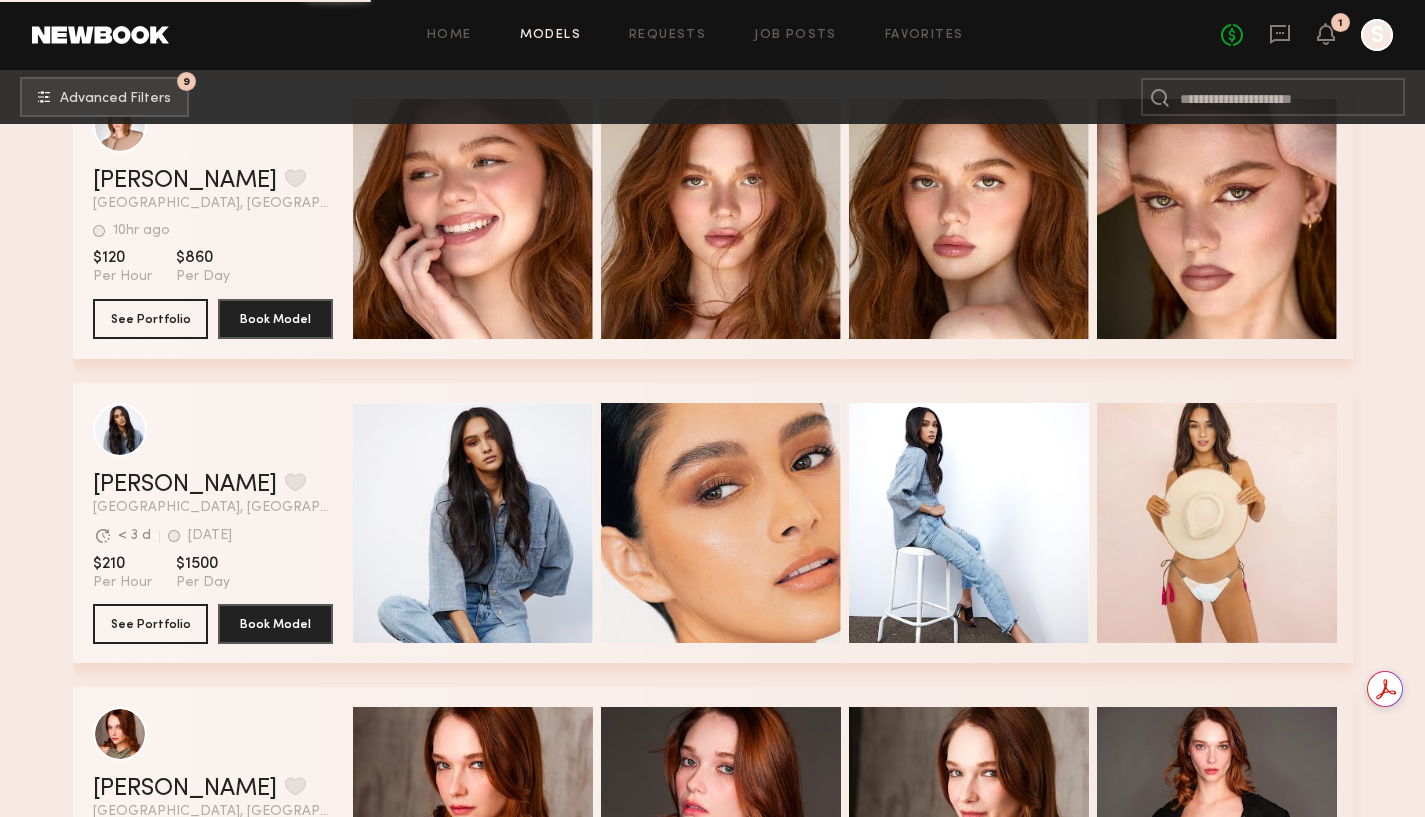 scroll, scrollTop: 10442, scrollLeft: 0, axis: vertical 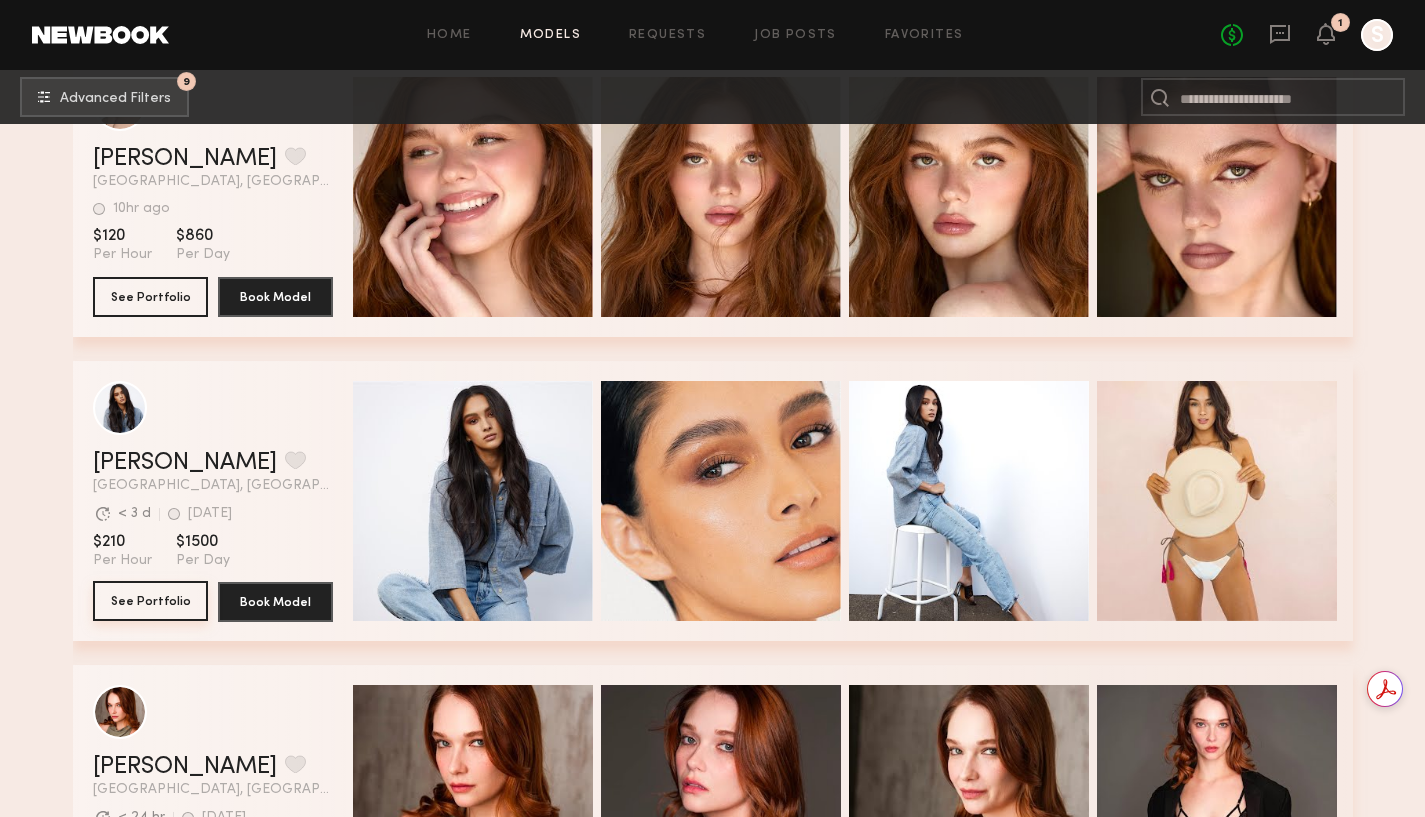 click on "See Portfolio" 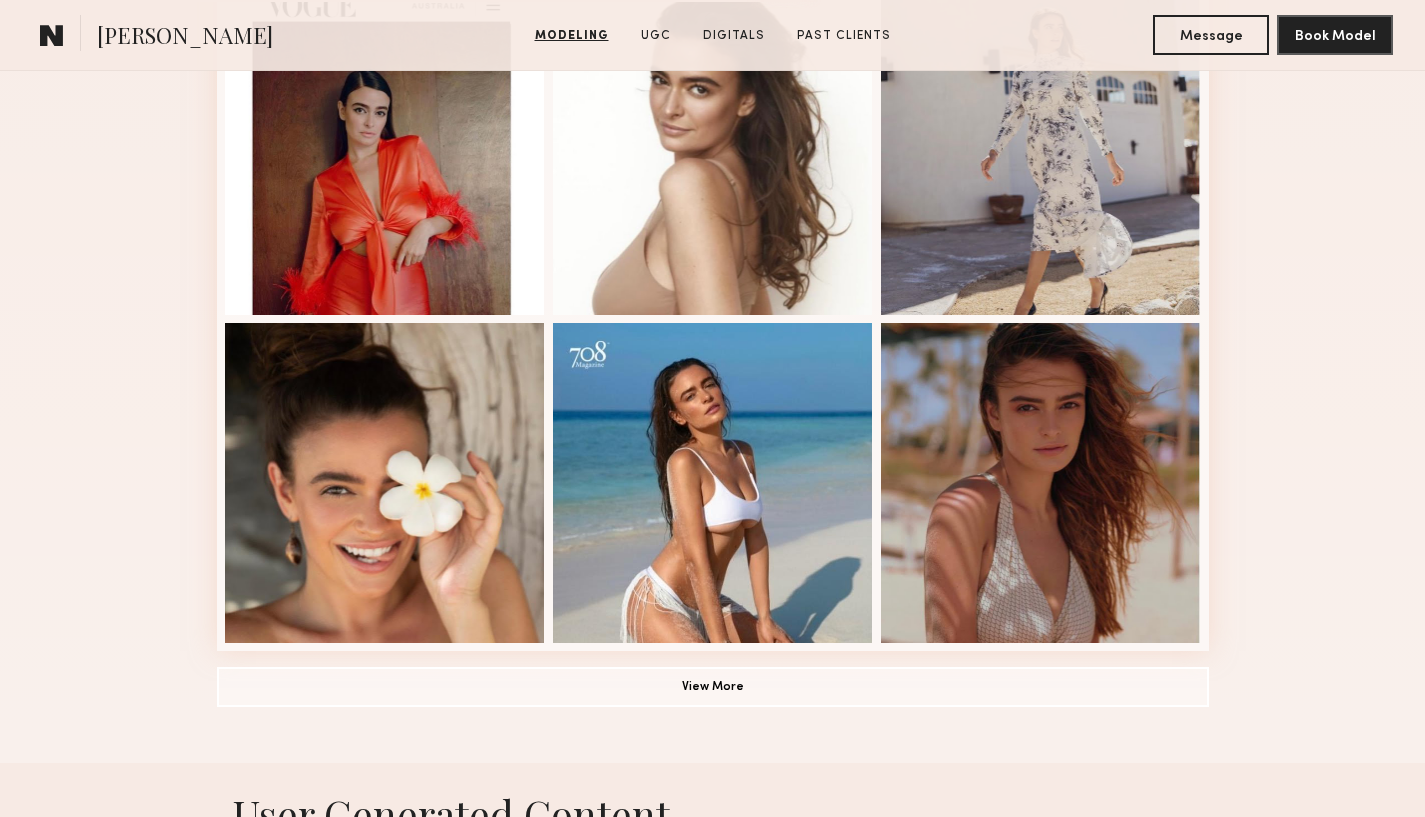 scroll, scrollTop: 1395, scrollLeft: 0, axis: vertical 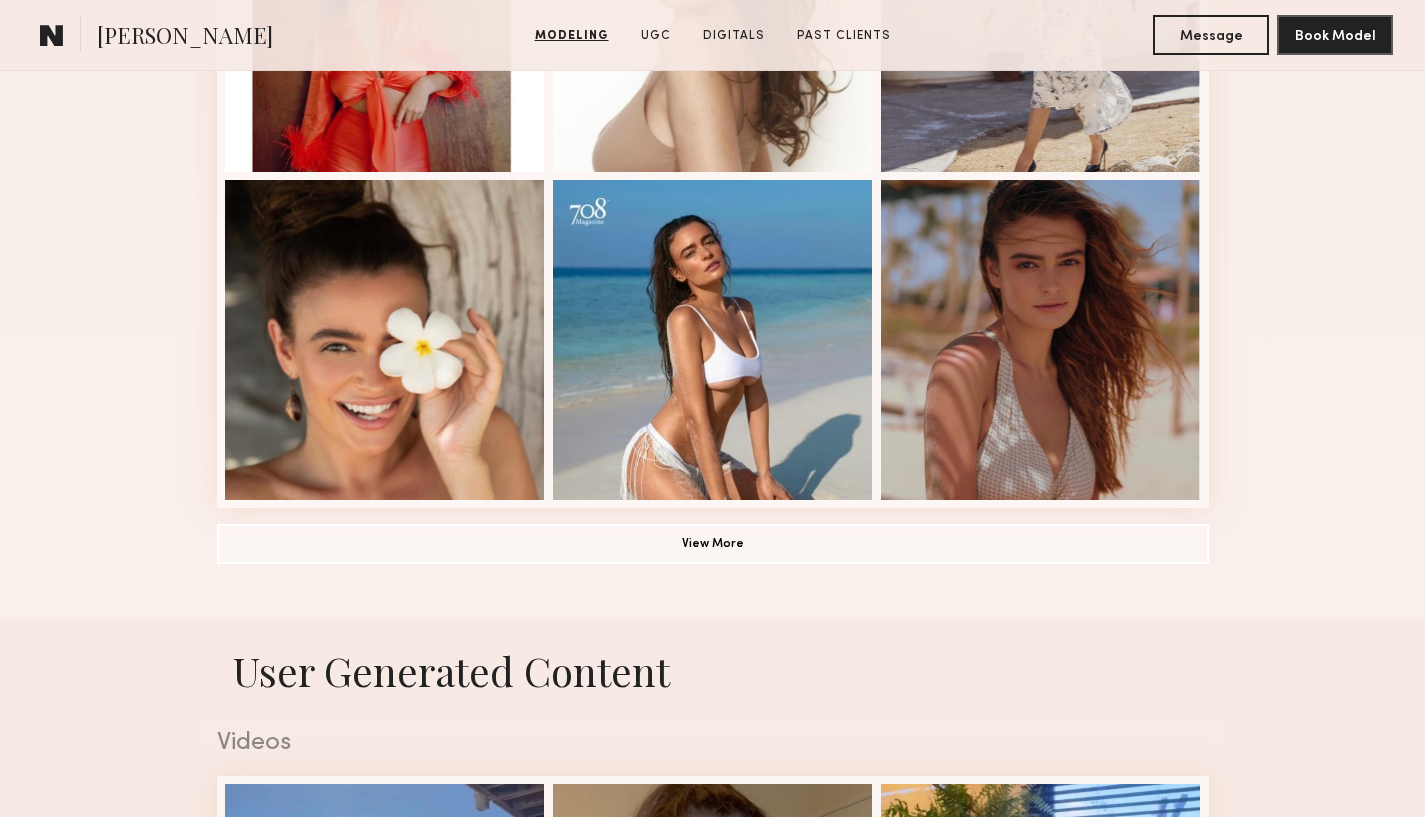 click at bounding box center (713, 340) 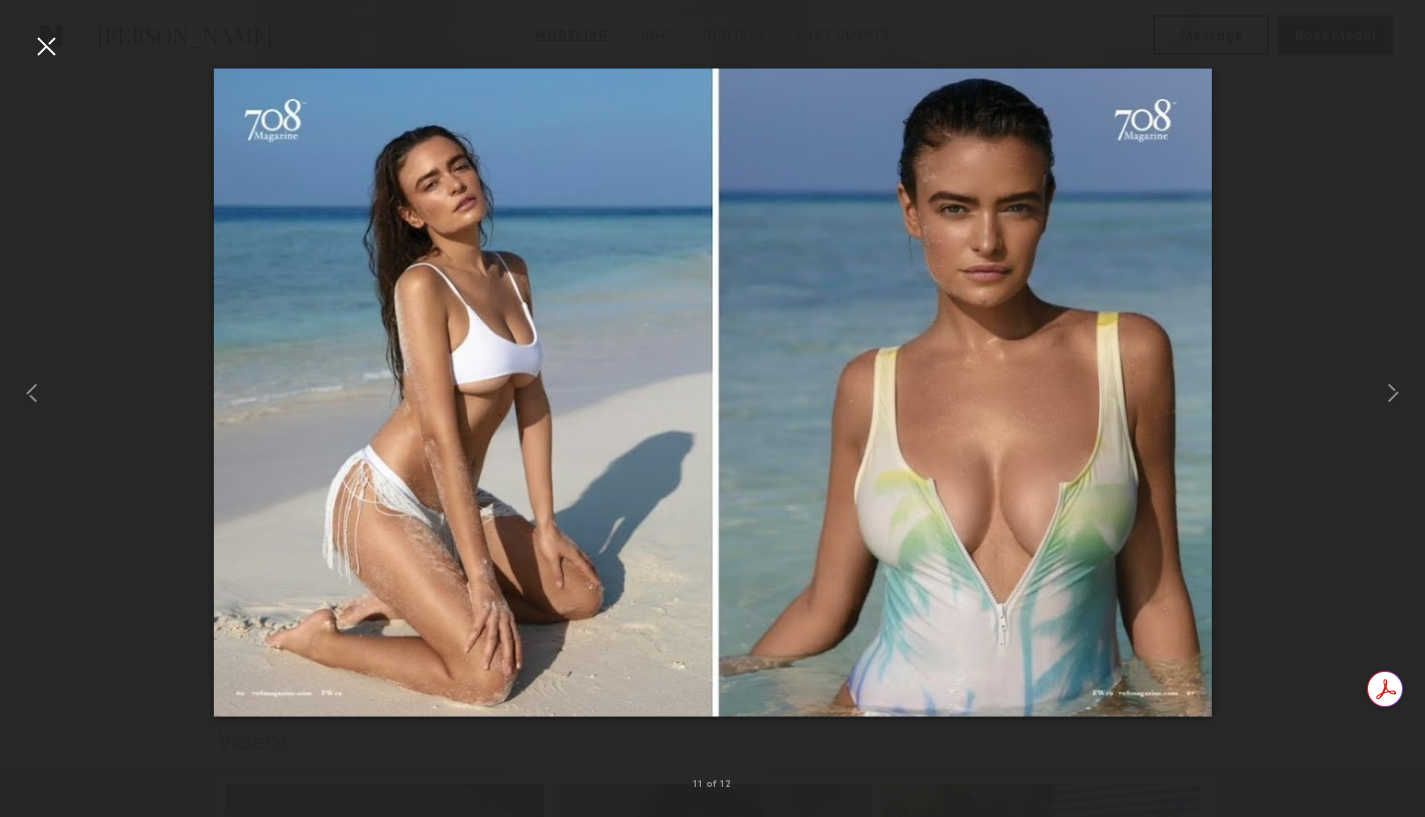 click at bounding box center (46, 46) 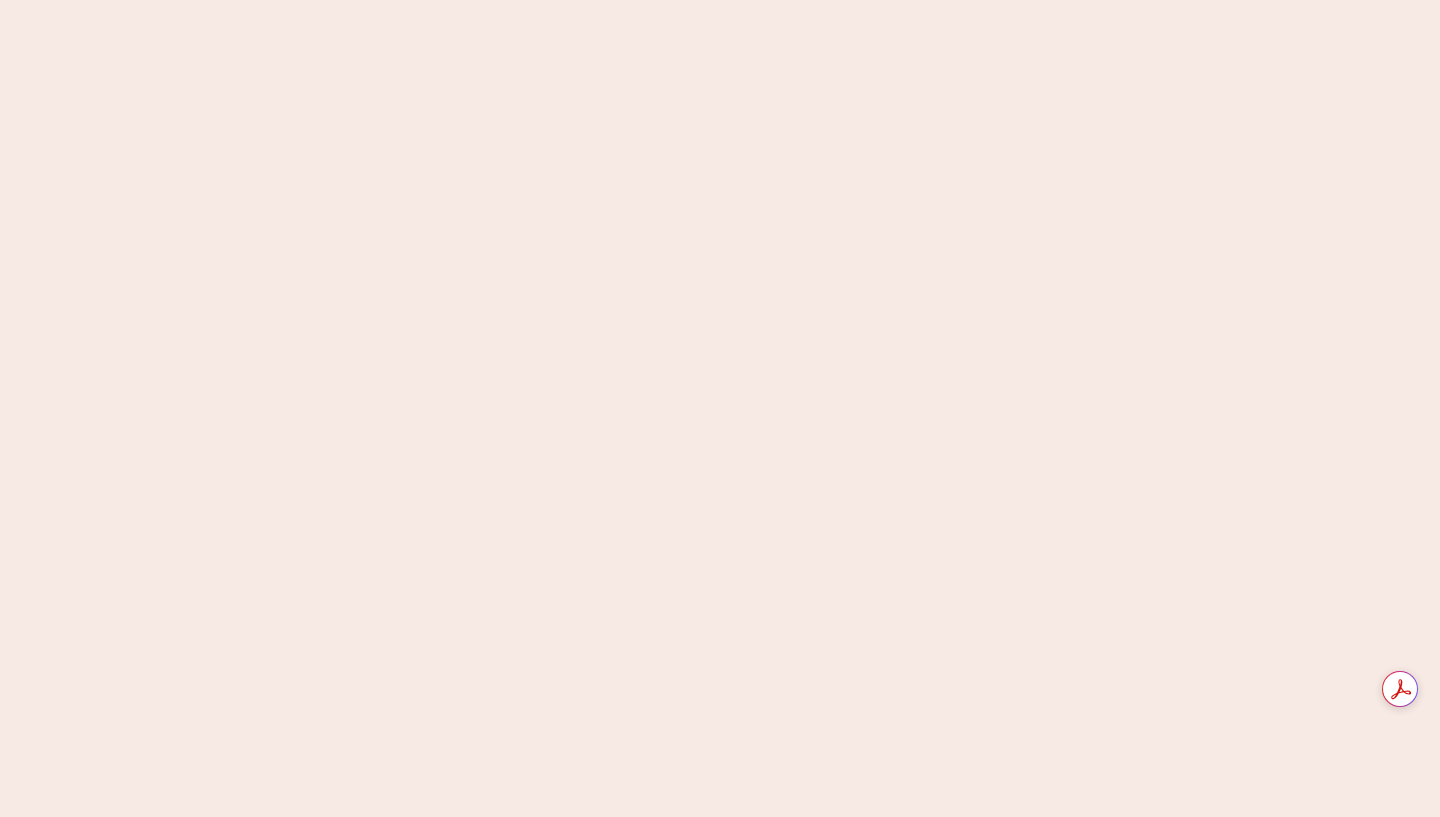scroll, scrollTop: 0, scrollLeft: 0, axis: both 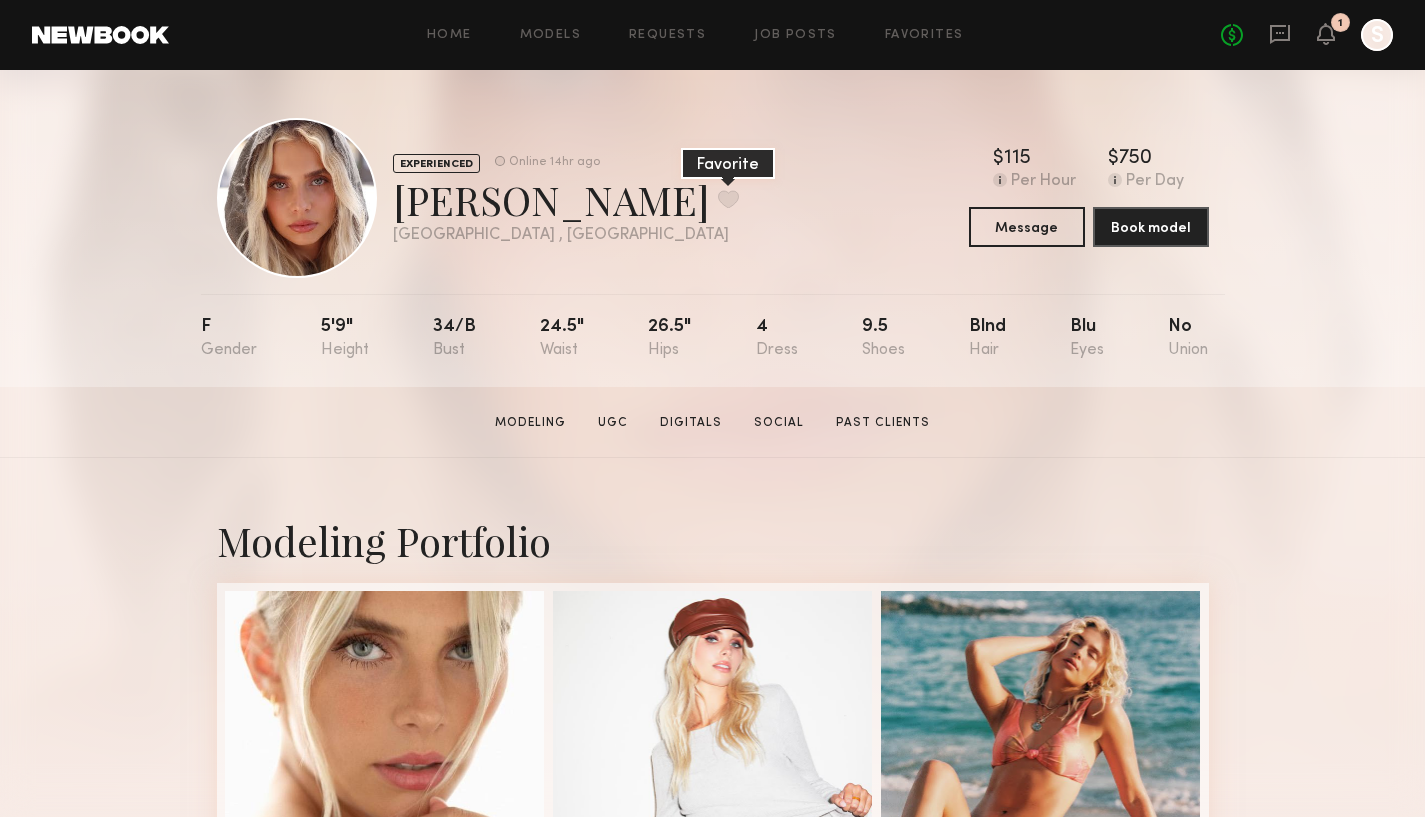 click 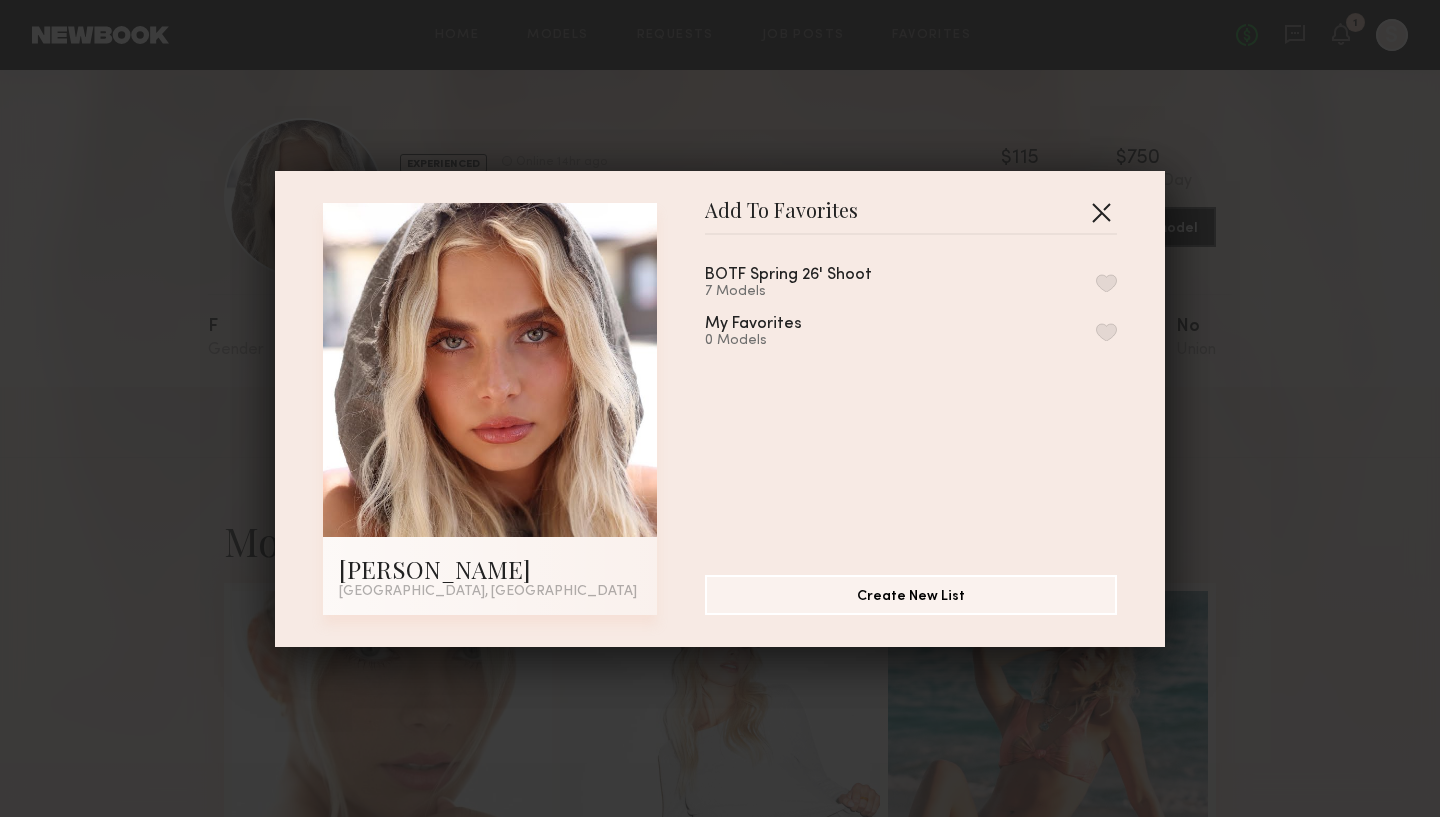 click at bounding box center (1101, 212) 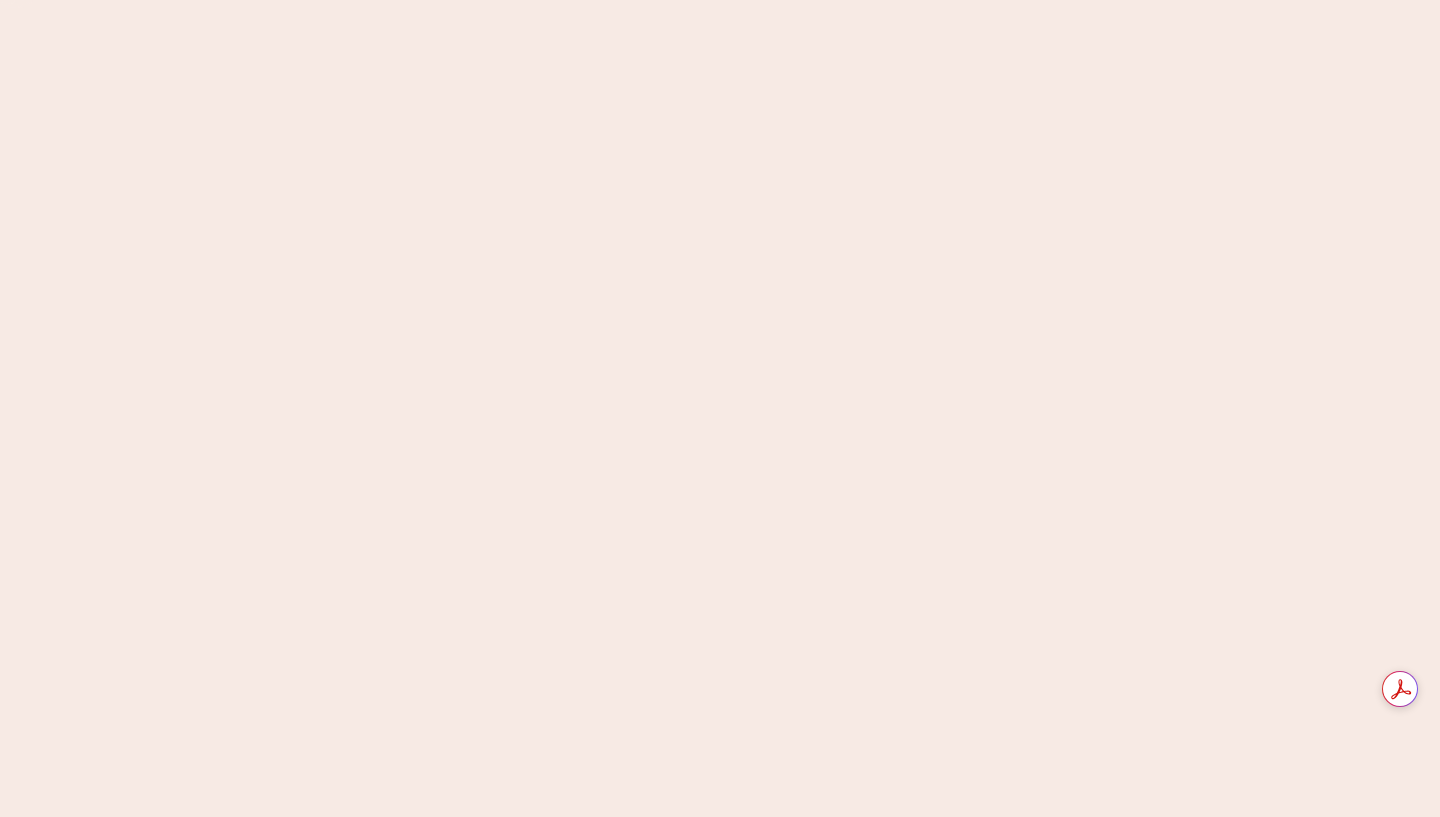 scroll, scrollTop: 0, scrollLeft: 0, axis: both 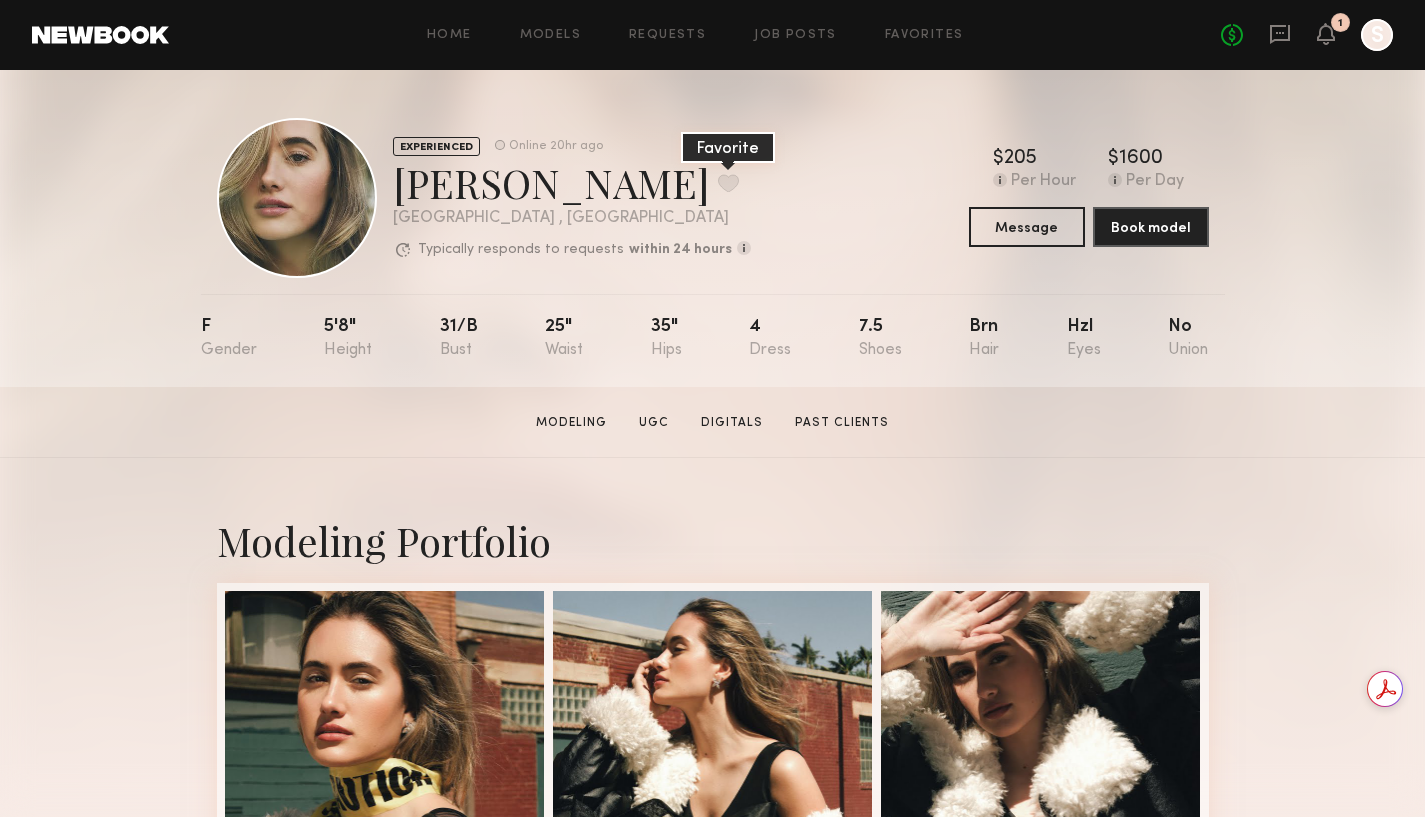 click 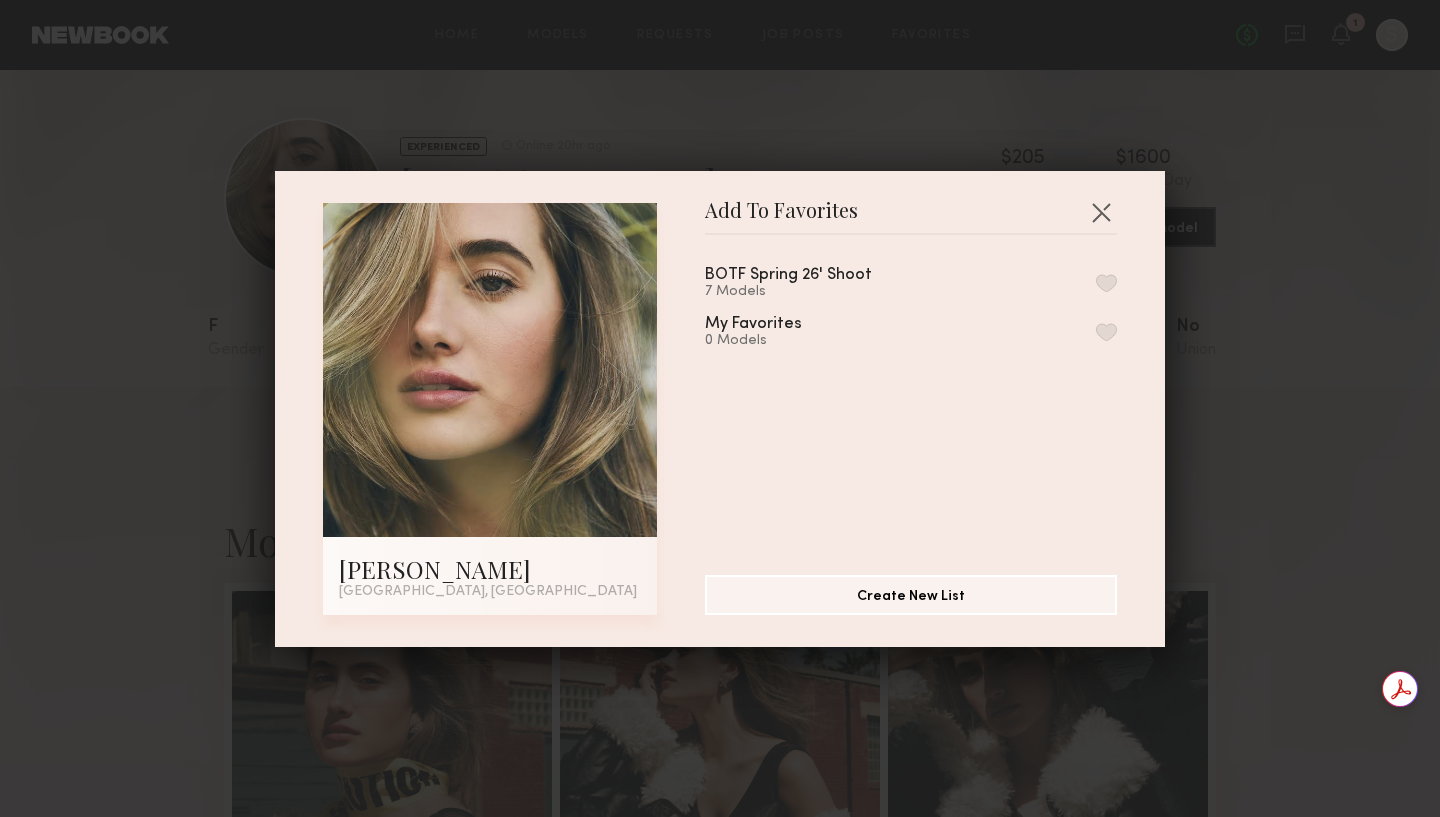 click at bounding box center [1106, 283] 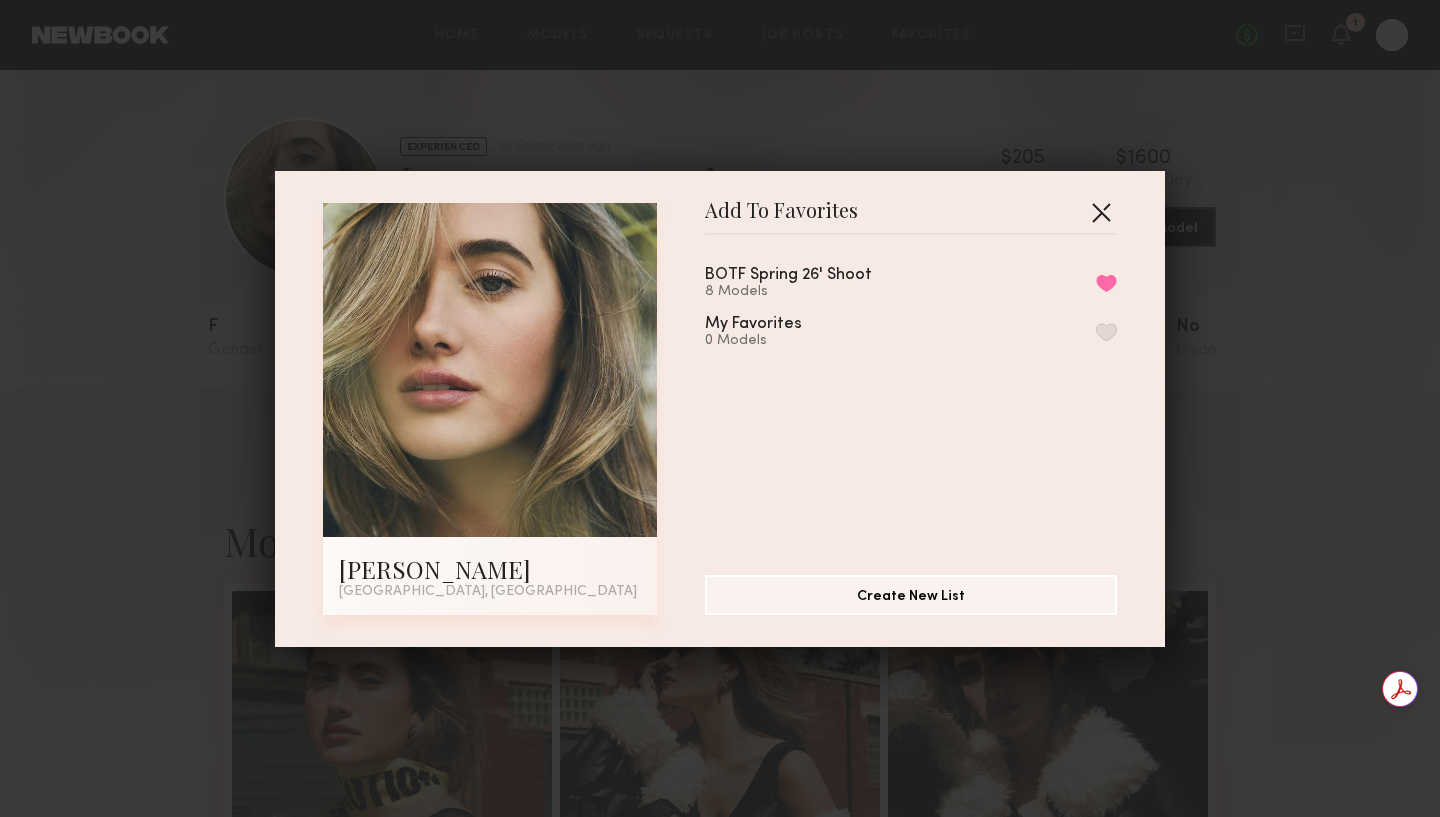 click at bounding box center [1101, 212] 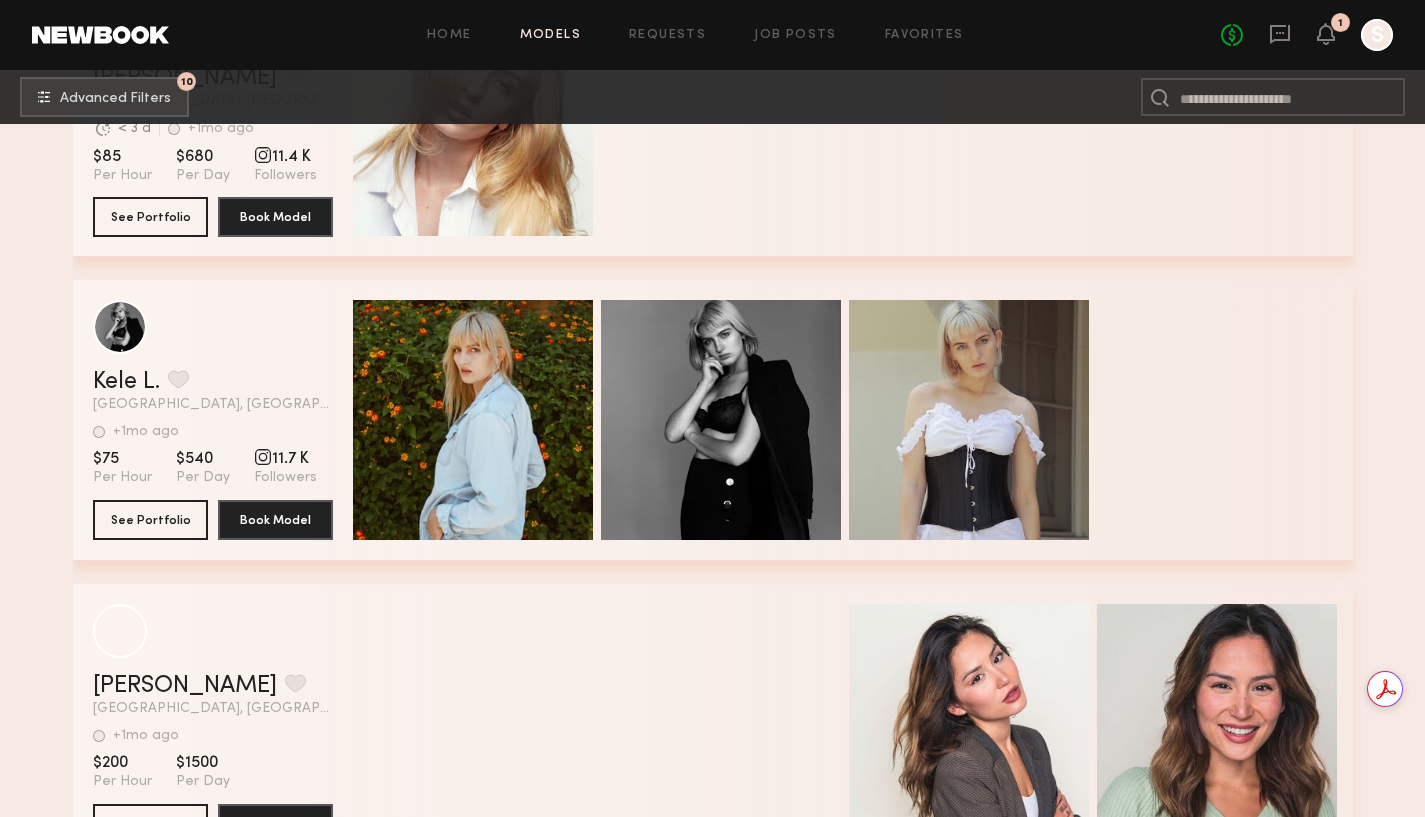 scroll, scrollTop: 25251, scrollLeft: 0, axis: vertical 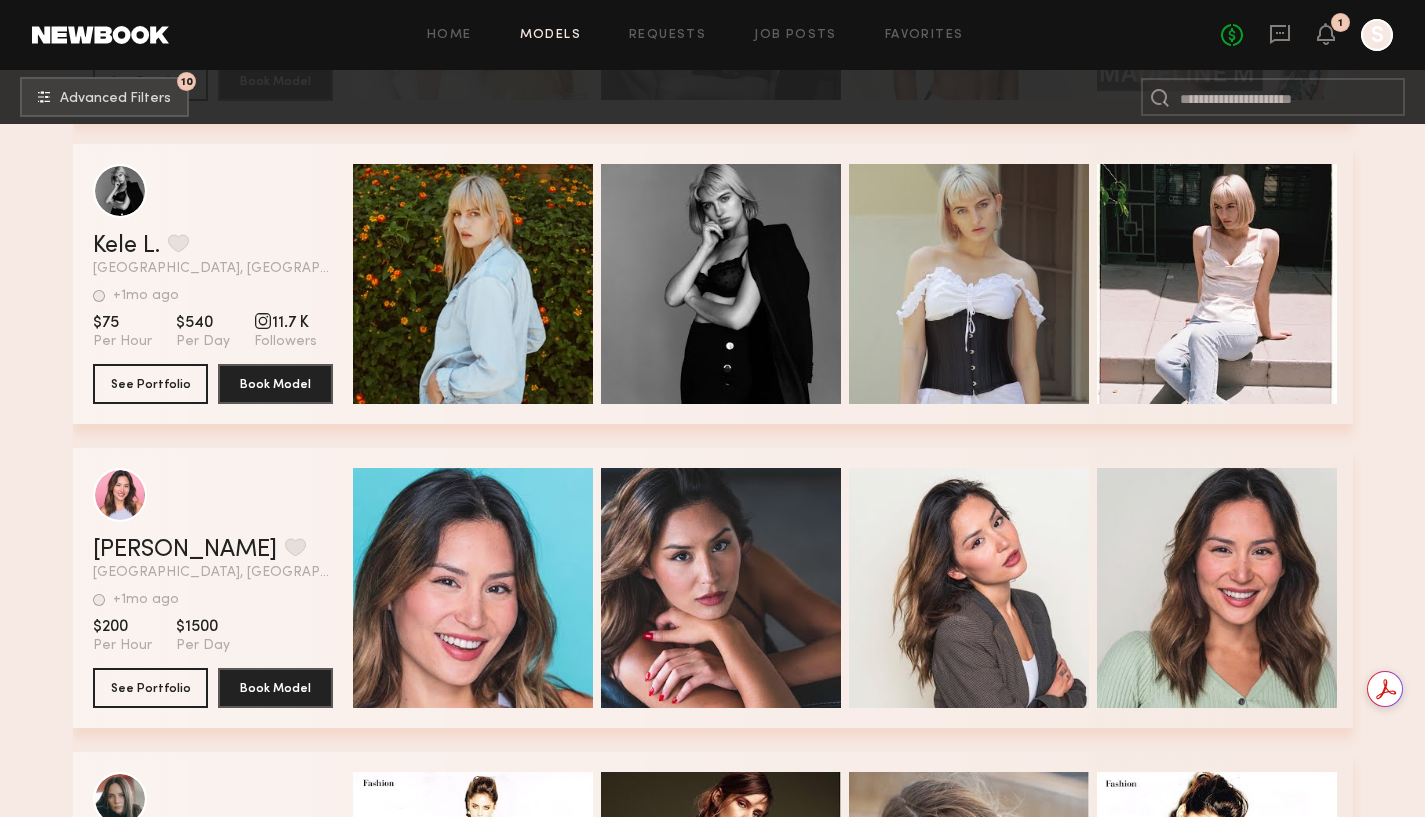 click on "Quick Preview" 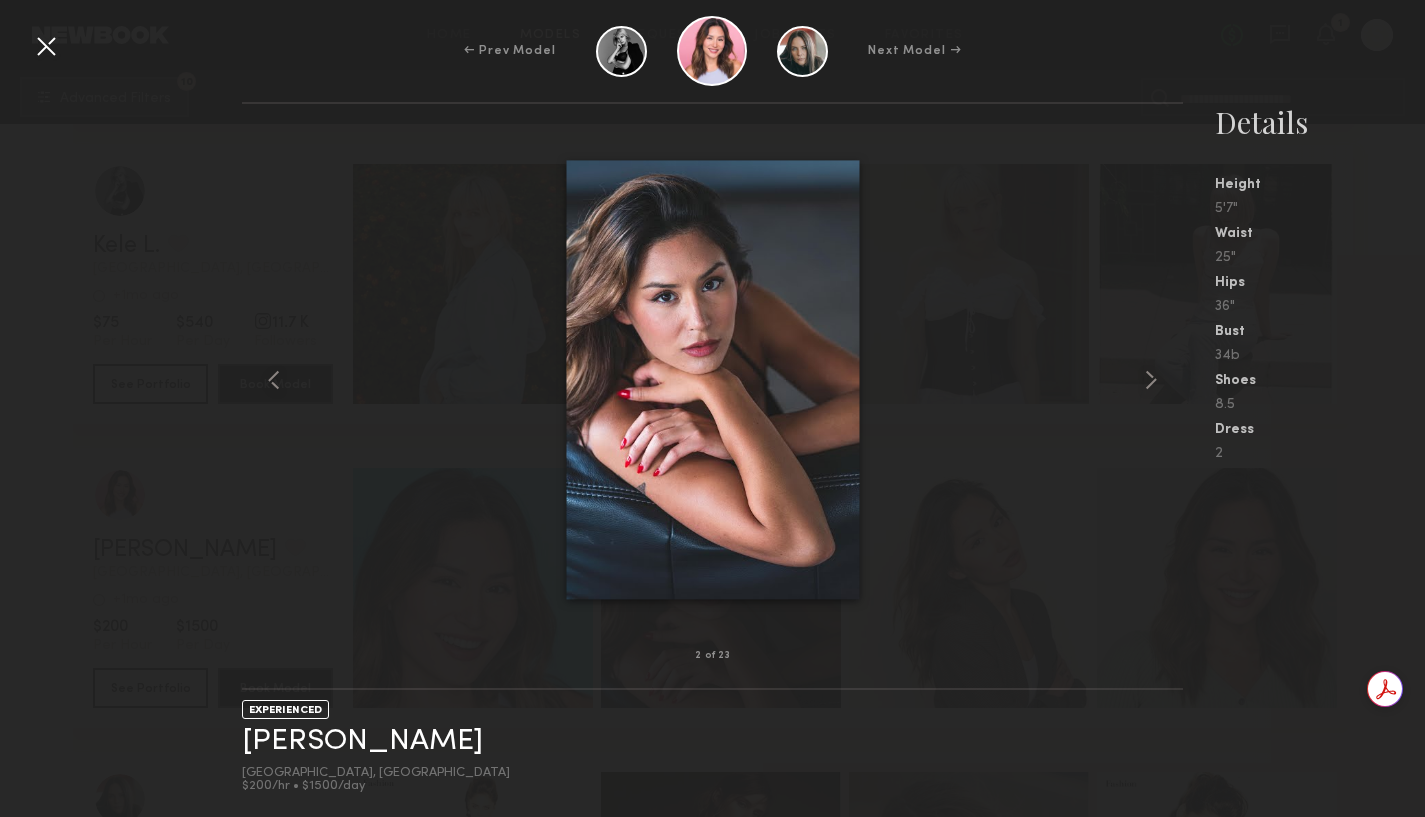 click at bounding box center [46, 46] 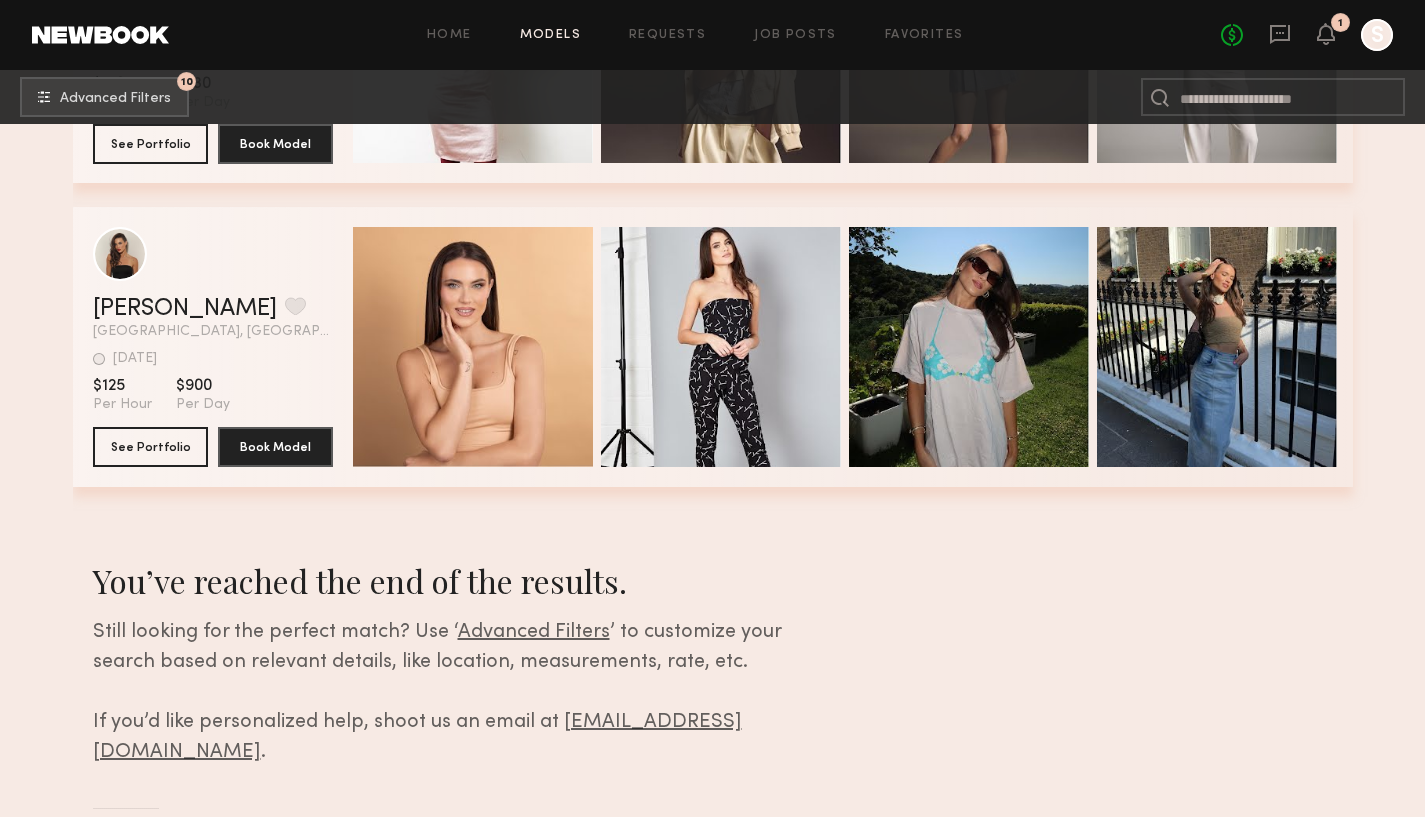 scroll, scrollTop: 26414, scrollLeft: 0, axis: vertical 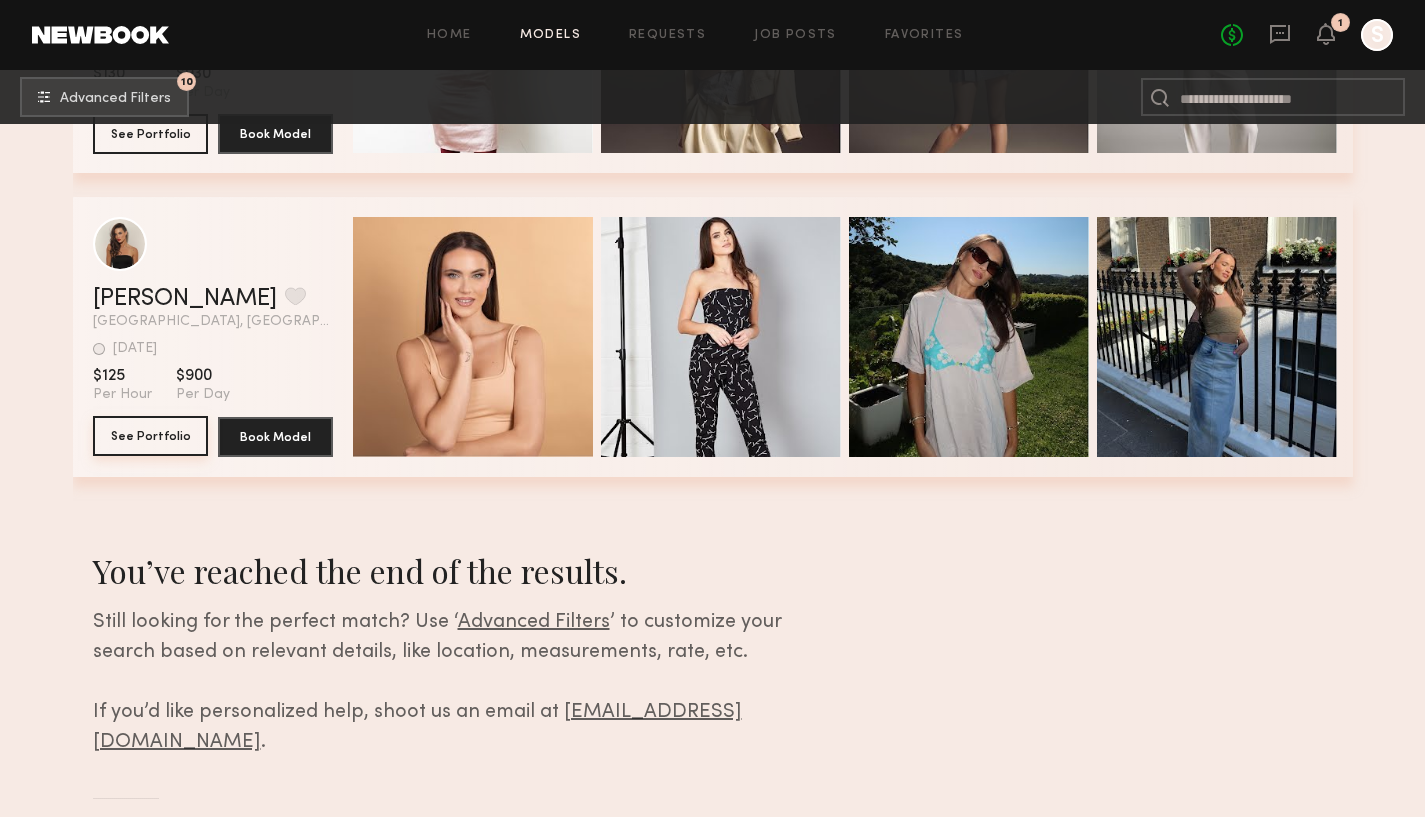 click on "See Portfolio" 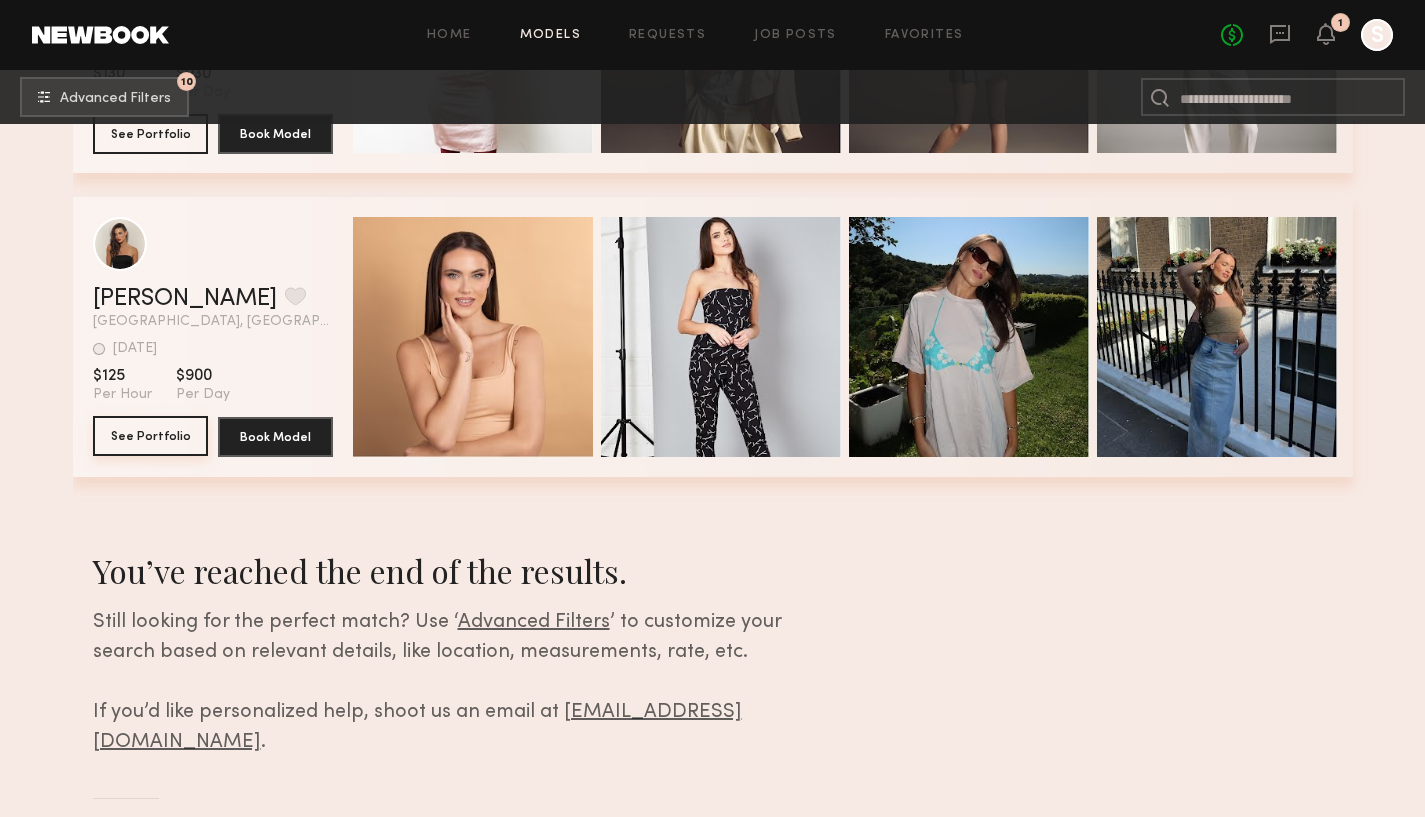 scroll, scrollTop: 26039, scrollLeft: 0, axis: vertical 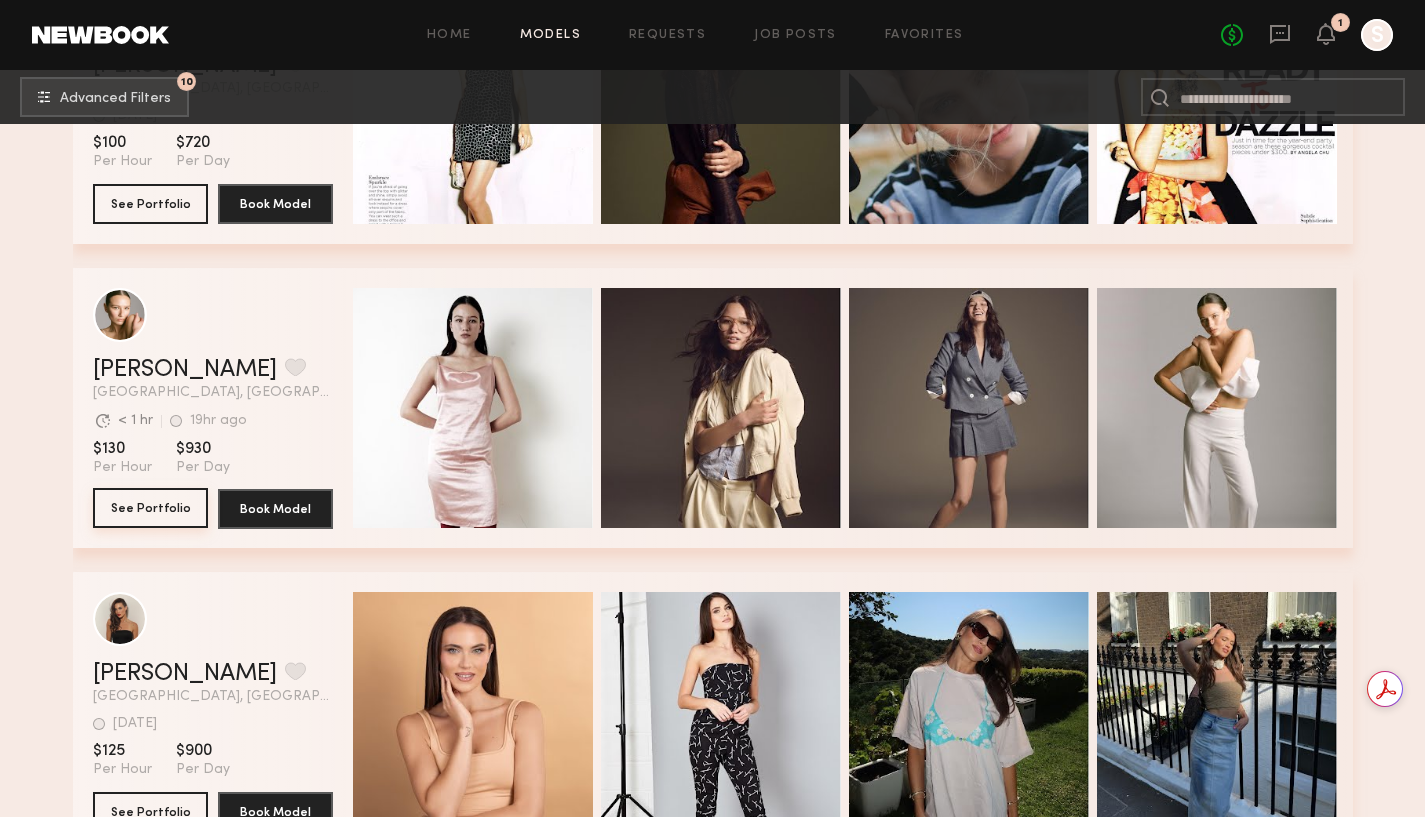 click on "See Portfolio" 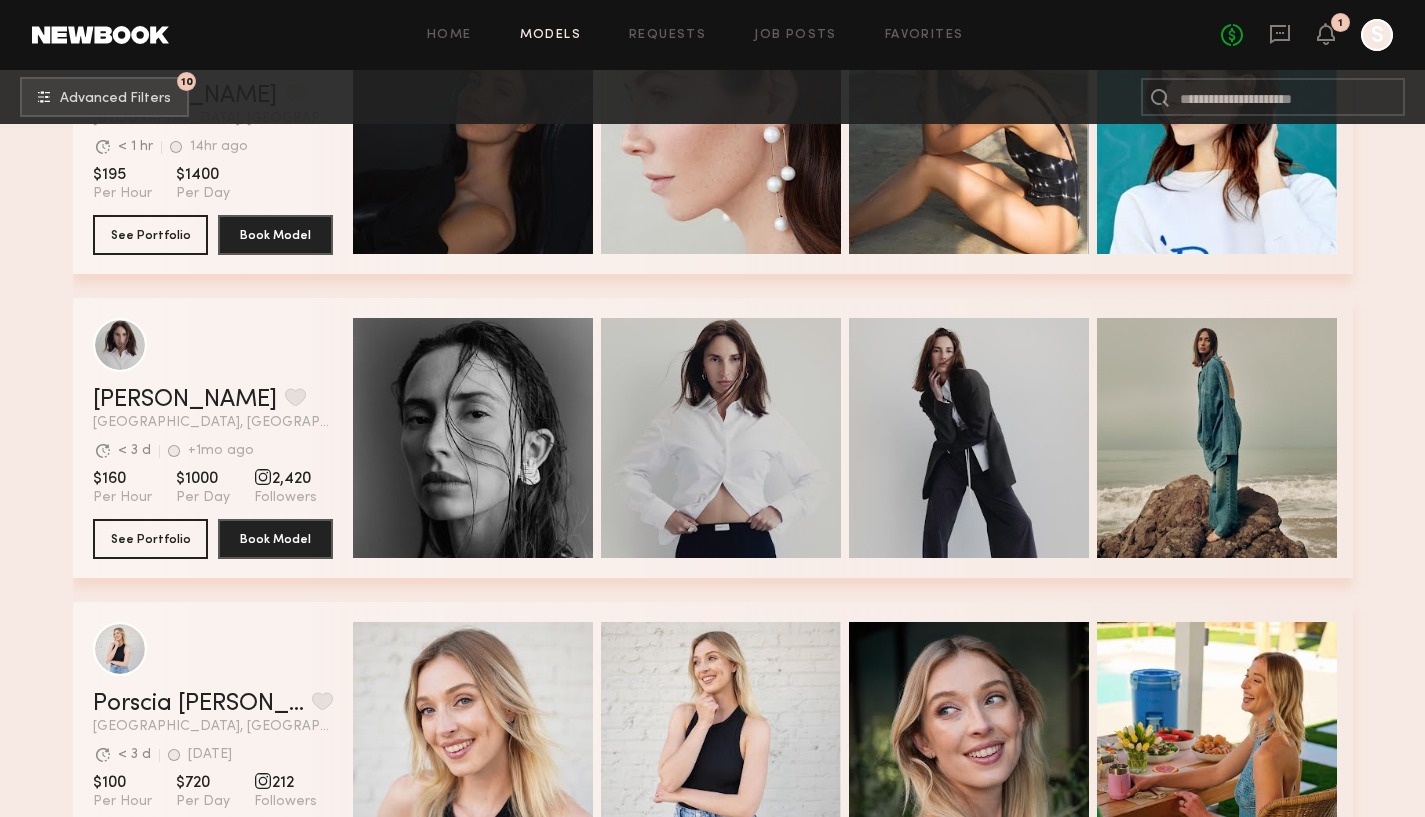 scroll, scrollTop: 23862, scrollLeft: 0, axis: vertical 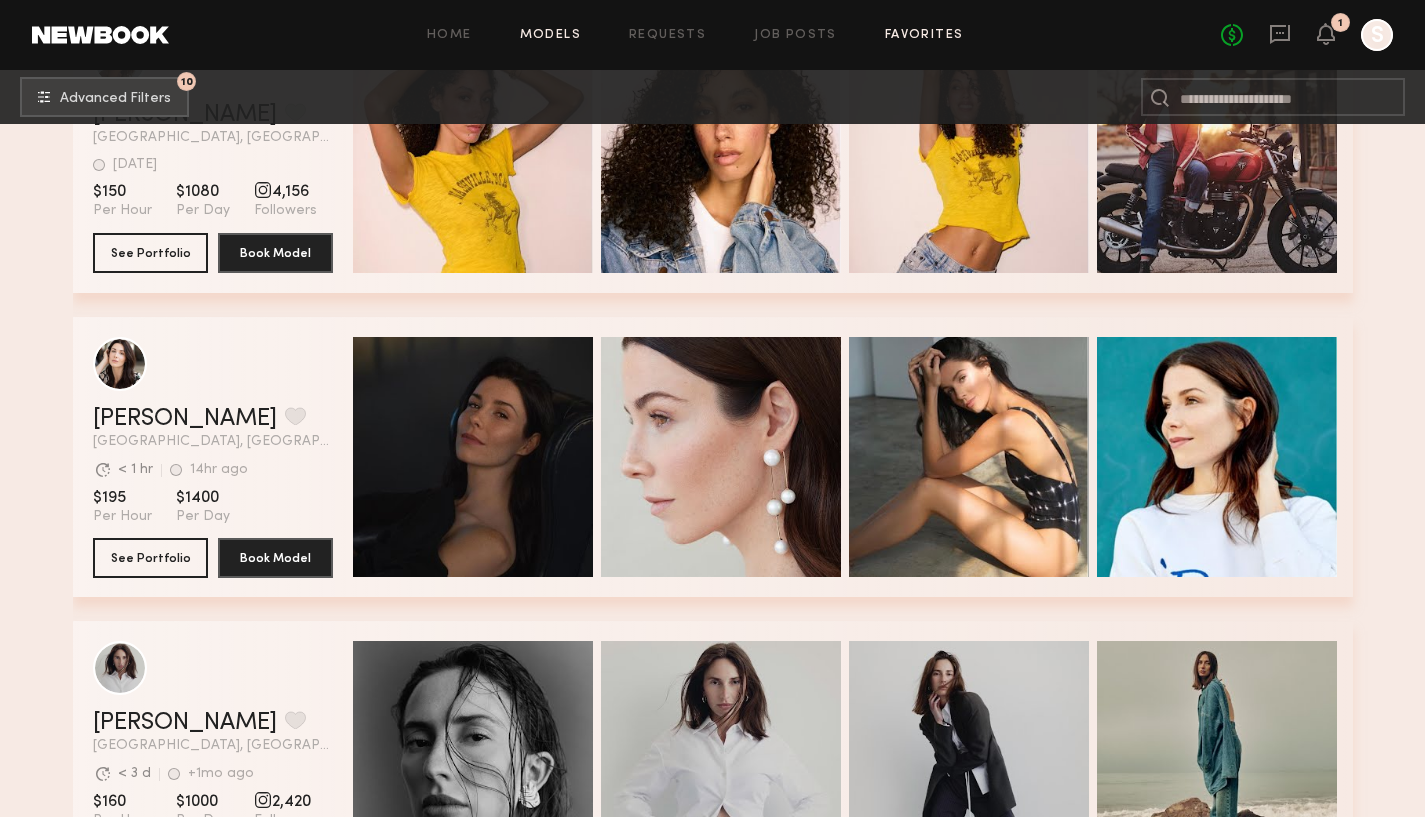 click on "Favorites" 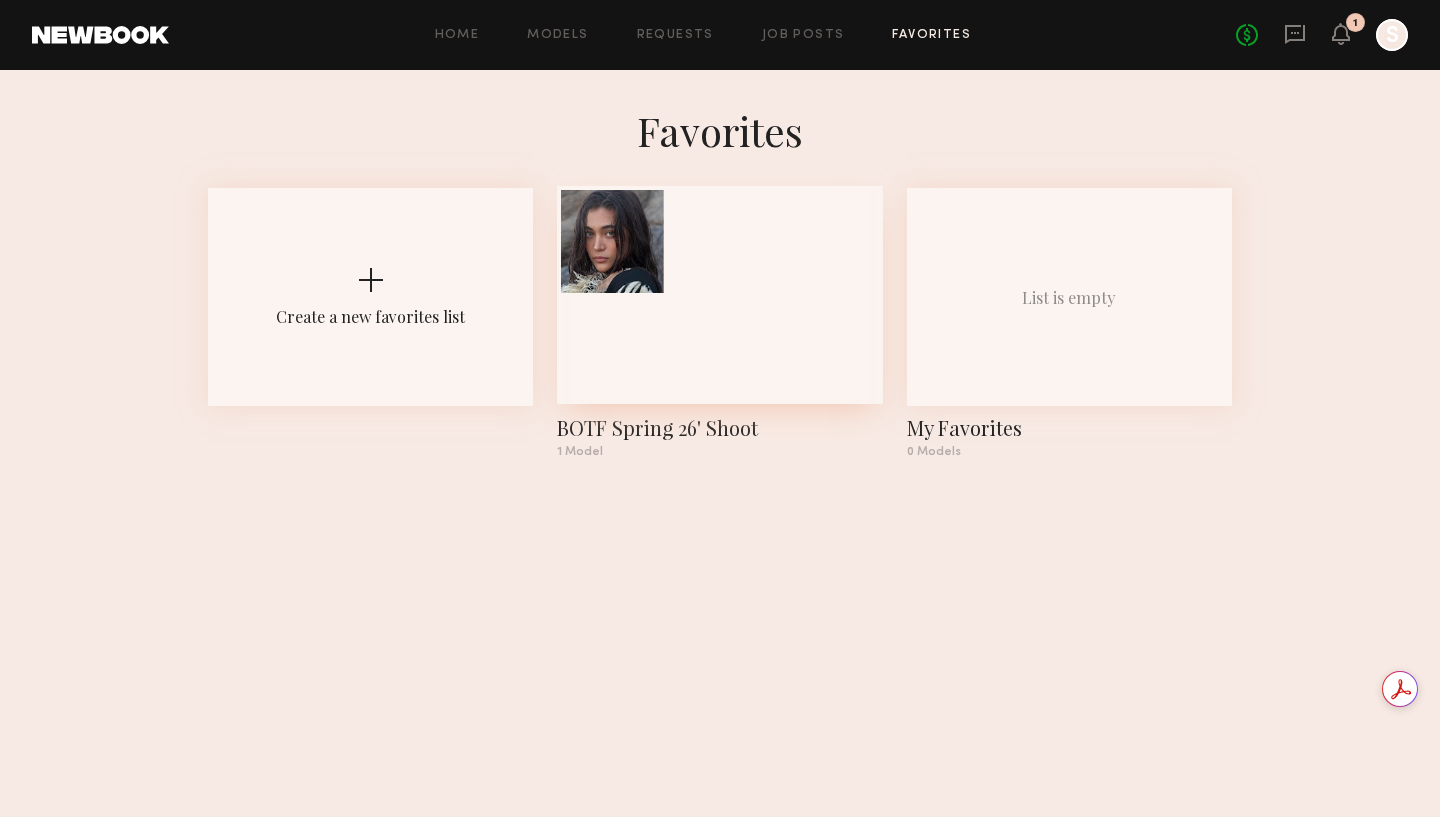 click on "BOTF Spring 26' Shoot" 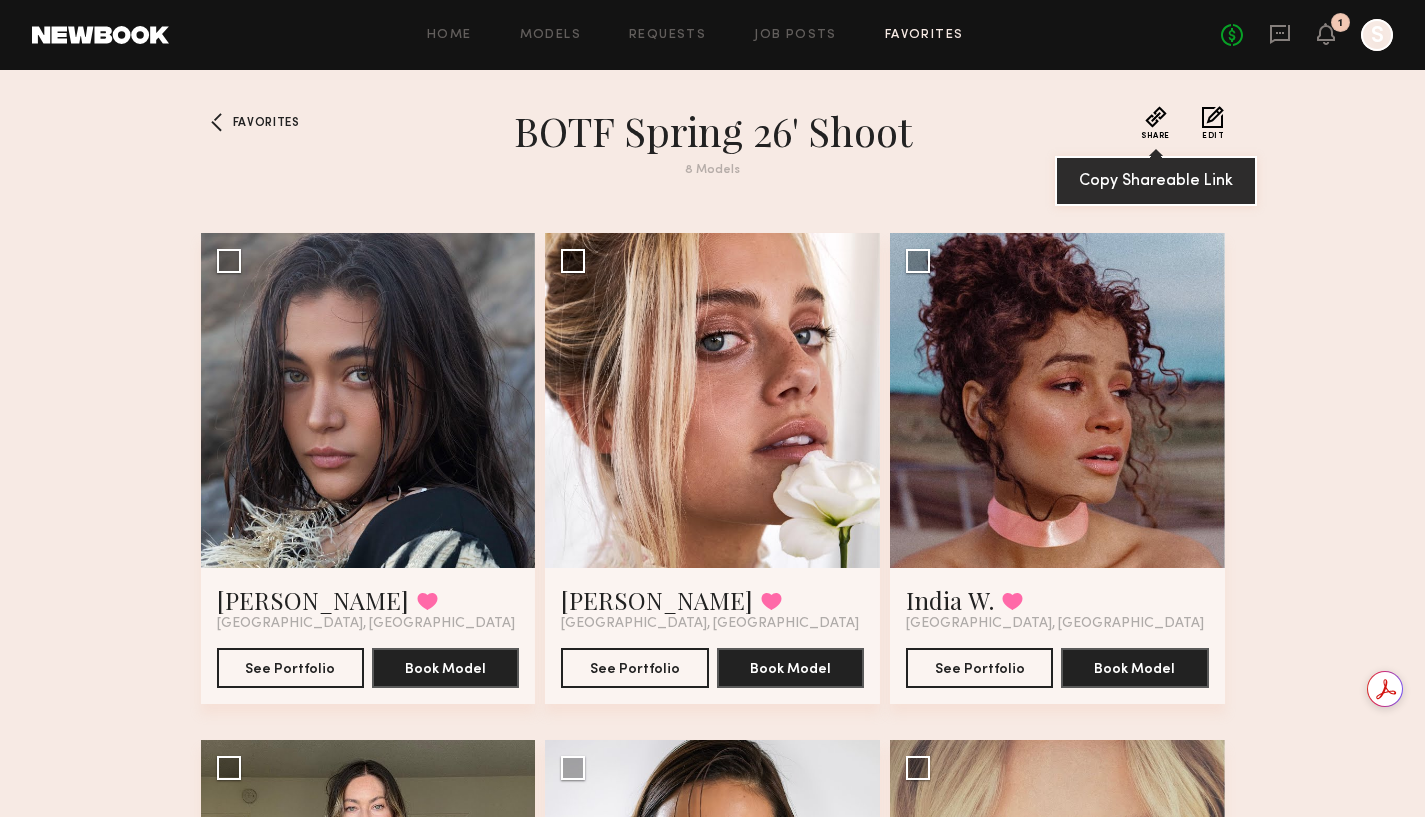 click on "Share" 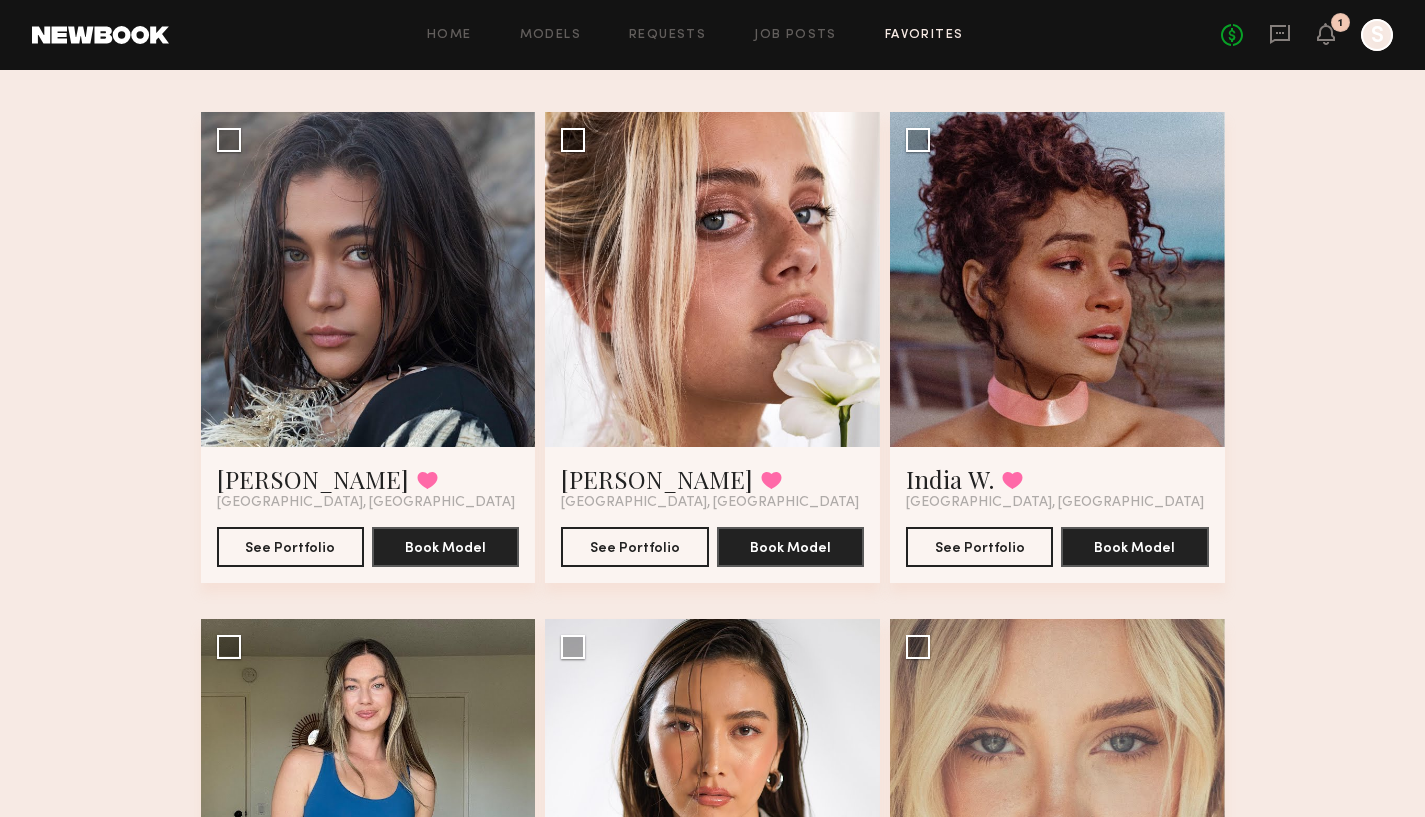 scroll, scrollTop: 0, scrollLeft: 0, axis: both 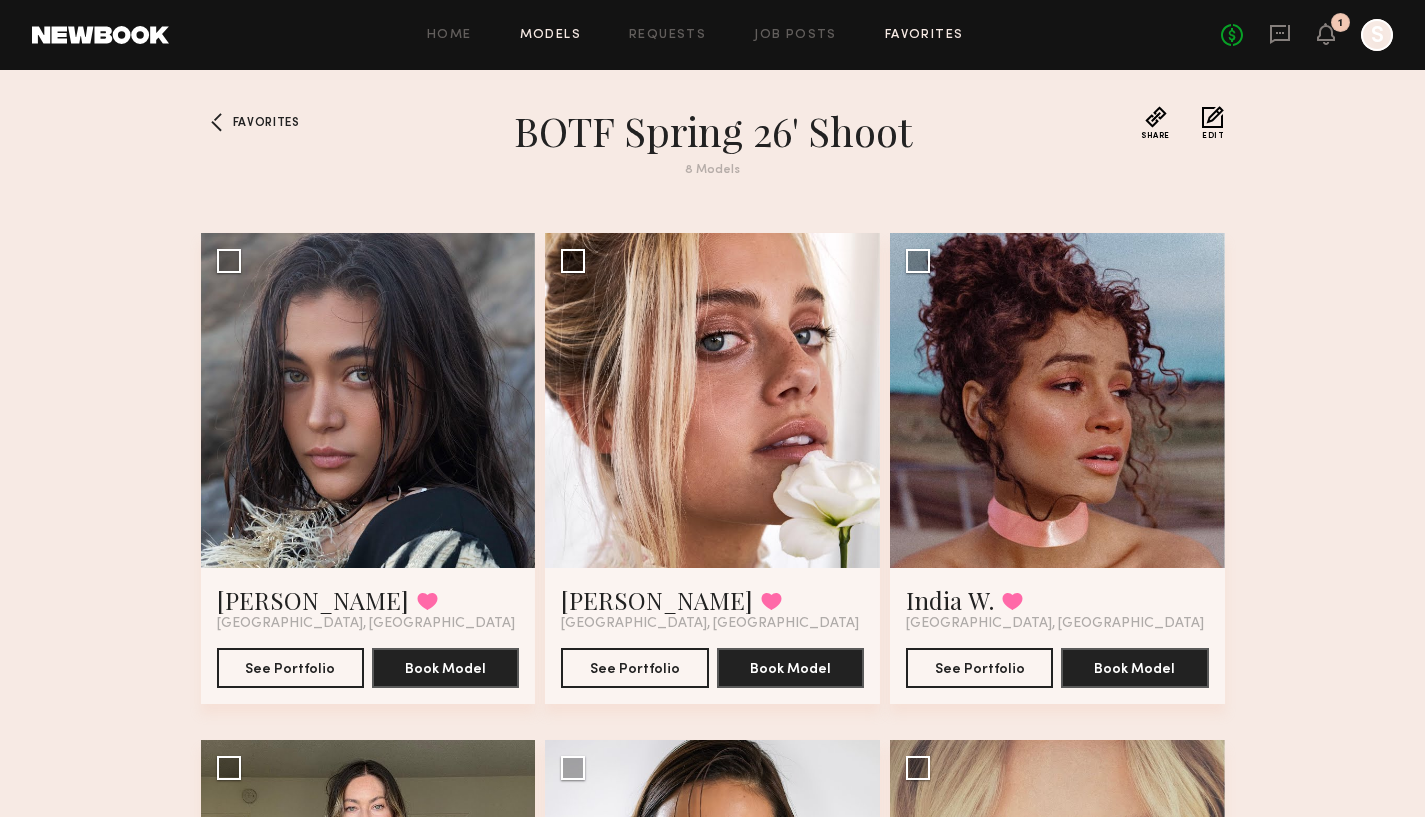 click on "Models" 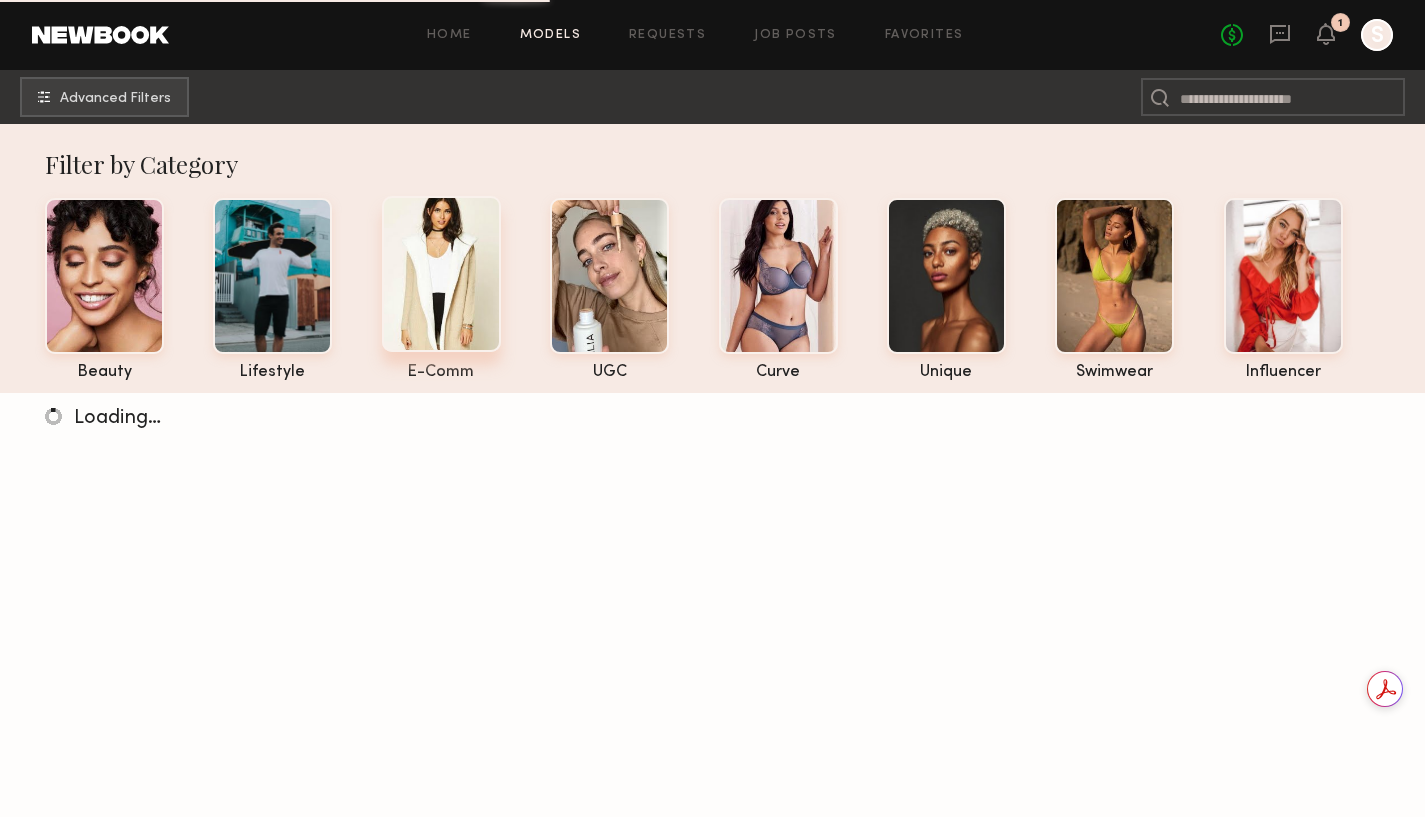click 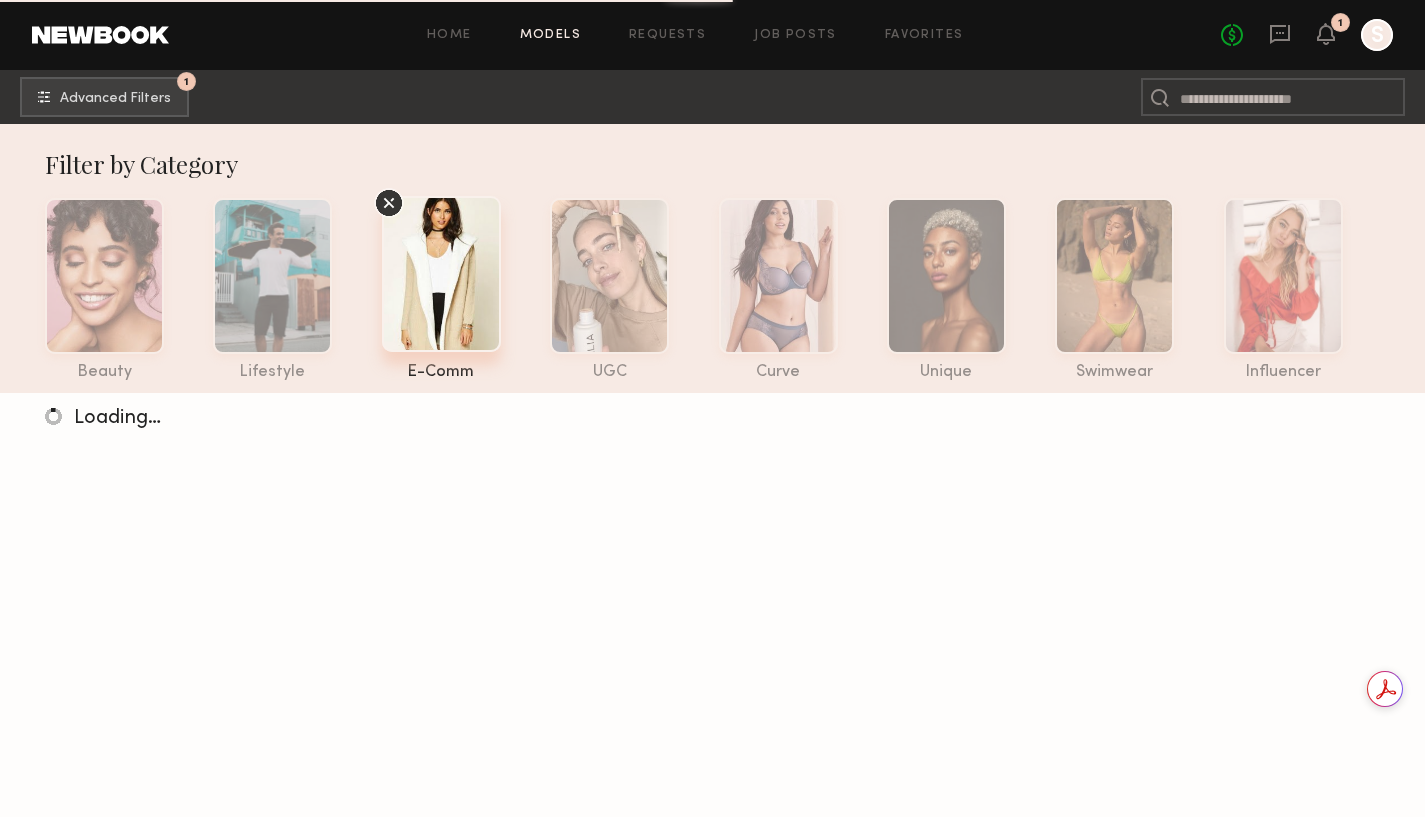 click 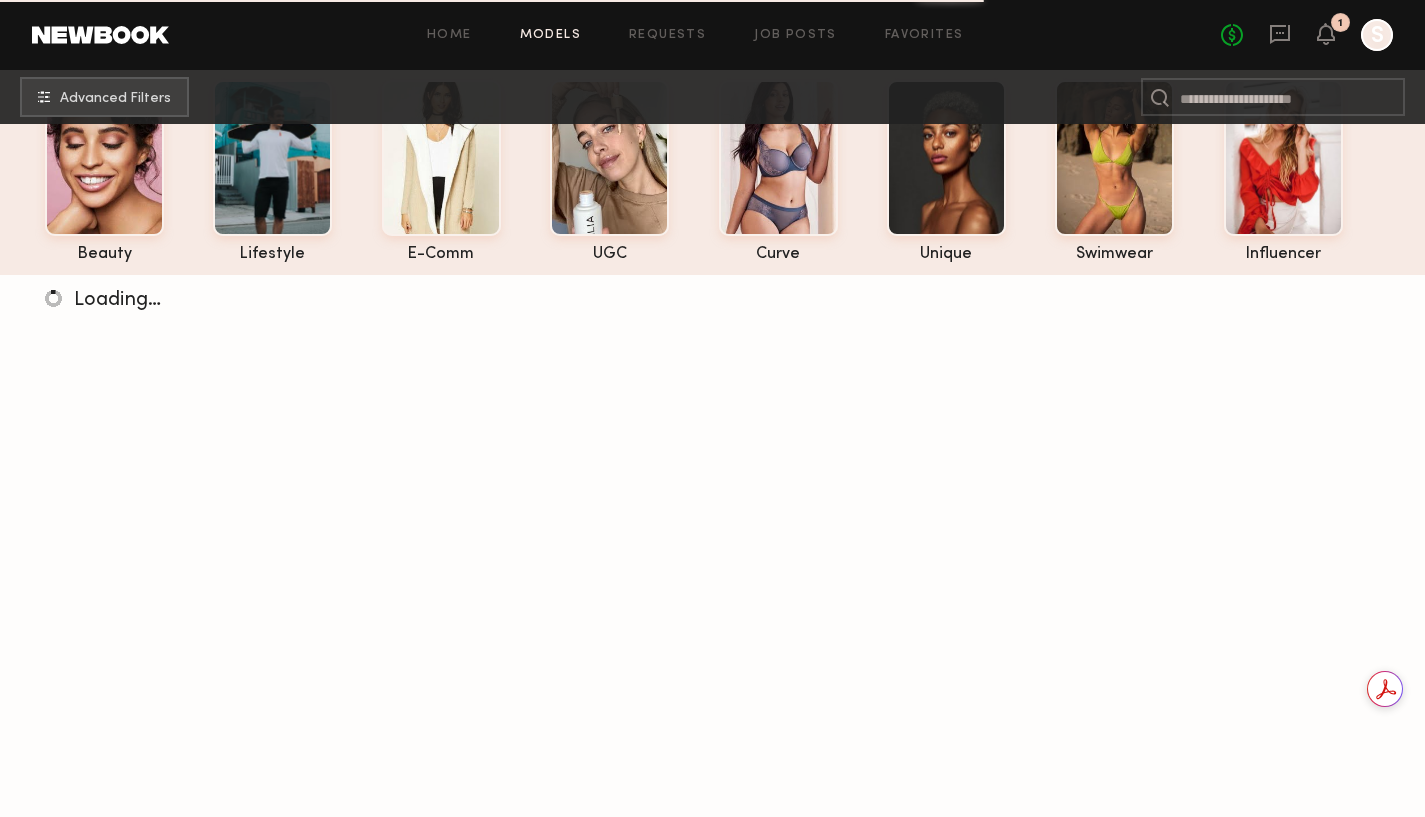 scroll, scrollTop: 0, scrollLeft: 0, axis: both 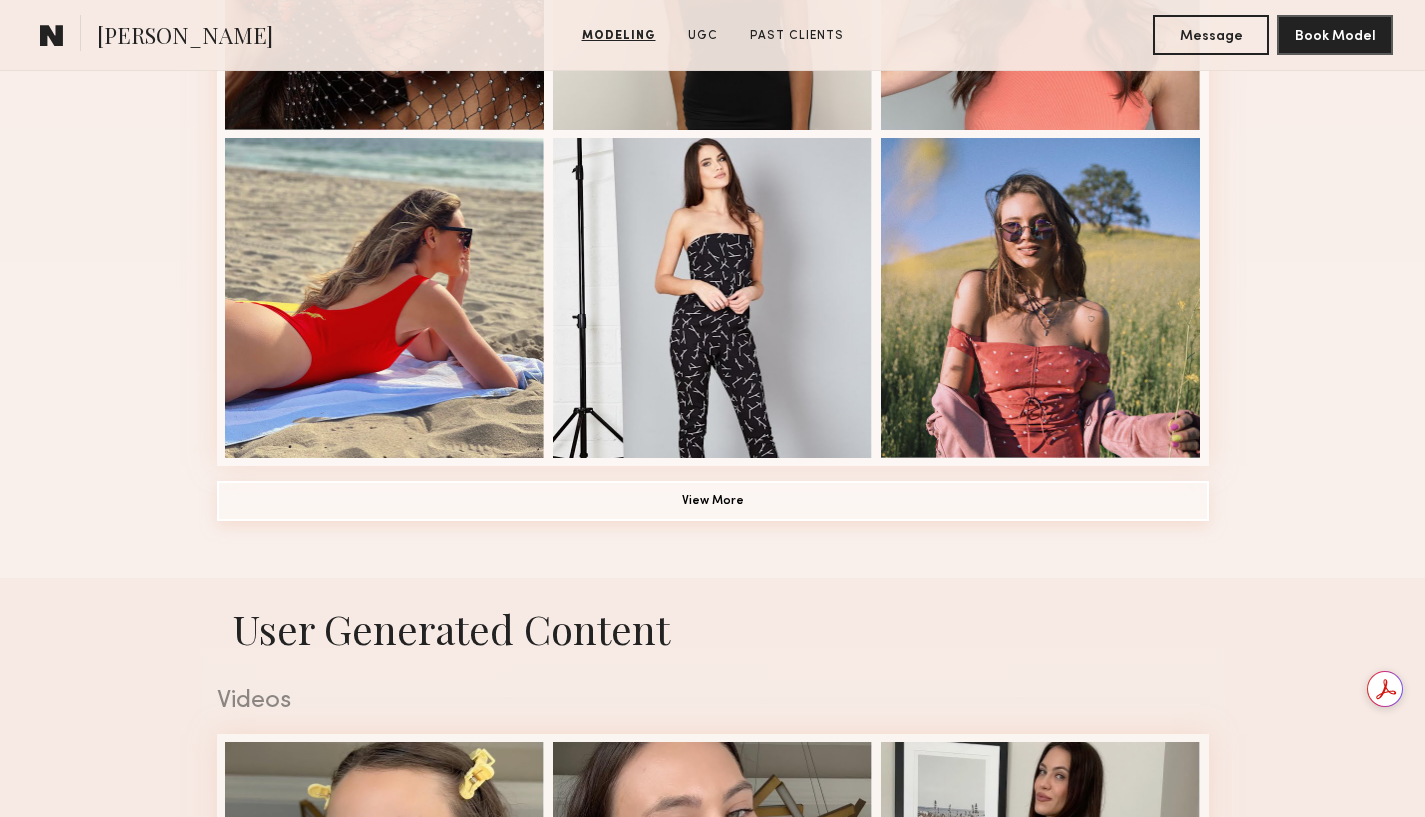 click on "View More" 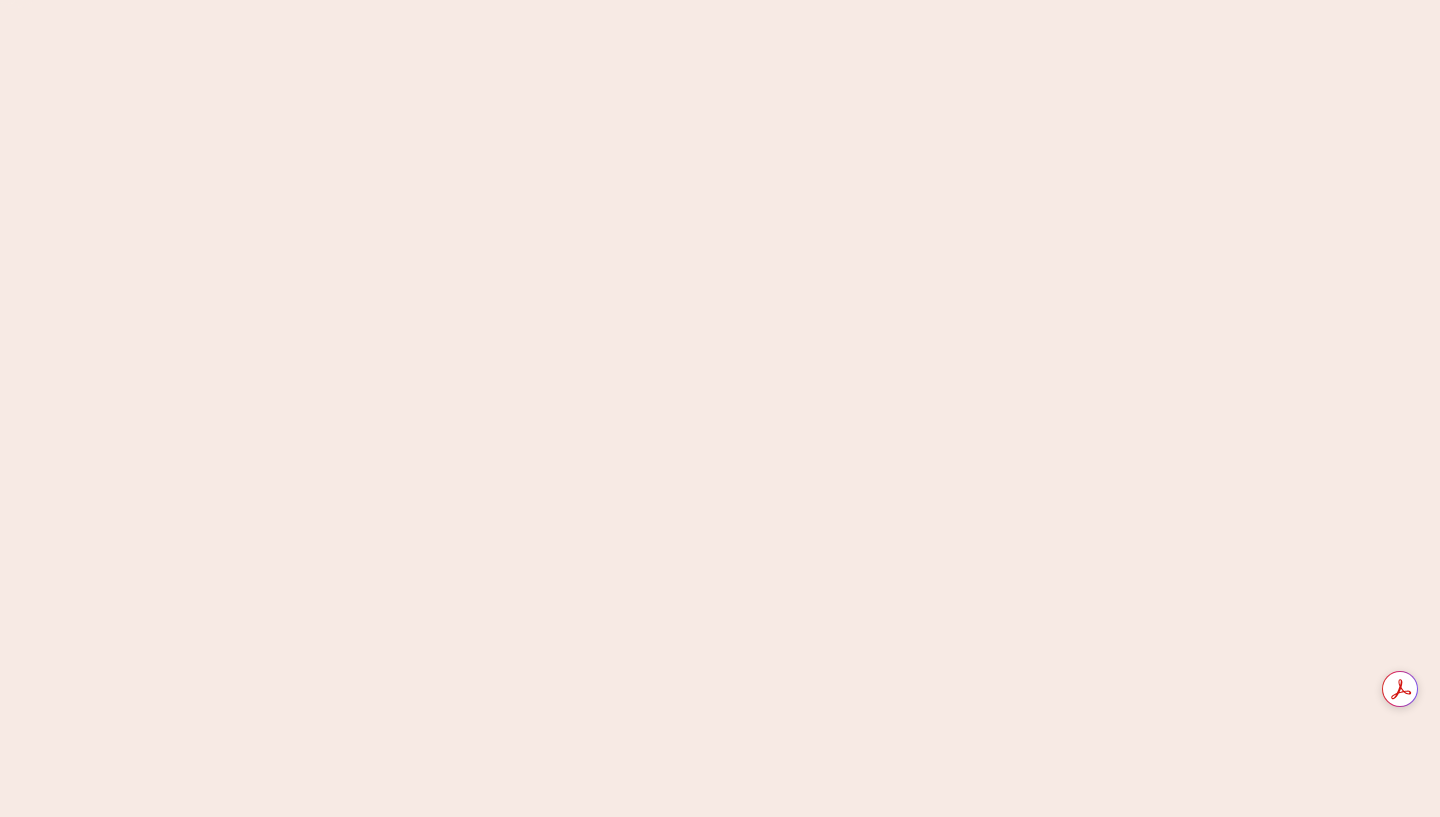scroll, scrollTop: 0, scrollLeft: 0, axis: both 